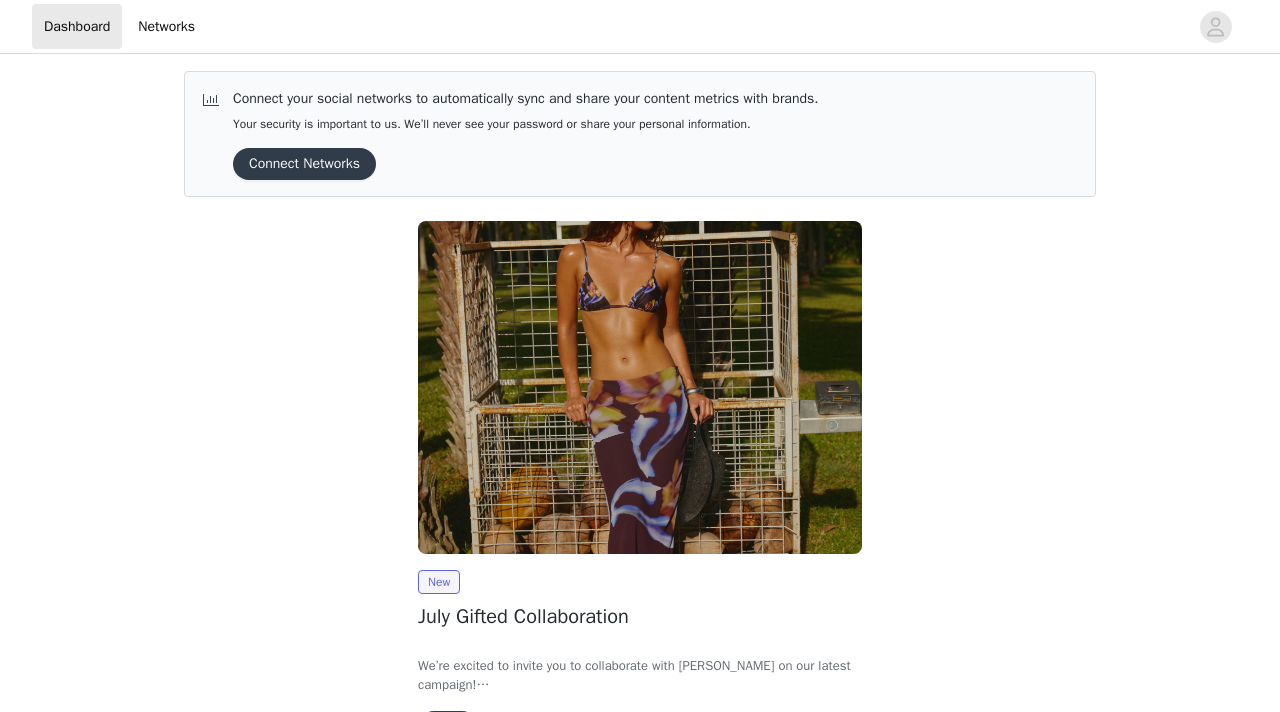 scroll, scrollTop: 126, scrollLeft: 0, axis: vertical 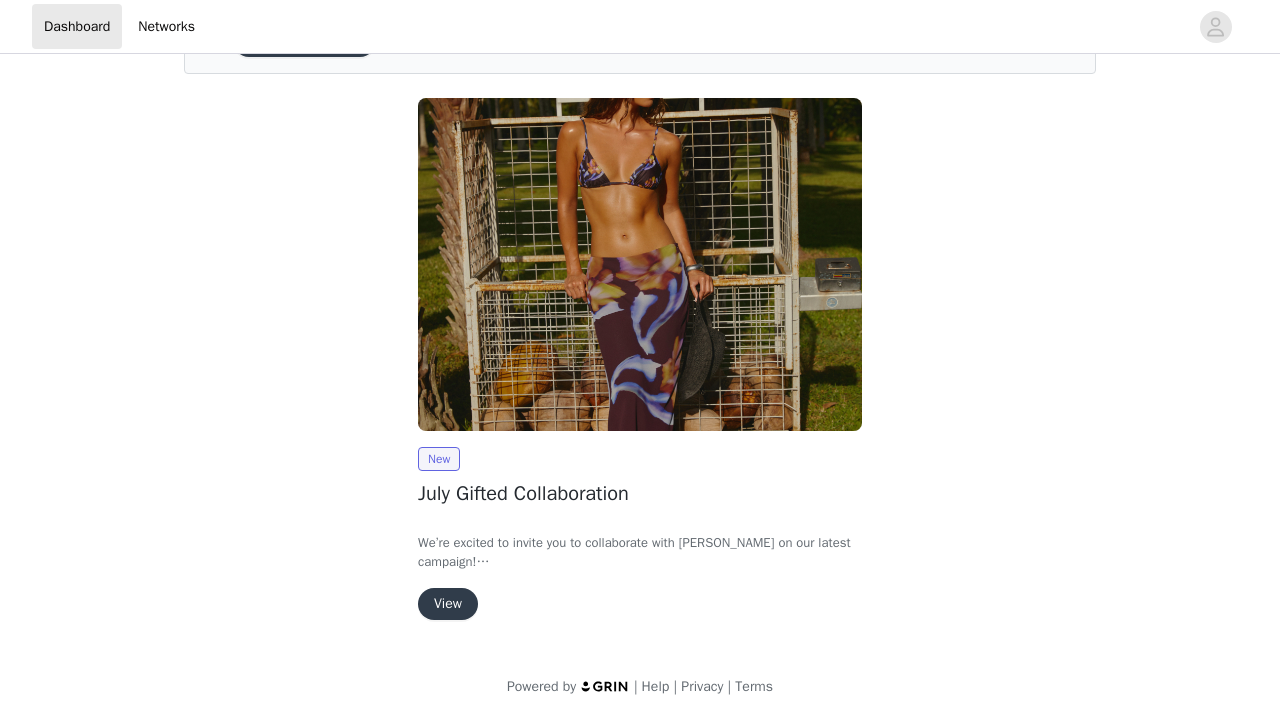 click on "View" at bounding box center [448, 604] 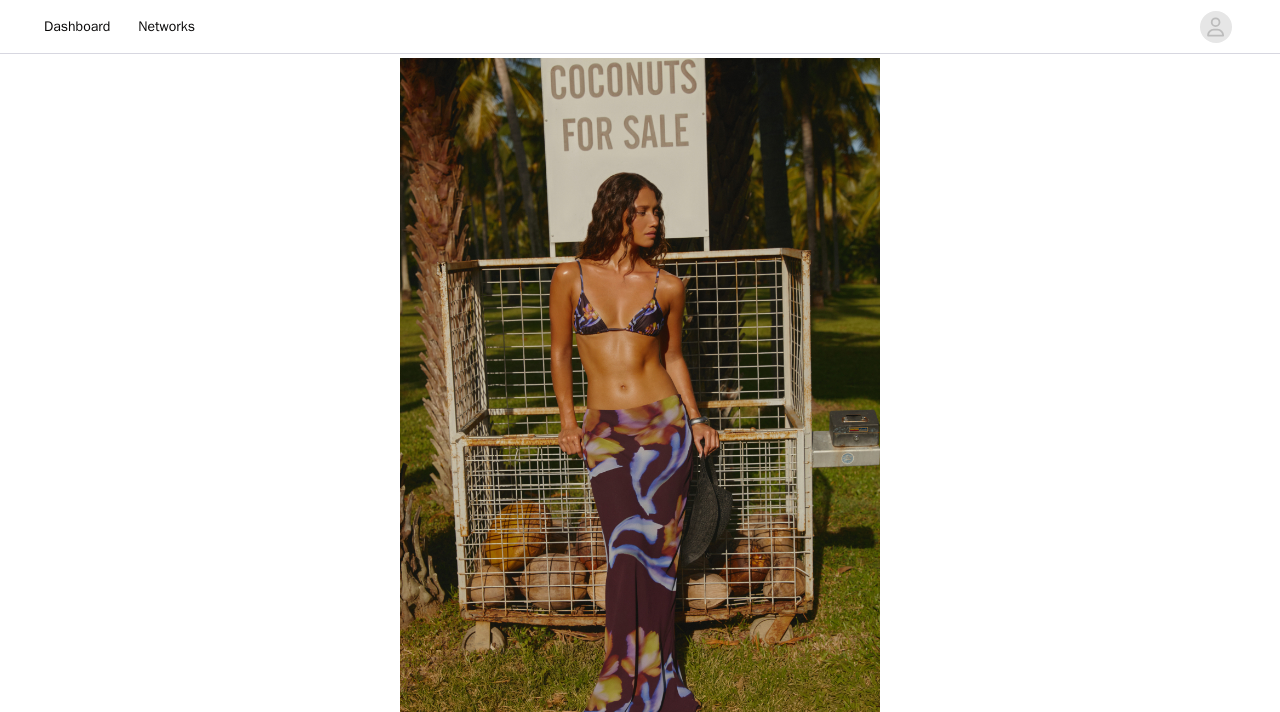 scroll, scrollTop: 783, scrollLeft: 0, axis: vertical 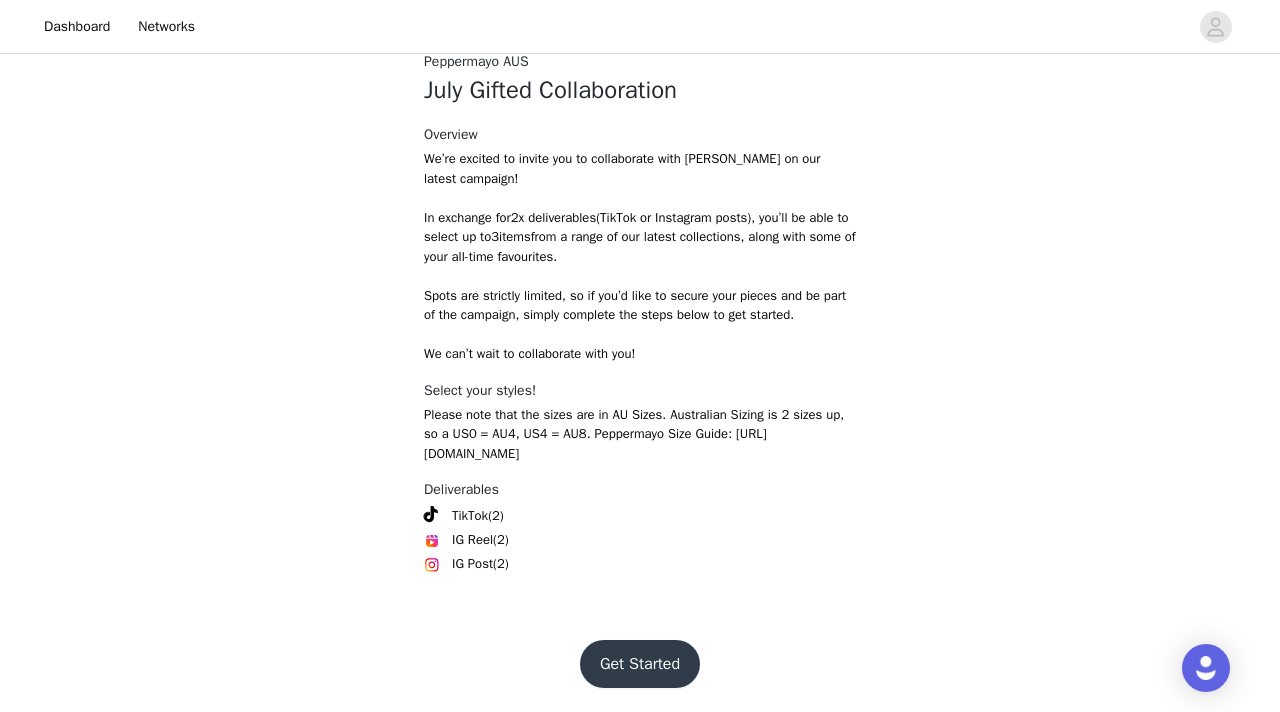 click on "Get Started" at bounding box center (640, 664) 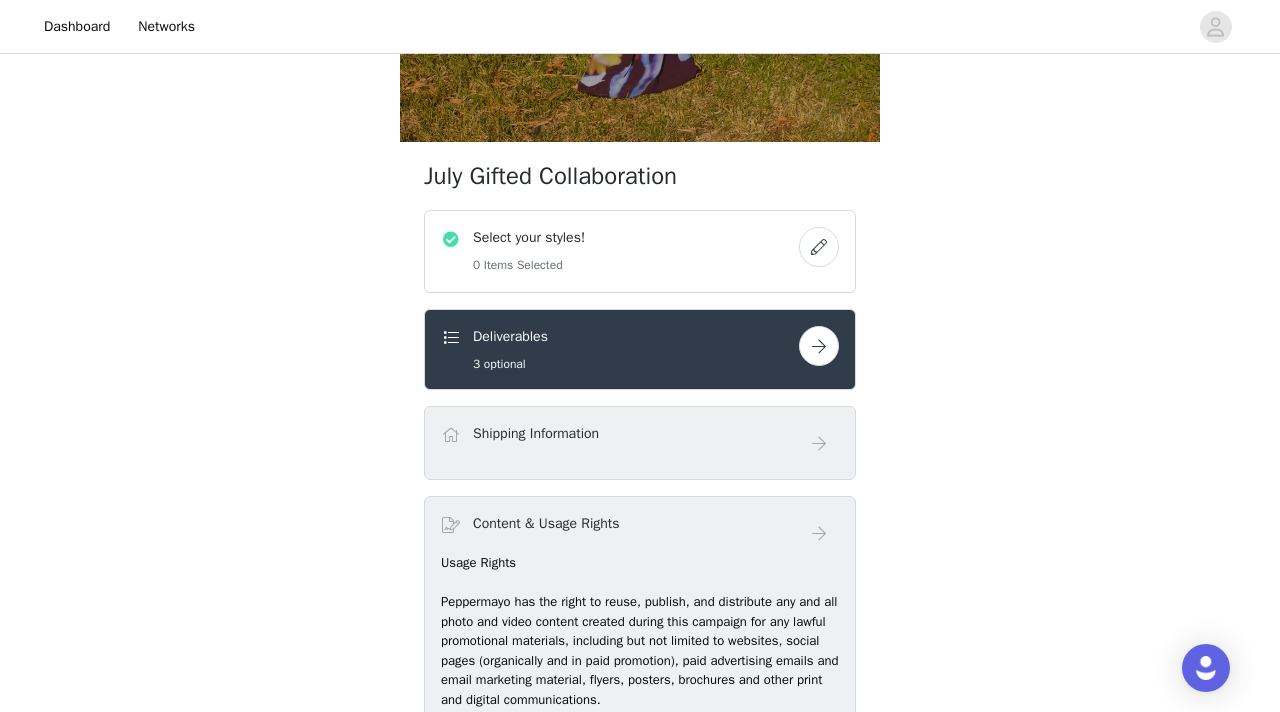 scroll, scrollTop: 698, scrollLeft: 0, axis: vertical 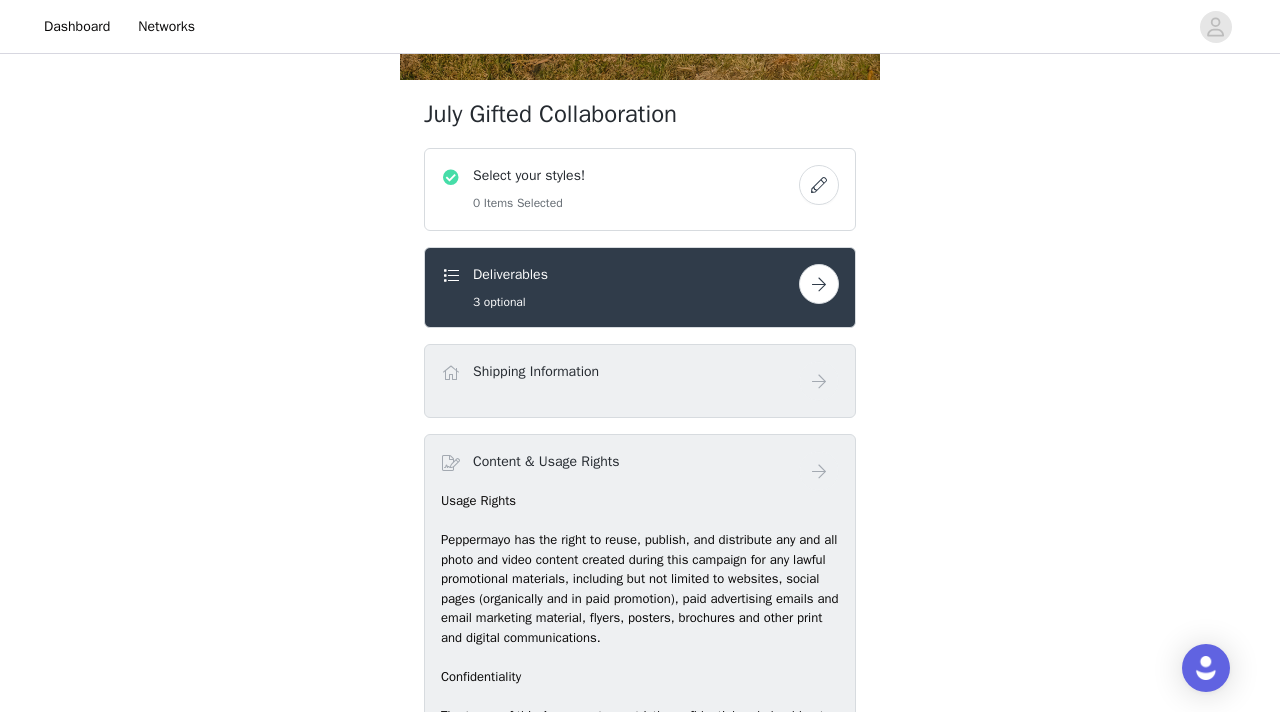 click at bounding box center (819, 185) 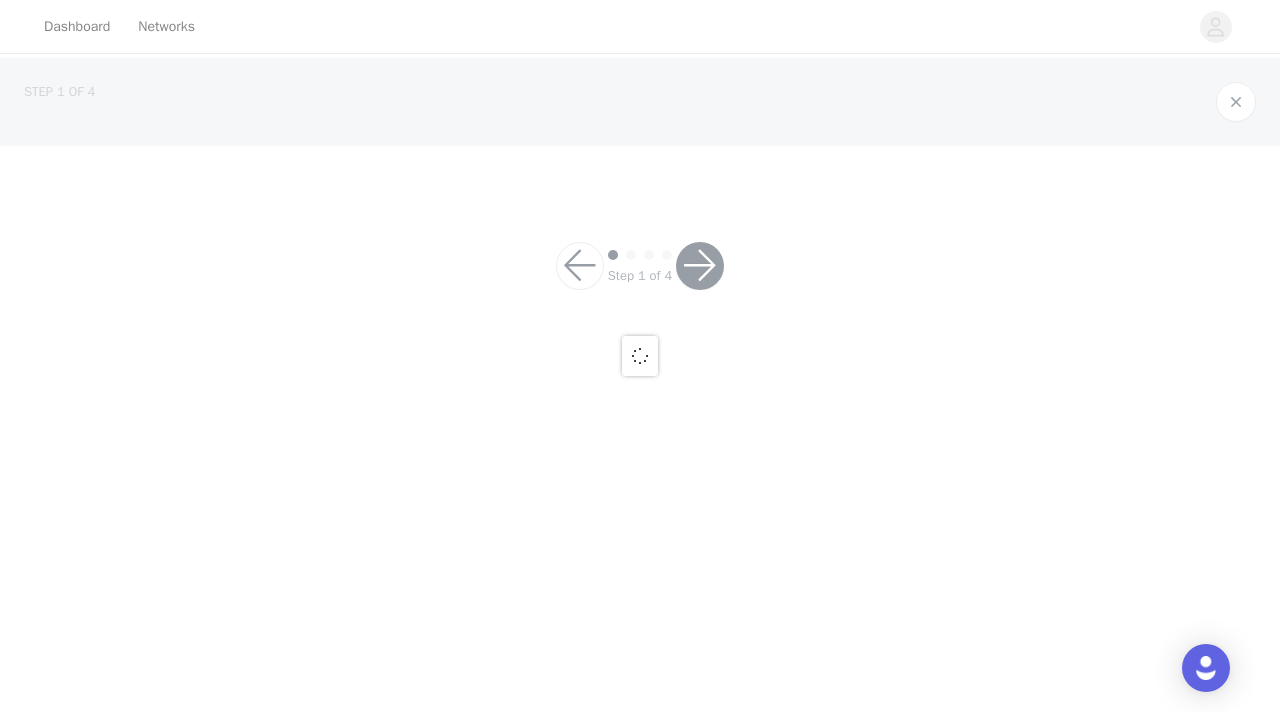 scroll, scrollTop: 0, scrollLeft: 0, axis: both 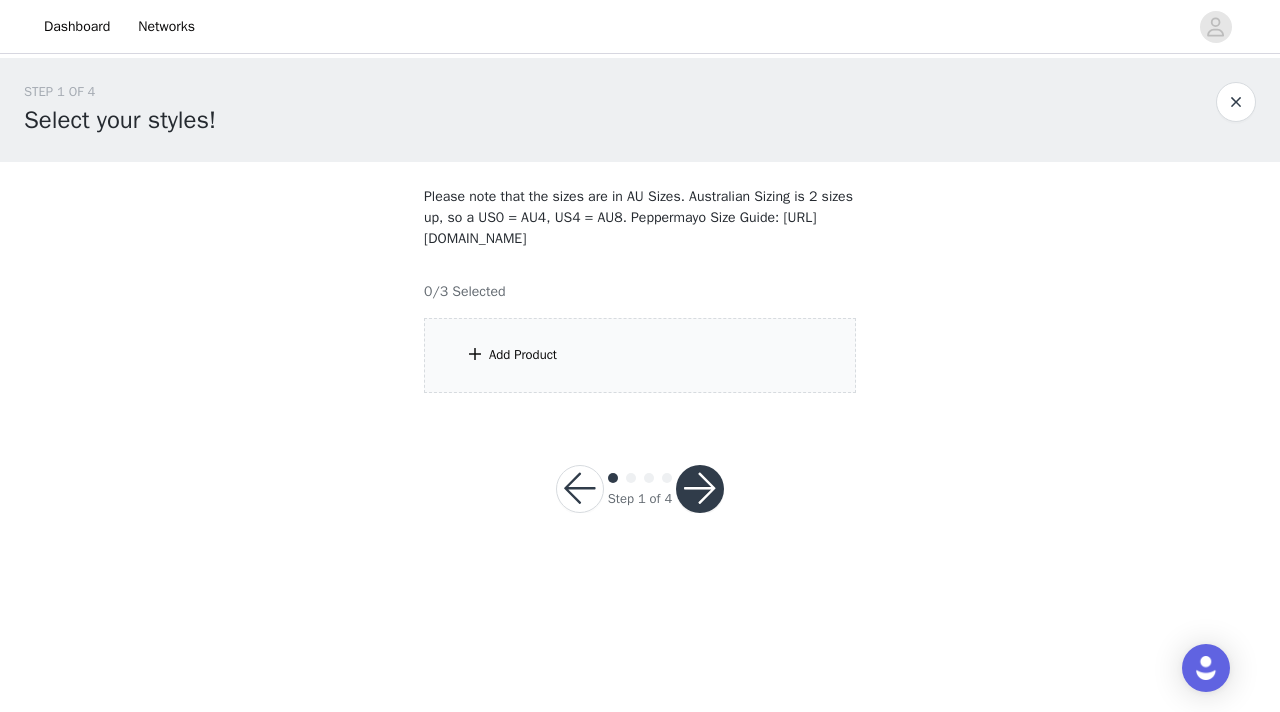 click on "Add Product" at bounding box center (640, 355) 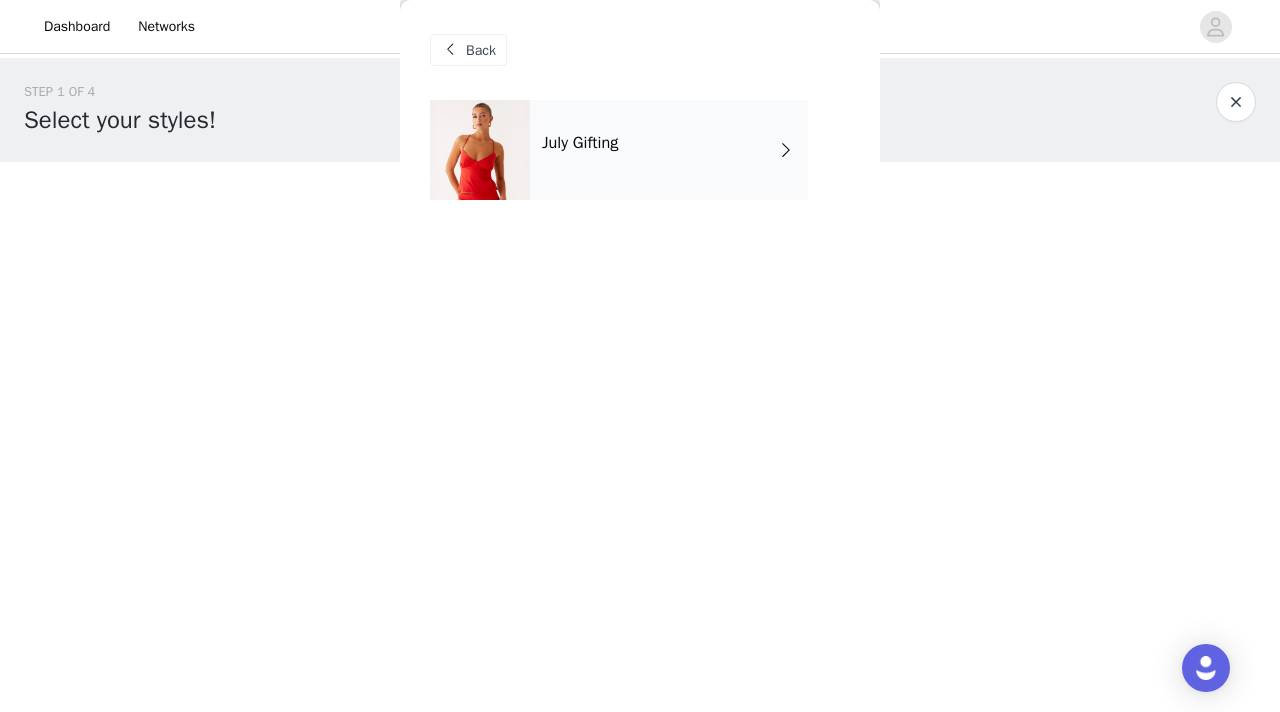 click on "July Gifting" at bounding box center (669, 150) 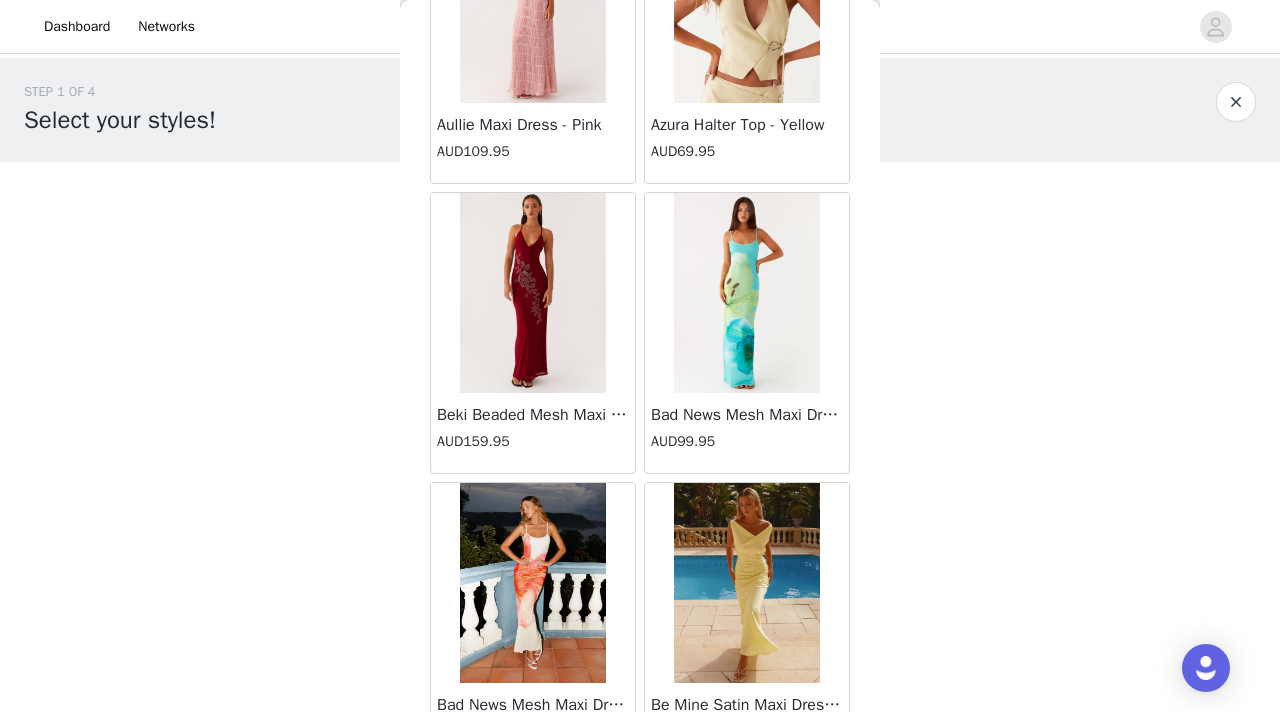 scroll, scrollTop: 2348, scrollLeft: 0, axis: vertical 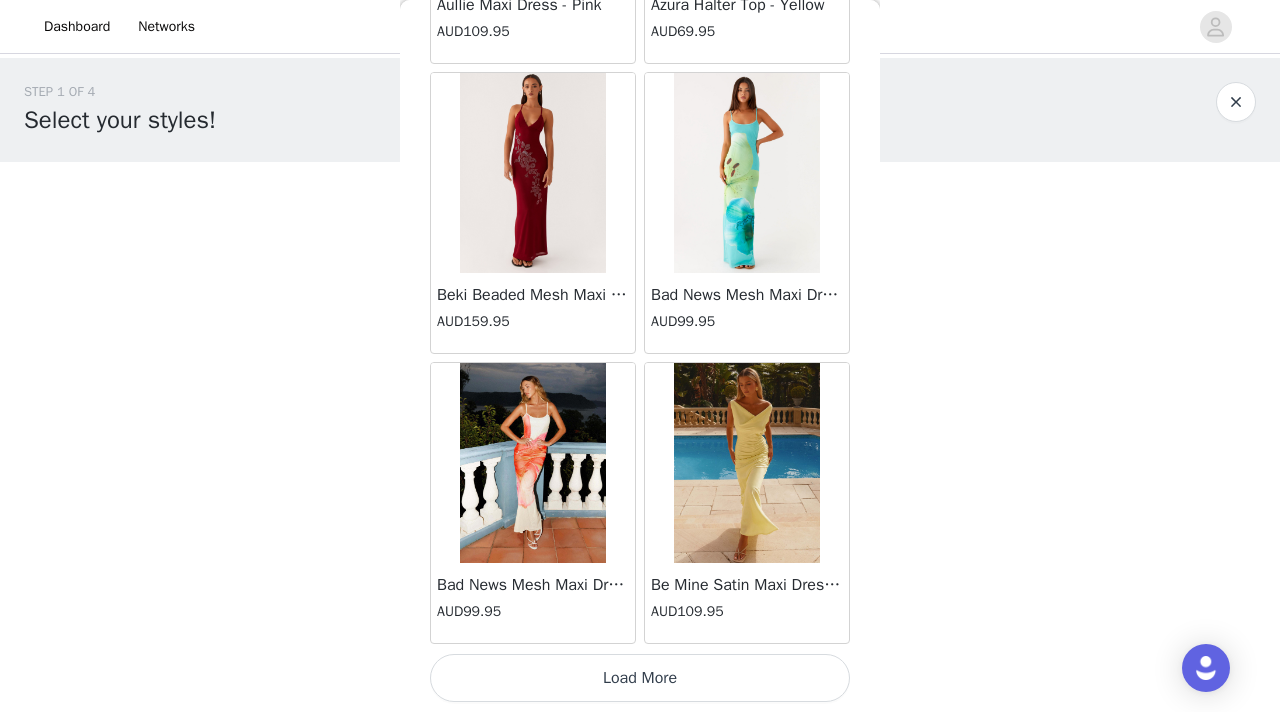 click on "Load More" at bounding box center [640, 678] 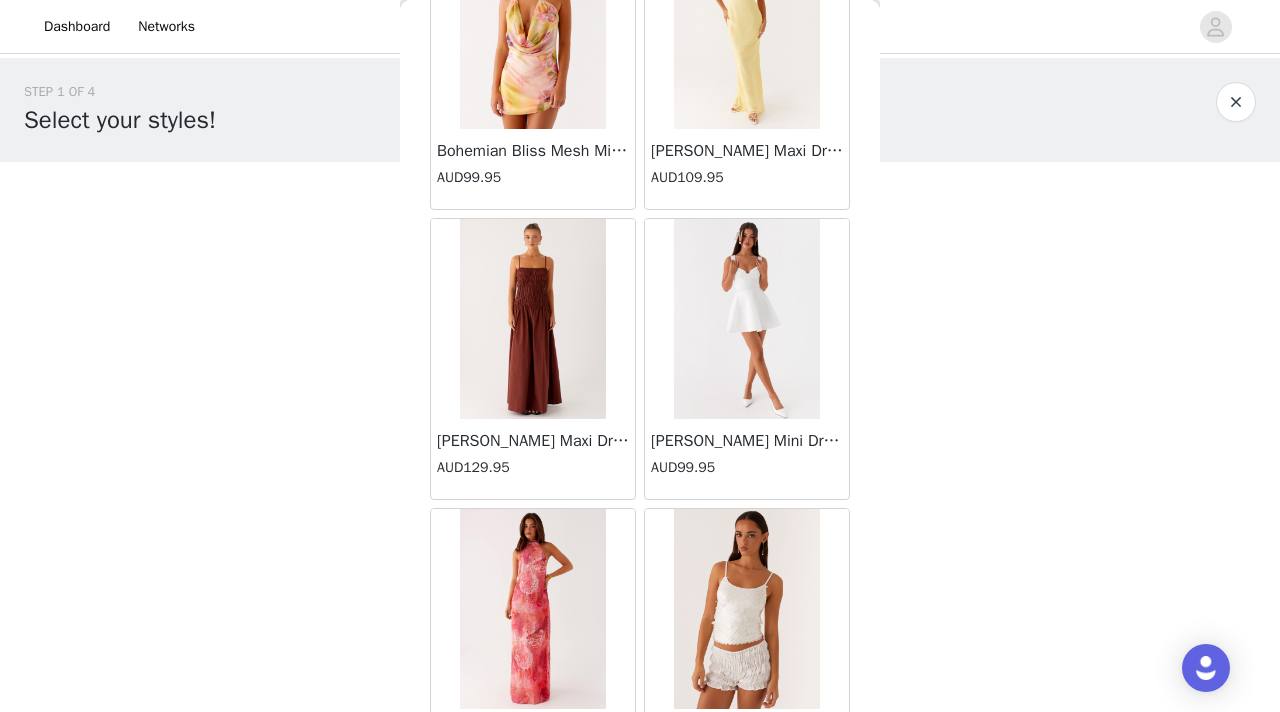 scroll, scrollTop: 5248, scrollLeft: 0, axis: vertical 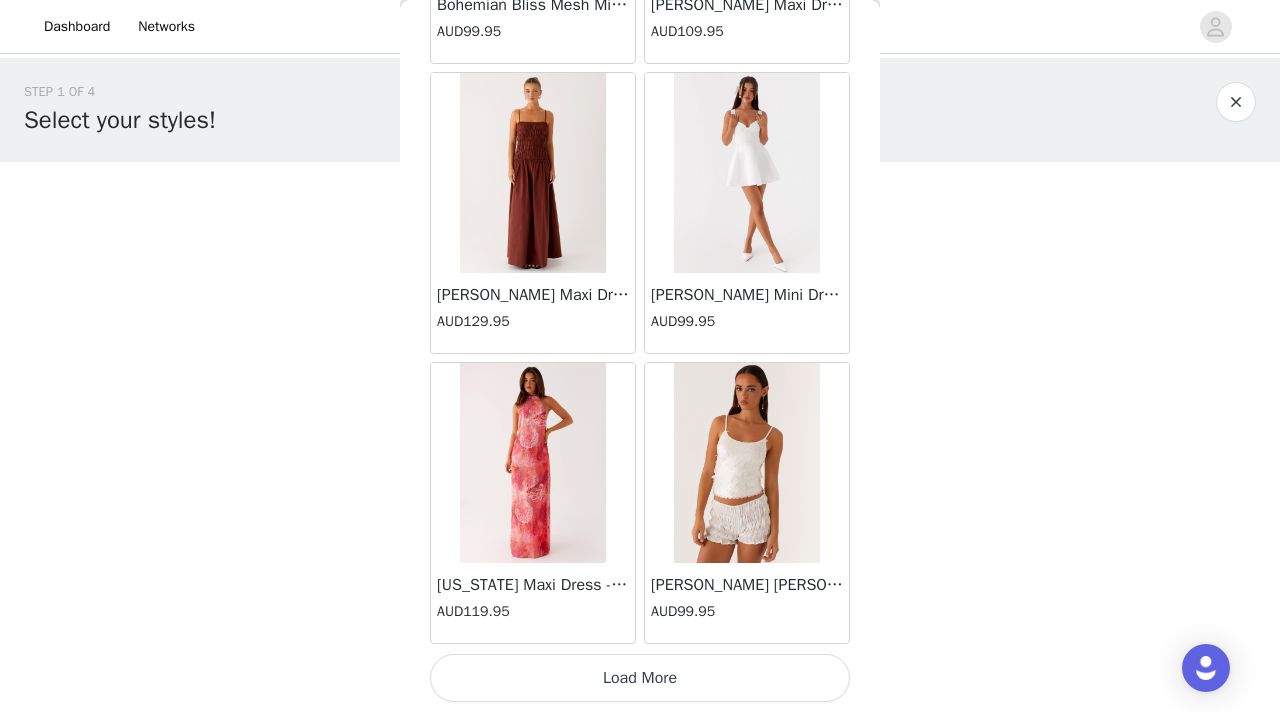click on "Load More" at bounding box center [640, 678] 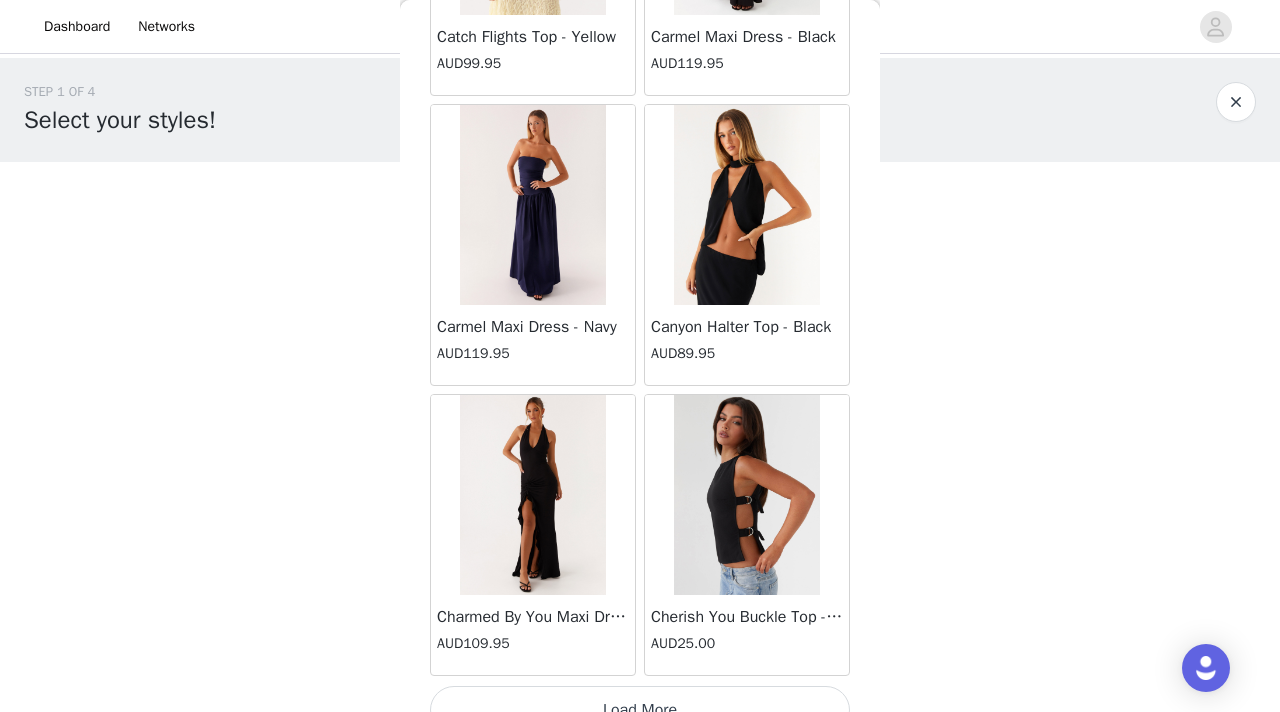 scroll, scrollTop: 8148, scrollLeft: 0, axis: vertical 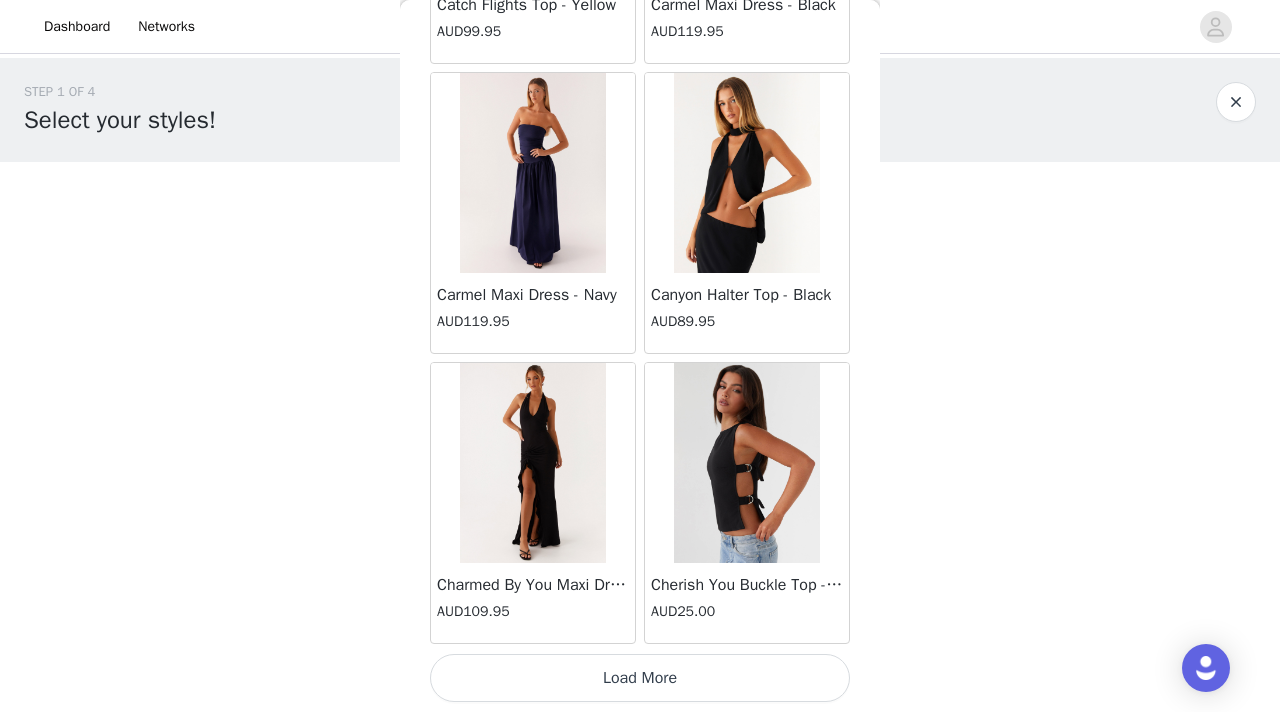 click on "Load More" at bounding box center [640, 678] 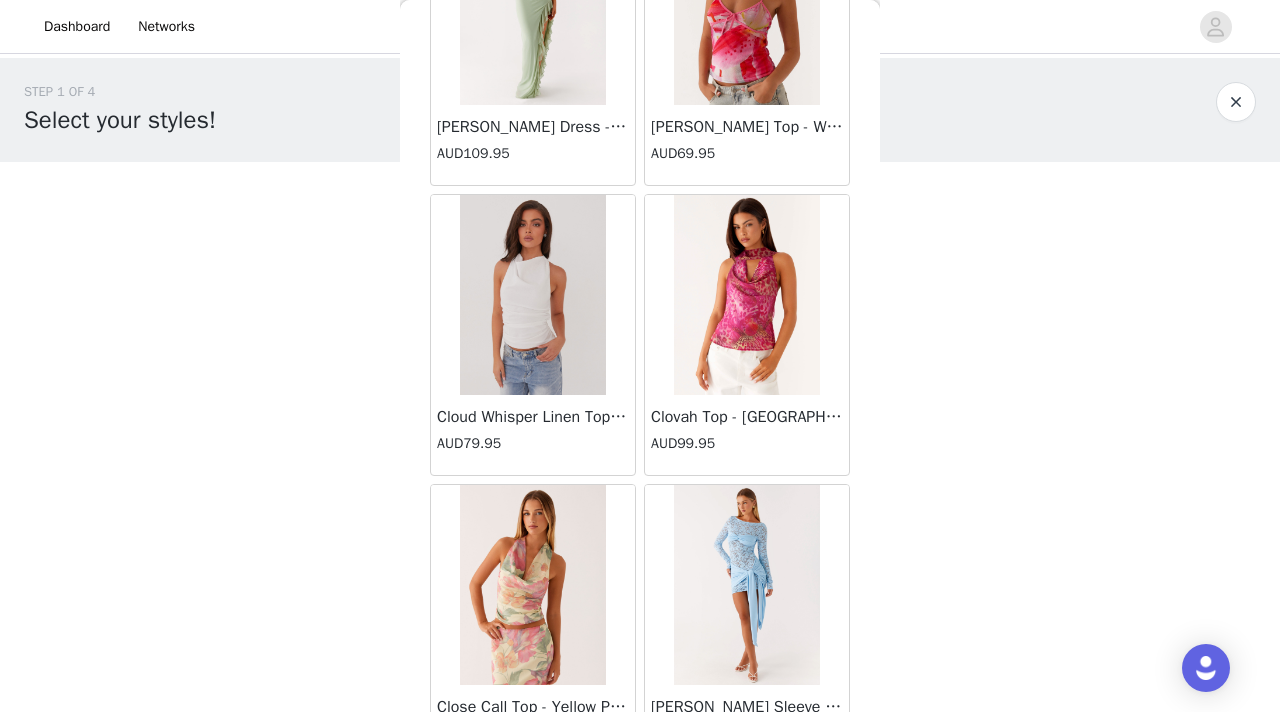 scroll, scrollTop: 11048, scrollLeft: 0, axis: vertical 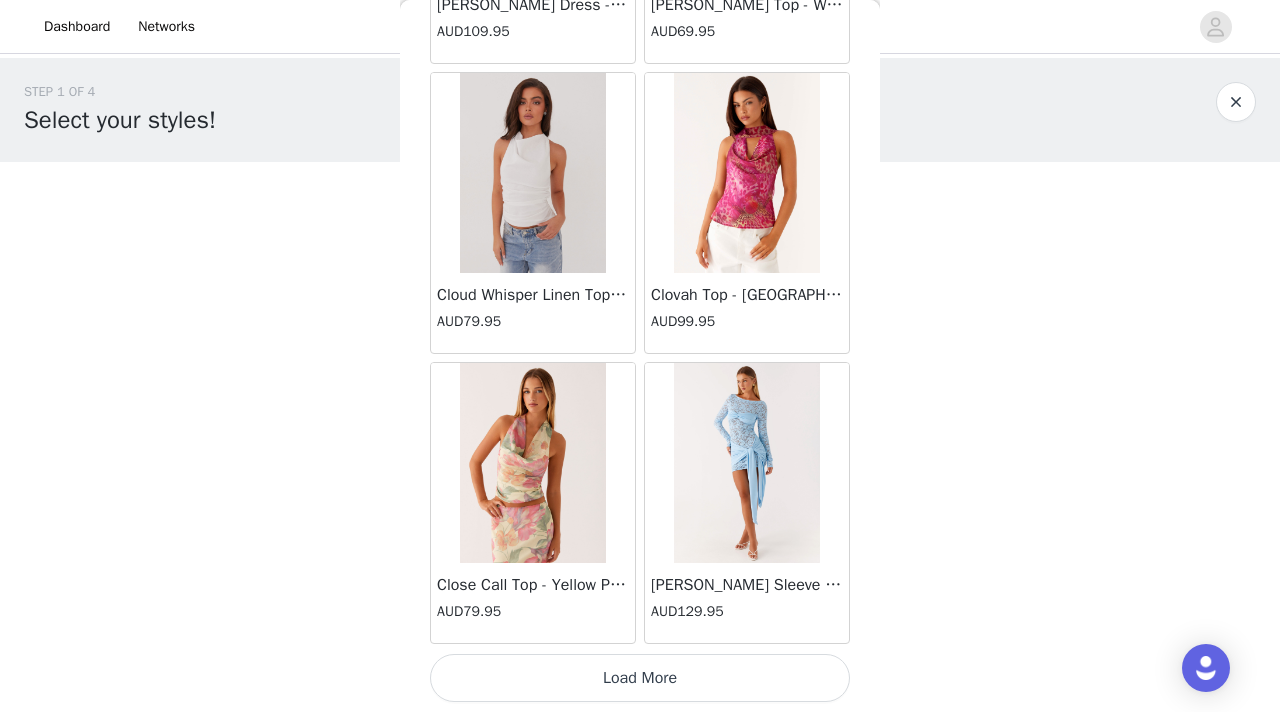 click on "Load More" at bounding box center [640, 678] 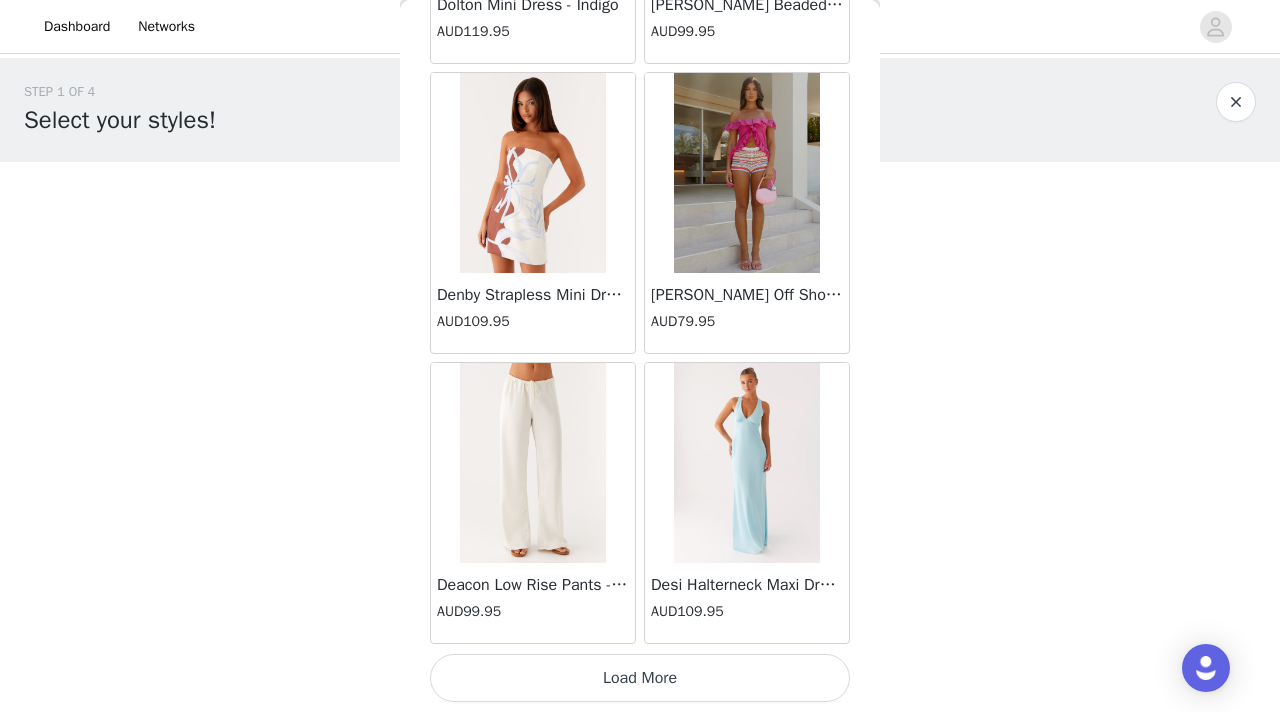 click on "Load More" at bounding box center (640, 678) 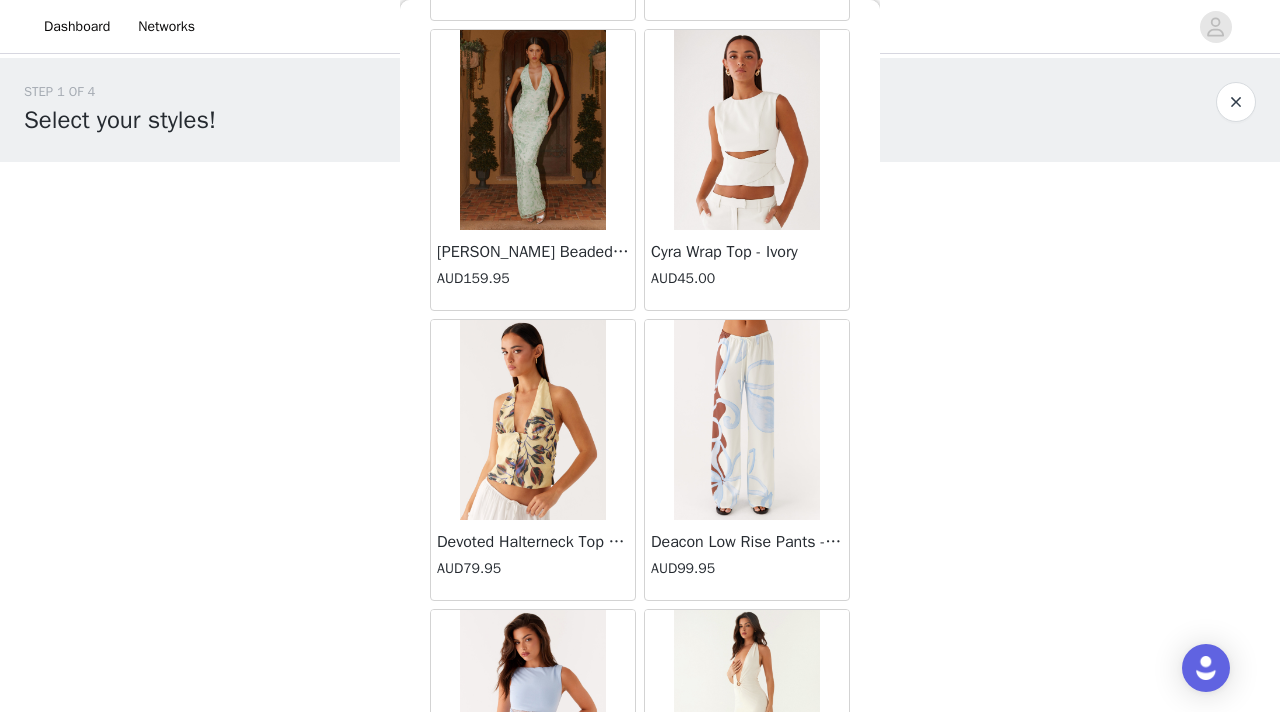 scroll, scrollTop: 16848, scrollLeft: 0, axis: vertical 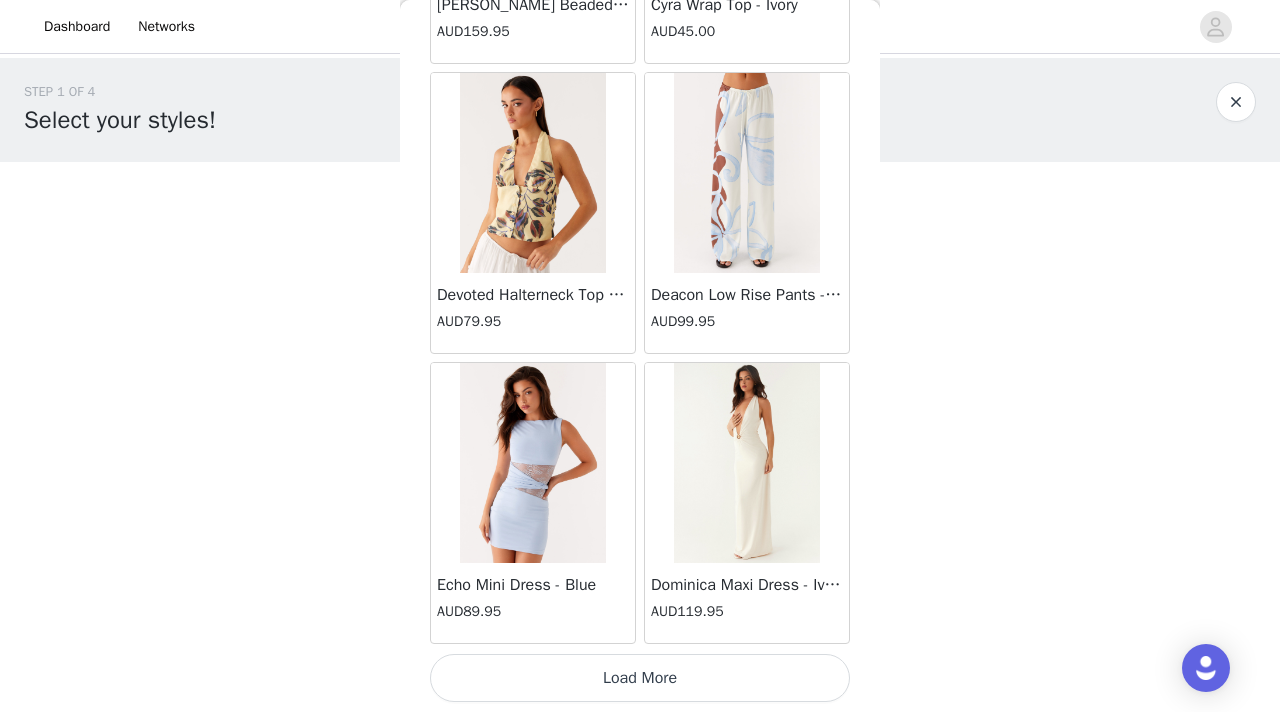 click on "Load More" at bounding box center (640, 678) 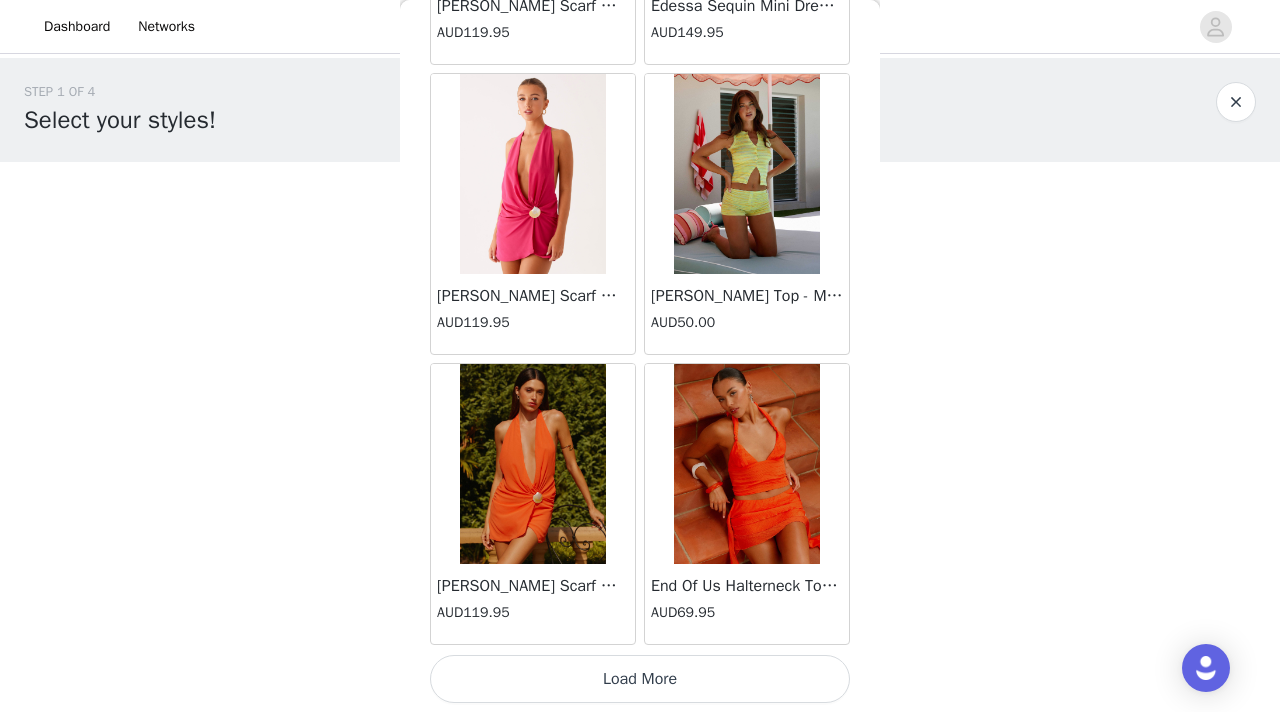 scroll, scrollTop: 19748, scrollLeft: 0, axis: vertical 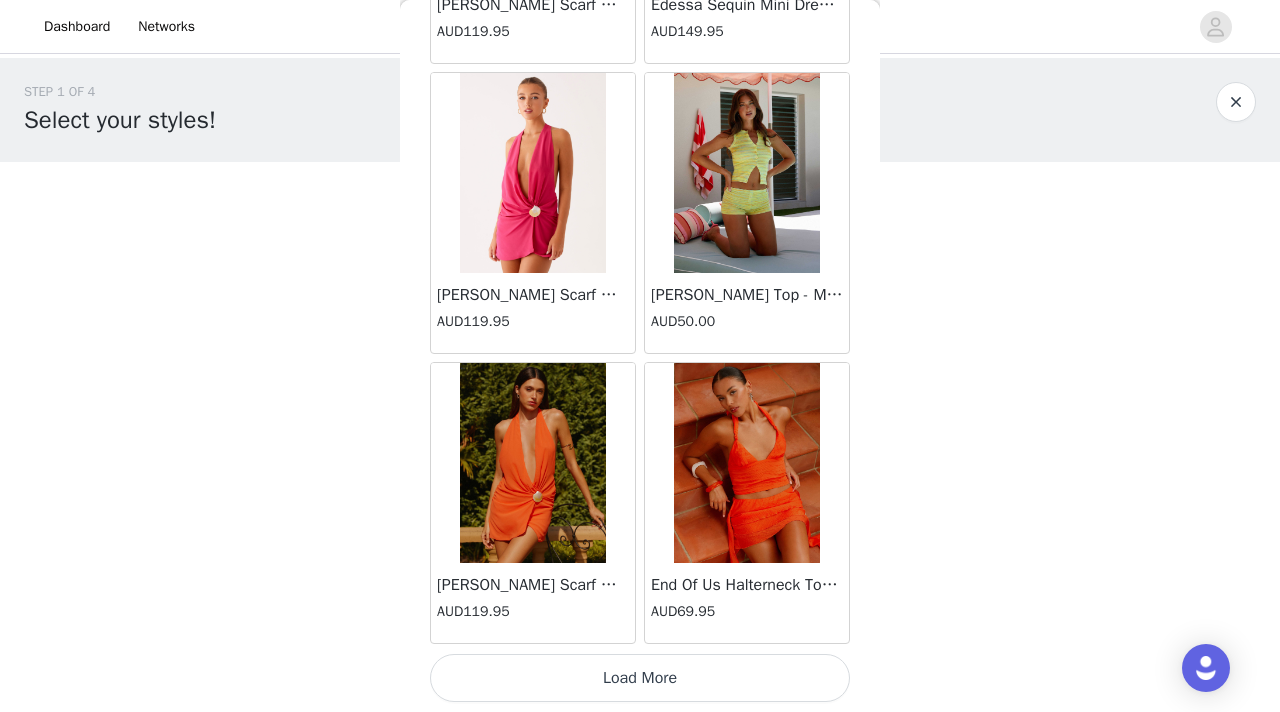 click on "Load More" at bounding box center [640, 678] 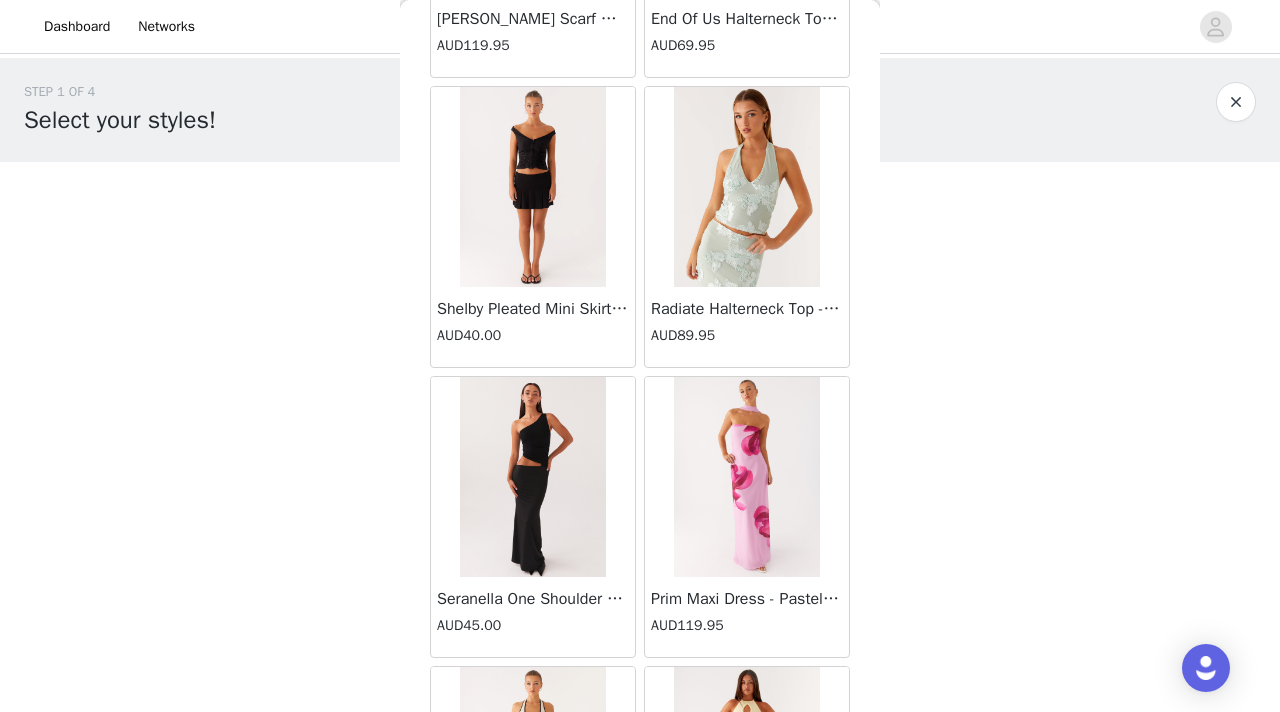 scroll, scrollTop: 20331, scrollLeft: 0, axis: vertical 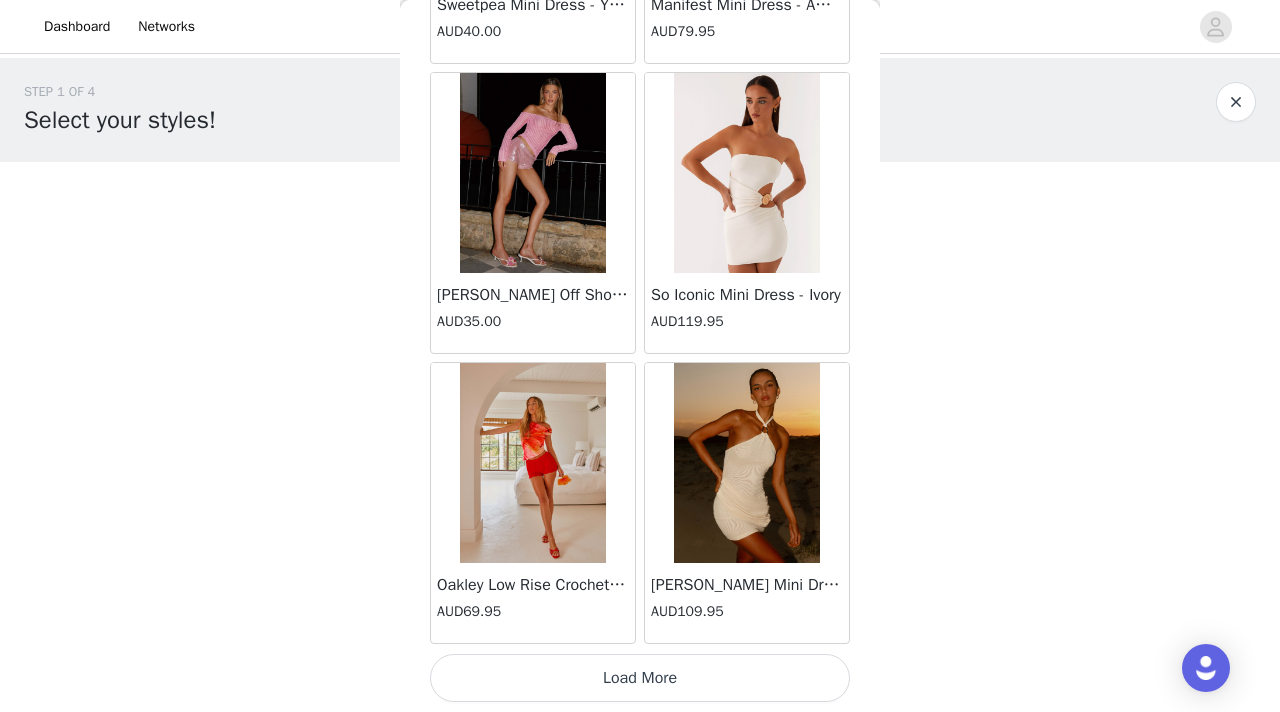 click on "Load More" at bounding box center [640, 678] 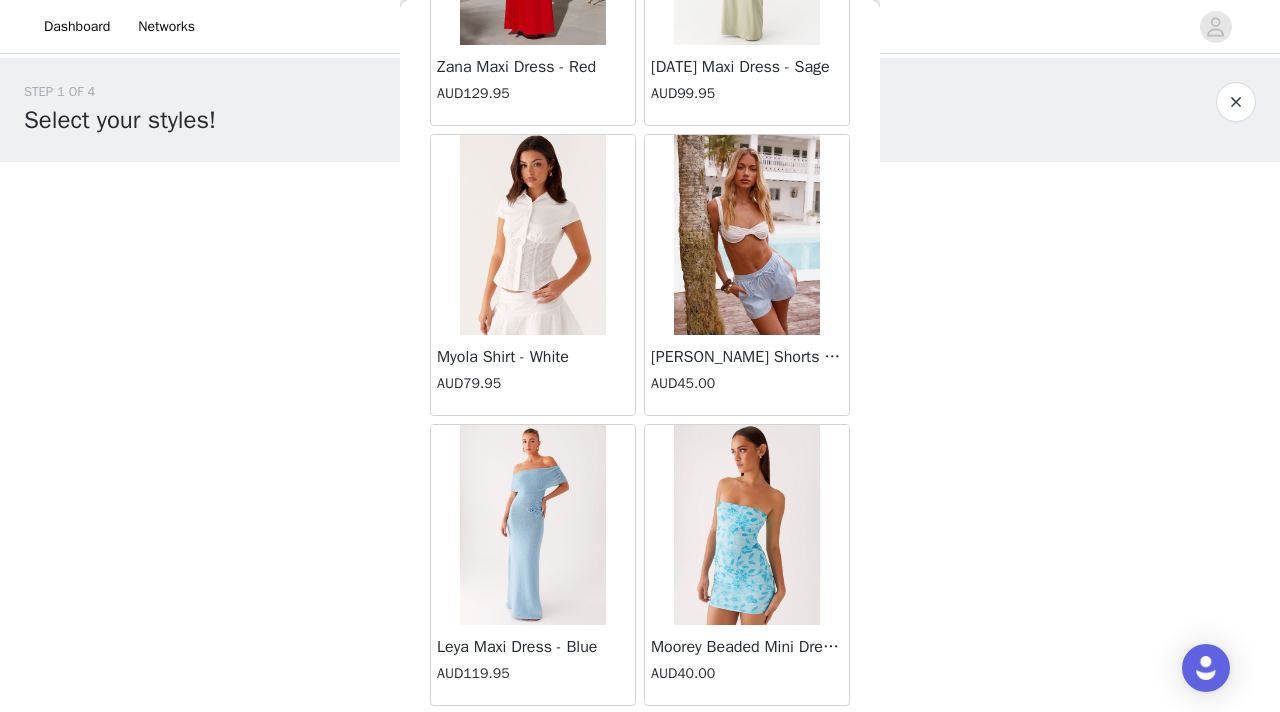 scroll, scrollTop: 25548, scrollLeft: 0, axis: vertical 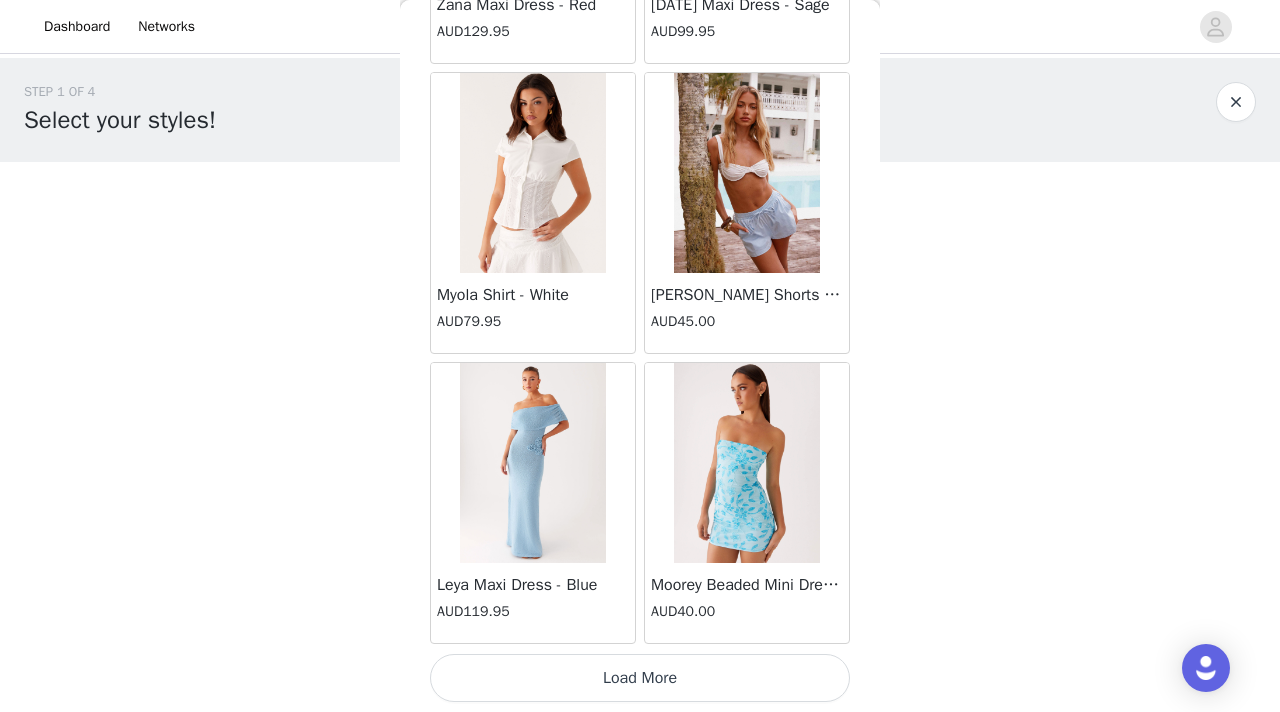 click on "Load More" at bounding box center [640, 678] 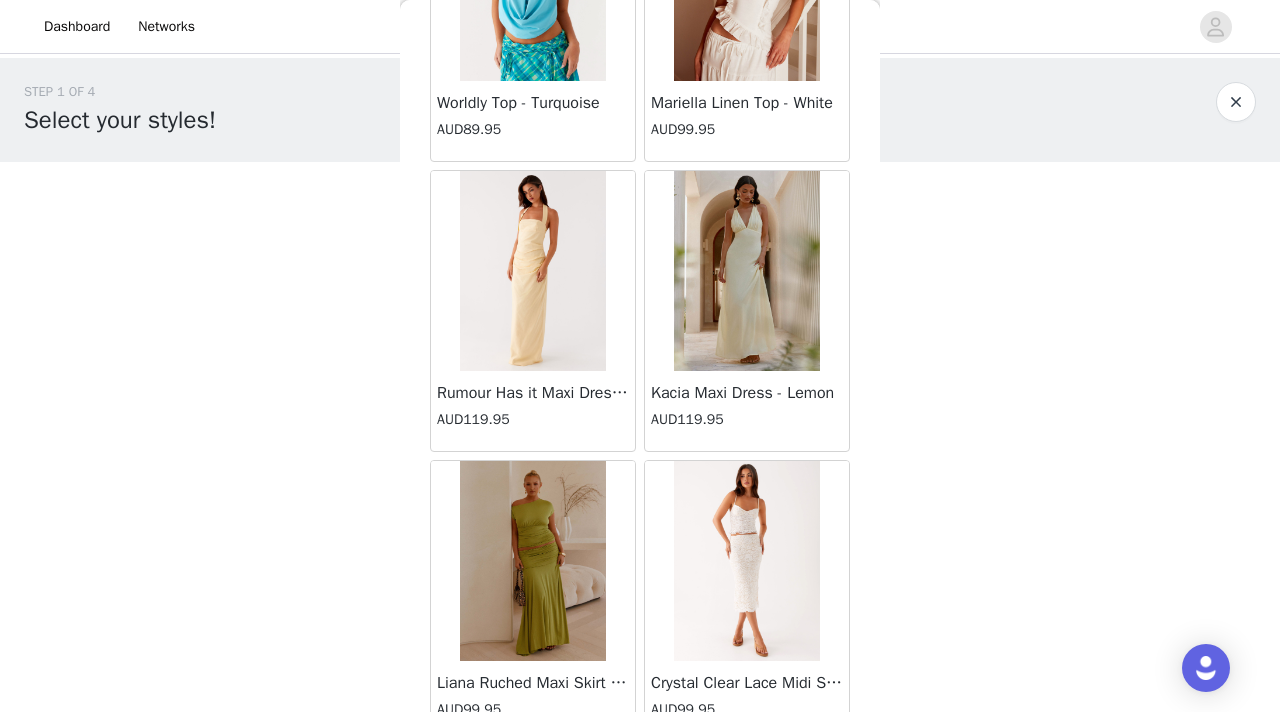 scroll, scrollTop: 28448, scrollLeft: 0, axis: vertical 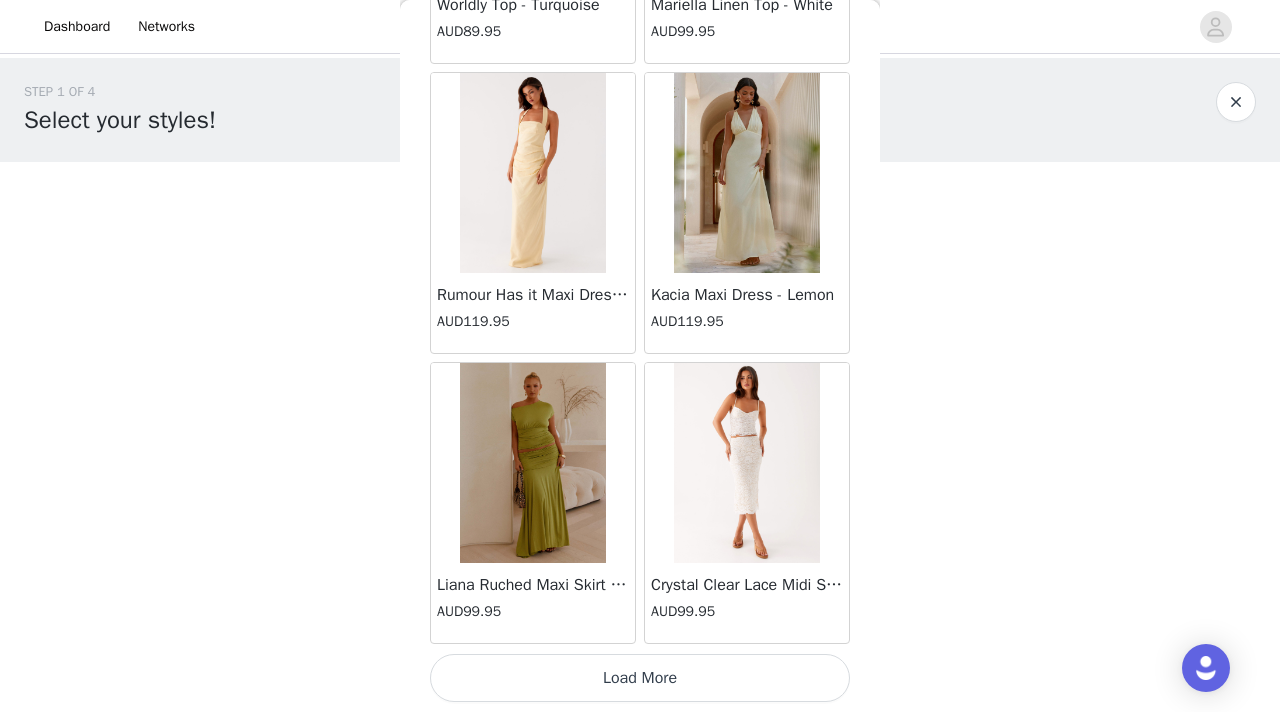 click on "Load More" at bounding box center [640, 678] 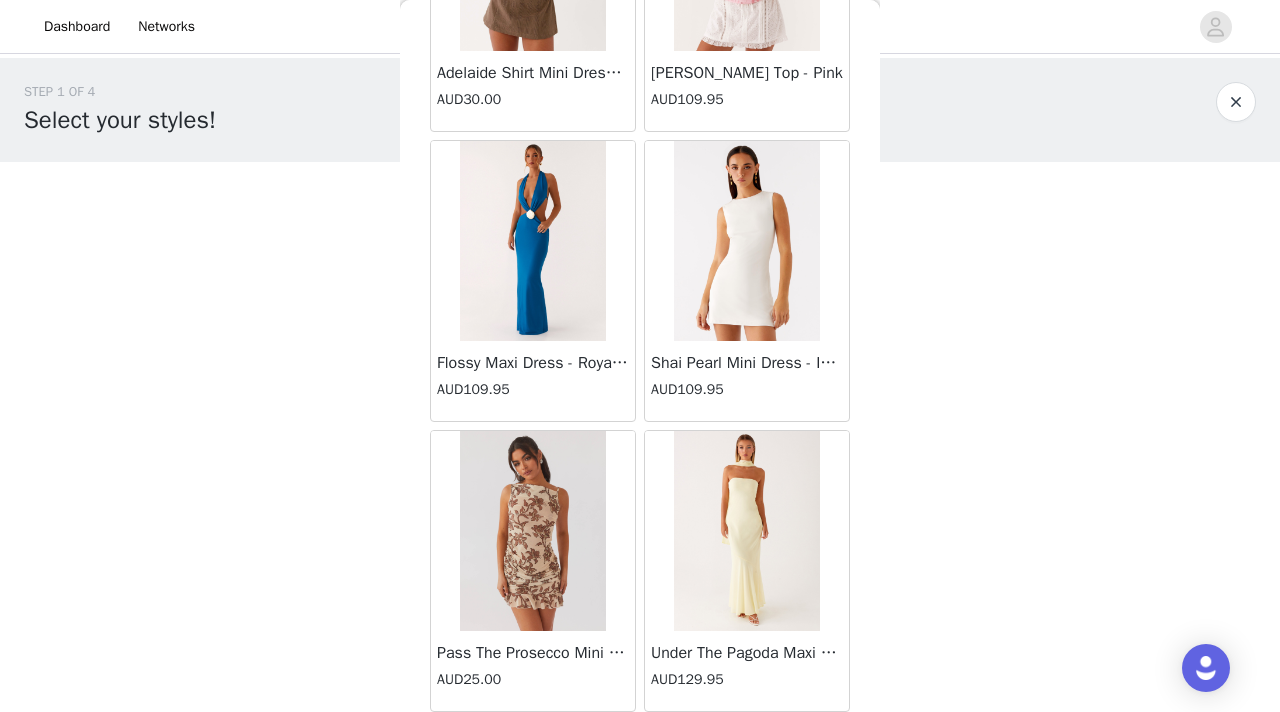 scroll, scrollTop: 31348, scrollLeft: 0, axis: vertical 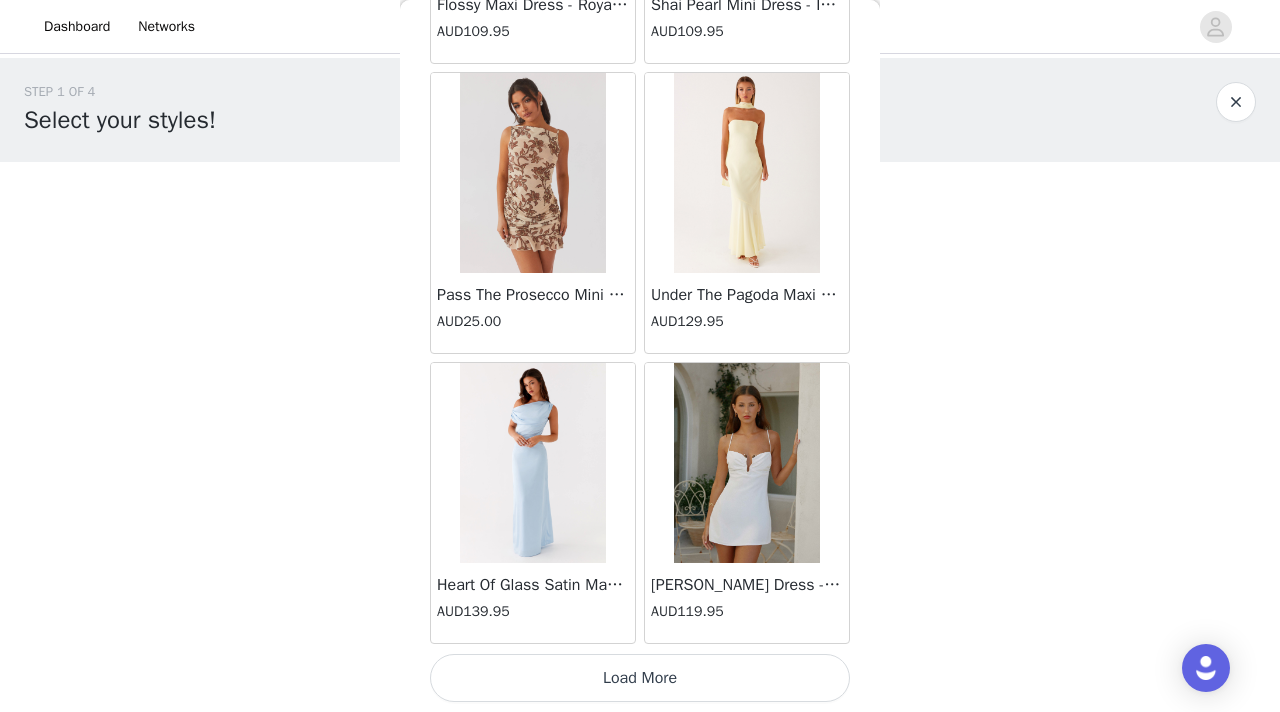 click on "Load More" at bounding box center [640, 678] 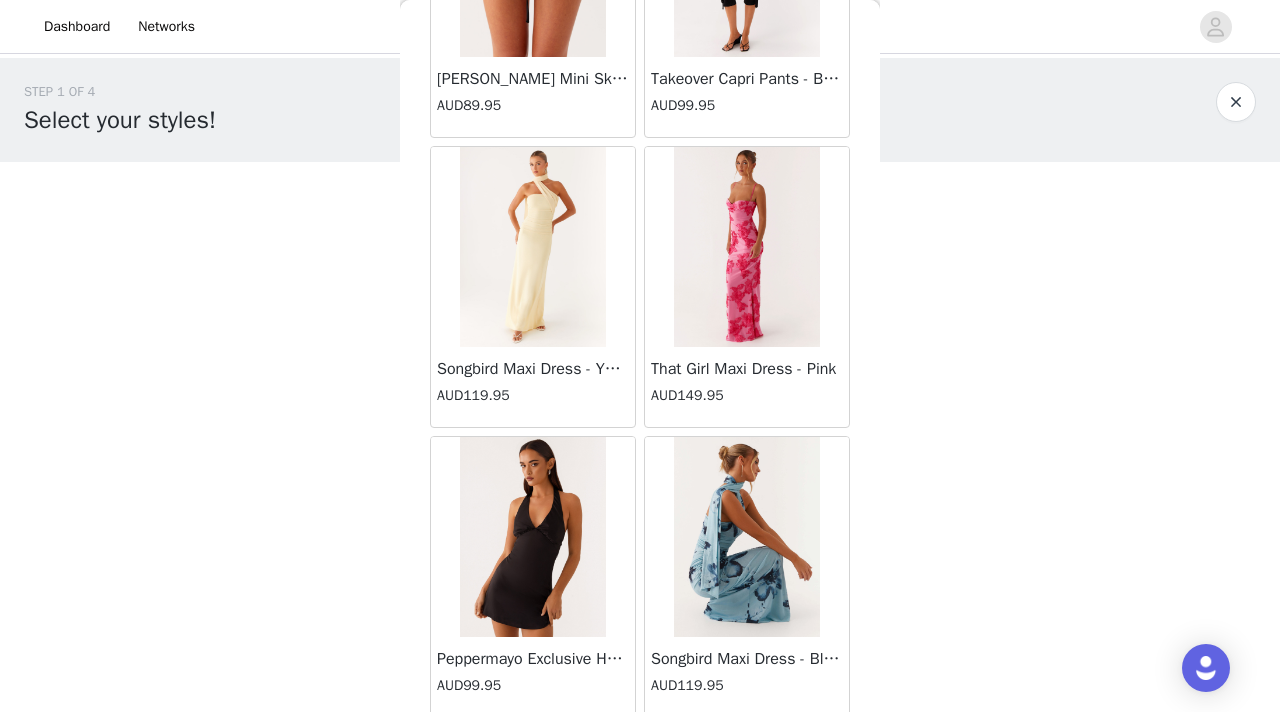 scroll, scrollTop: 34248, scrollLeft: 0, axis: vertical 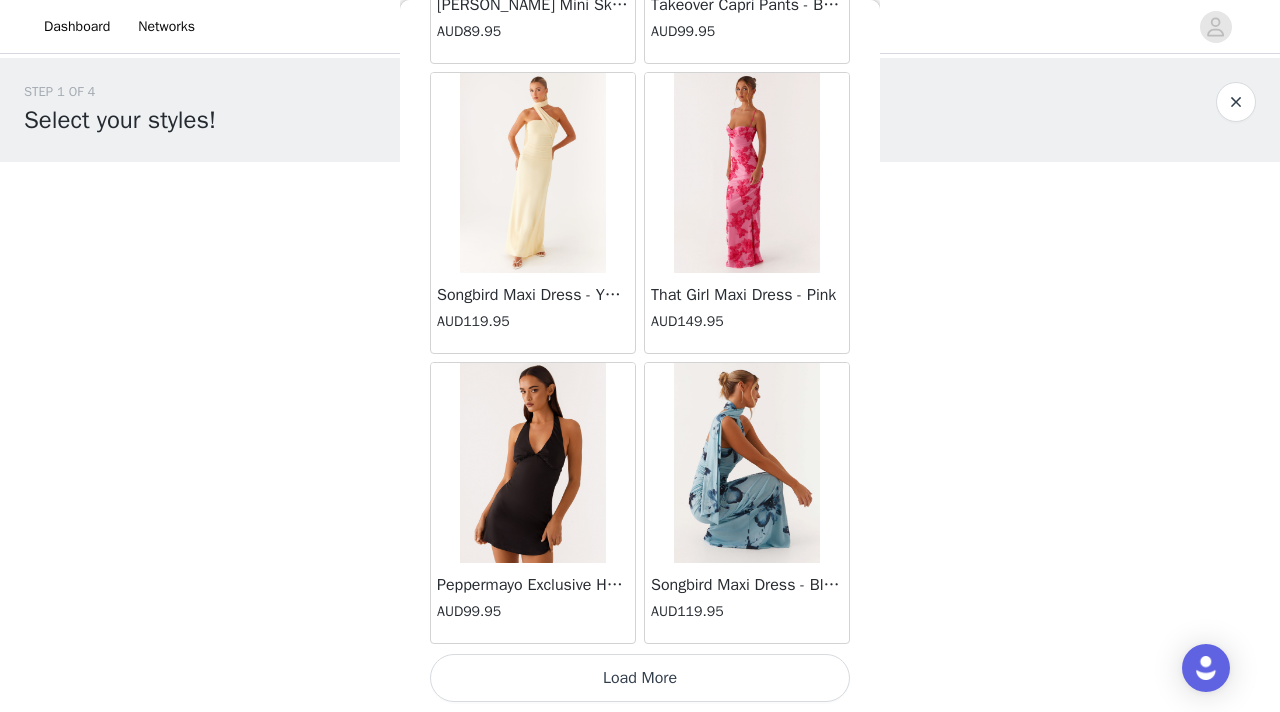 click on "Load More" at bounding box center [640, 678] 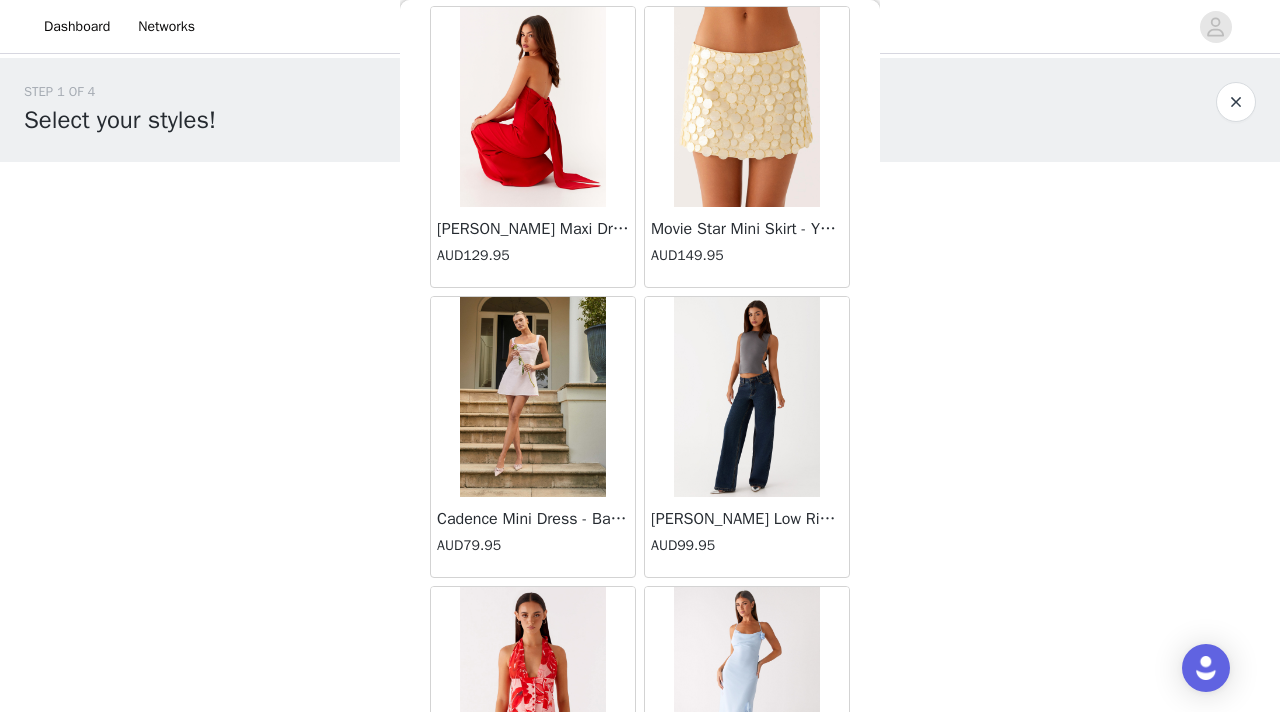 scroll, scrollTop: 36347, scrollLeft: 0, axis: vertical 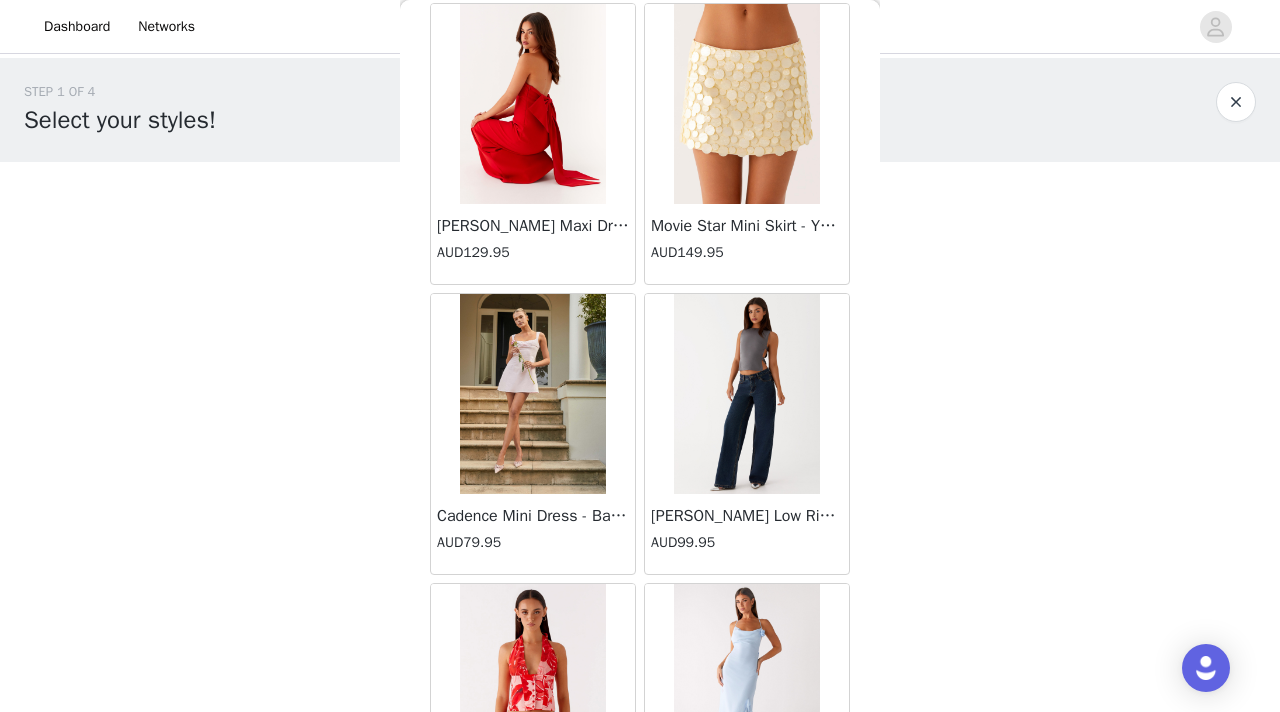 click at bounding box center (746, 394) 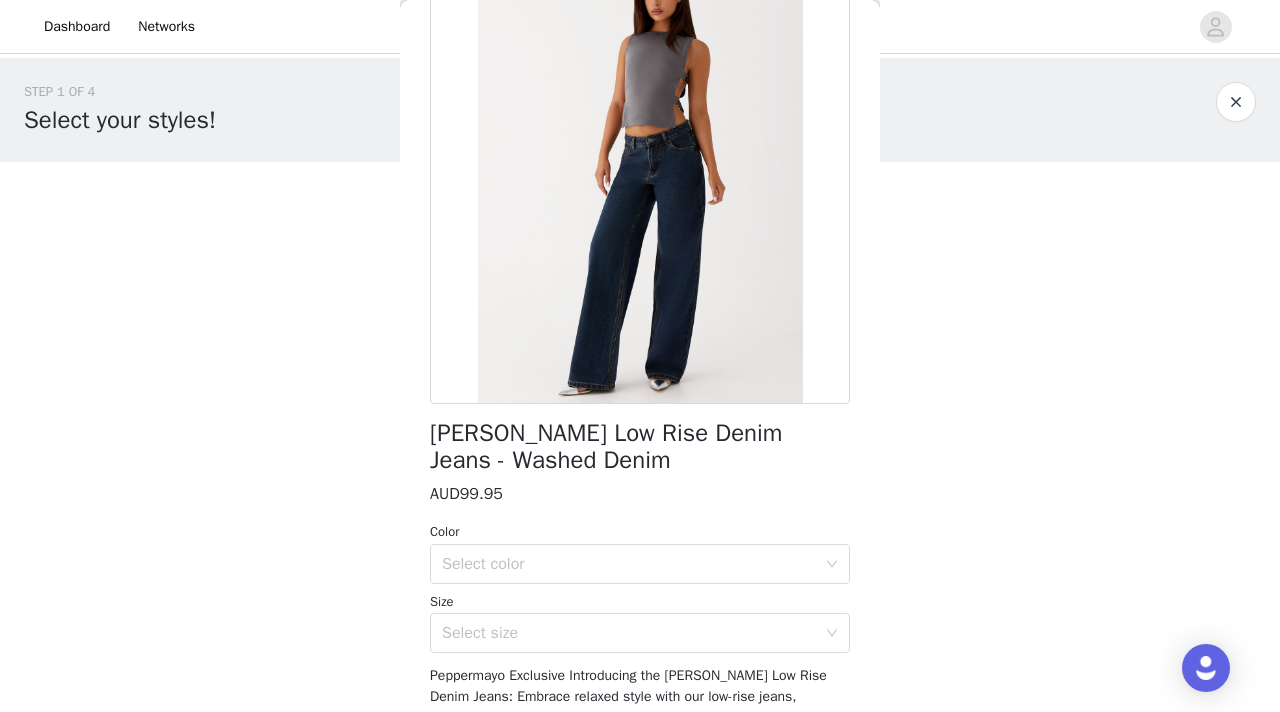 scroll, scrollTop: 169, scrollLeft: 0, axis: vertical 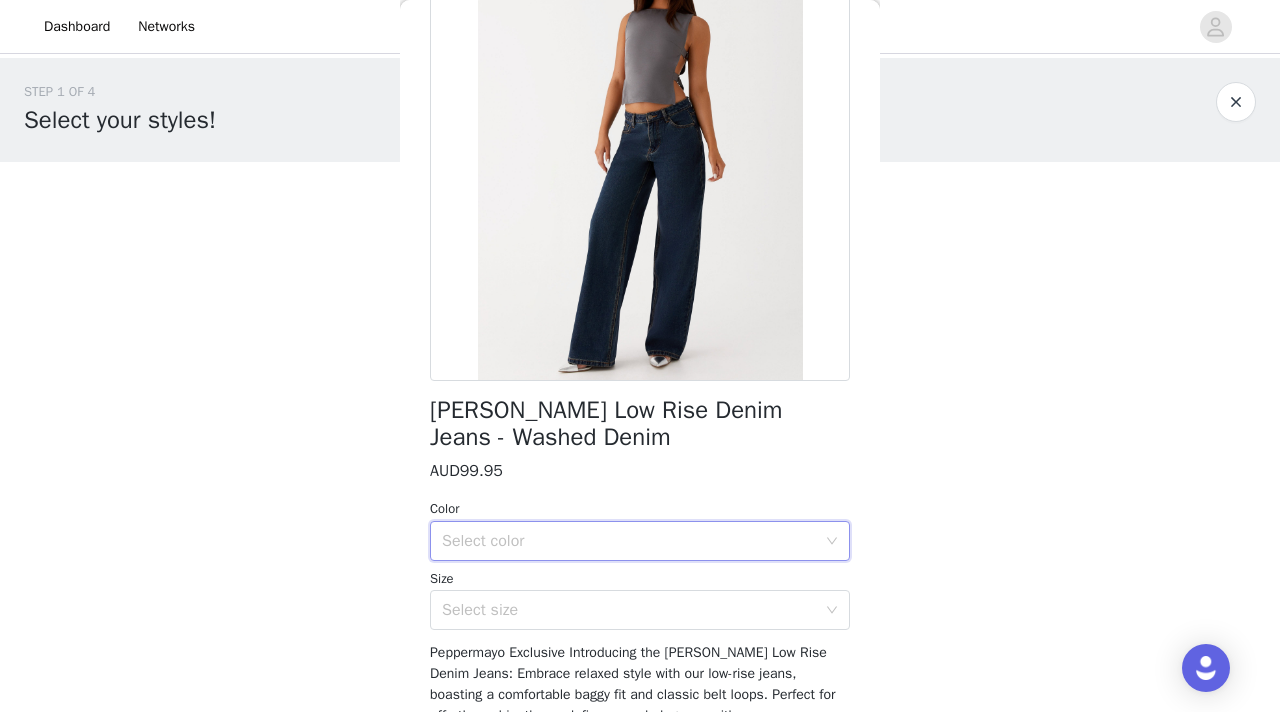 click on "Select color" at bounding box center (633, 541) 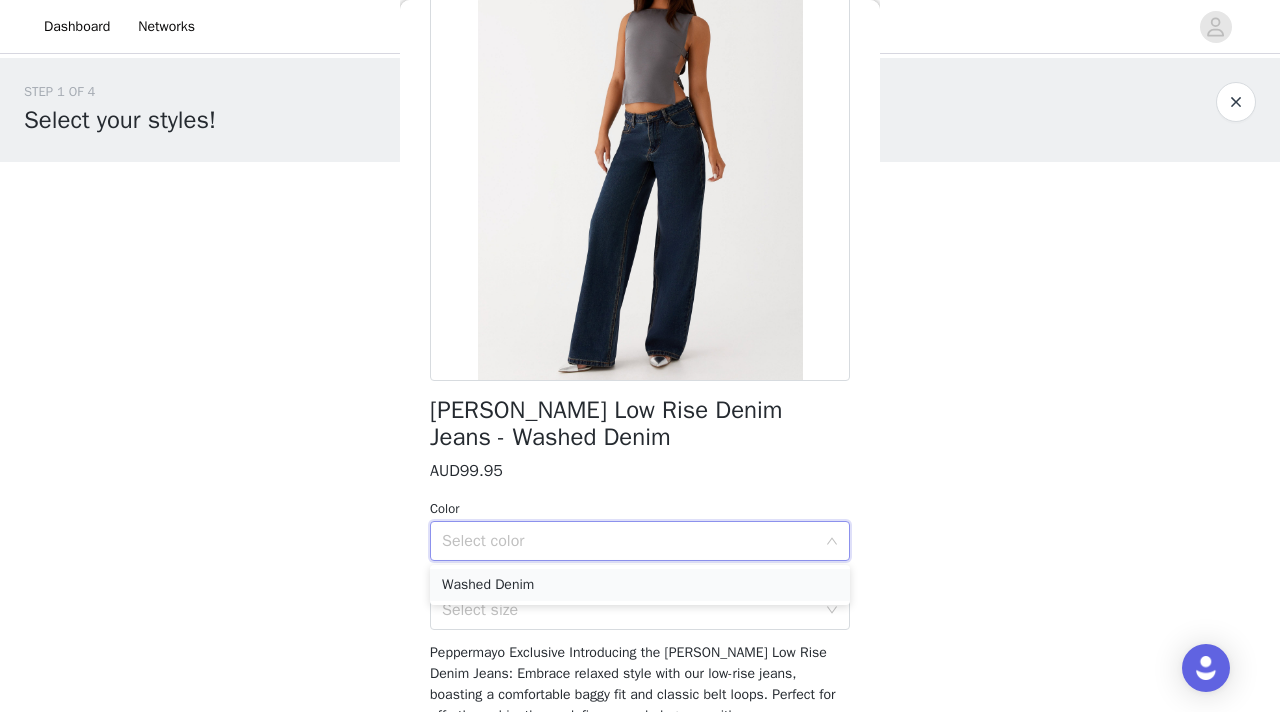 click on "Washed Denim" at bounding box center (640, 585) 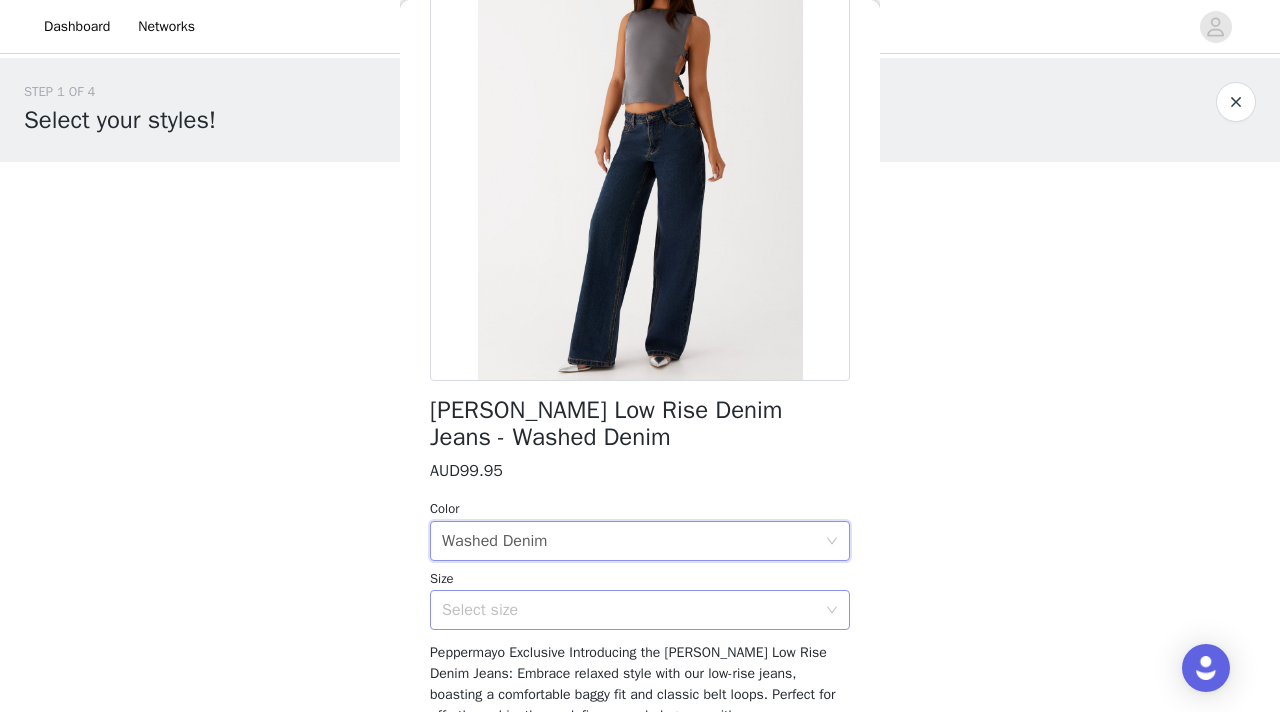 click on "Select size" at bounding box center [629, 610] 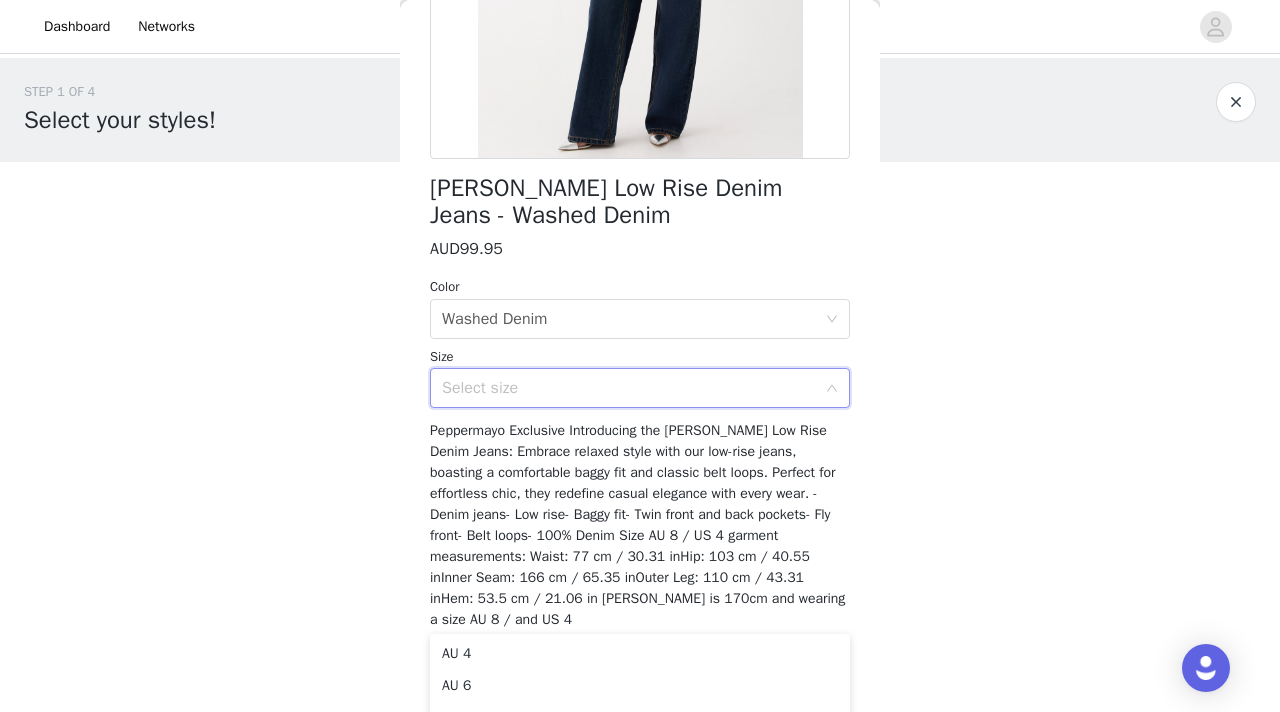 scroll, scrollTop: 393, scrollLeft: 0, axis: vertical 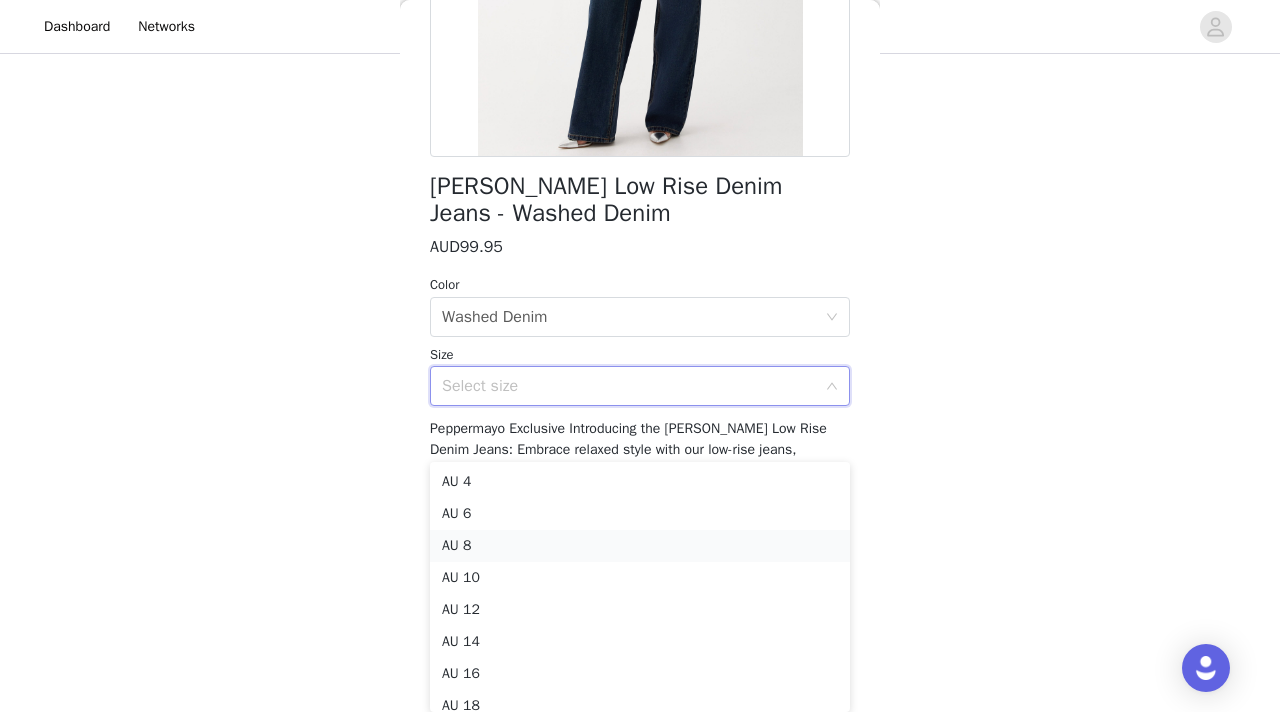 click on "AU 8" at bounding box center [640, 546] 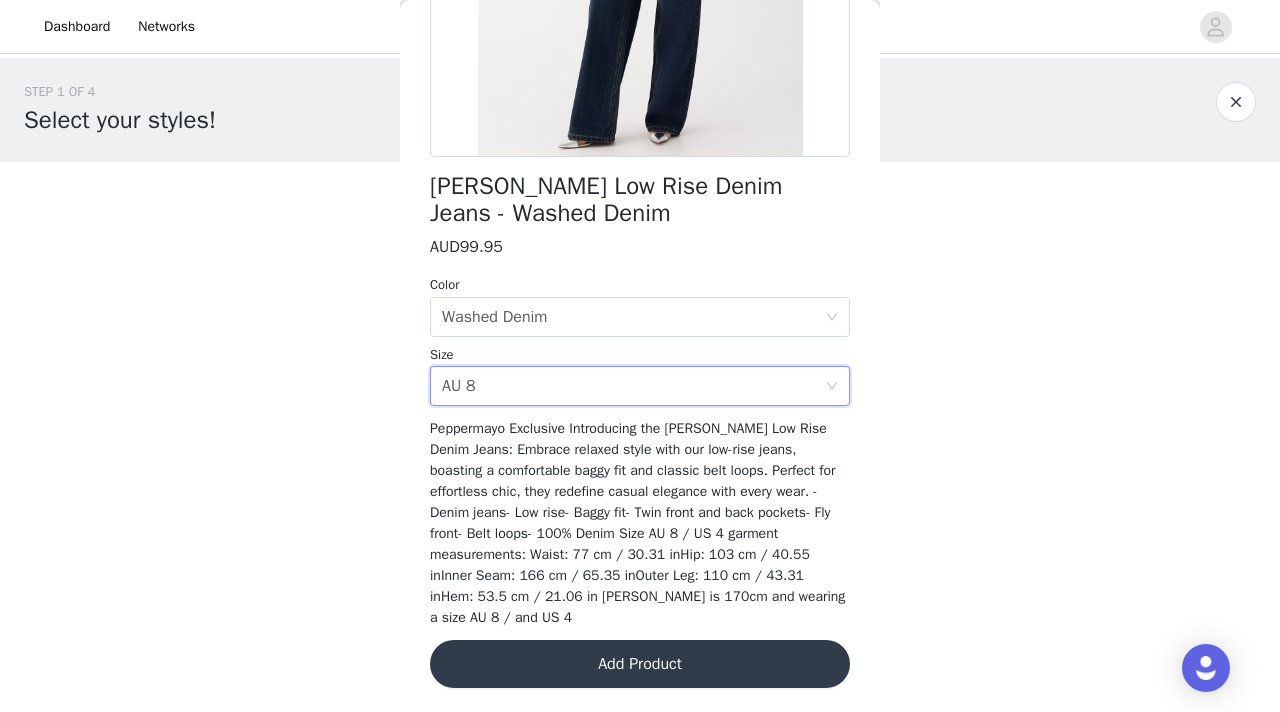 scroll, scrollTop: 0, scrollLeft: 0, axis: both 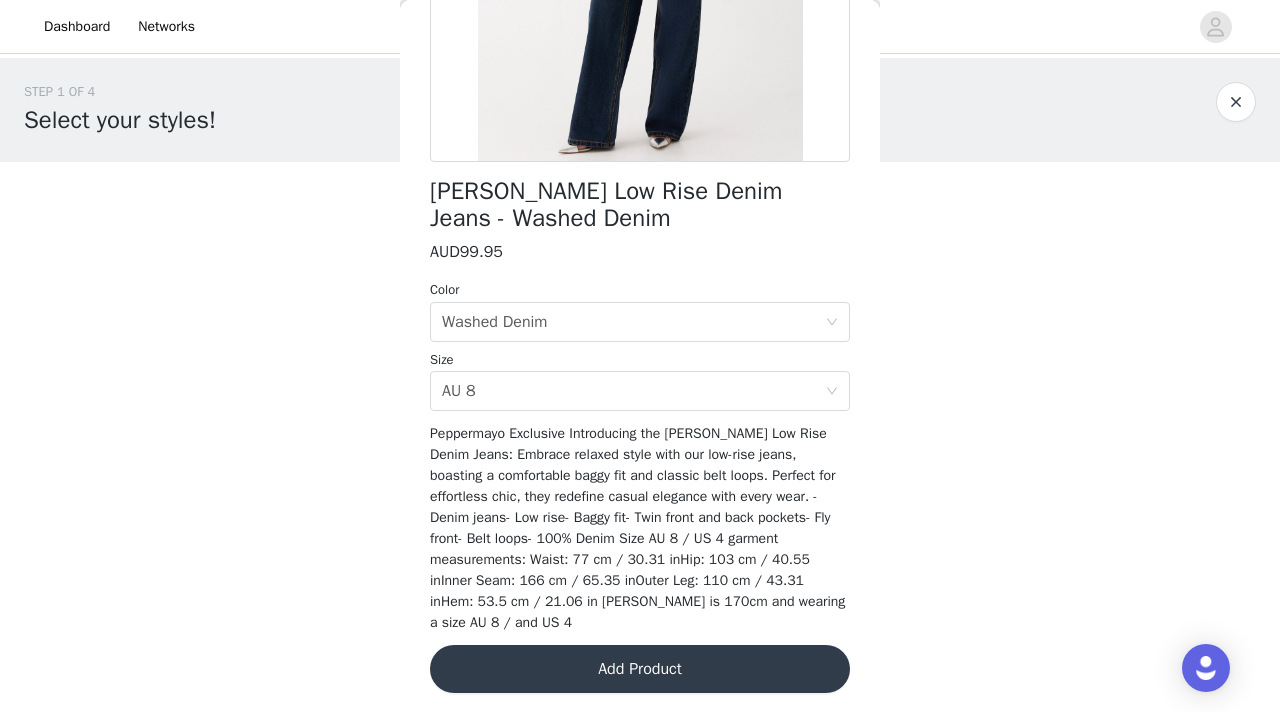 click on "Add Product" at bounding box center [640, 669] 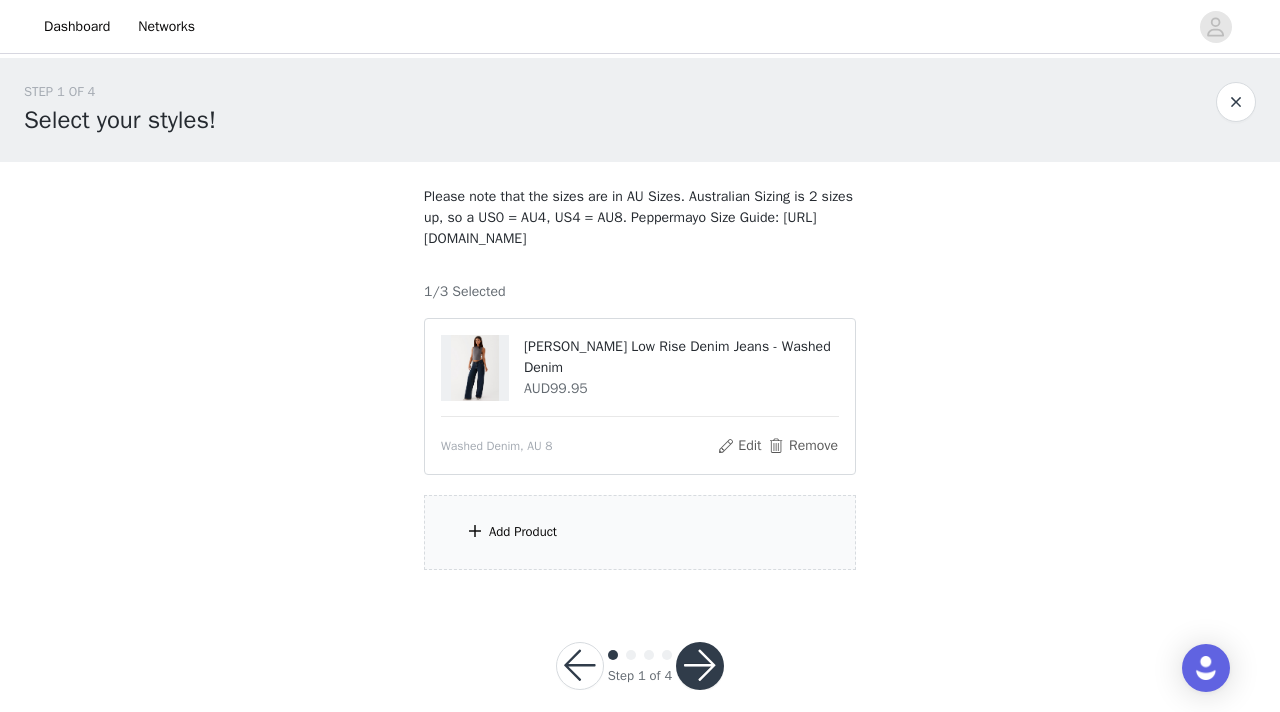 click on "Add Product" at bounding box center (640, 532) 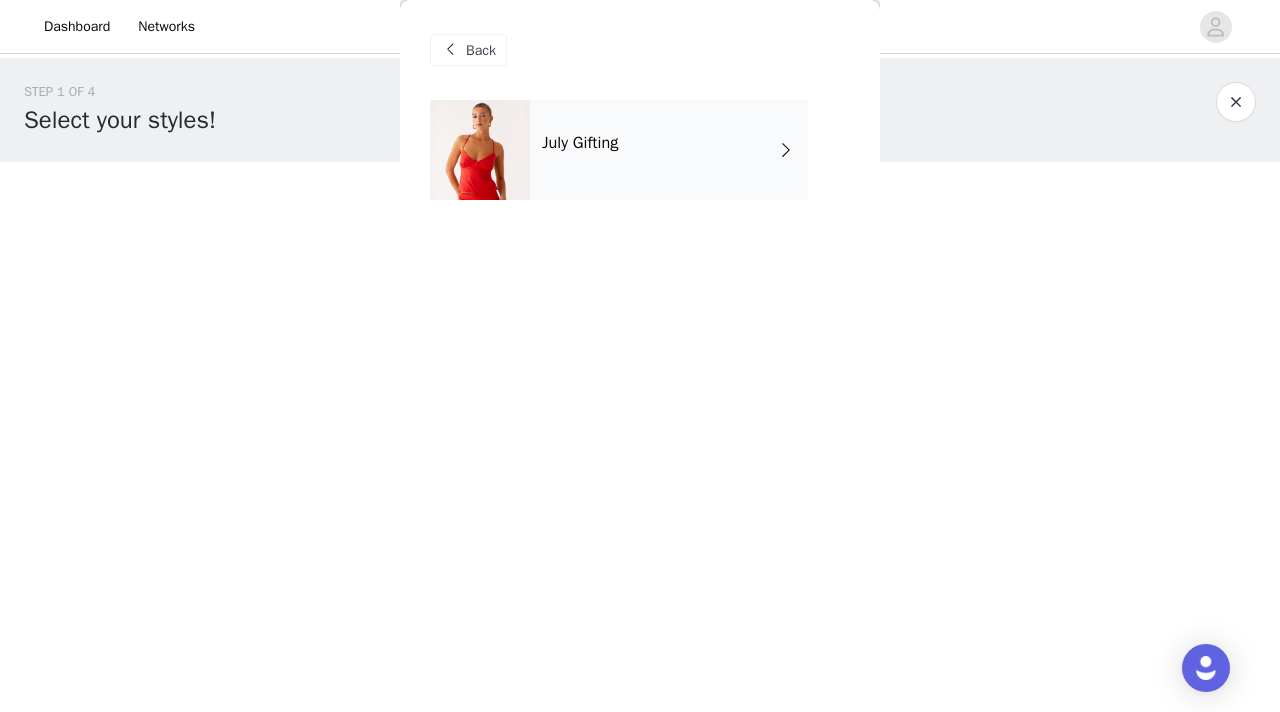 click on "July Gifting" at bounding box center (669, 150) 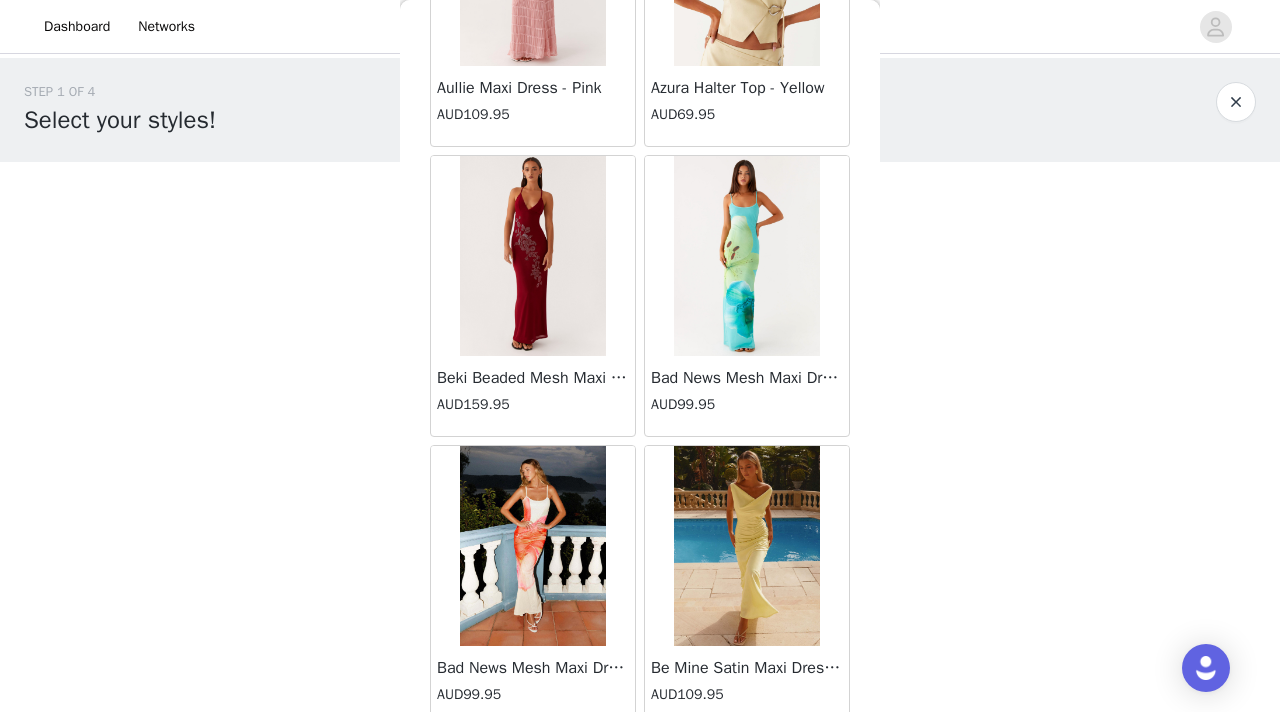 scroll, scrollTop: 2348, scrollLeft: 0, axis: vertical 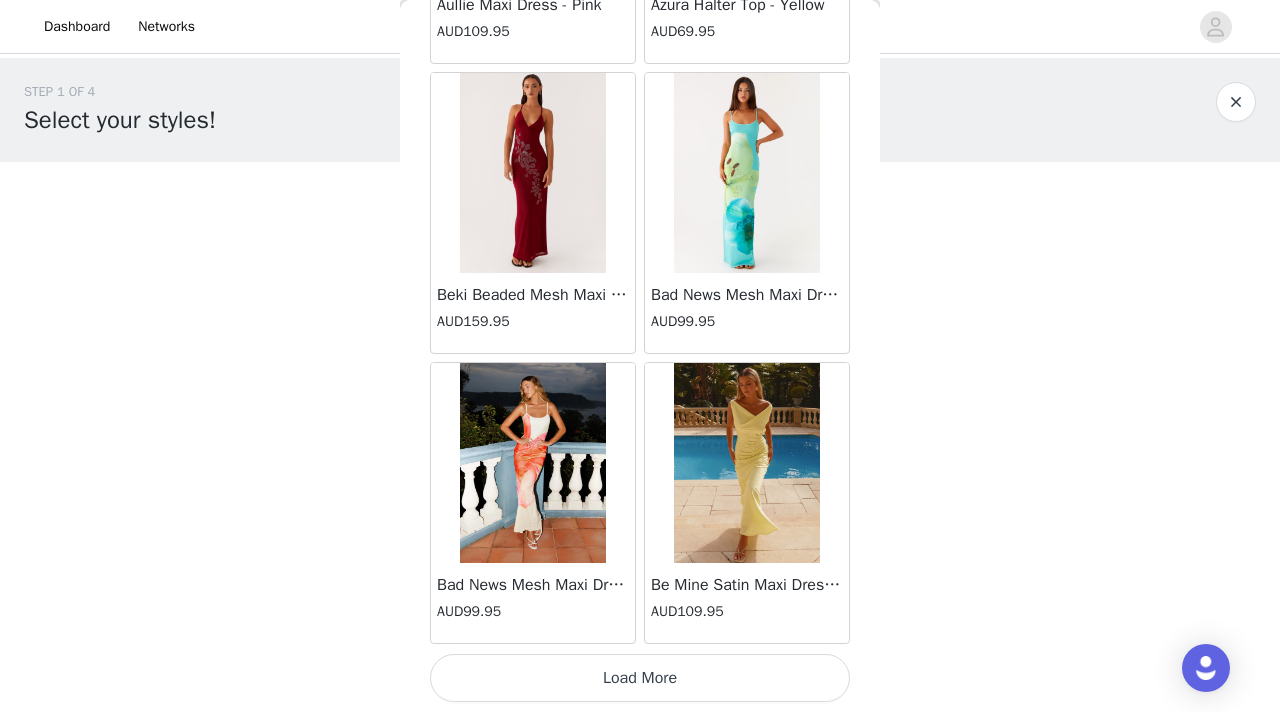 click on "Load More" at bounding box center (640, 678) 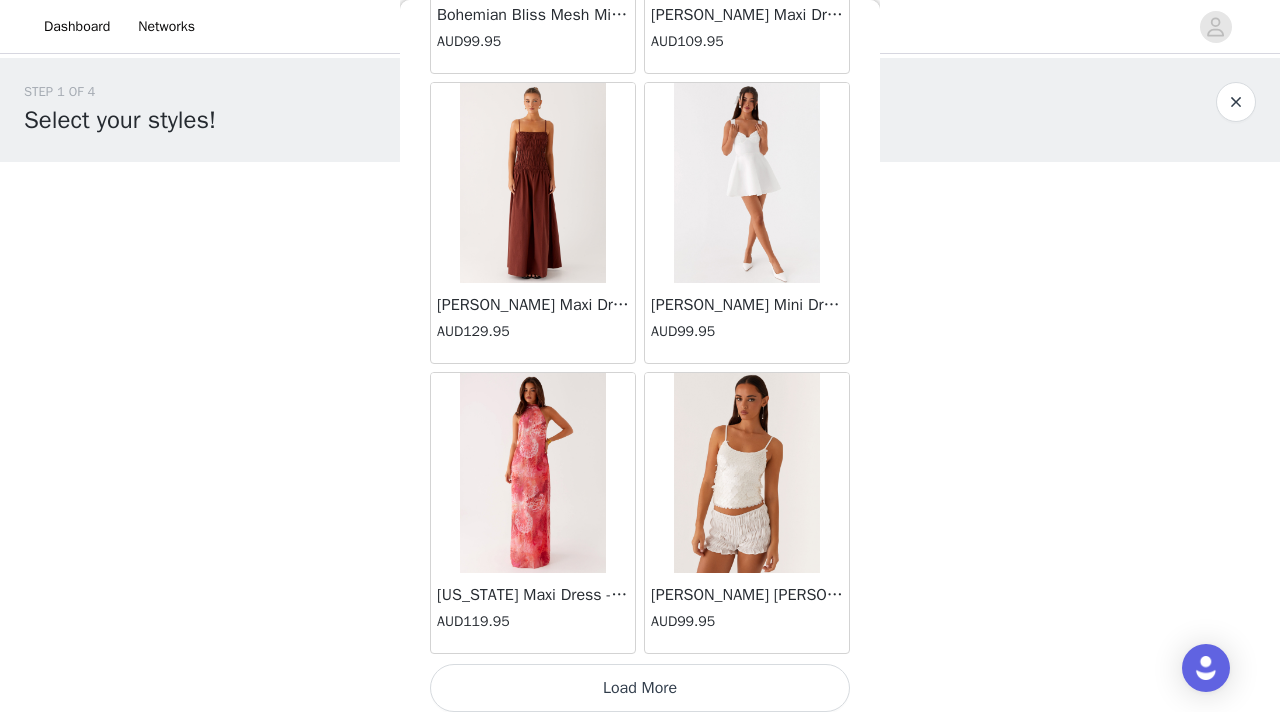 scroll, scrollTop: 5248, scrollLeft: 0, axis: vertical 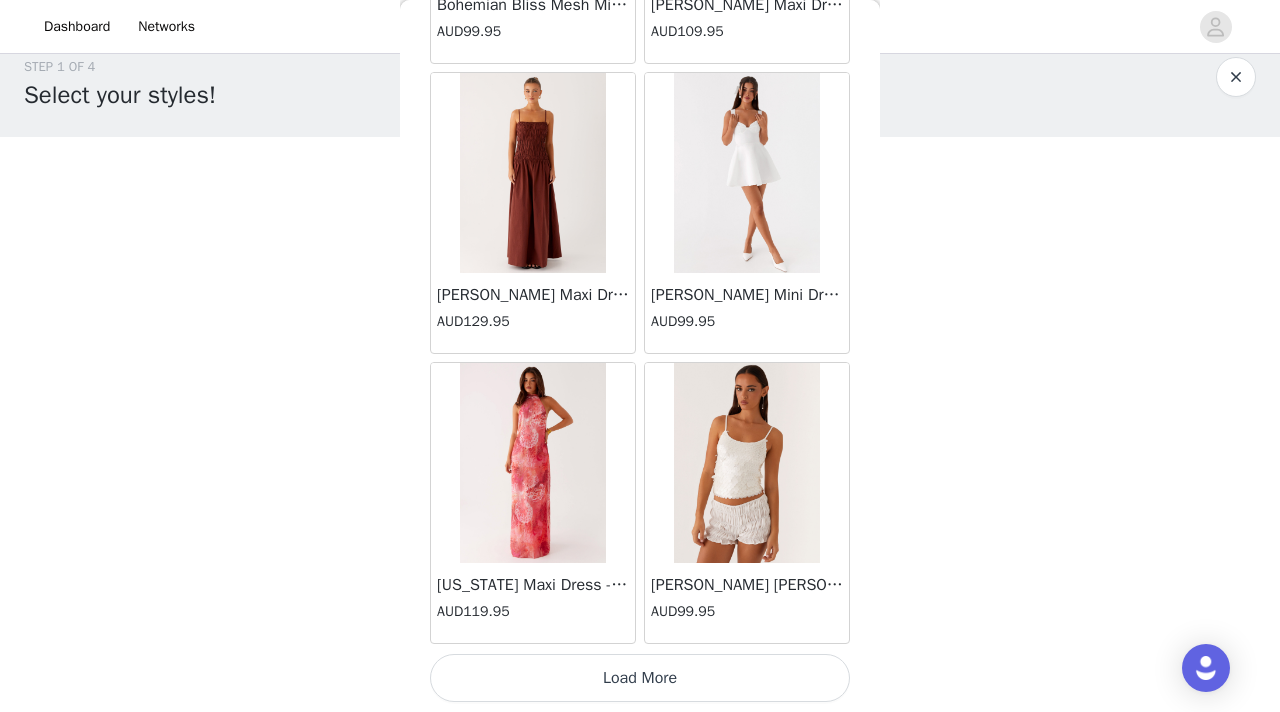click on "Load More" at bounding box center (640, 678) 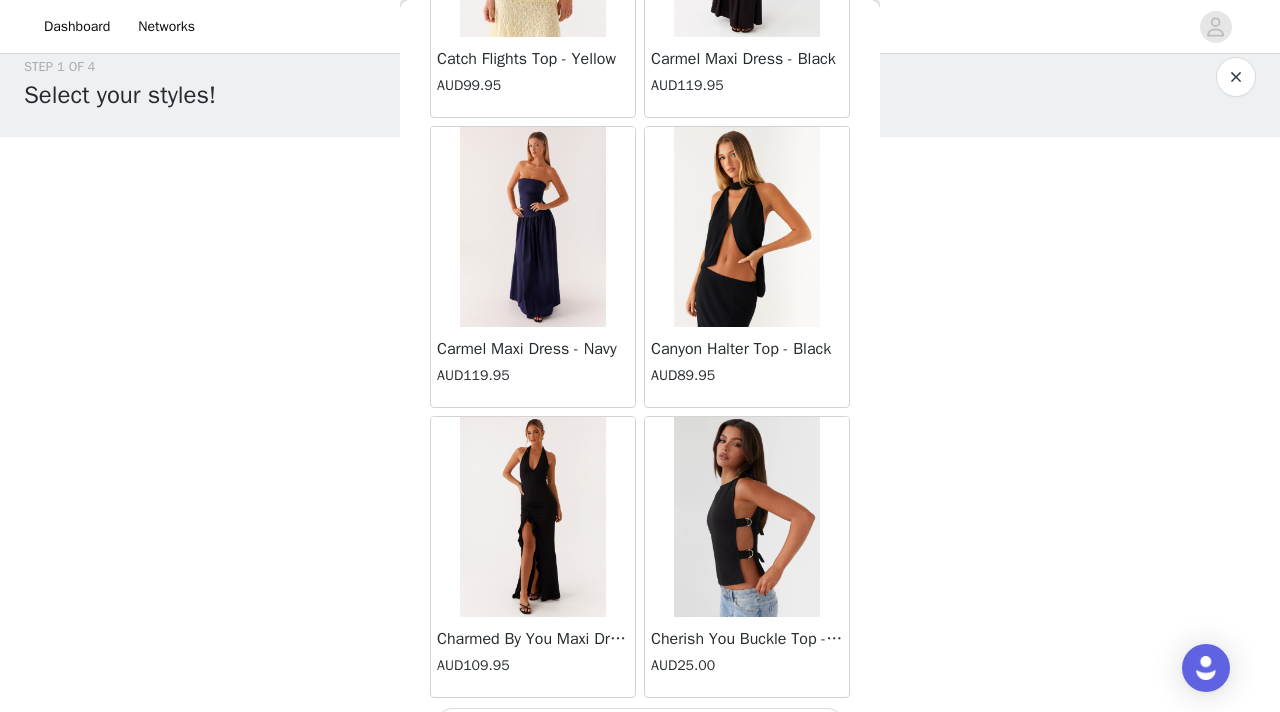 scroll, scrollTop: 8148, scrollLeft: 0, axis: vertical 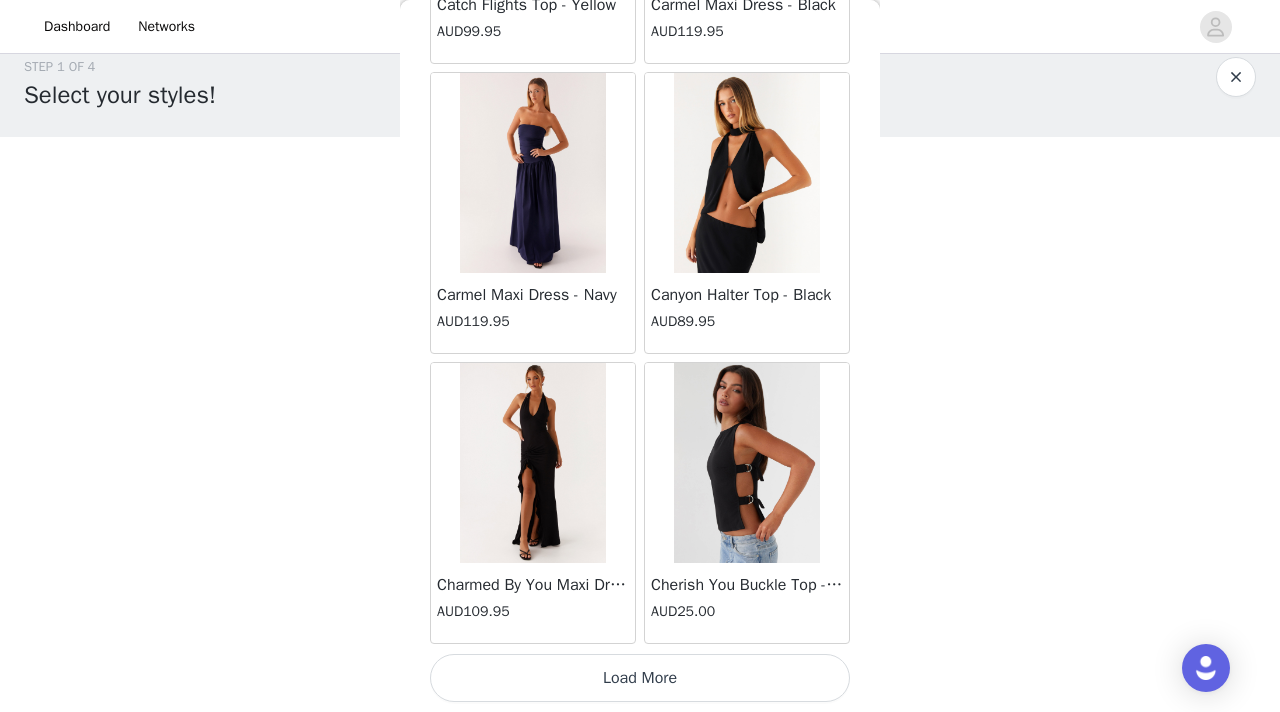 click on "Load More" at bounding box center [640, 678] 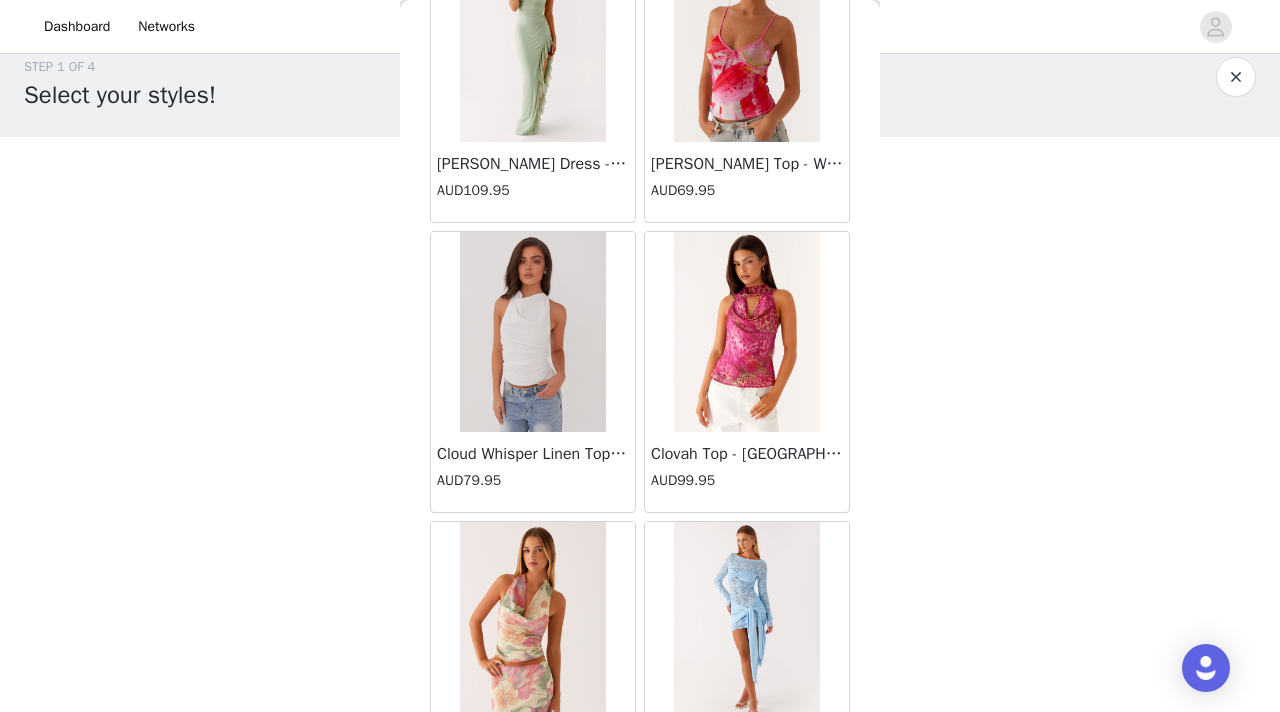 scroll, scrollTop: 11048, scrollLeft: 0, axis: vertical 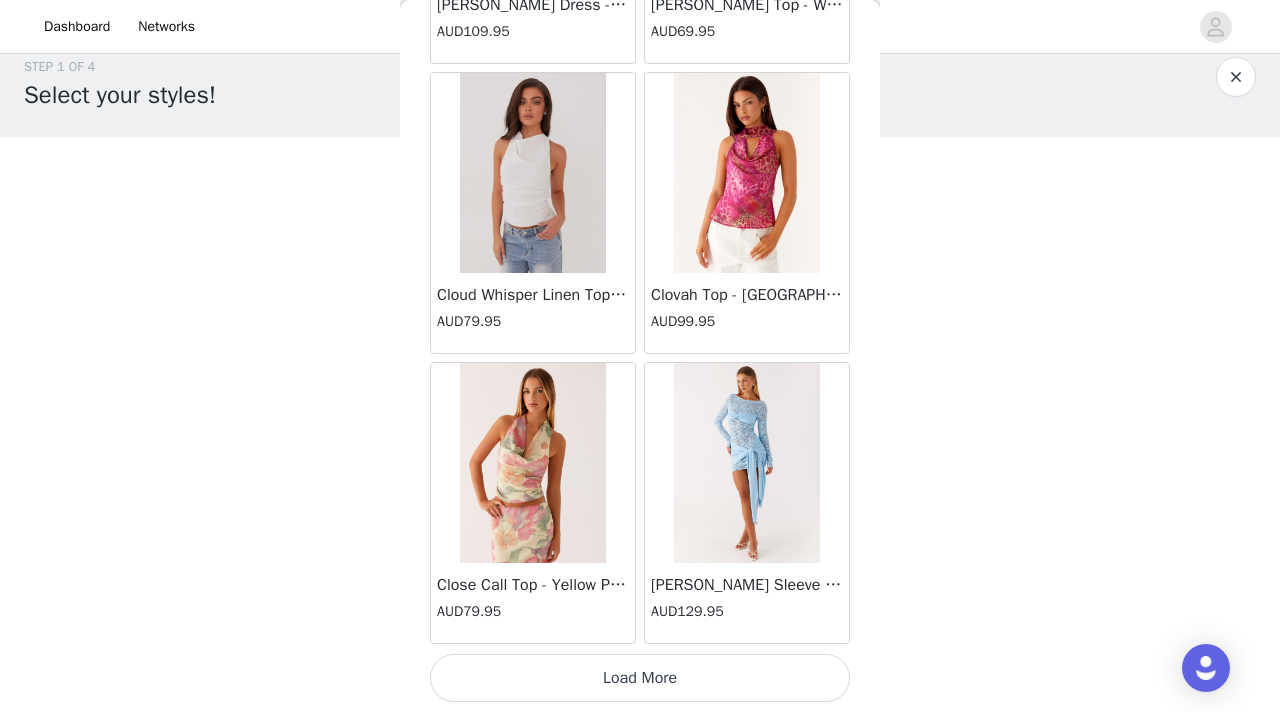 click on "Ayanna Strapless Mini Dress - Yellow   AUD45.00       Aster Bloom Maxi Dress - Orange Blue Floral   AUD109.95       Avenue Mini Dress - Plum   AUD109.95       Aullie Maxi Dress - Yellow   AUD109.95       Aullie Maxi Dress - Ivory   AUD109.95       Aullie Mini Dress - Black   AUD99.95       Avalia Backless Scarf Mini Dress - White Polka Dot   AUD89.95       Aullie Maxi Dress - Blue   AUD109.95       Aster Bloom Maxi Dress - Bloom Wave Print   AUD119.95       Athens One Shoulder Top - Floral   AUD79.95       Aullie Mini Dress - Blue   AUD50.00       Aullie Maxi Dress - Black   AUD109.95       Ayanna Strapless Mini Dress - Cobalt   AUD30.00       Atlantic Midi Dress - Yellow   AUD70.00       Aullie Maxi Dress - Pink   AUD109.95       Azura Halter Top - Yellow   AUD69.95       Beki Beaded Mesh Maxi Dress - Deep Red   AUD159.95       Bad News Mesh Maxi Dress - Turquoise Floral   AUD99.95       Bad News Mesh Maxi Dress - Yellow Floral   AUD99.95       Be Mine Satin Maxi Dress - Canary   AUD109.95" at bounding box center (640, -5120) 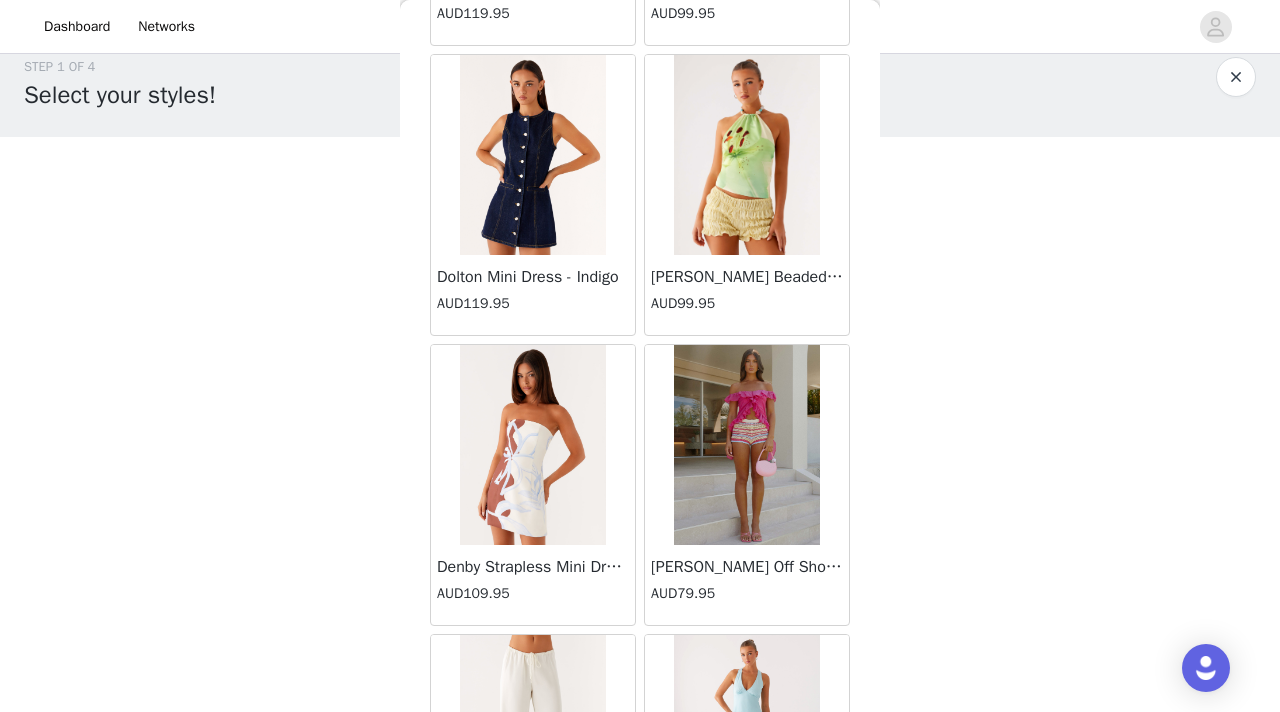 scroll, scrollTop: 13948, scrollLeft: 0, axis: vertical 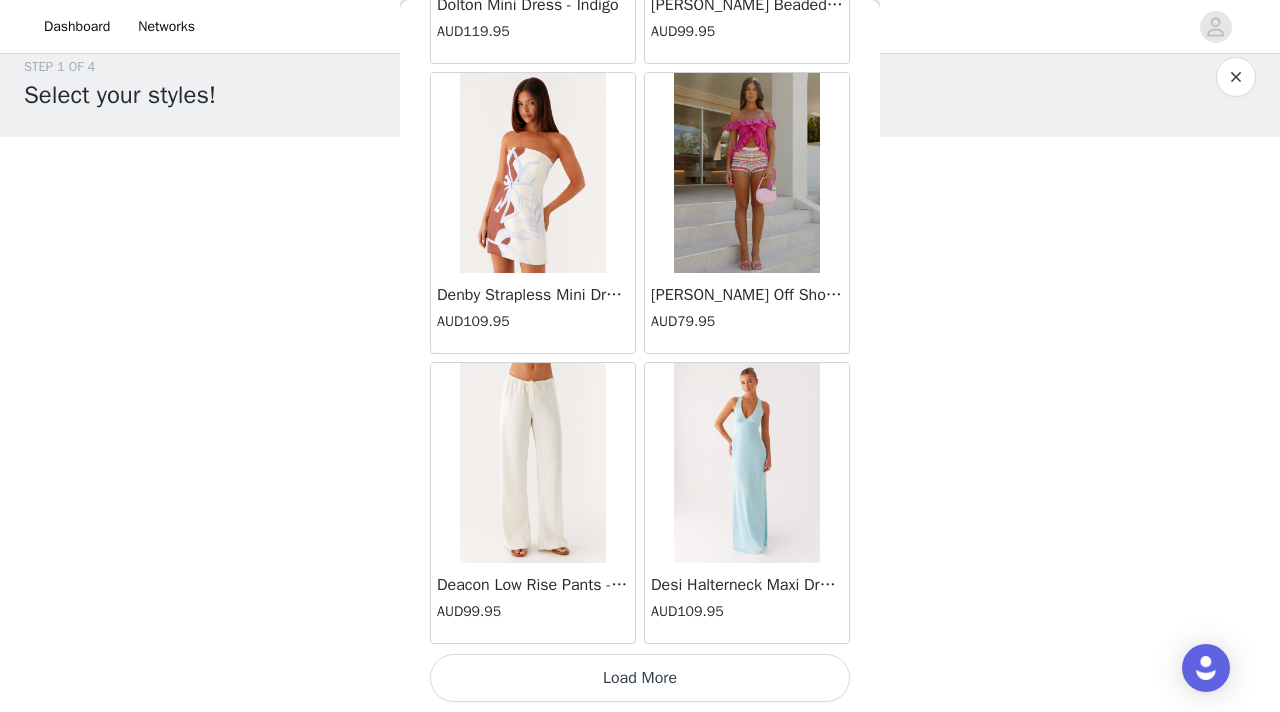 click on "Load More" at bounding box center [640, 678] 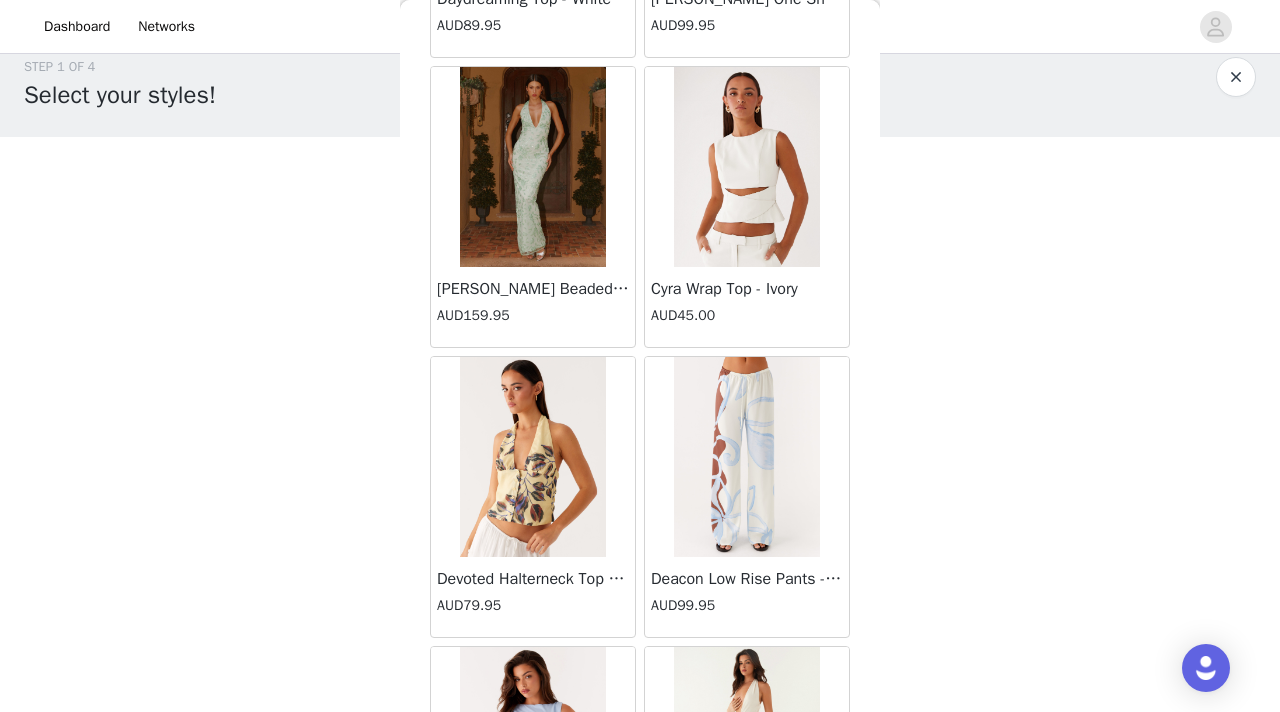 scroll, scrollTop: 16848, scrollLeft: 0, axis: vertical 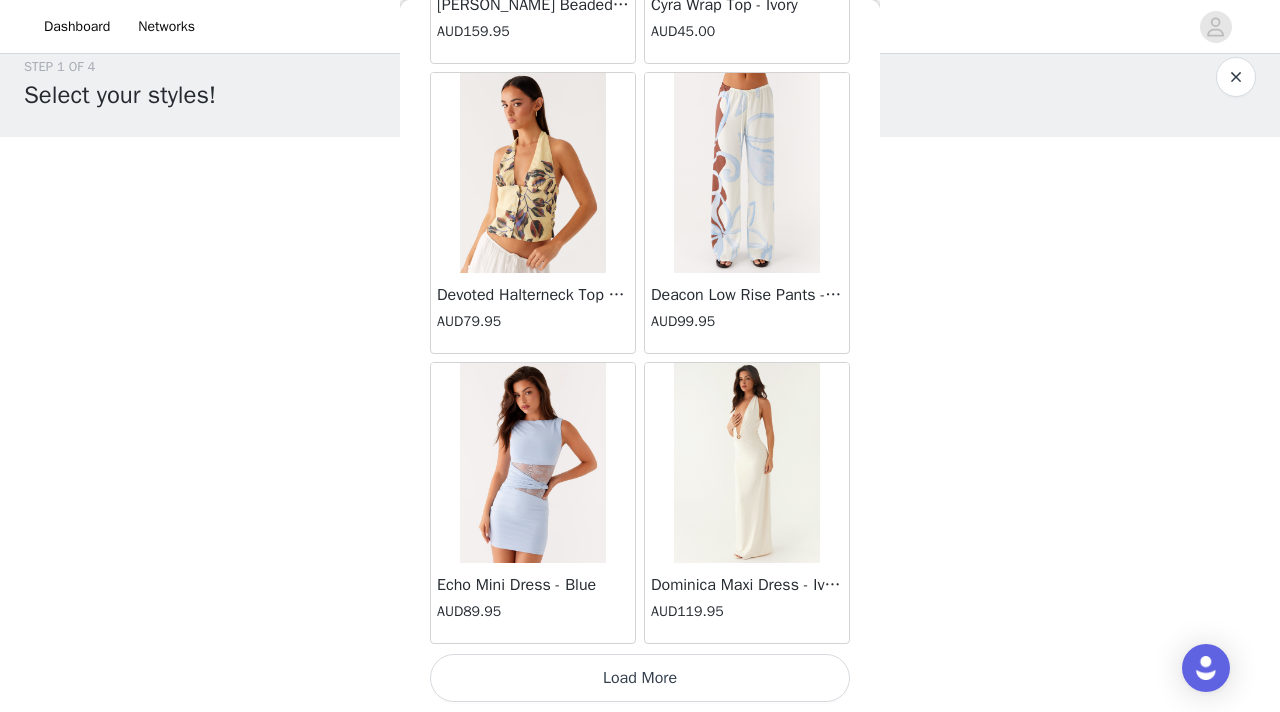 click on "Load More" at bounding box center (640, 678) 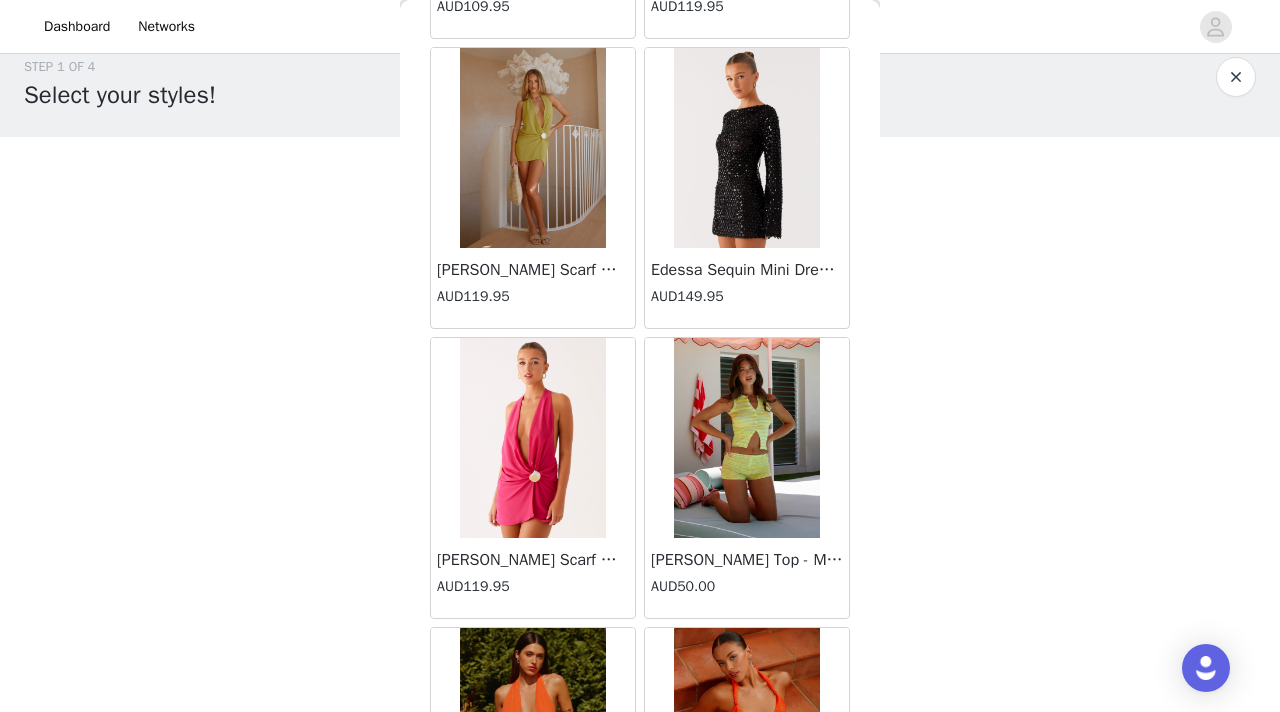 scroll, scrollTop: 19748, scrollLeft: 0, axis: vertical 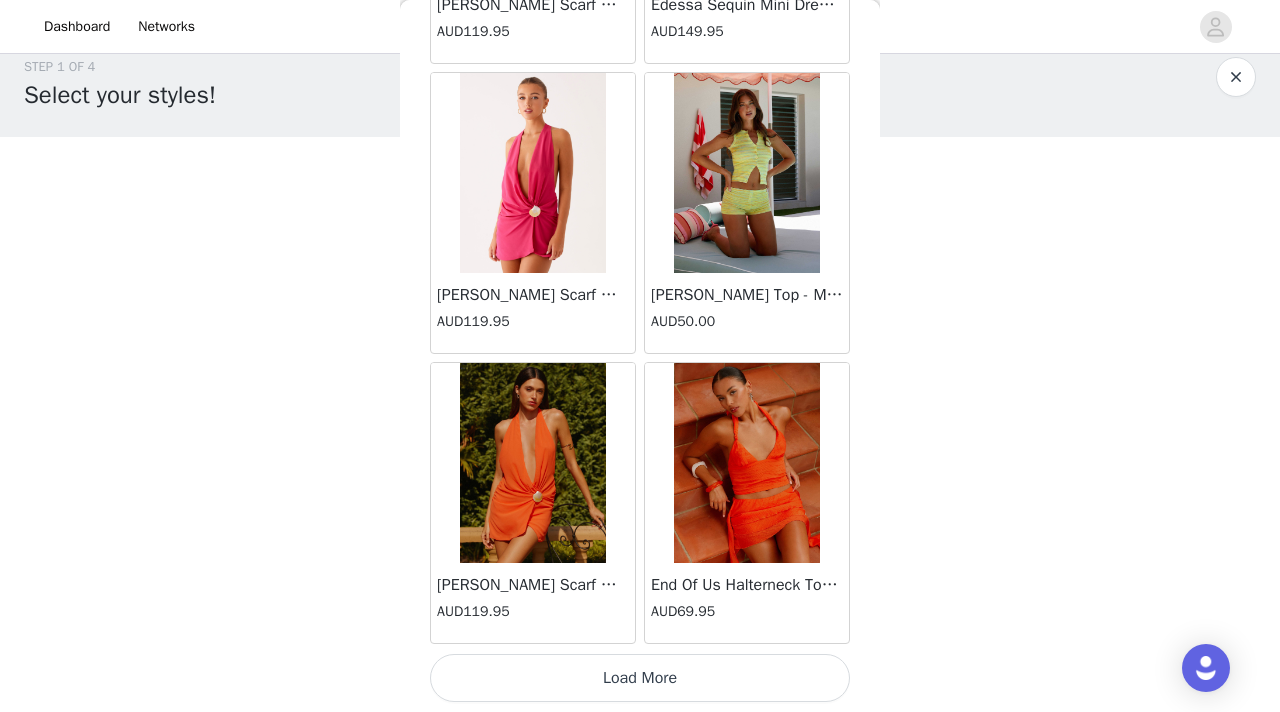 click on "Load More" at bounding box center [640, 678] 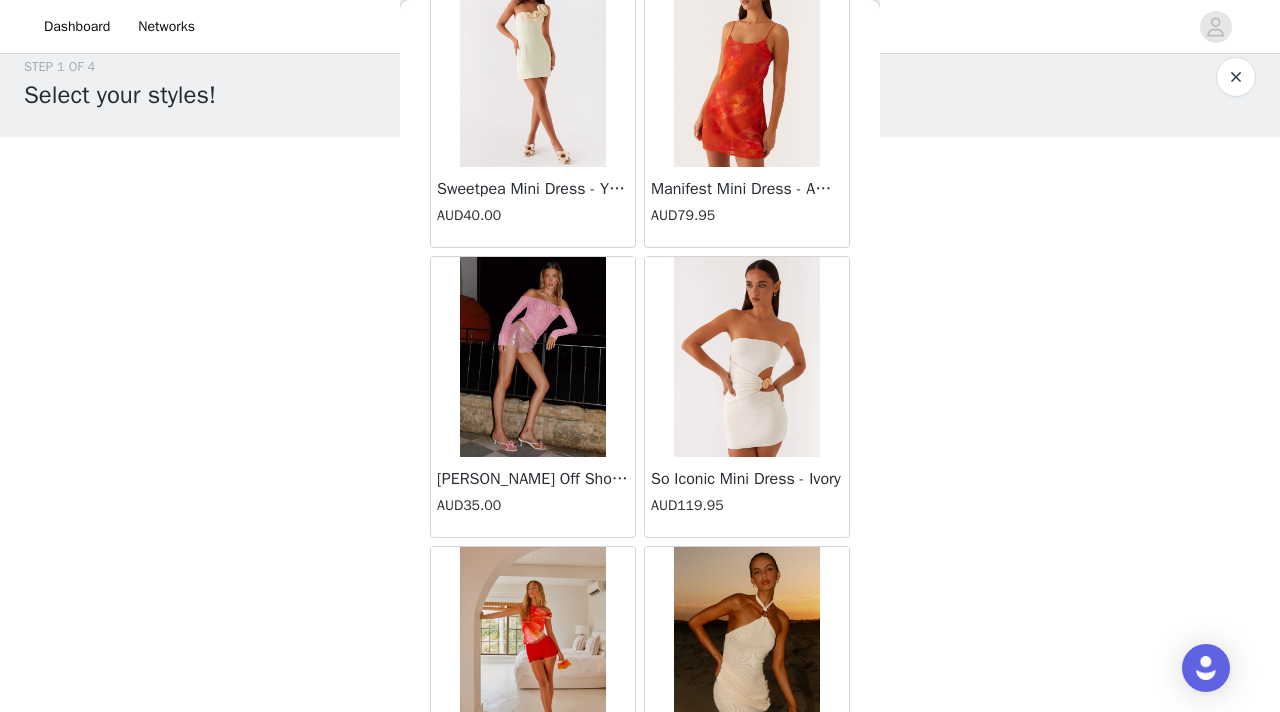 scroll, scrollTop: 22648, scrollLeft: 0, axis: vertical 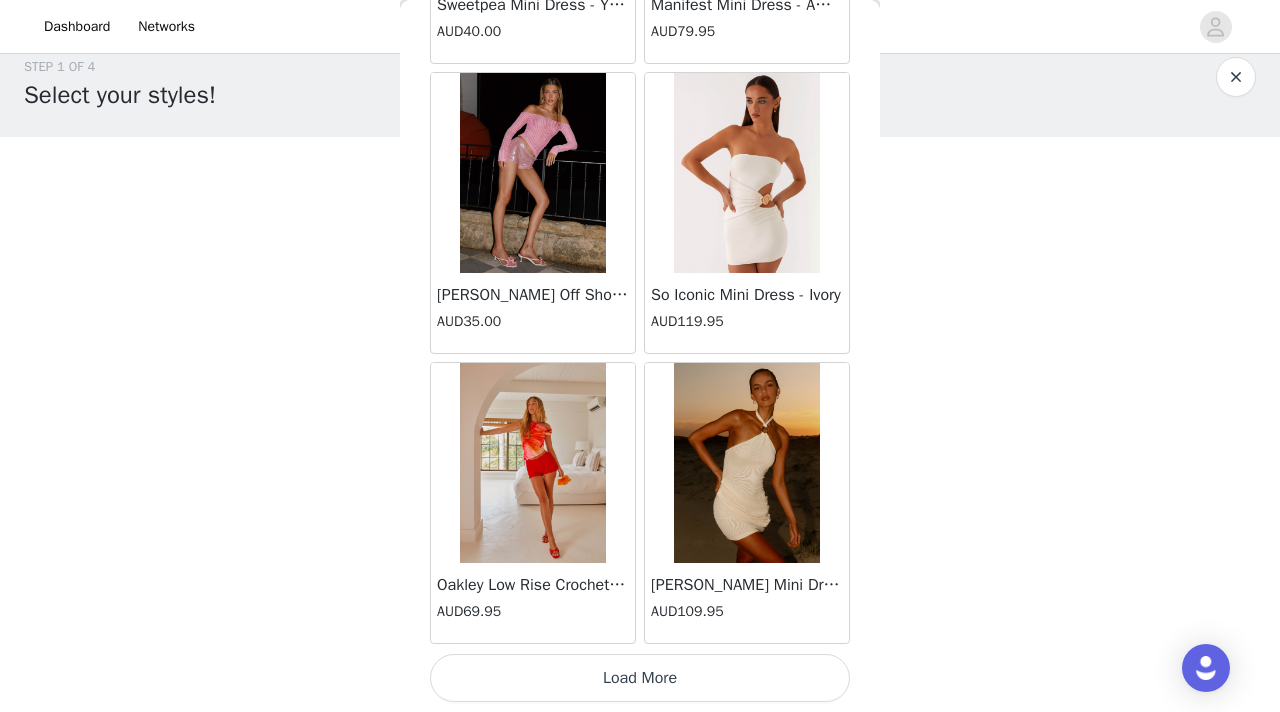 click on "Load More" at bounding box center [640, 678] 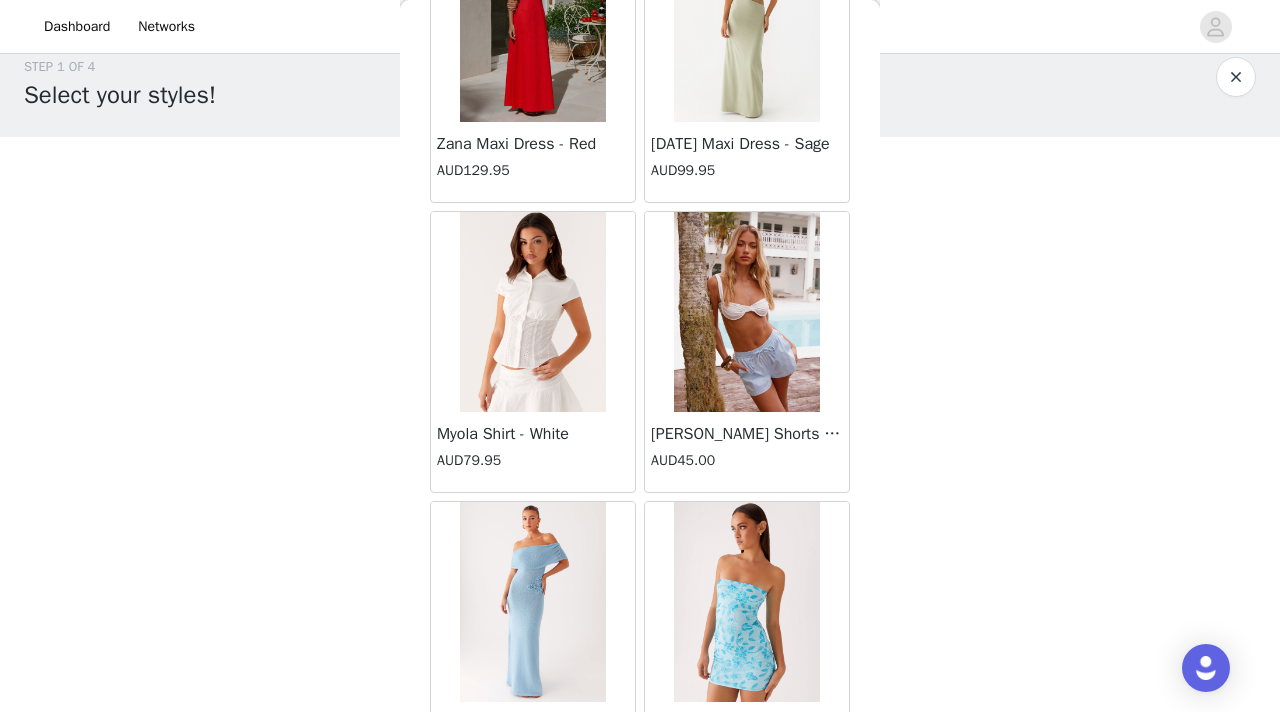 scroll, scrollTop: 25548, scrollLeft: 0, axis: vertical 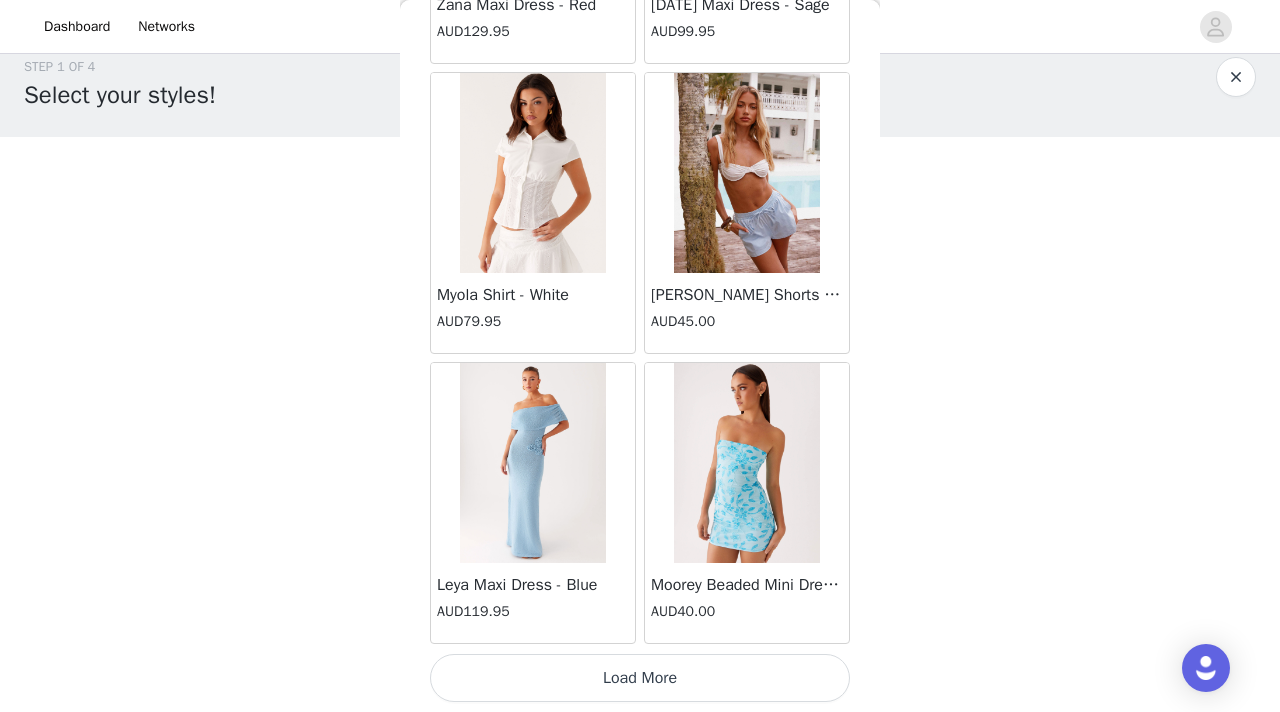 click on "Load More" at bounding box center (640, 678) 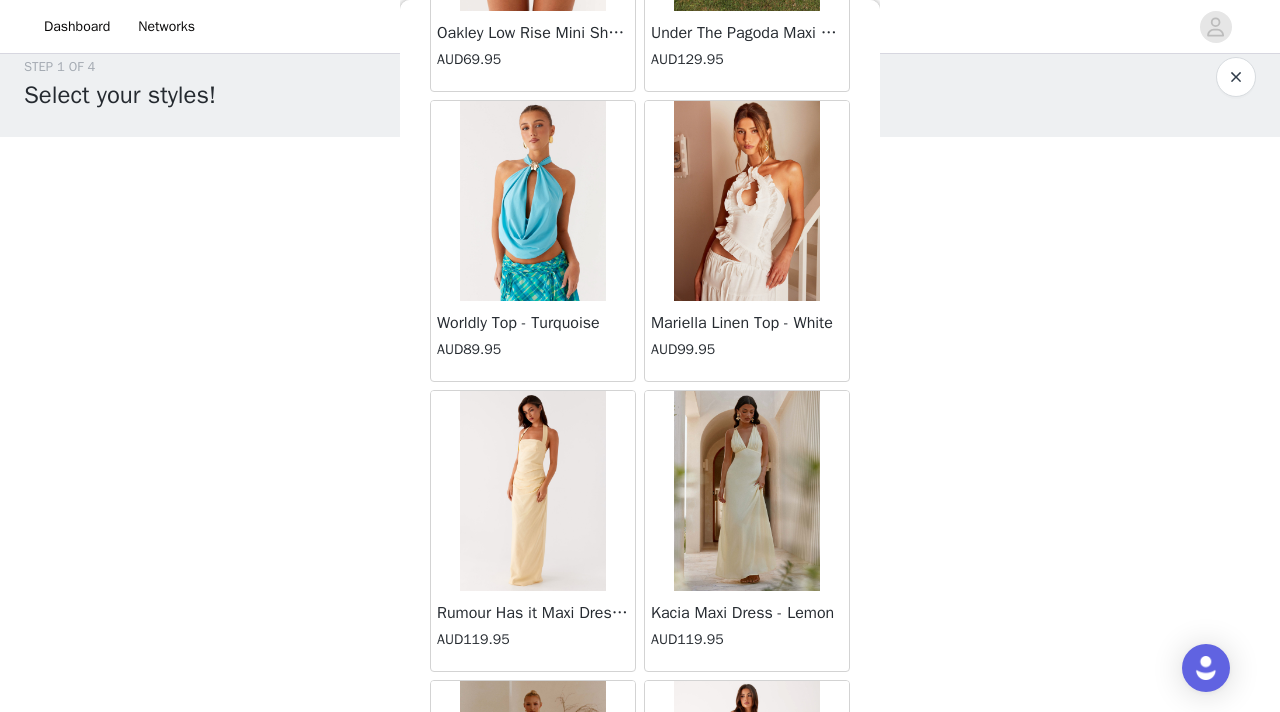scroll, scrollTop: 28448, scrollLeft: 0, axis: vertical 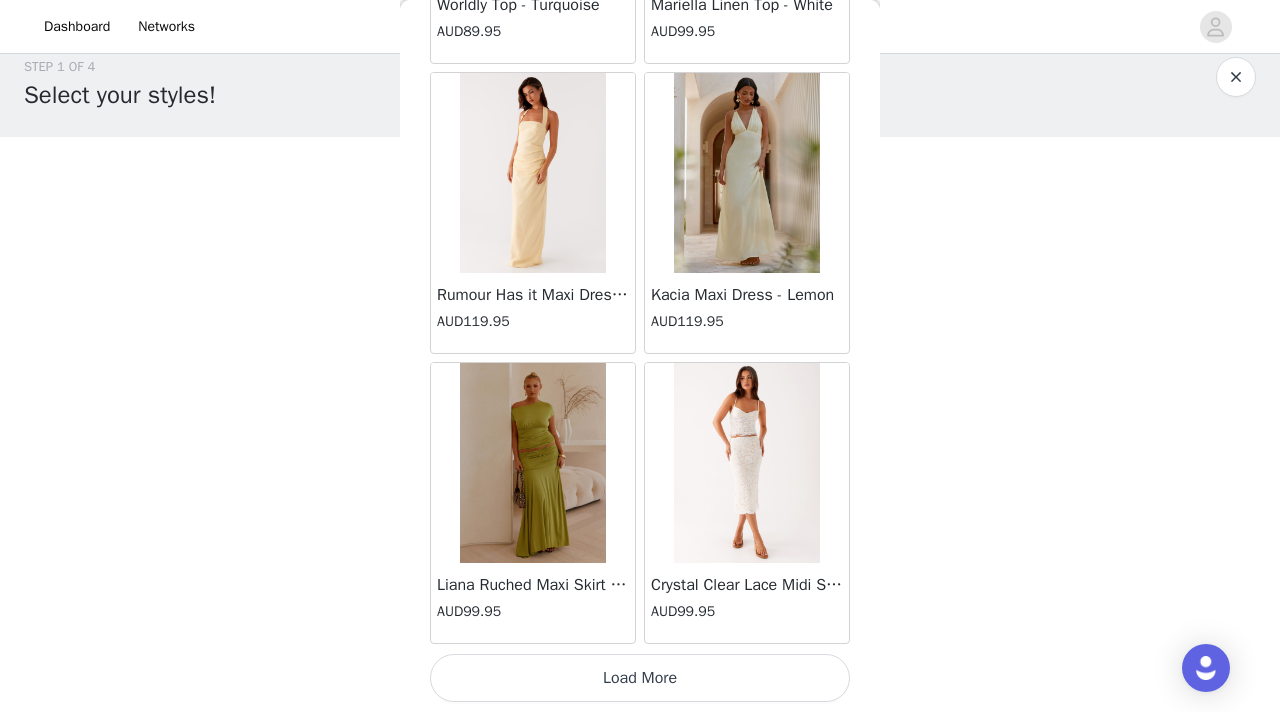 click on "Load More" at bounding box center [640, 678] 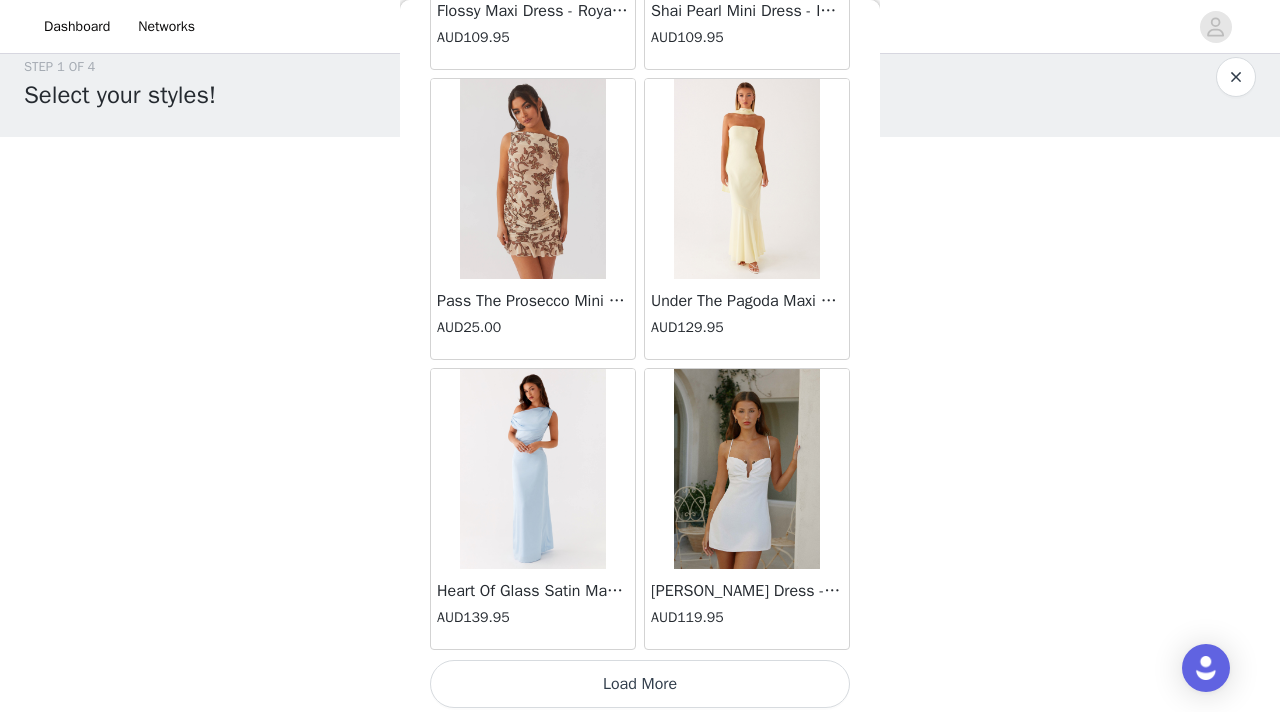 scroll, scrollTop: 31348, scrollLeft: 0, axis: vertical 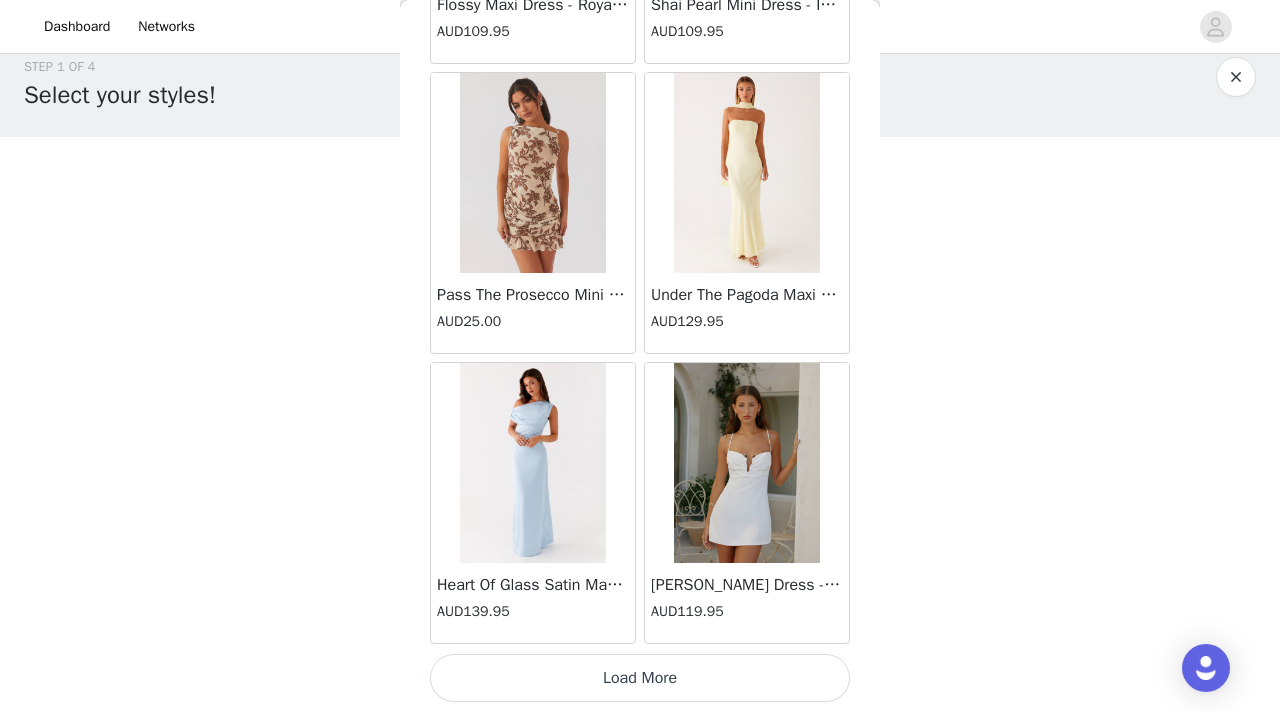 click on "Load More" at bounding box center [640, 678] 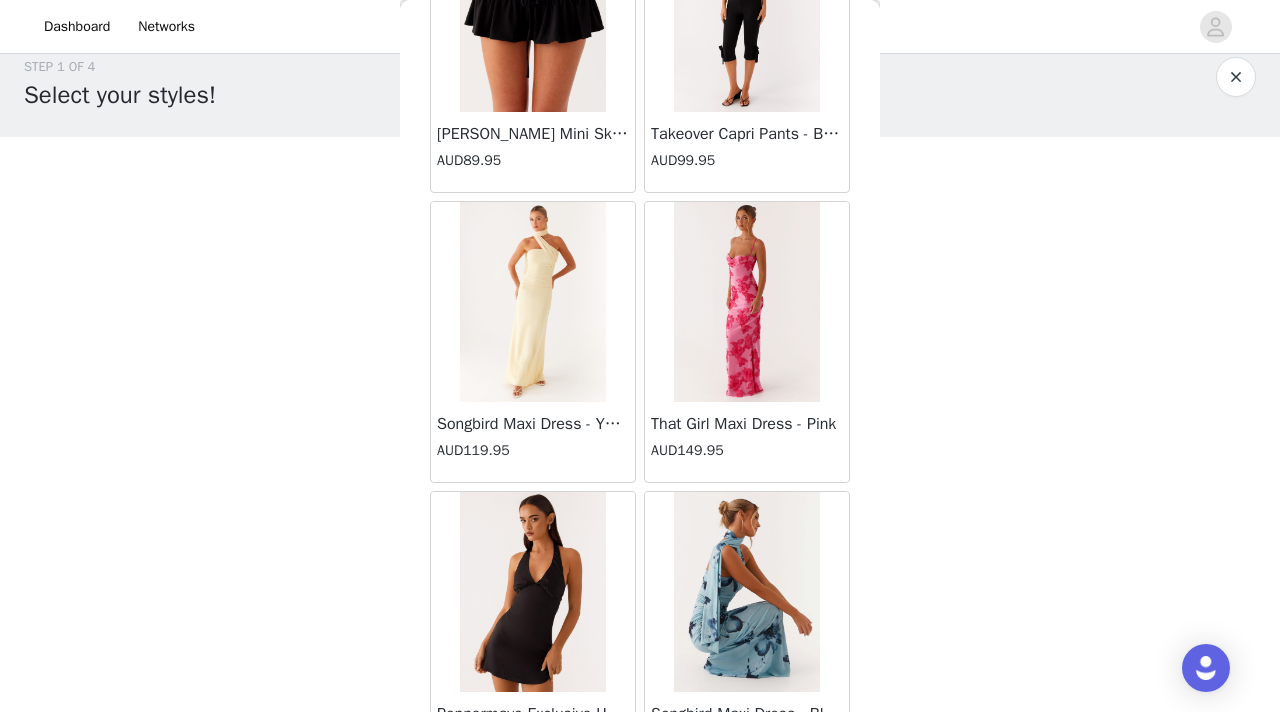 scroll, scrollTop: 34248, scrollLeft: 0, axis: vertical 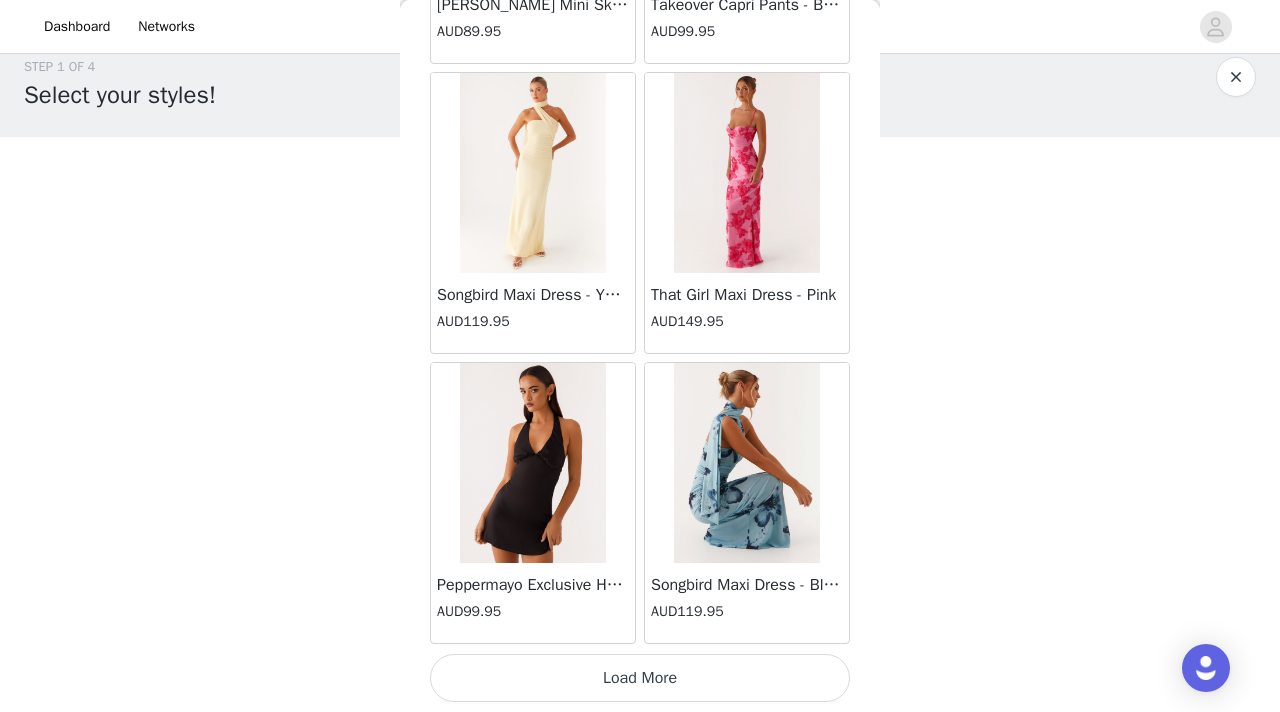 click on "Load More" at bounding box center (640, 678) 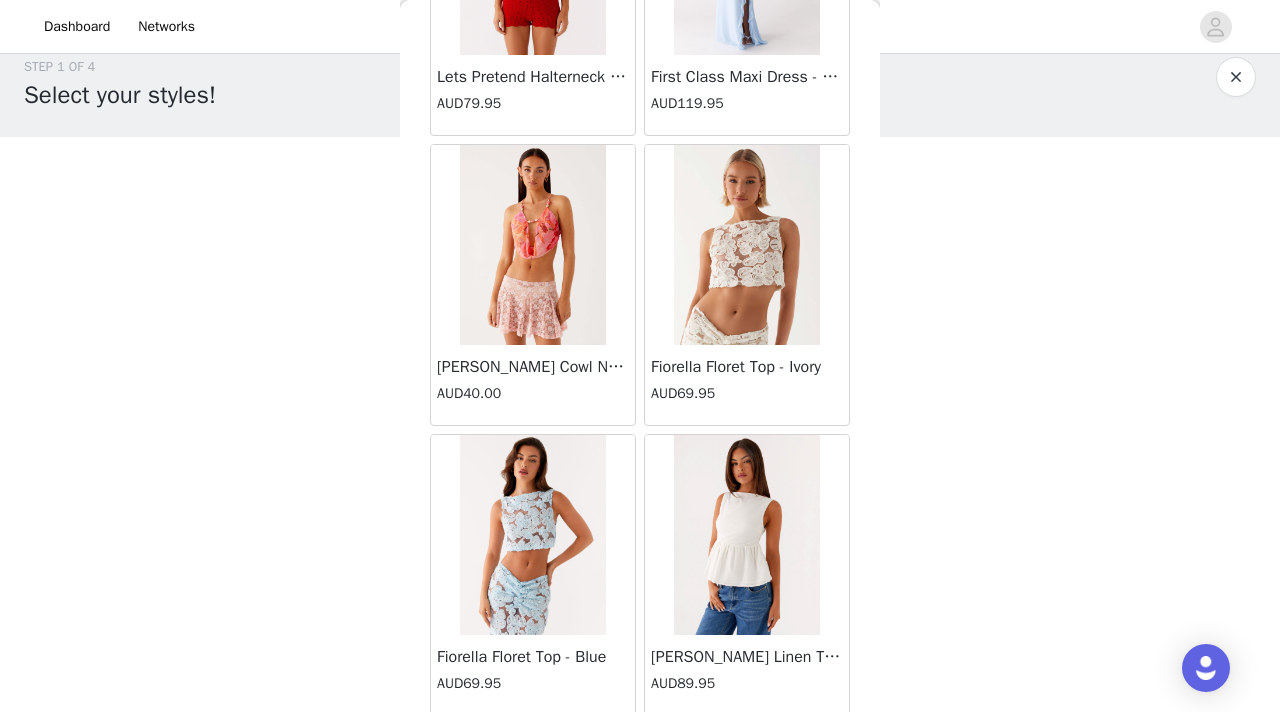scroll, scrollTop: 37148, scrollLeft: 0, axis: vertical 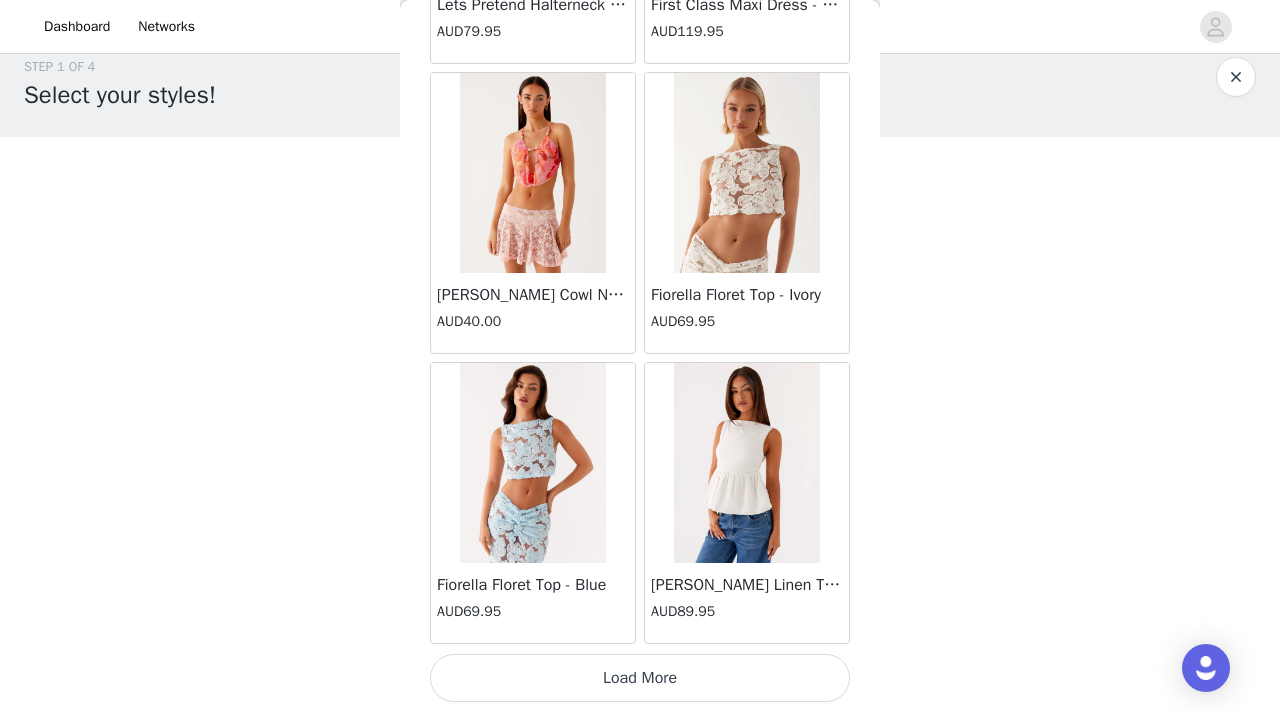 click on "Load More" at bounding box center [640, 678] 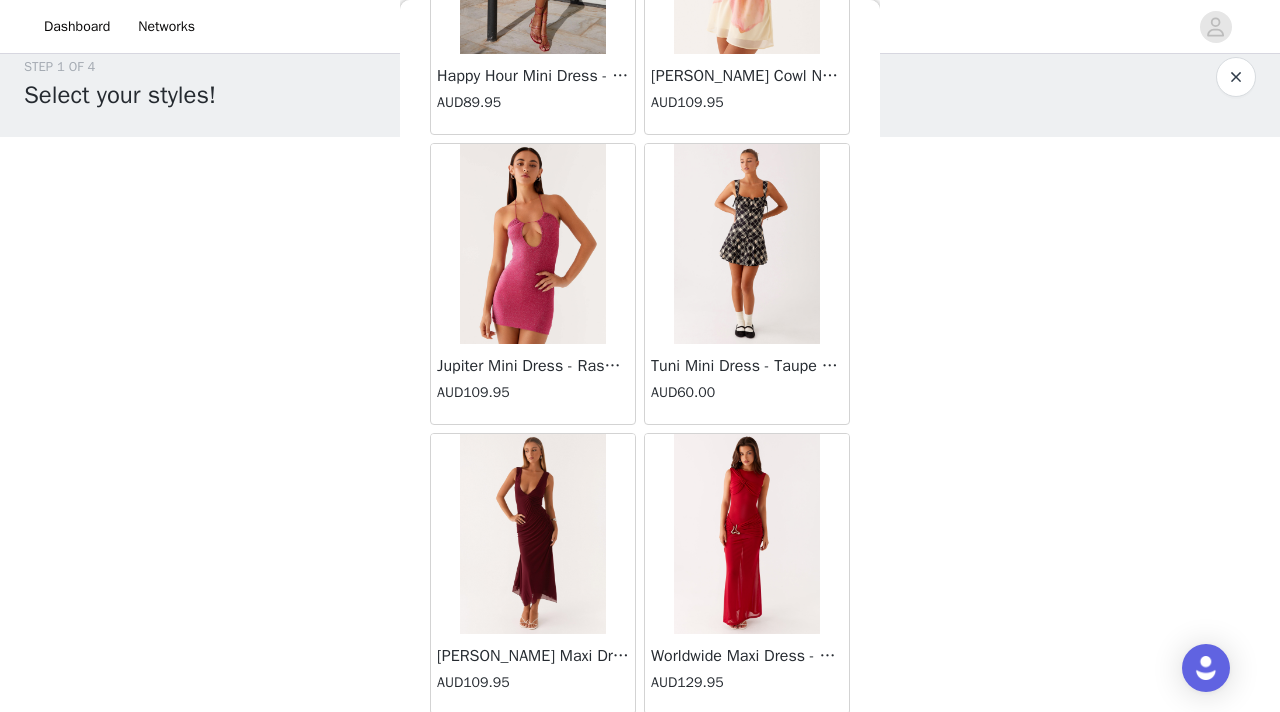 scroll, scrollTop: 40048, scrollLeft: 0, axis: vertical 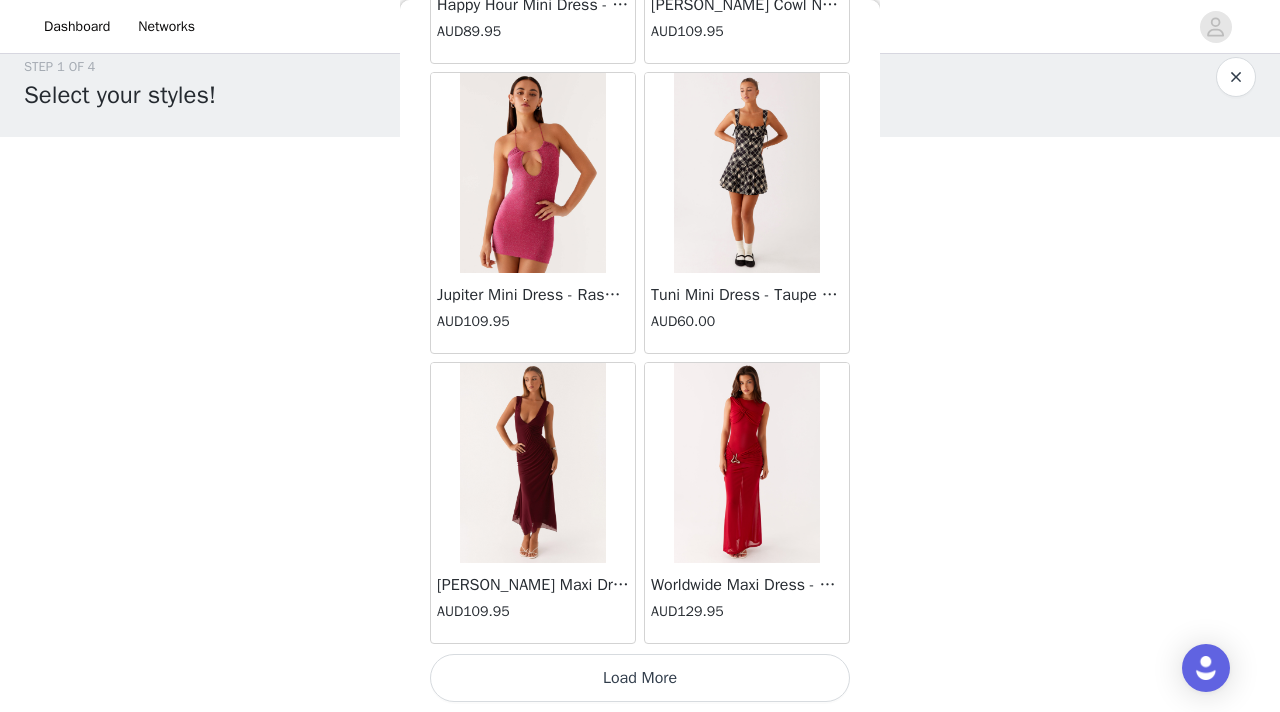 click on "Load More" at bounding box center [640, 678] 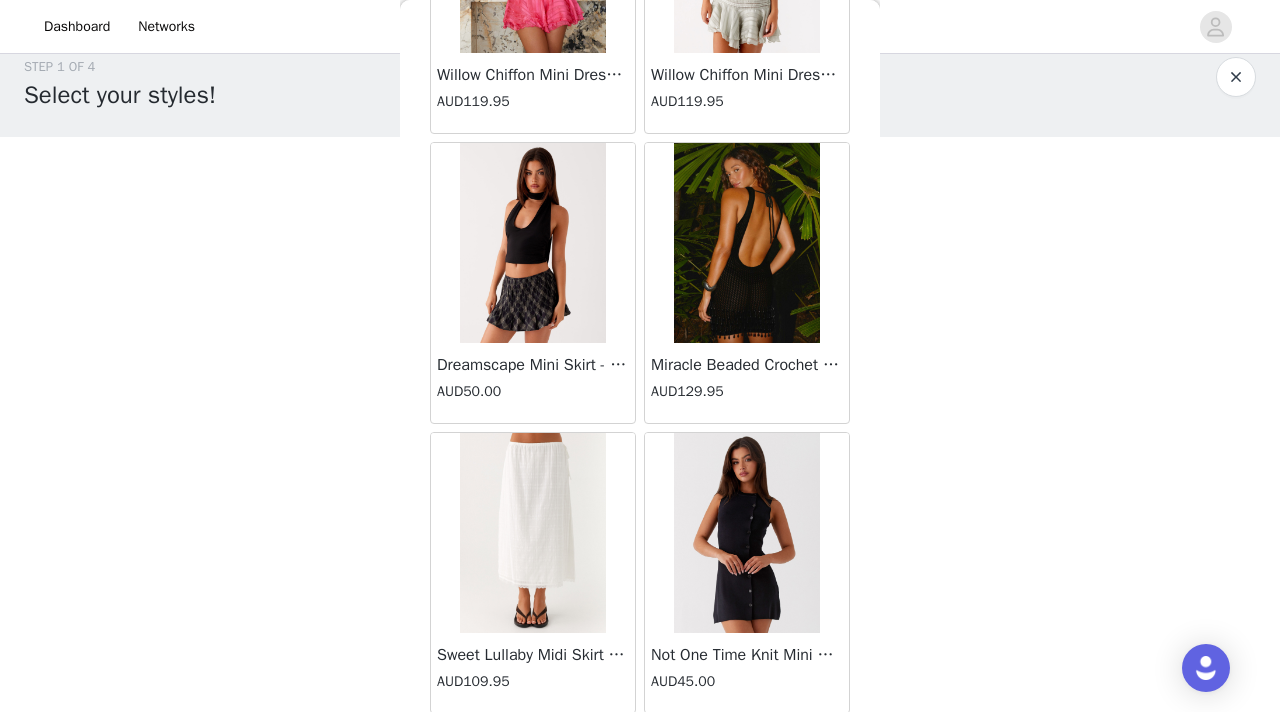 scroll, scrollTop: 42948, scrollLeft: 0, axis: vertical 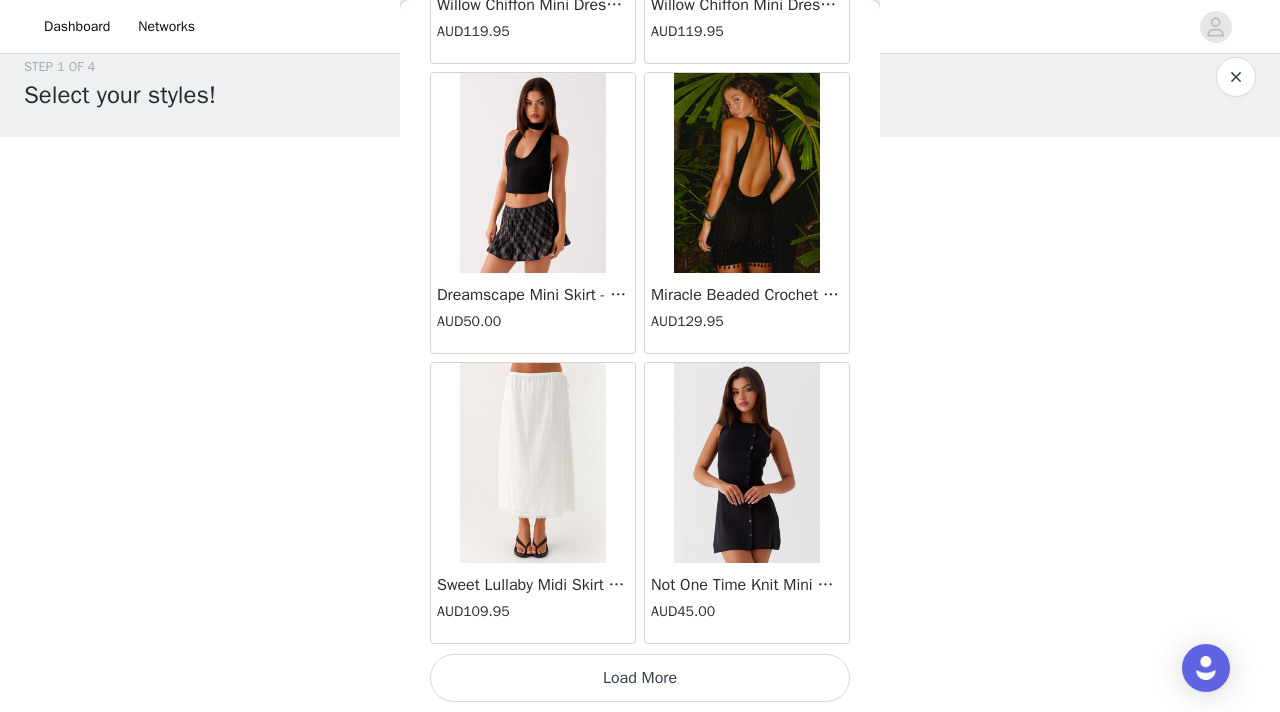 click on "Load More" at bounding box center [640, 678] 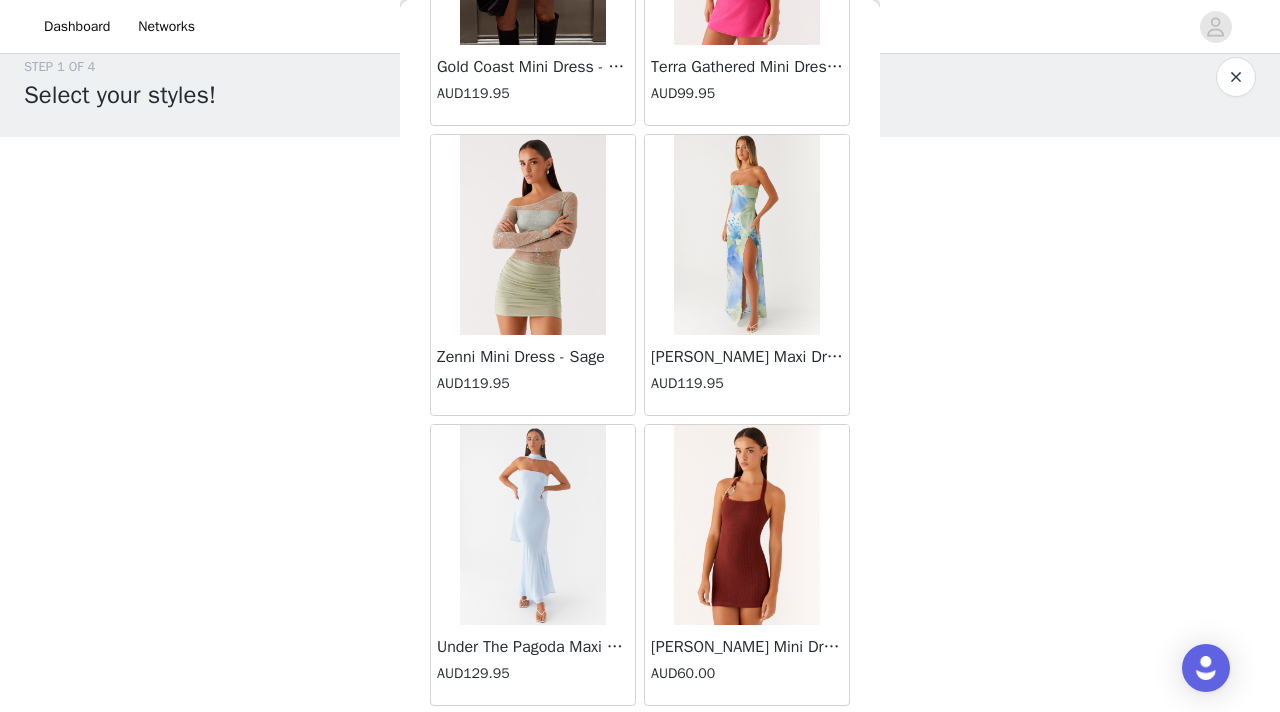 scroll, scrollTop: 45848, scrollLeft: 0, axis: vertical 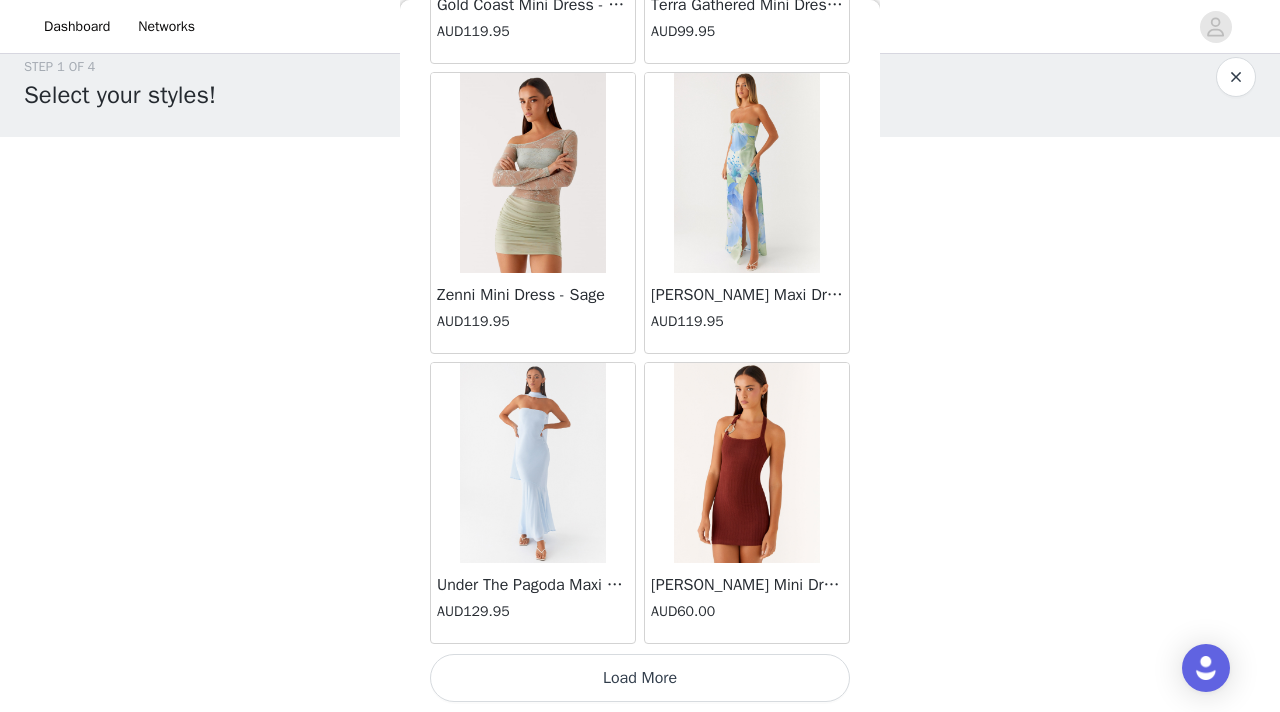 click on "Load More" at bounding box center (640, 678) 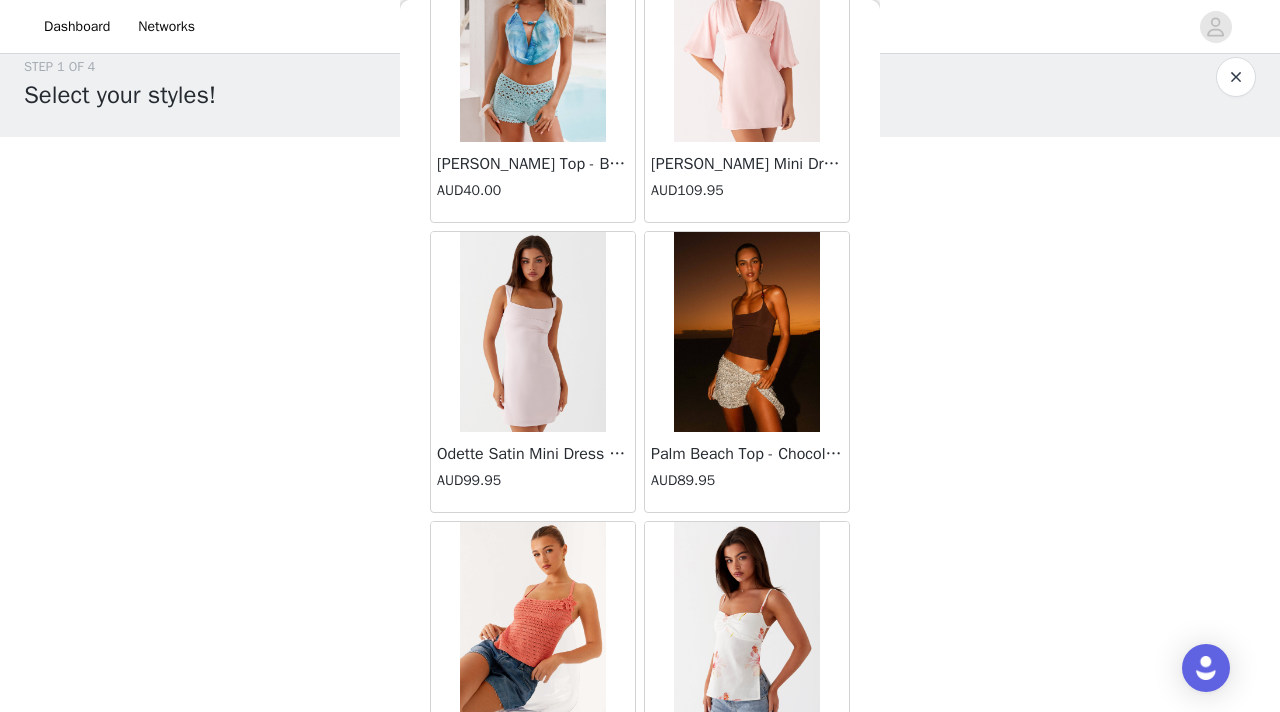 scroll, scrollTop: 48323, scrollLeft: 0, axis: vertical 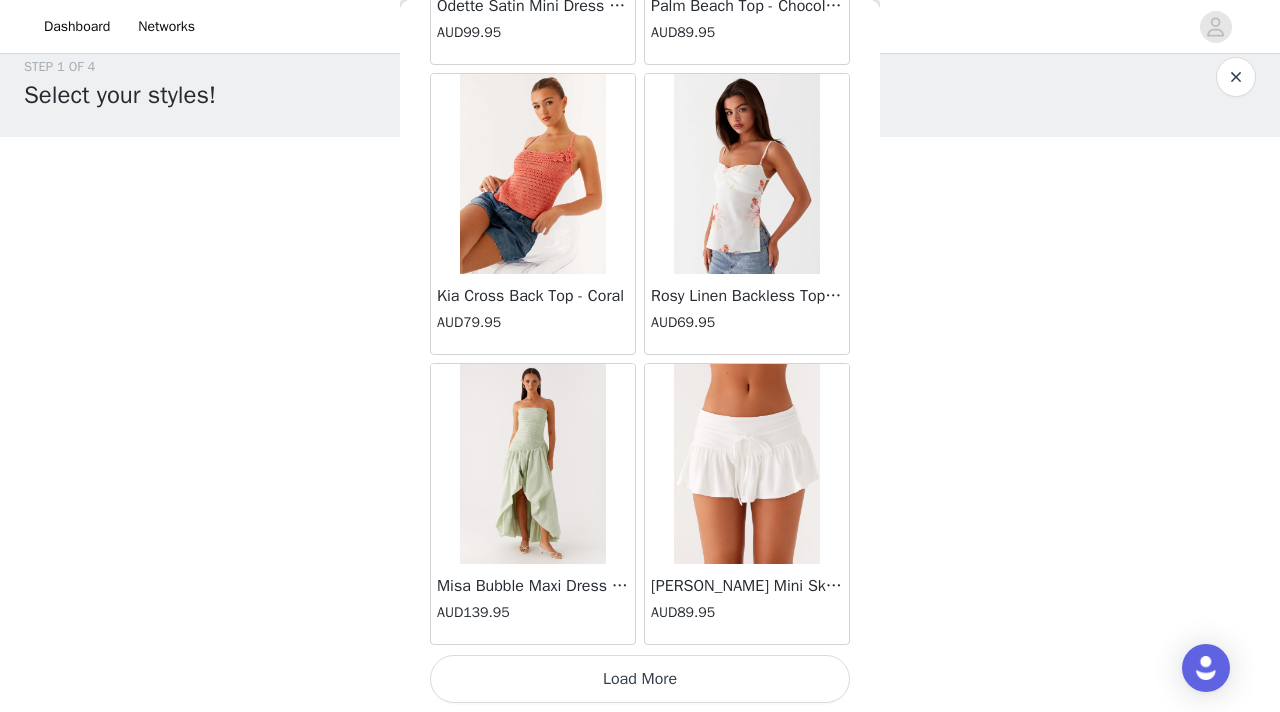 click on "Load More" at bounding box center (640, 679) 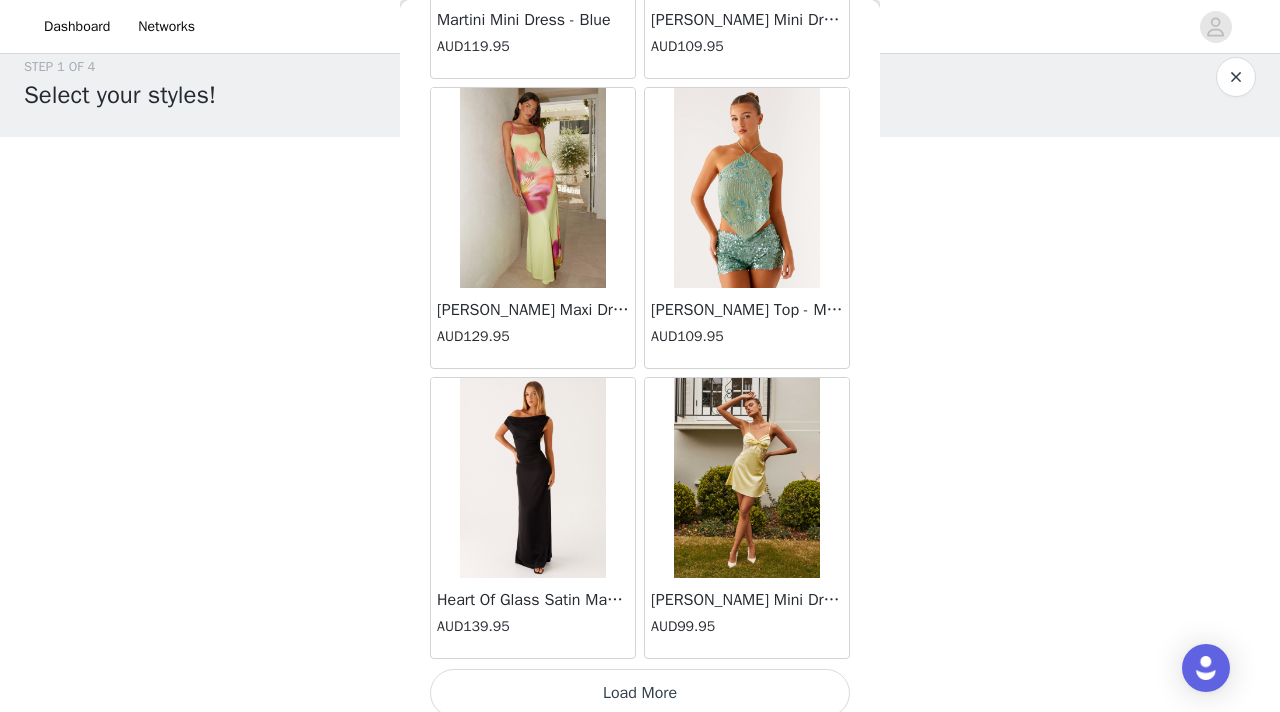 scroll, scrollTop: 51648, scrollLeft: 0, axis: vertical 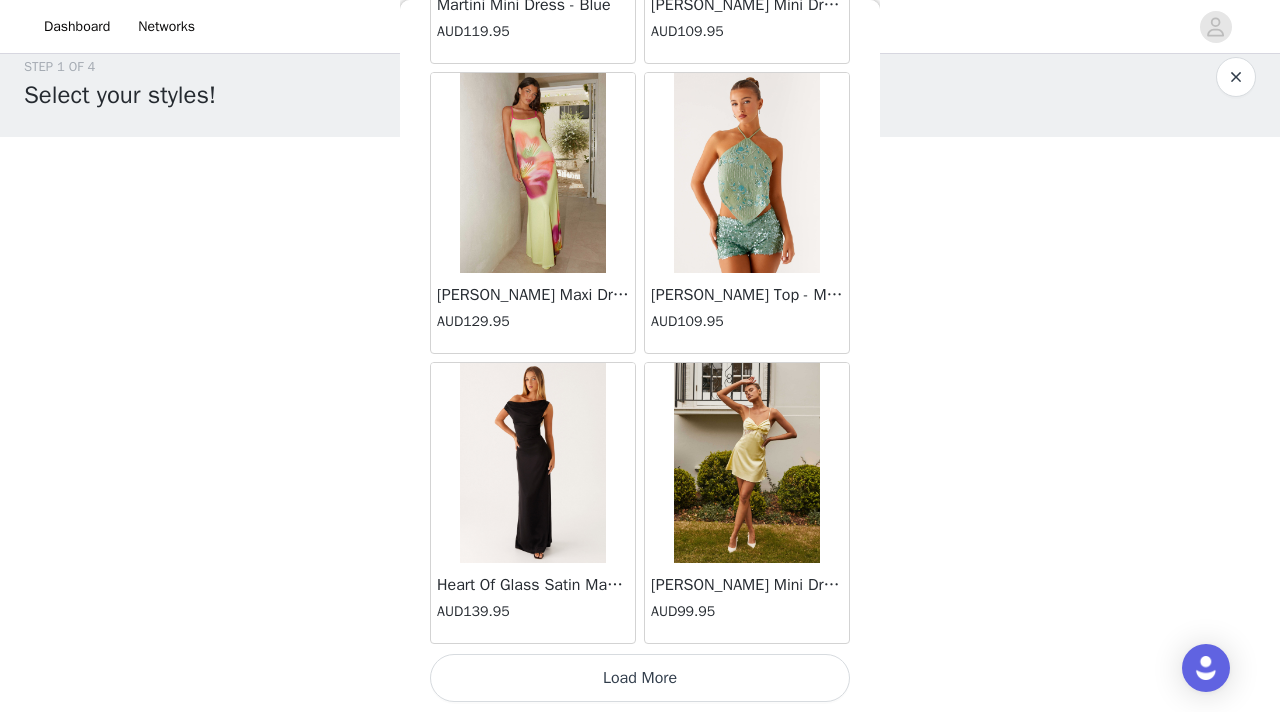 click on "Ayla Satin Mini Dress - Yellow   AUD99.95" at bounding box center [747, 503] 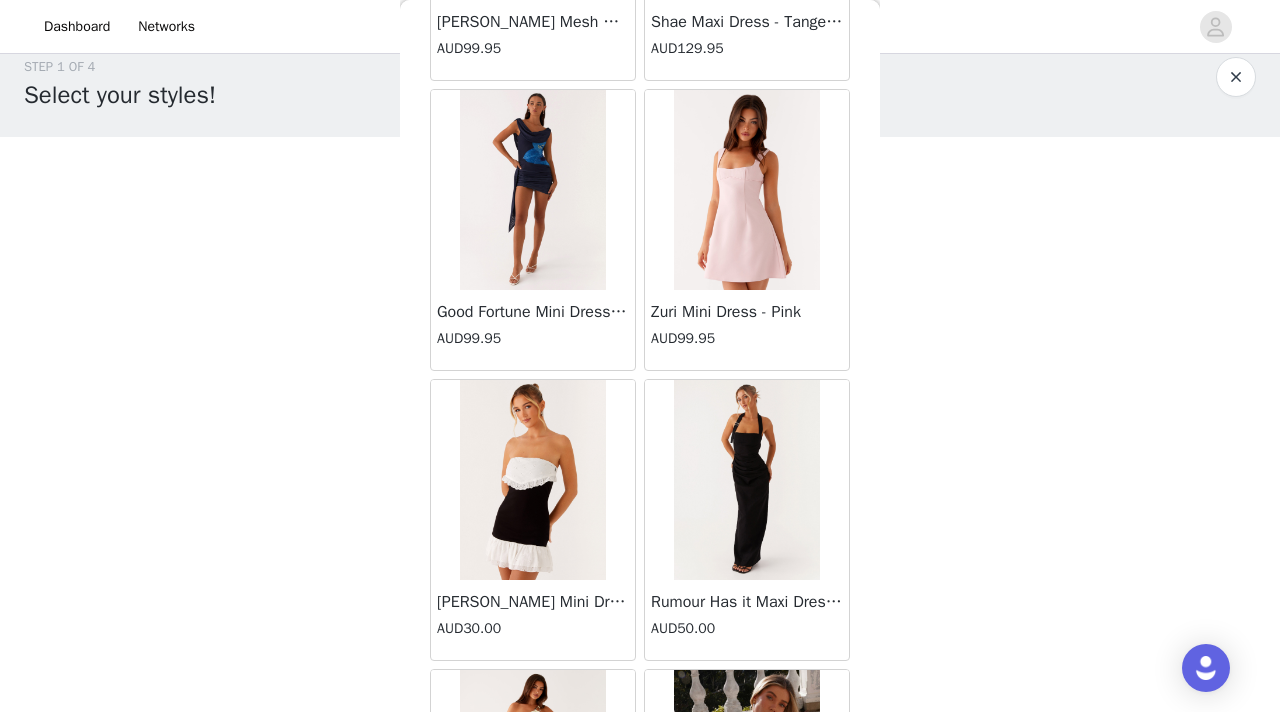 scroll, scrollTop: 54548, scrollLeft: 0, axis: vertical 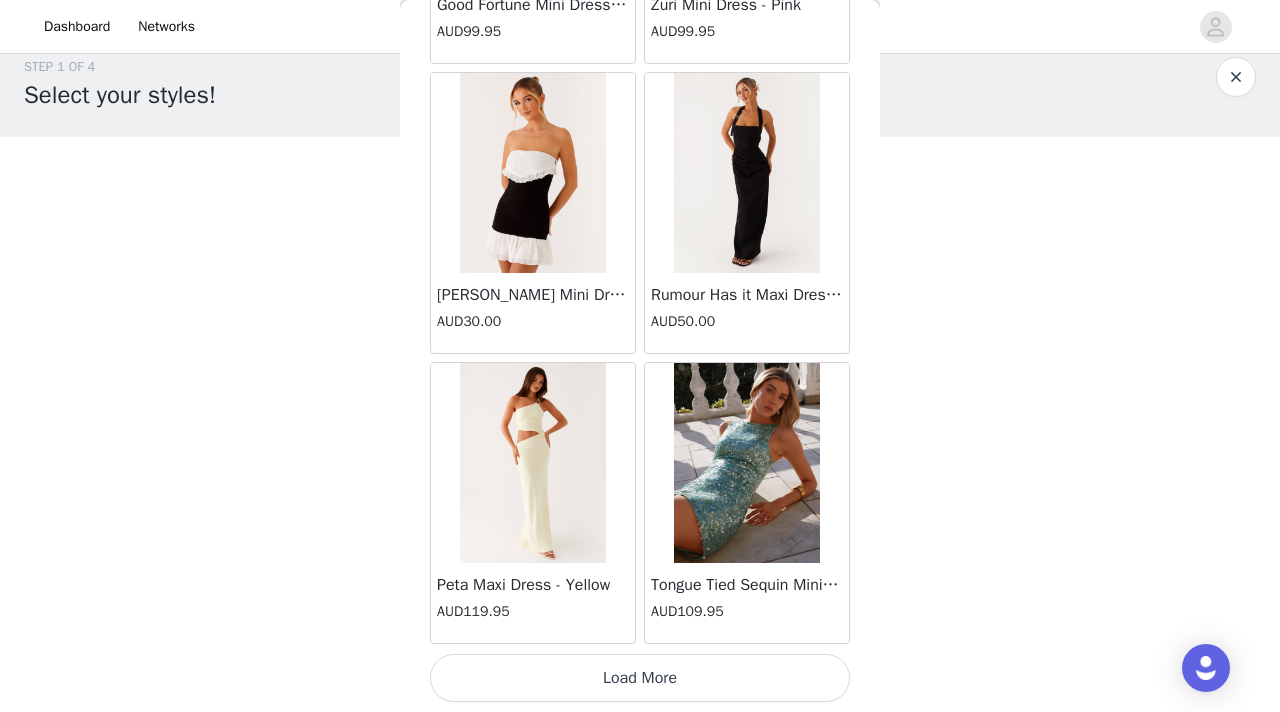 click on "Load More" at bounding box center (640, 678) 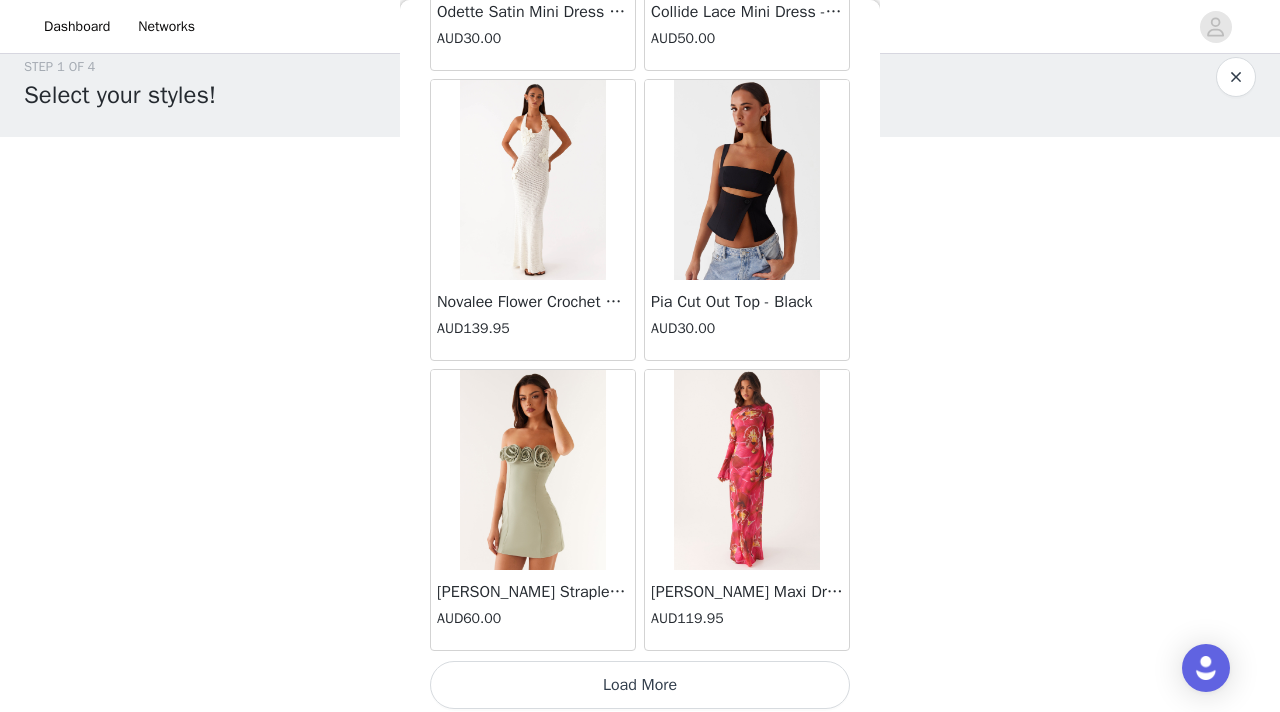 scroll, scrollTop: 57448, scrollLeft: 0, axis: vertical 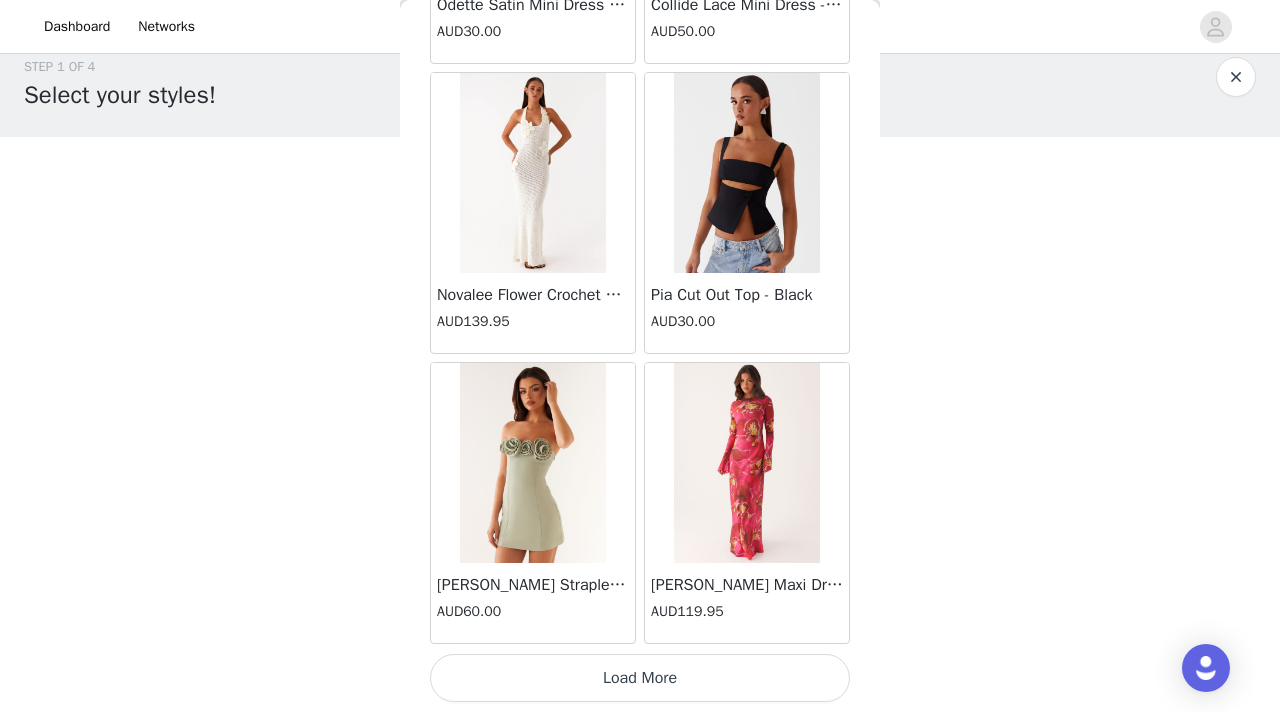click on "Load More" at bounding box center [640, 678] 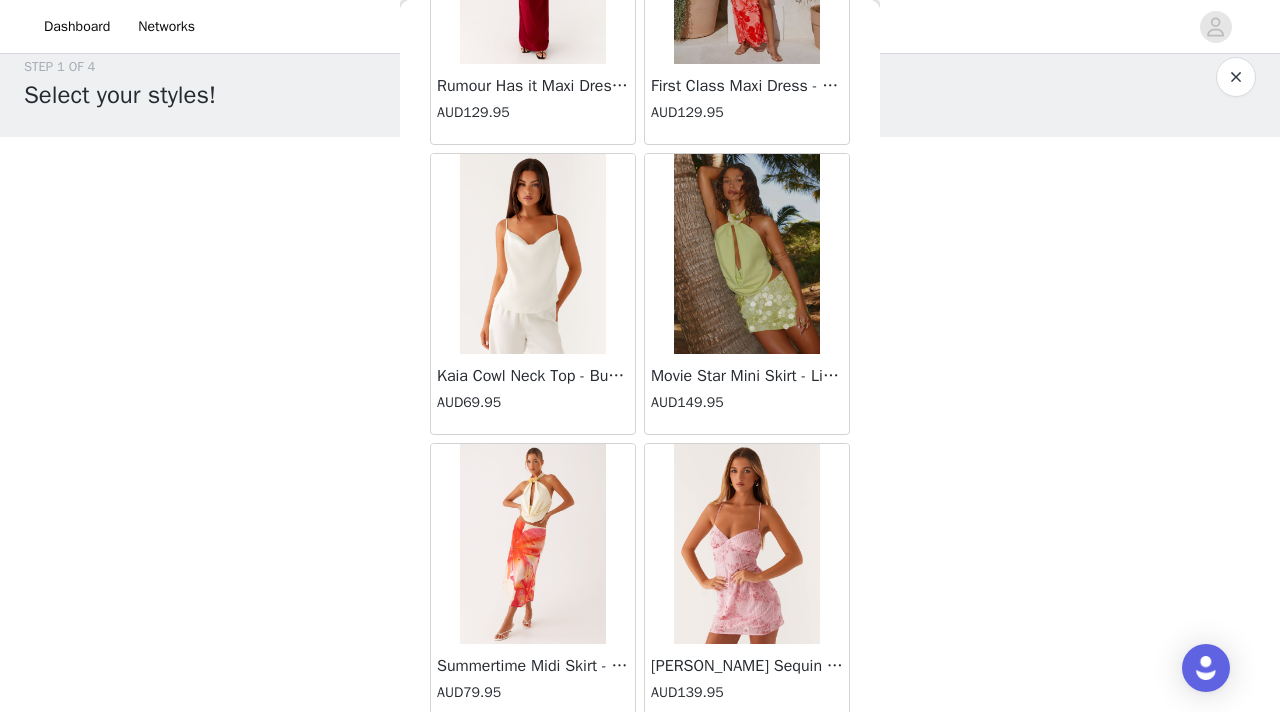scroll, scrollTop: 60348, scrollLeft: 0, axis: vertical 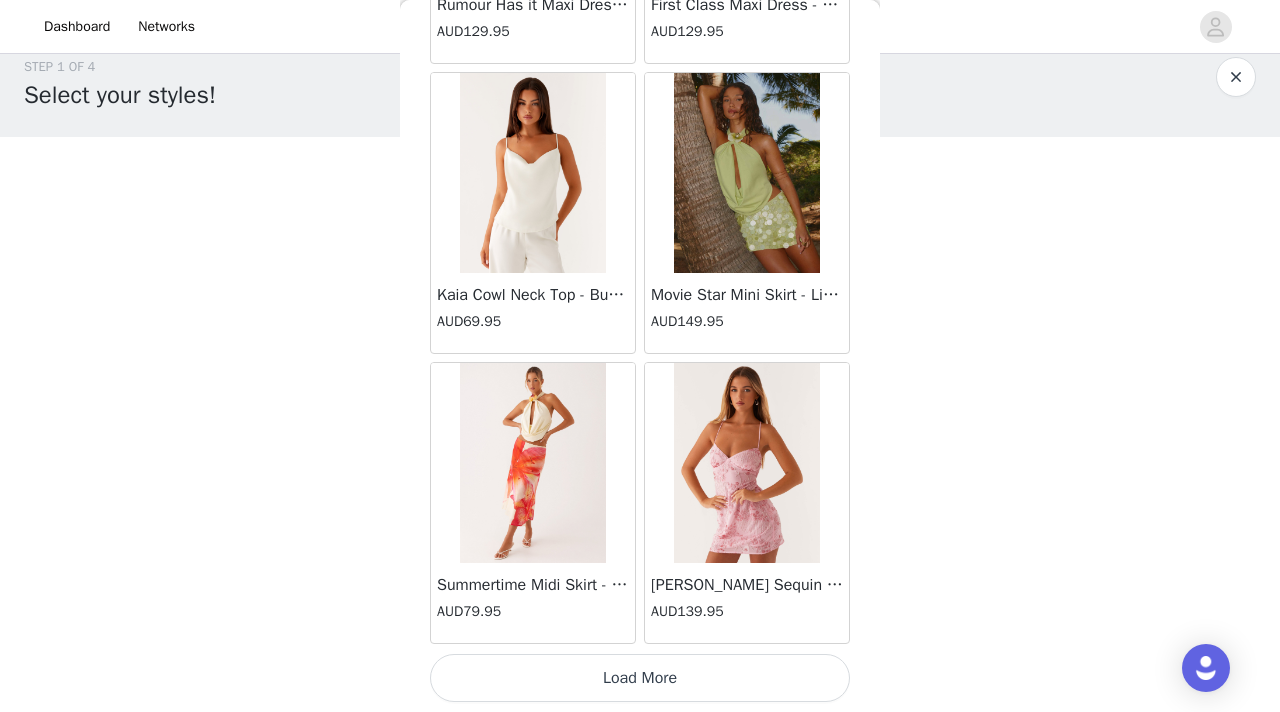 click on "Load More" at bounding box center (640, 678) 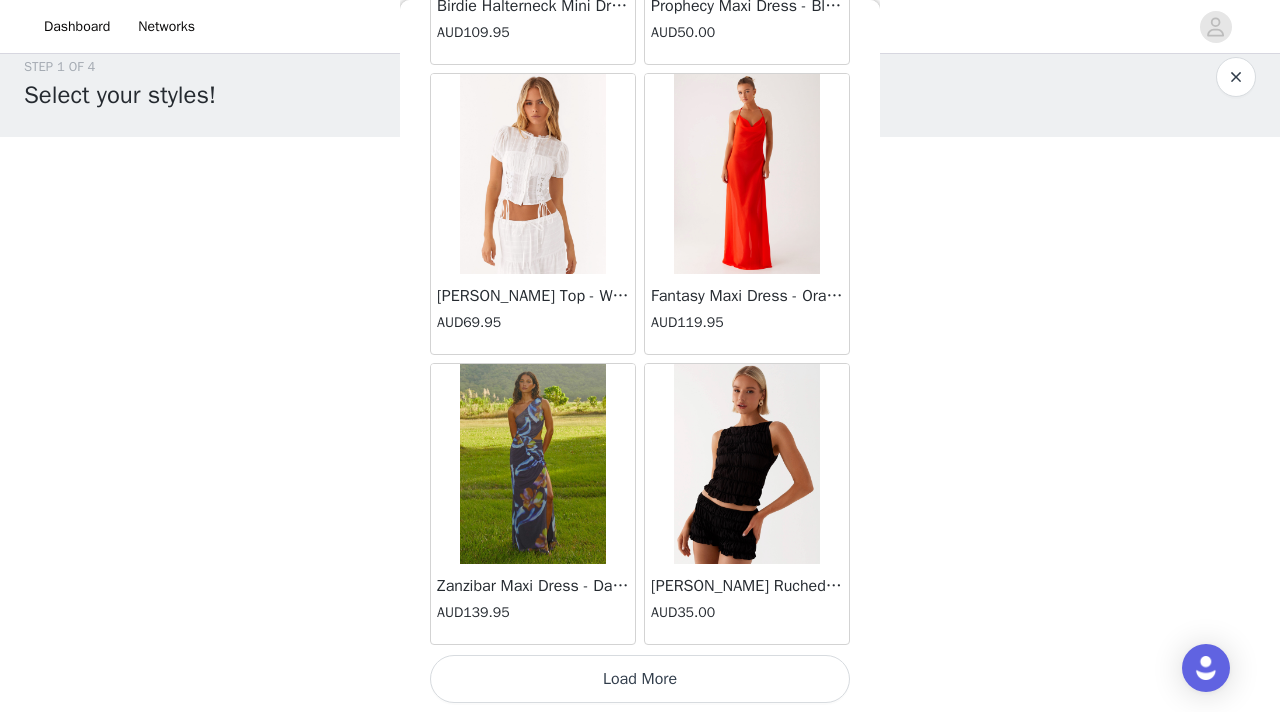 scroll, scrollTop: 63248, scrollLeft: 0, axis: vertical 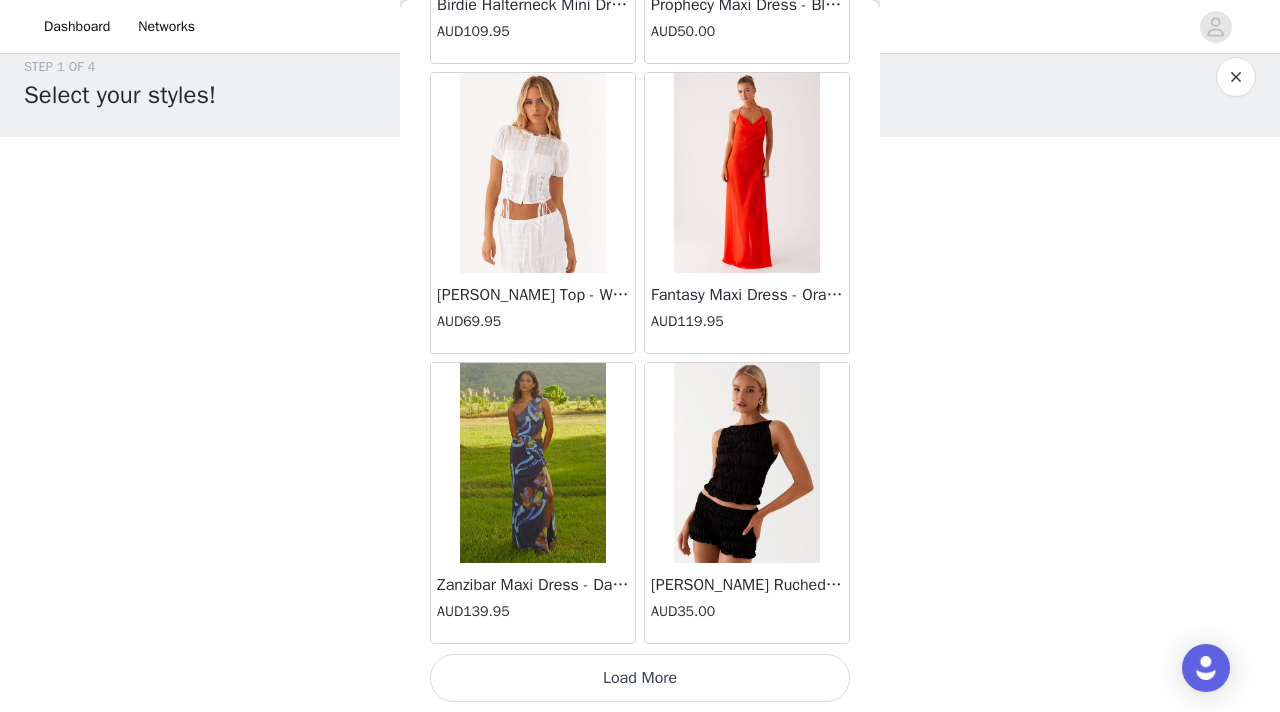 click on "Load More" at bounding box center [640, 678] 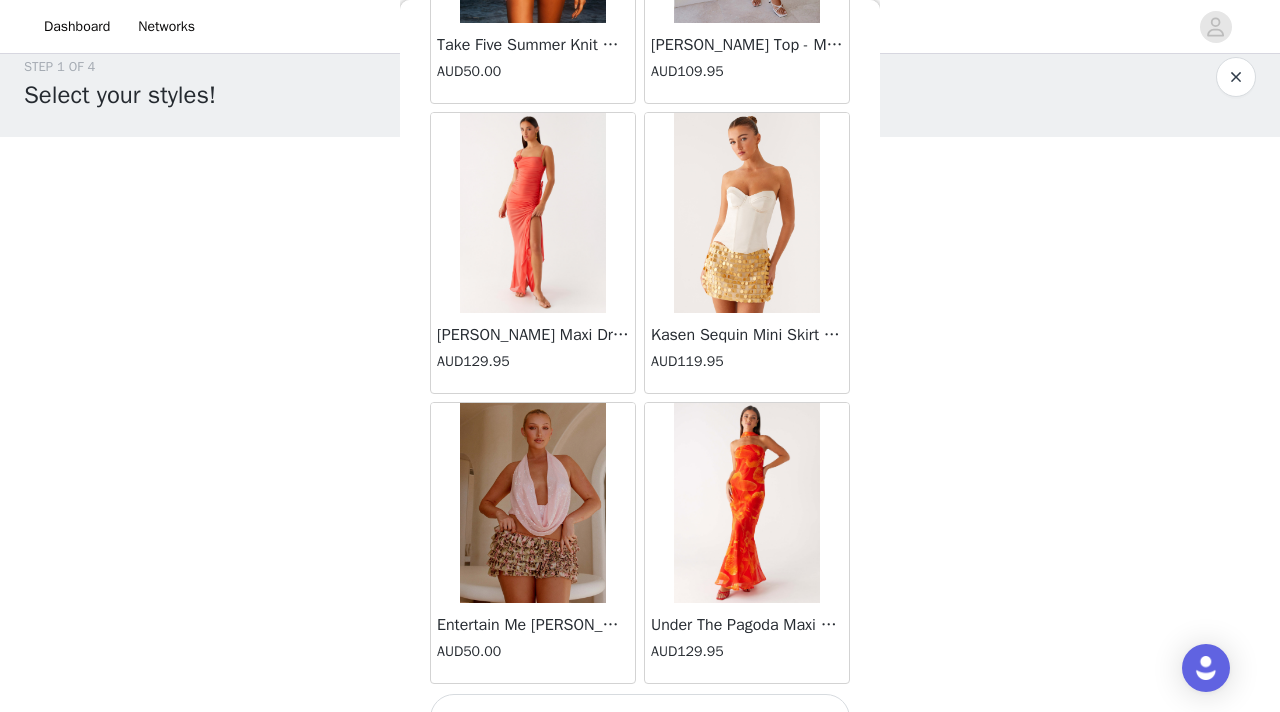 scroll, scrollTop: 66148, scrollLeft: 0, axis: vertical 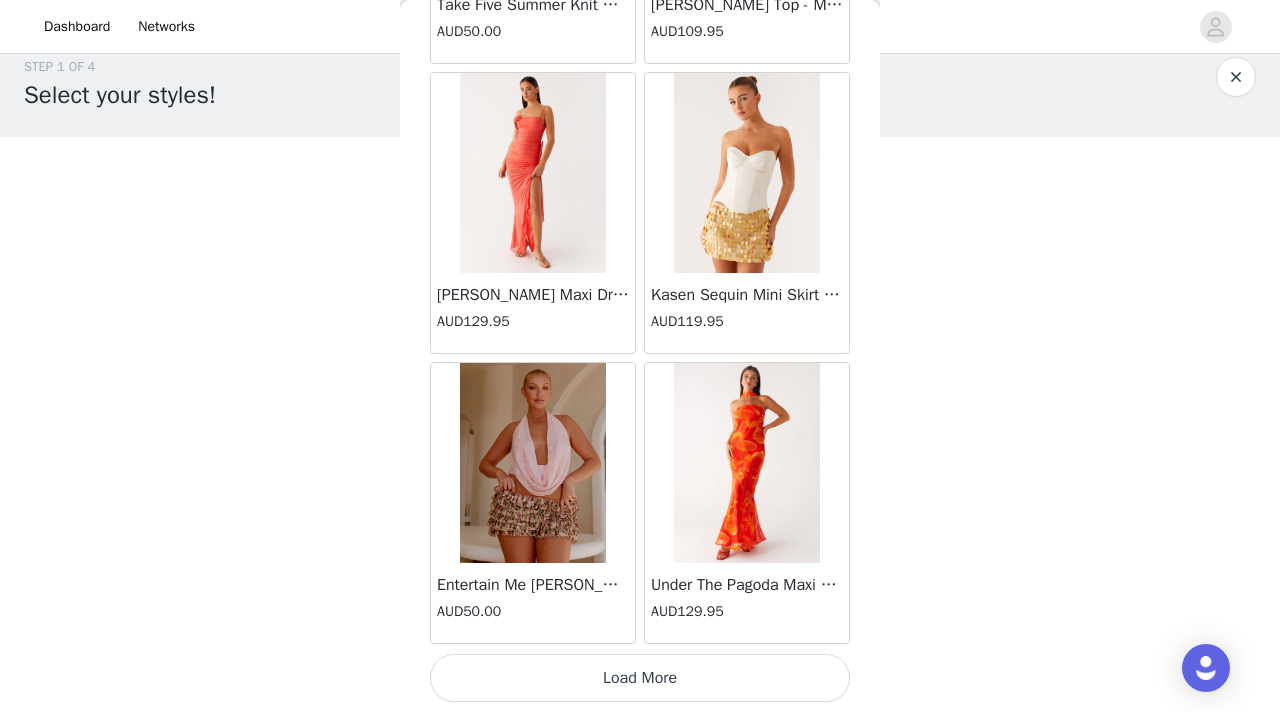 click on "Load More" at bounding box center (640, 678) 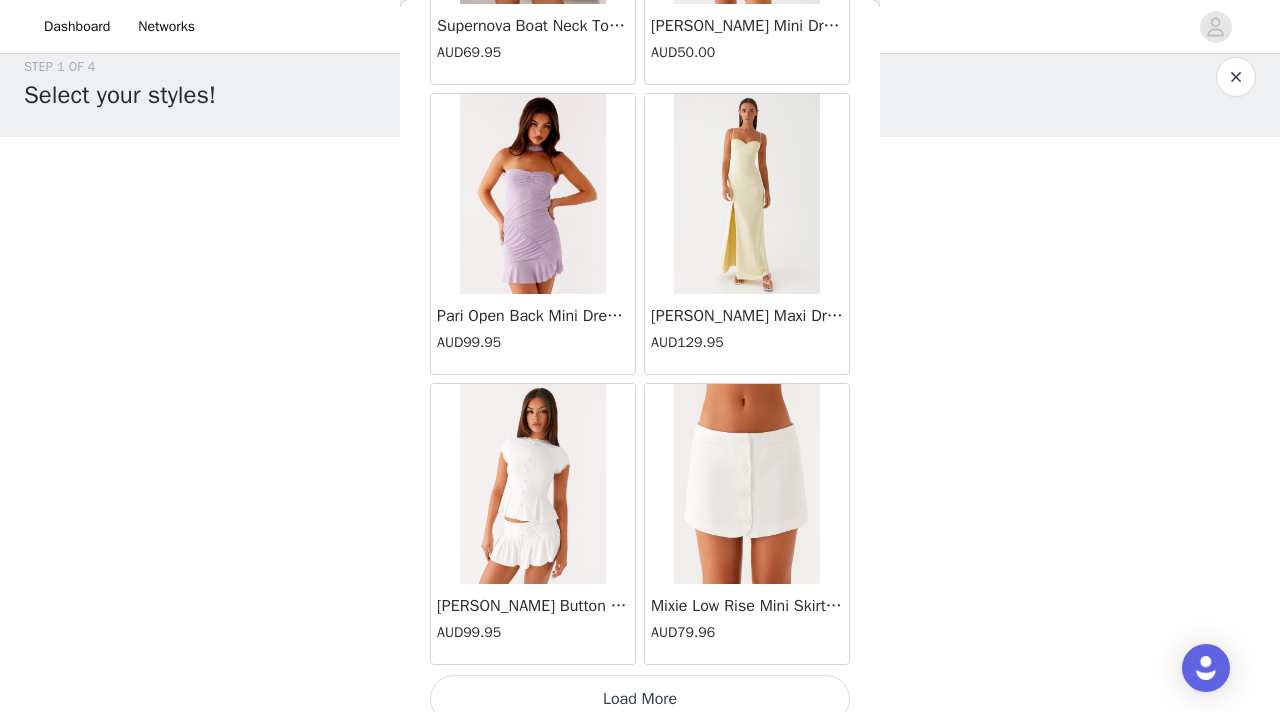 scroll, scrollTop: 69048, scrollLeft: 0, axis: vertical 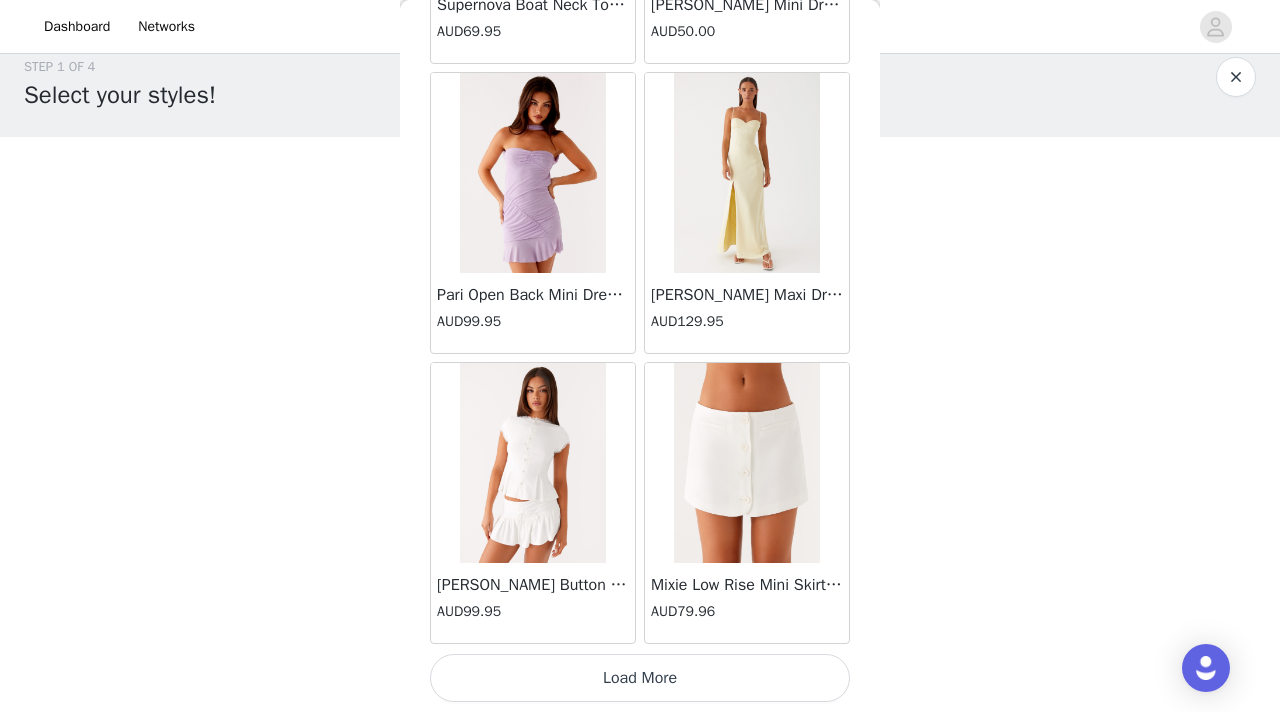 click on "Load More" at bounding box center [640, 678] 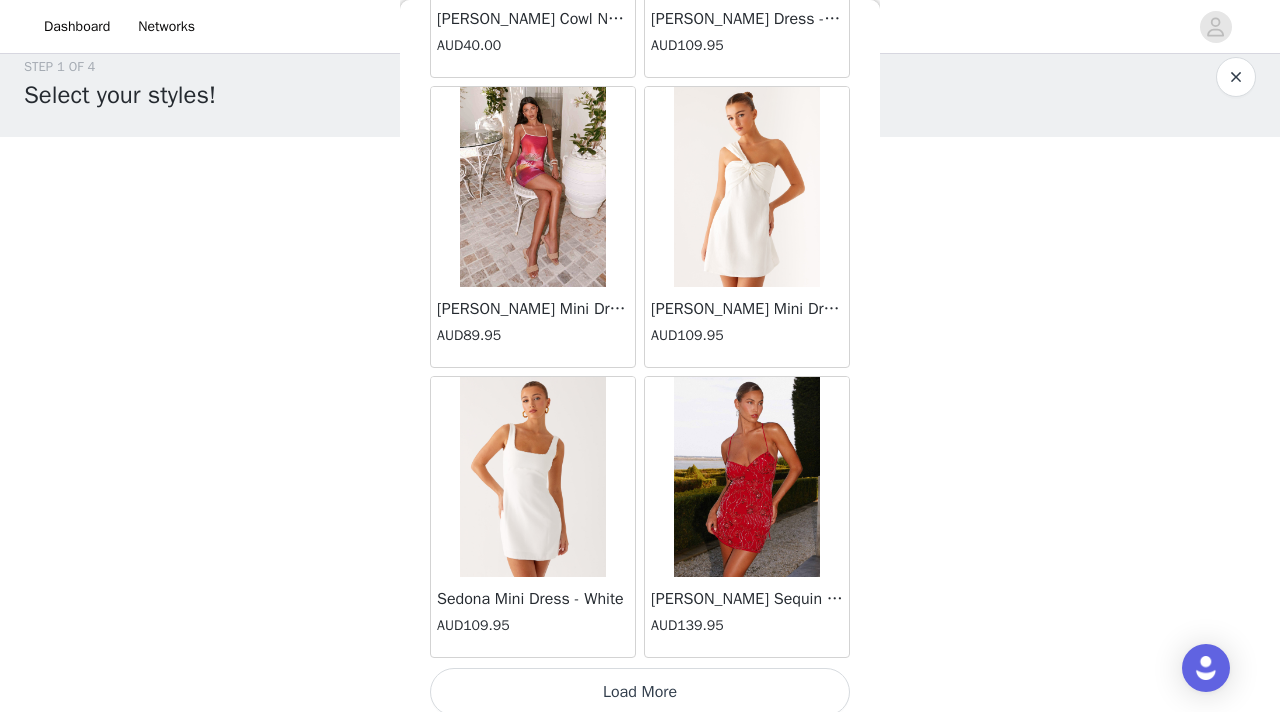 scroll, scrollTop: 71948, scrollLeft: 0, axis: vertical 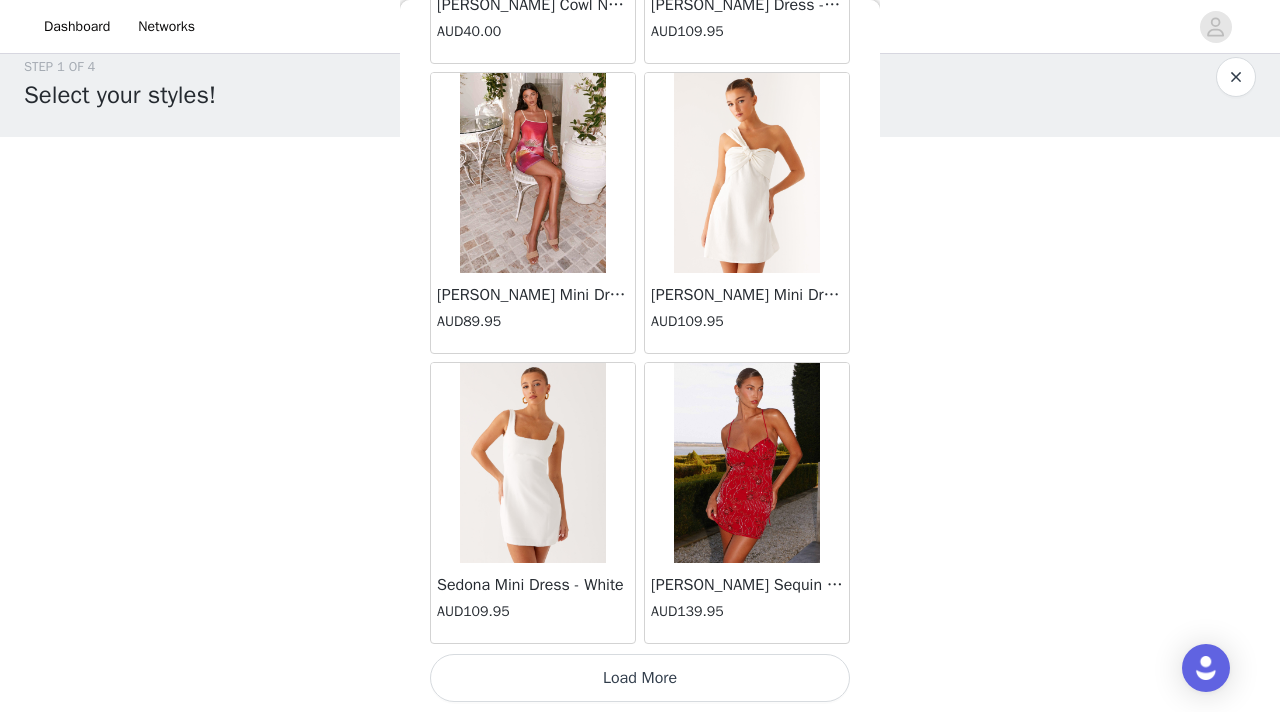click on "Load More" at bounding box center (640, 678) 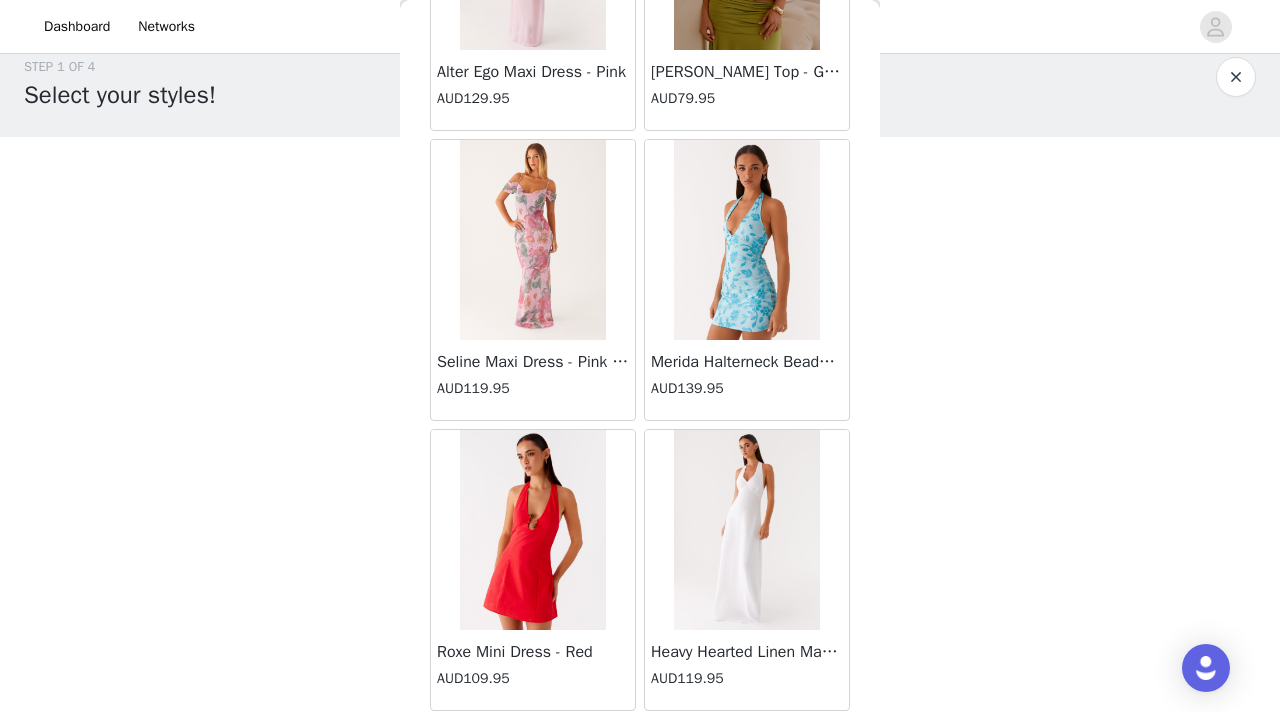 scroll, scrollTop: 74848, scrollLeft: 0, axis: vertical 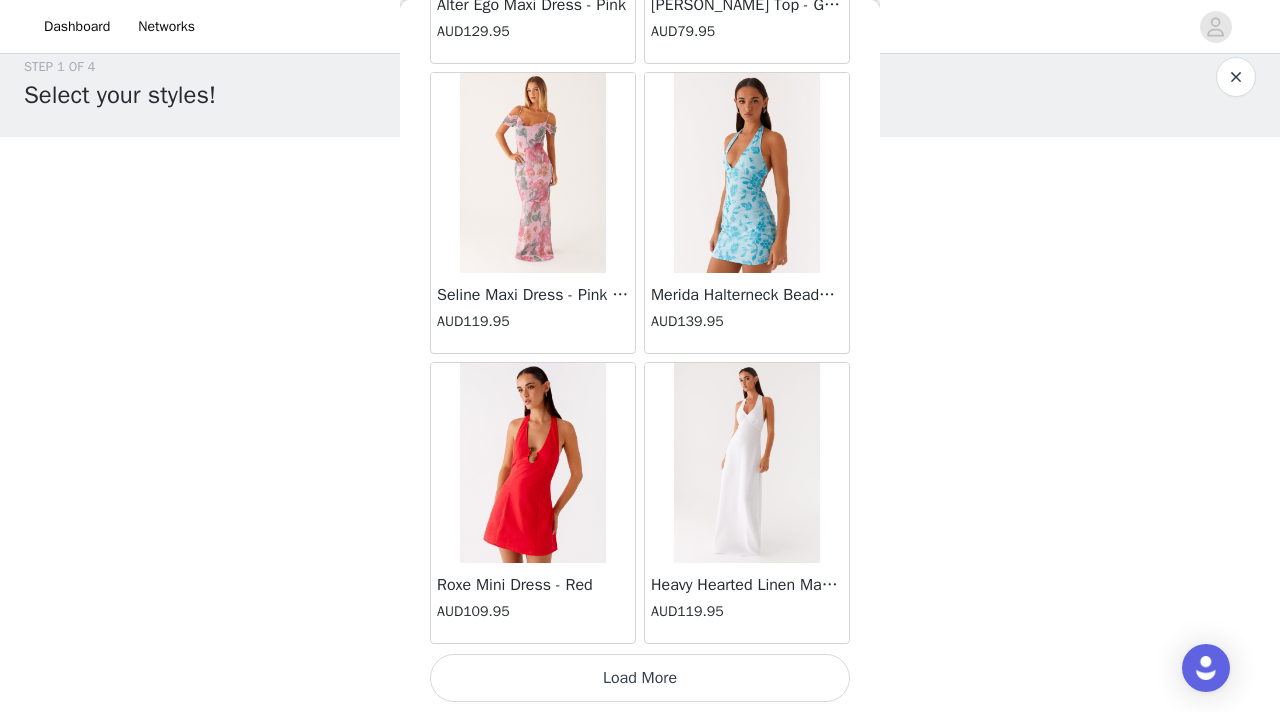 click on "Load More" at bounding box center [640, 678] 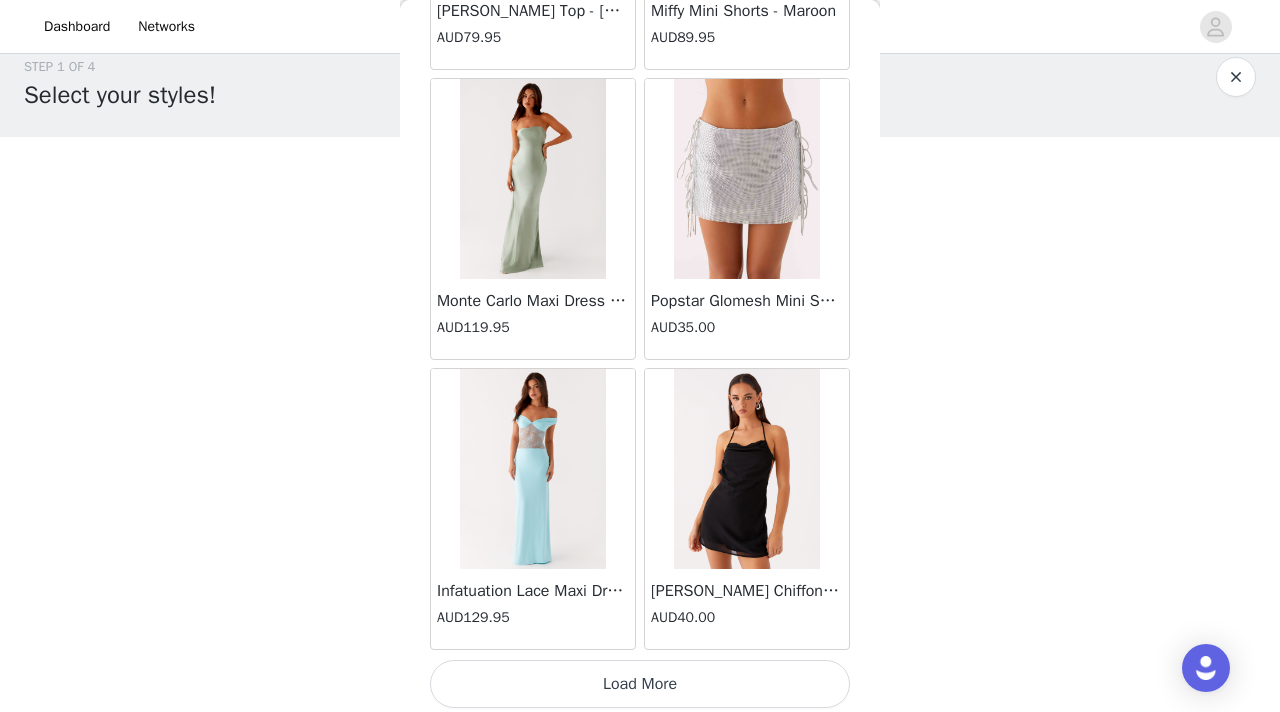 scroll, scrollTop: 77748, scrollLeft: 0, axis: vertical 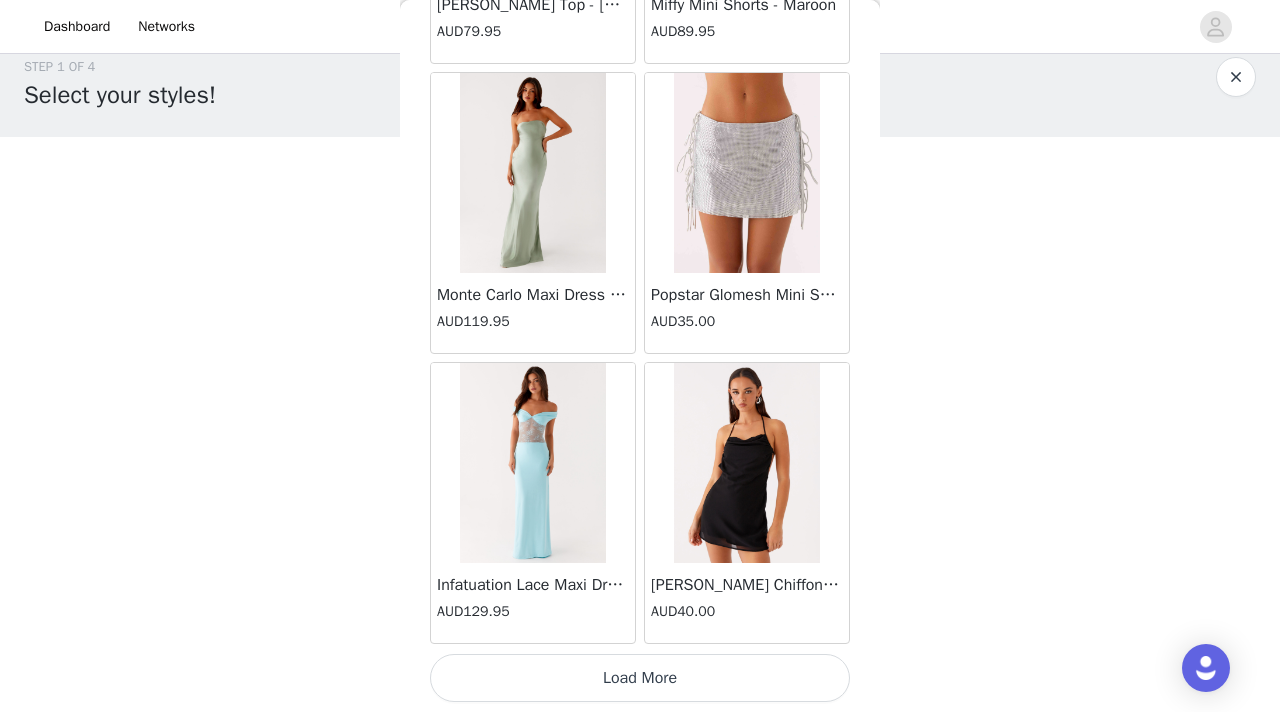 click on "Load More" at bounding box center [640, 678] 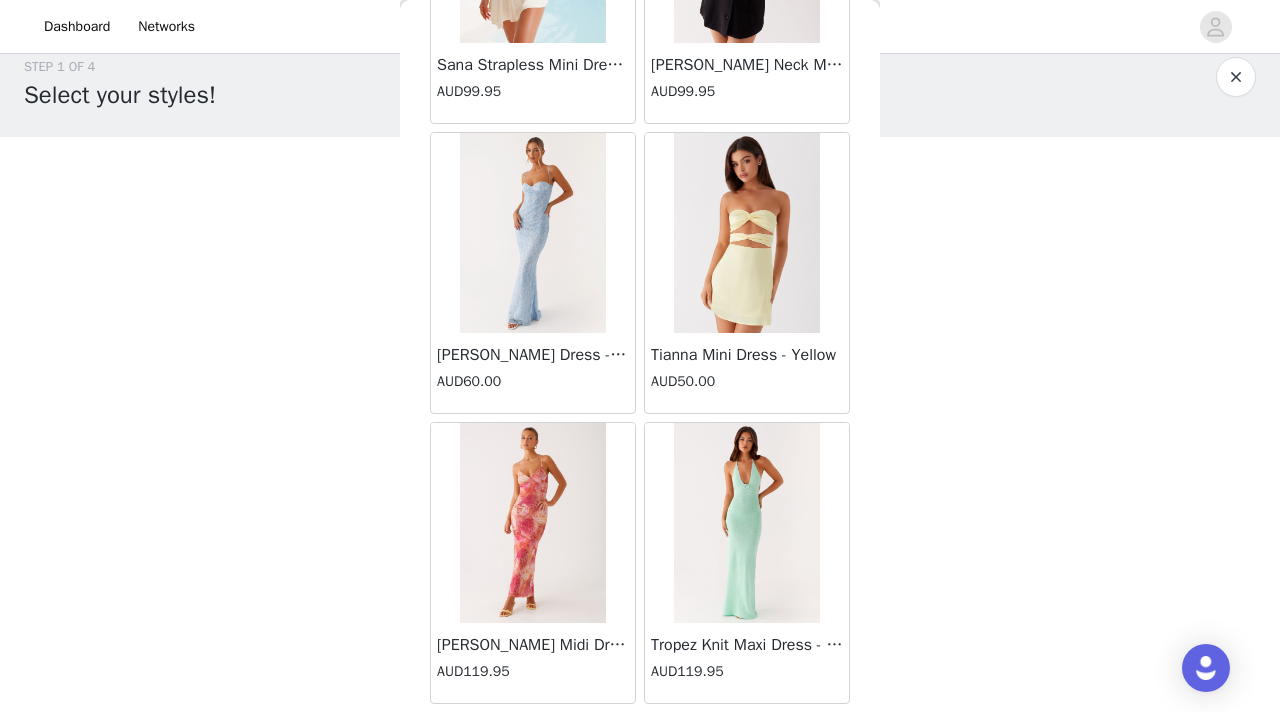 scroll, scrollTop: 80648, scrollLeft: 0, axis: vertical 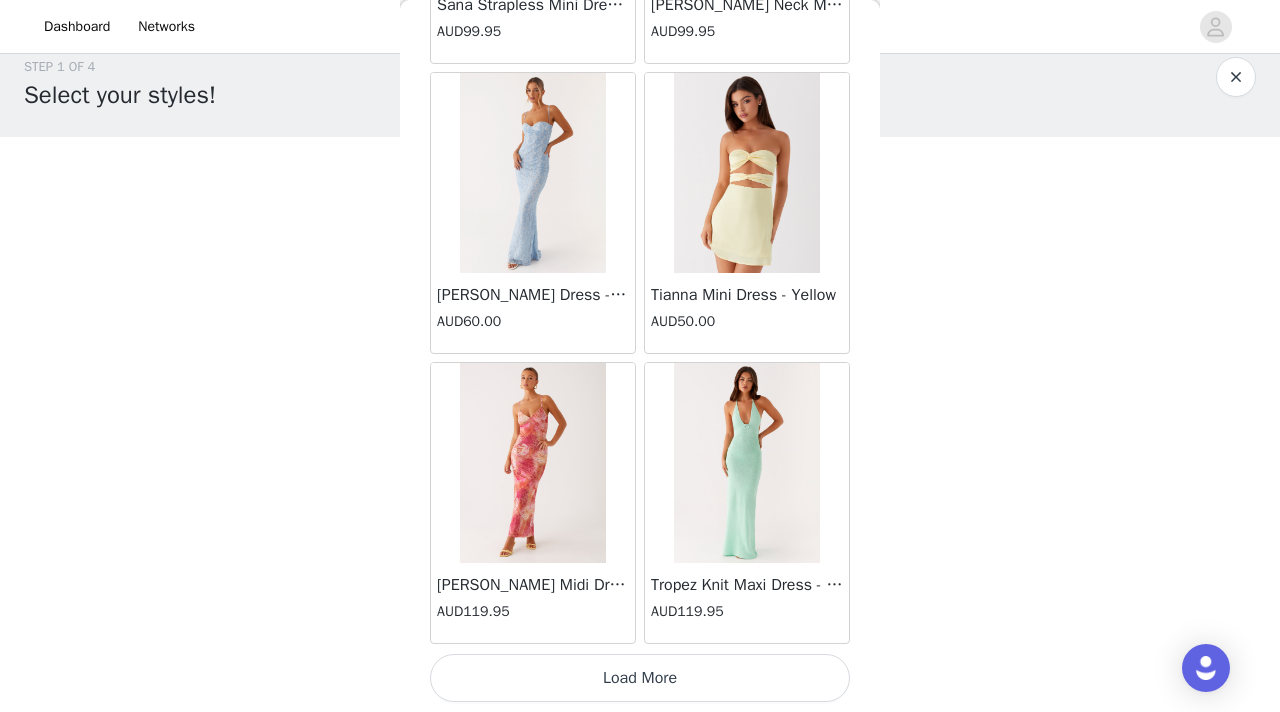 click on "Load More" at bounding box center [640, 678] 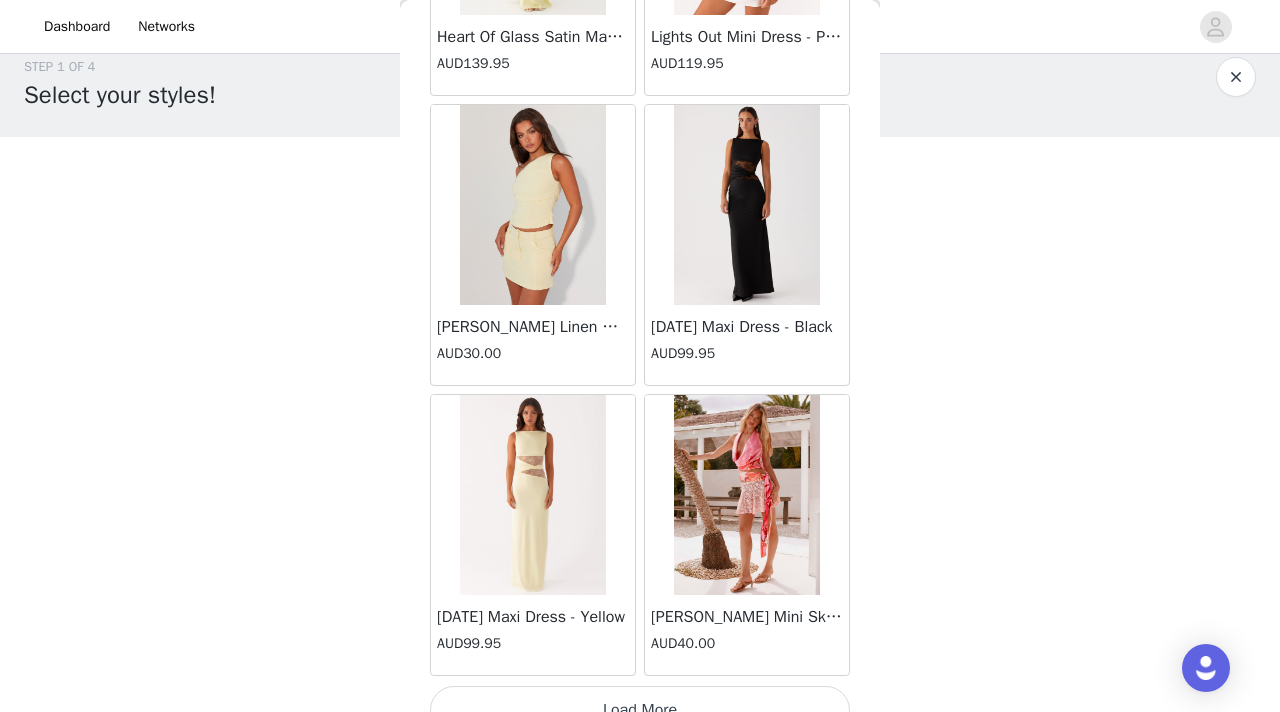 scroll, scrollTop: 83548, scrollLeft: 0, axis: vertical 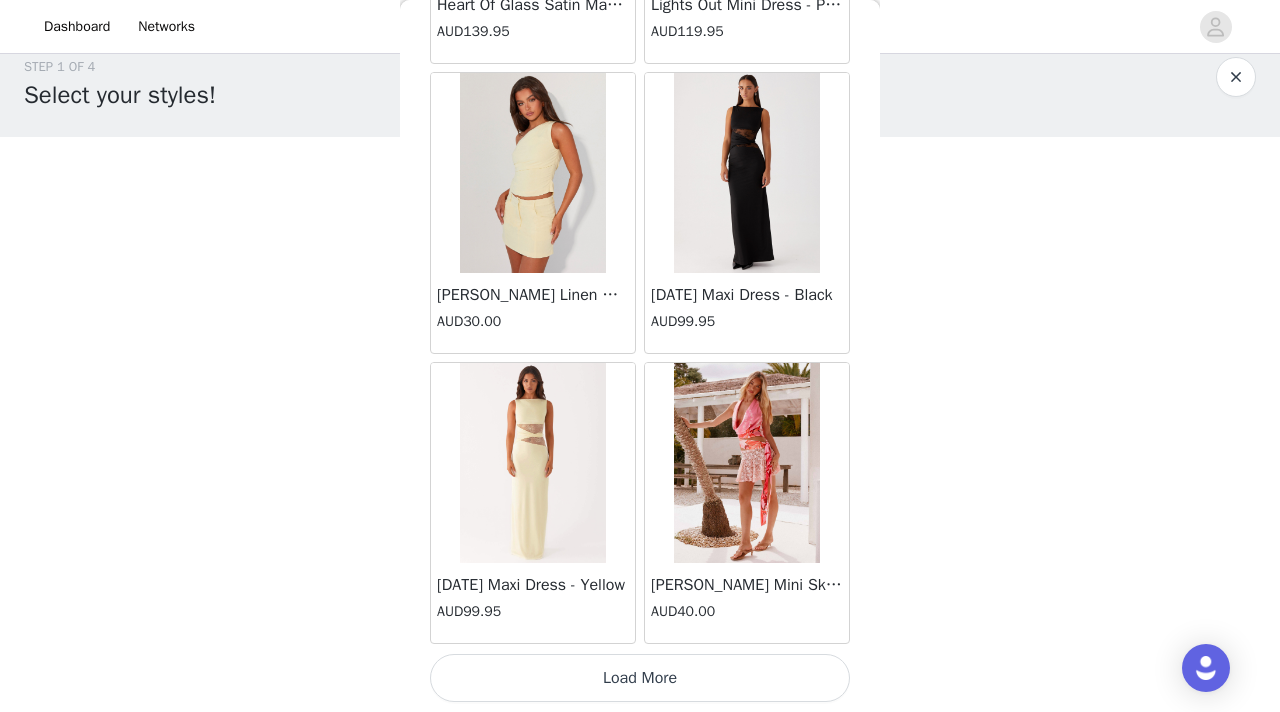 click on "Load More" at bounding box center (640, 678) 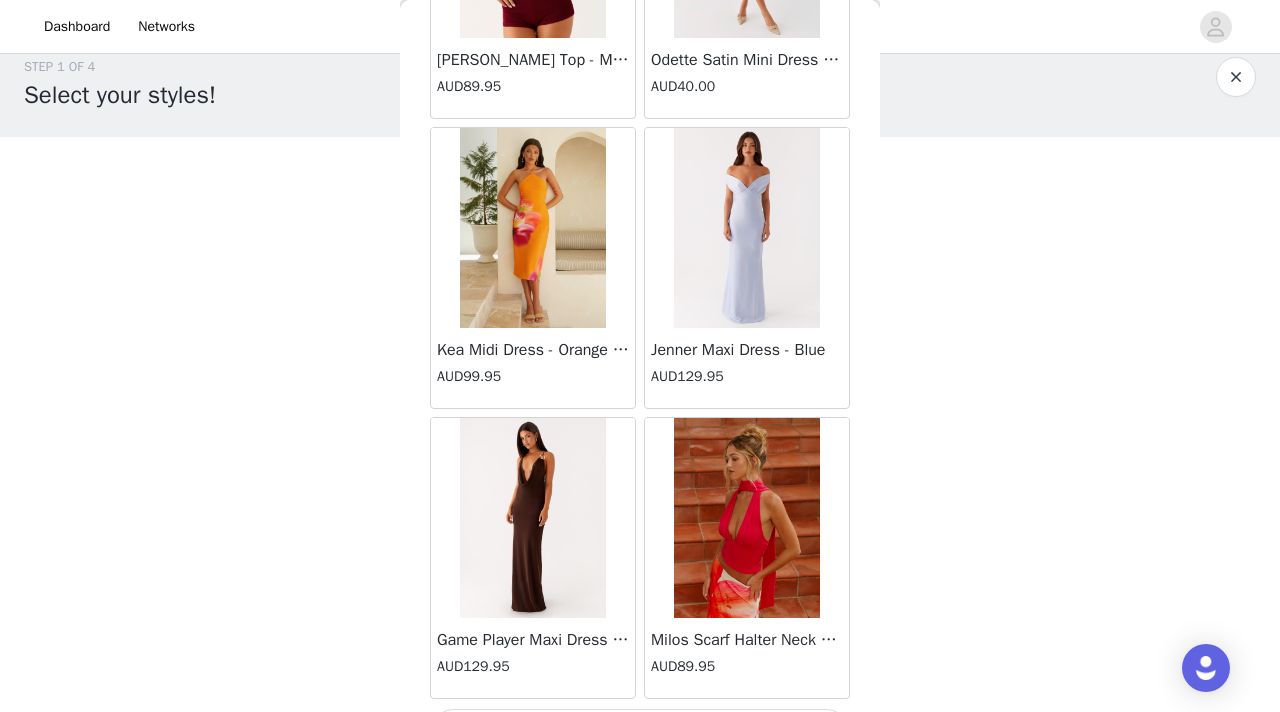 scroll, scrollTop: 86448, scrollLeft: 0, axis: vertical 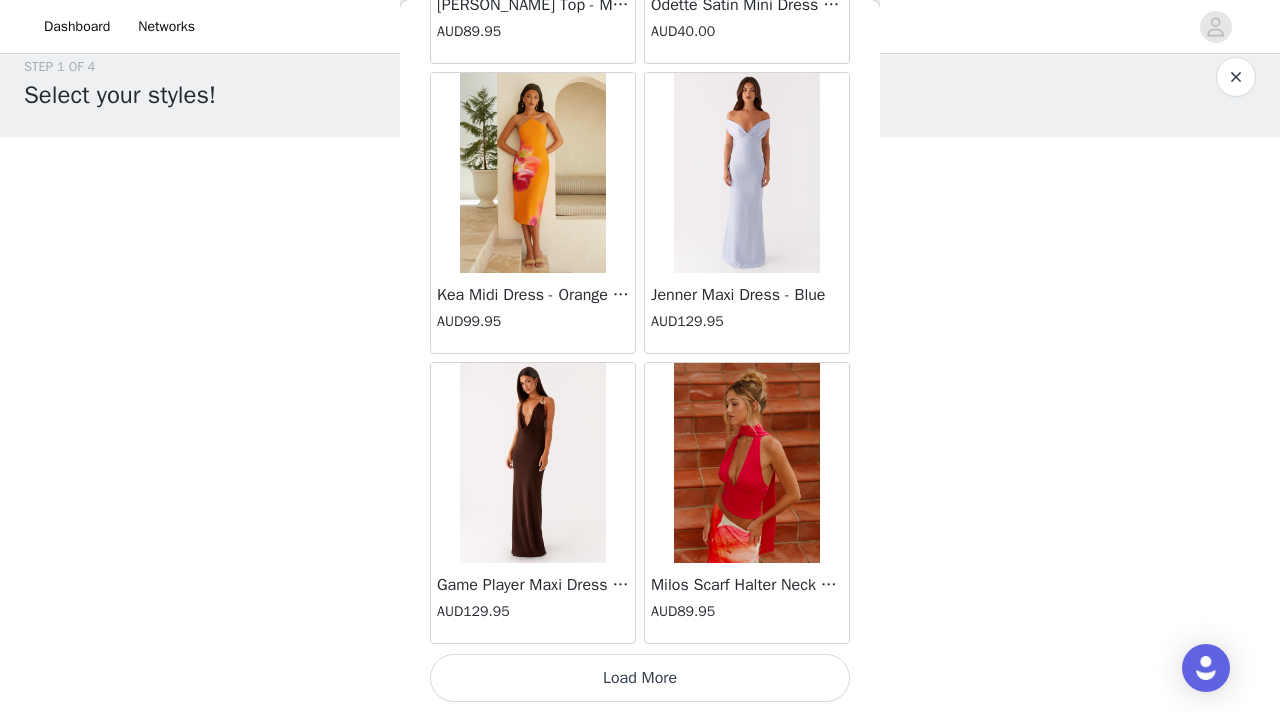 click on "Load More" at bounding box center [640, 678] 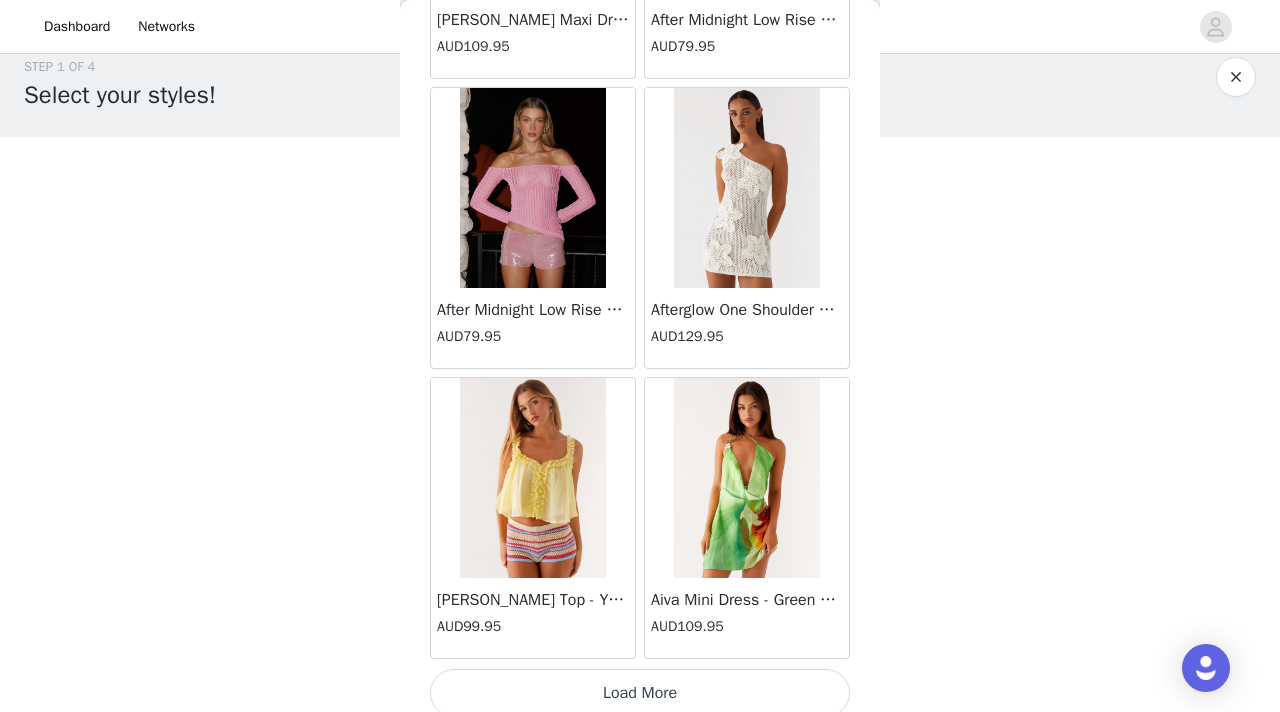 scroll, scrollTop: 89348, scrollLeft: 0, axis: vertical 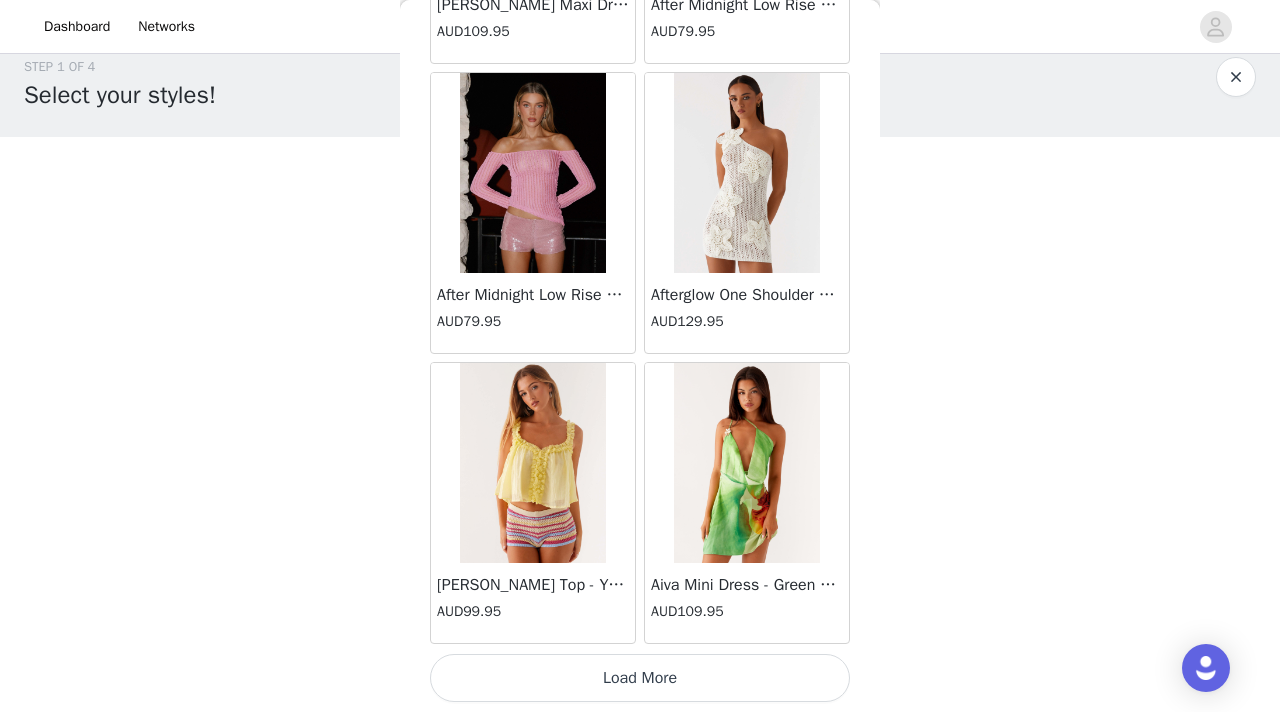 click on "Load More" at bounding box center (640, 678) 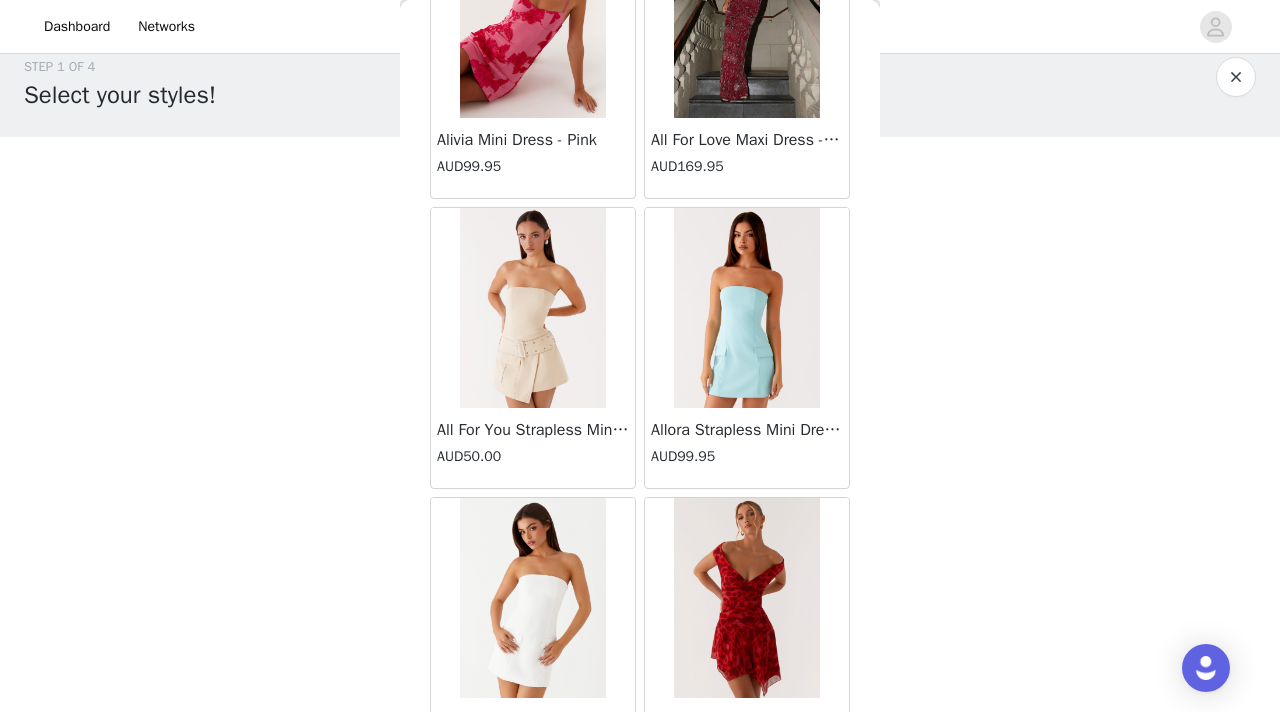 scroll, scrollTop: 92248, scrollLeft: 0, axis: vertical 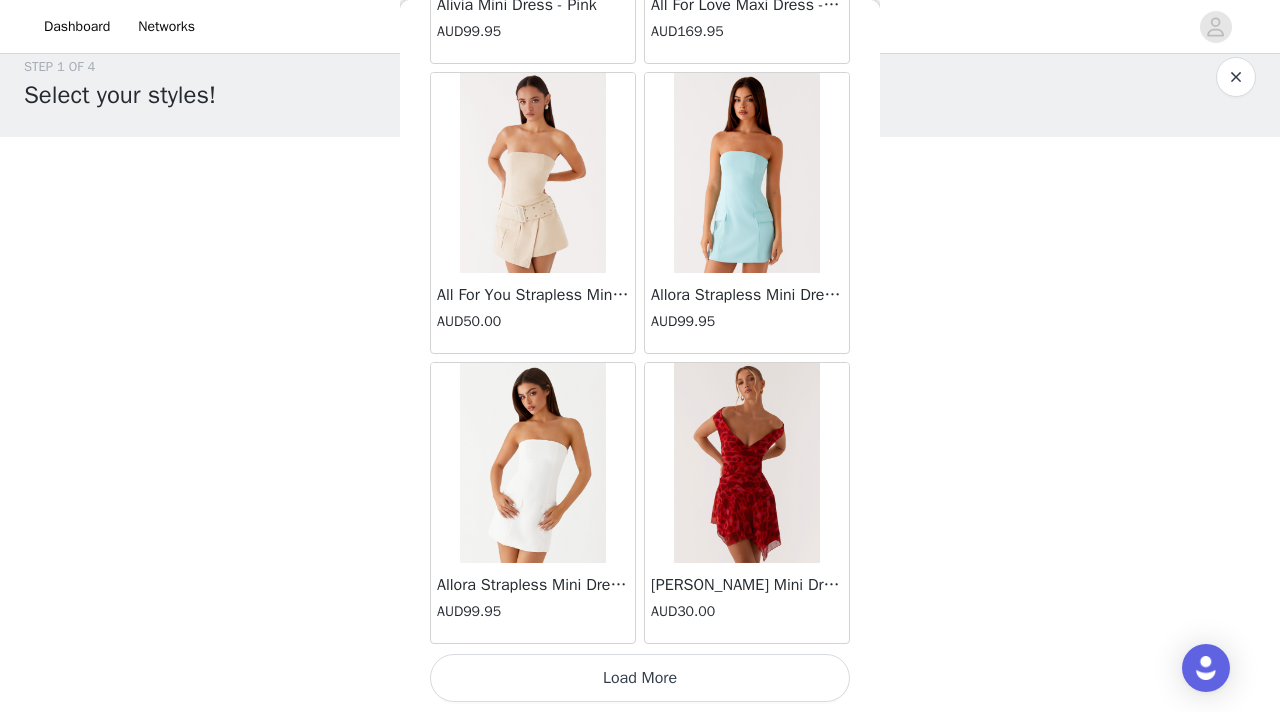 click on "Load More" at bounding box center (640, 678) 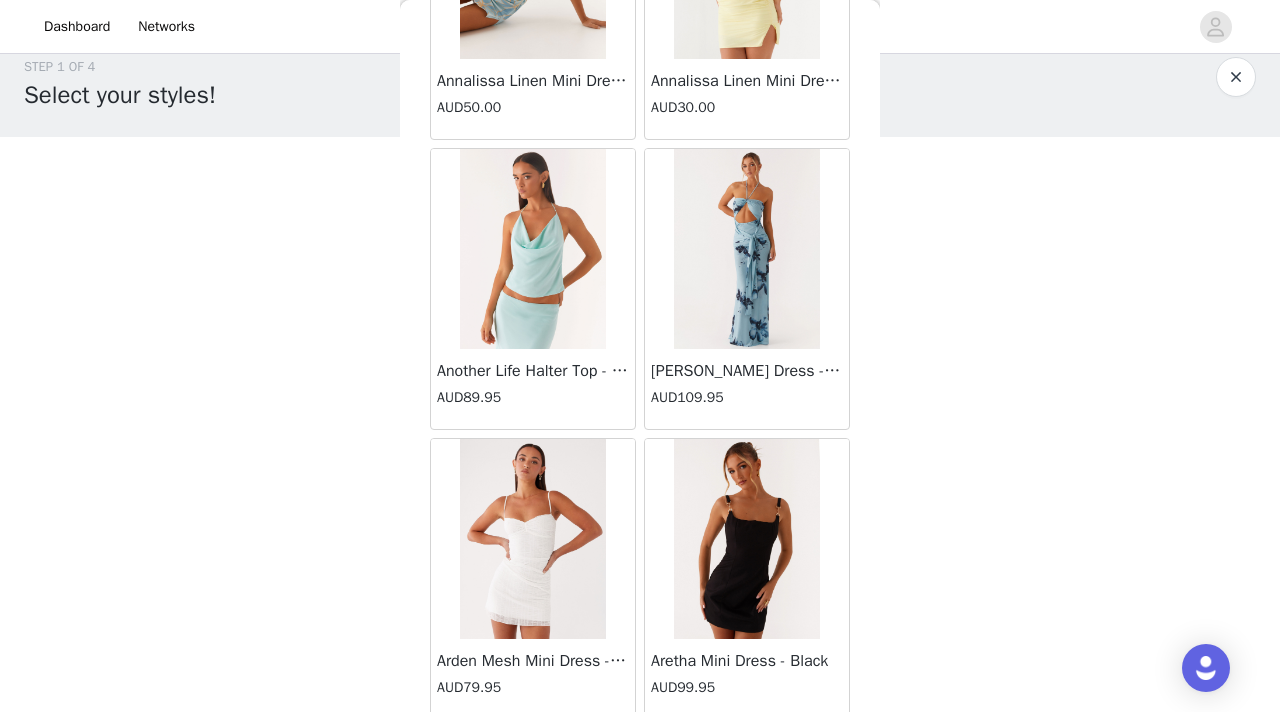 scroll, scrollTop: 95148, scrollLeft: 0, axis: vertical 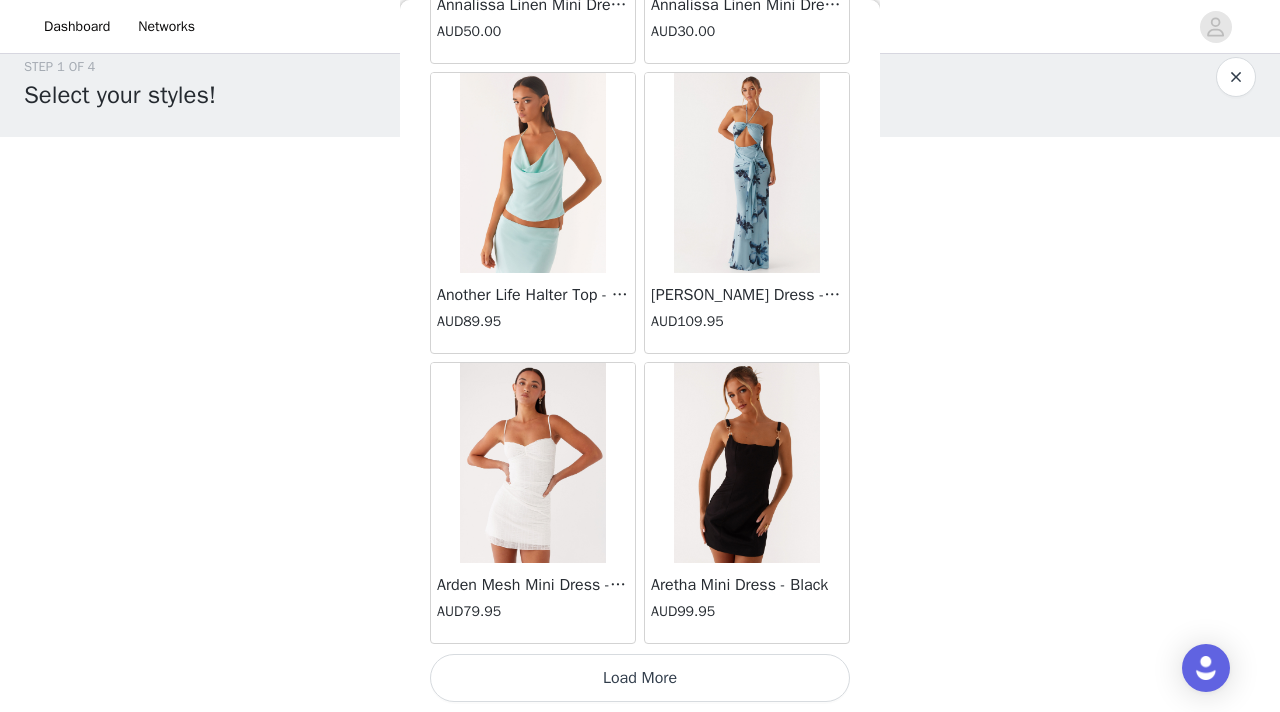click on "Load More" at bounding box center (640, 678) 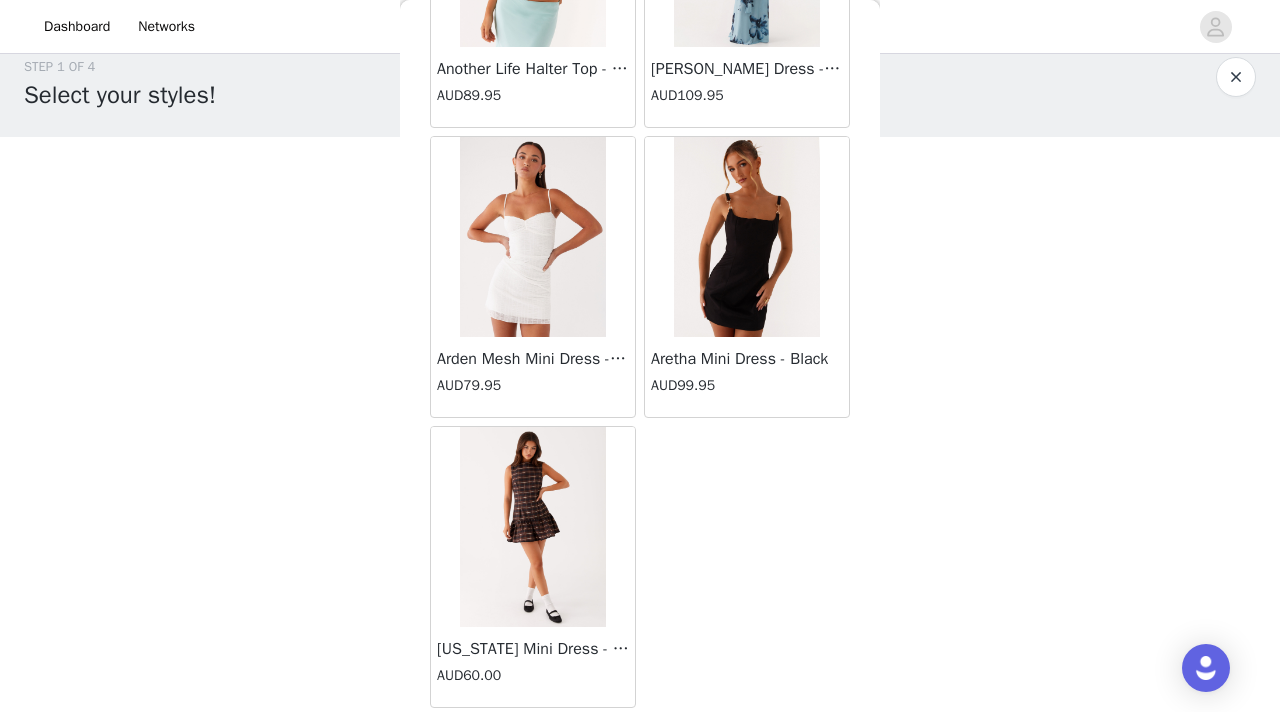 scroll, scrollTop: 95173, scrollLeft: 0, axis: vertical 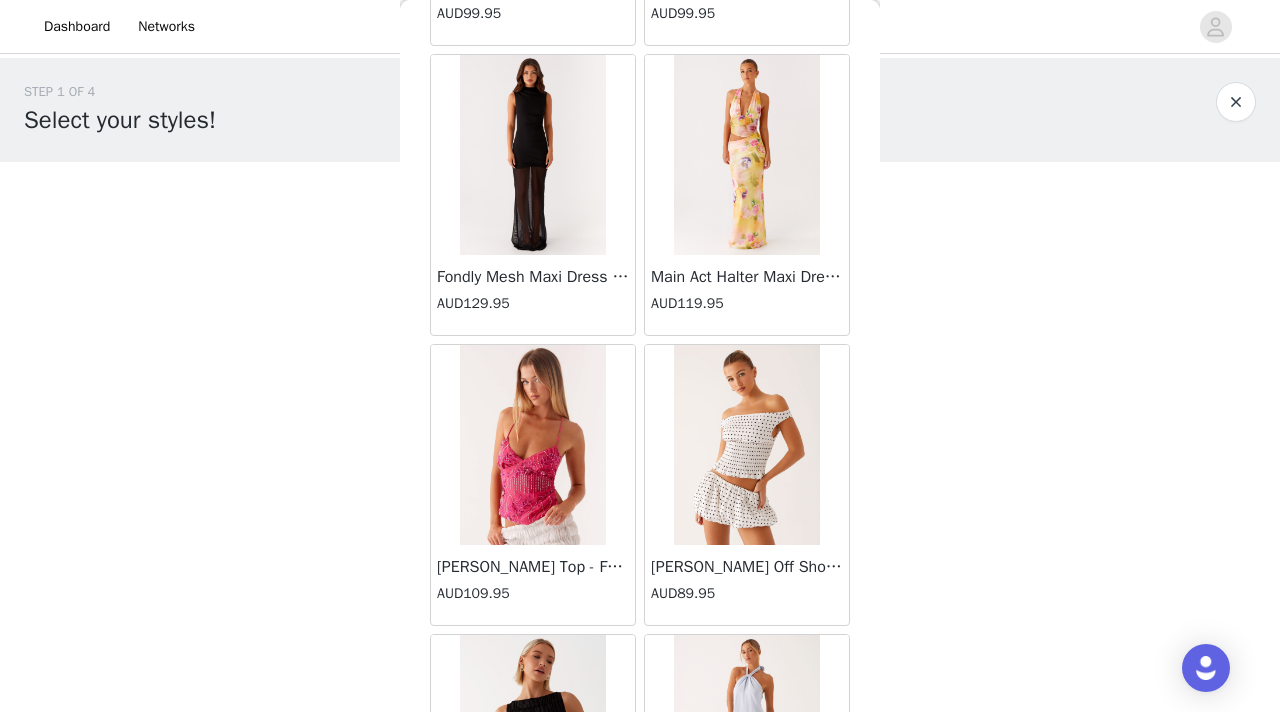 click at bounding box center [746, 445] 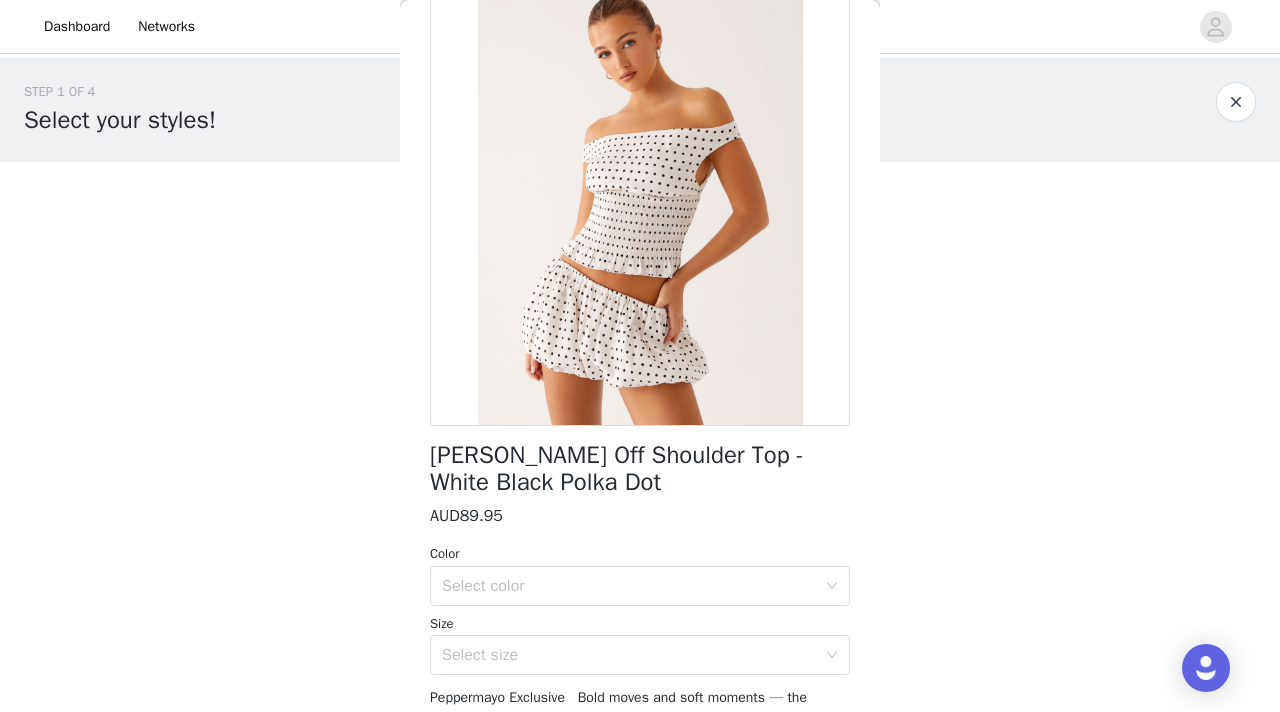 scroll, scrollTop: 145, scrollLeft: 0, axis: vertical 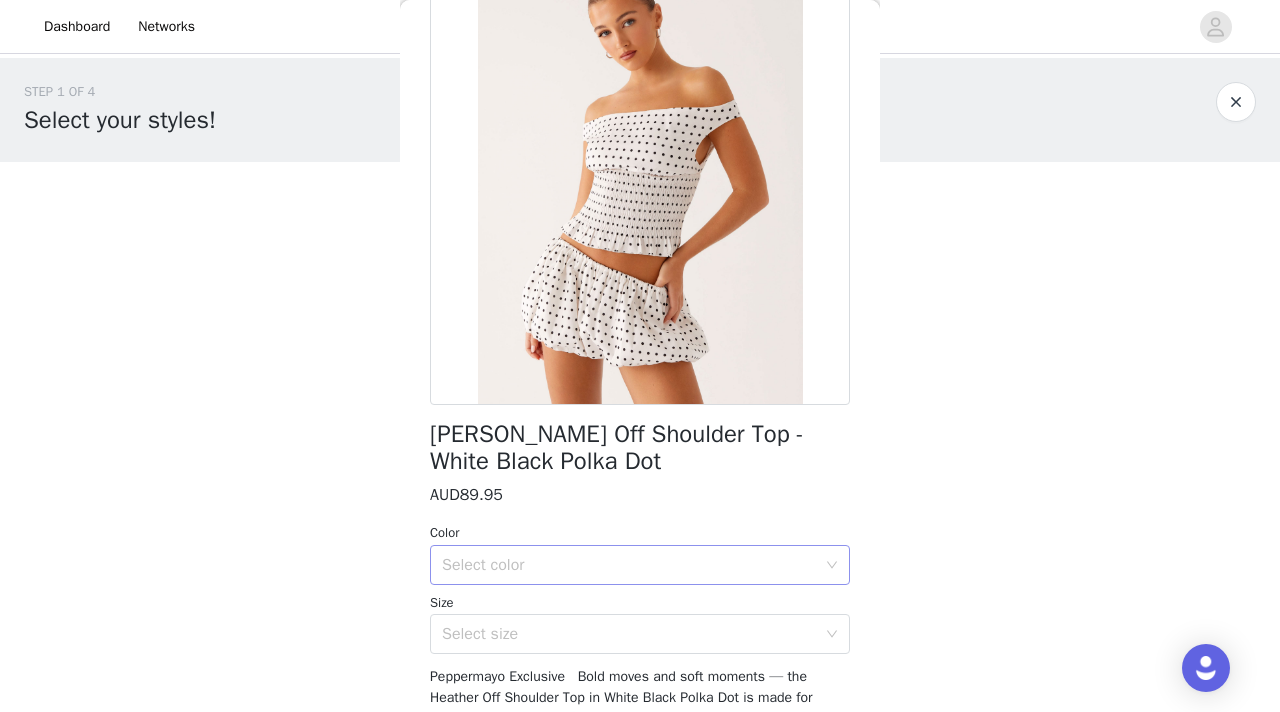 click on "Select color" at bounding box center [629, 565] 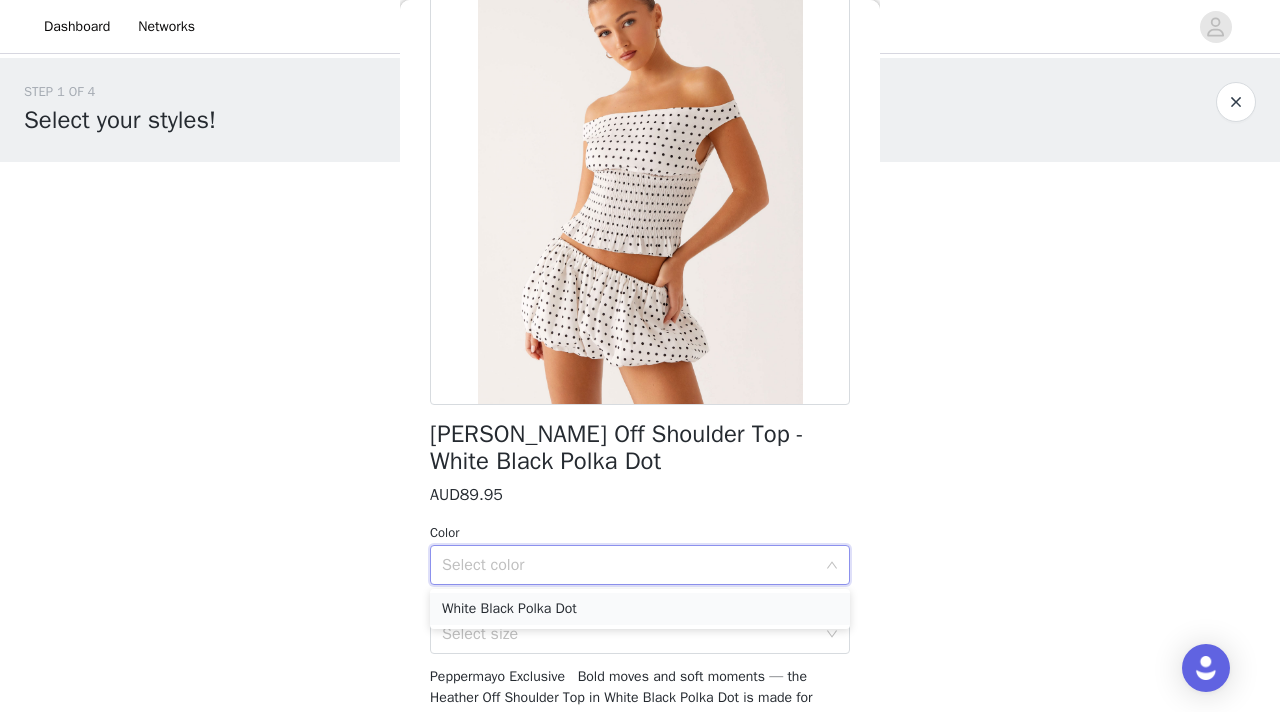 click on "White Black Polka Dot" at bounding box center [640, 609] 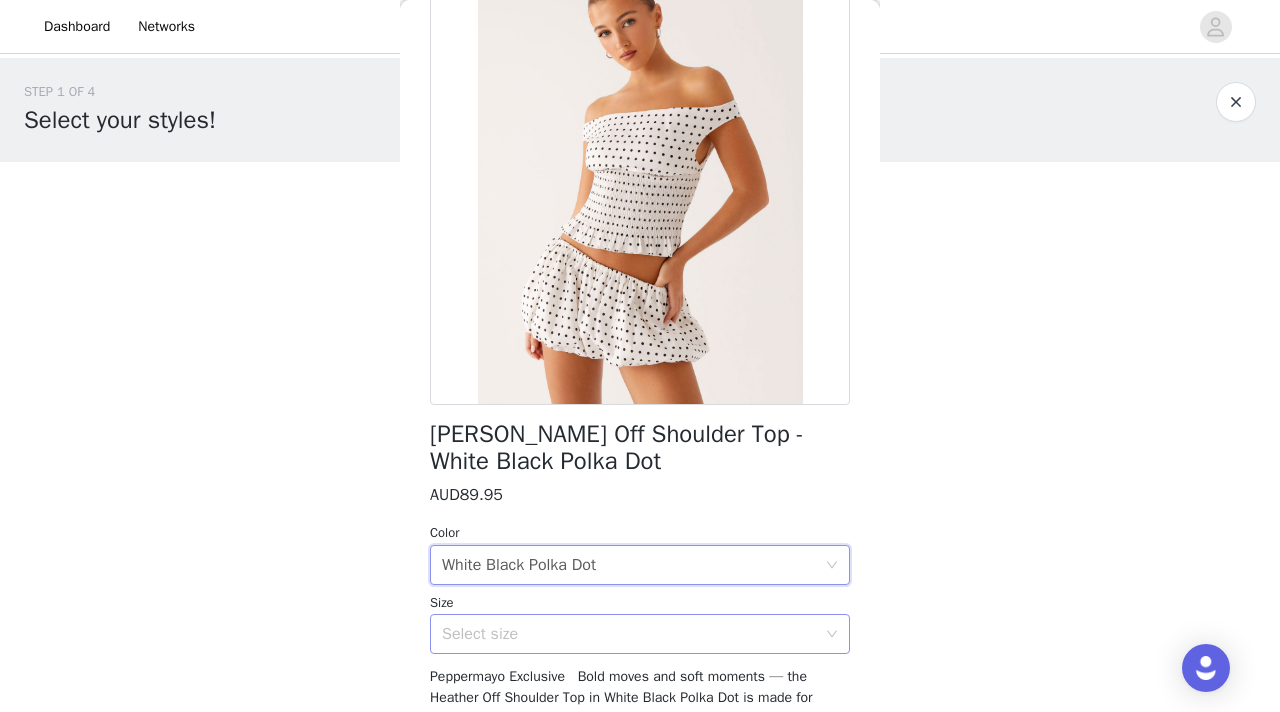 click on "Select size" at bounding box center (629, 634) 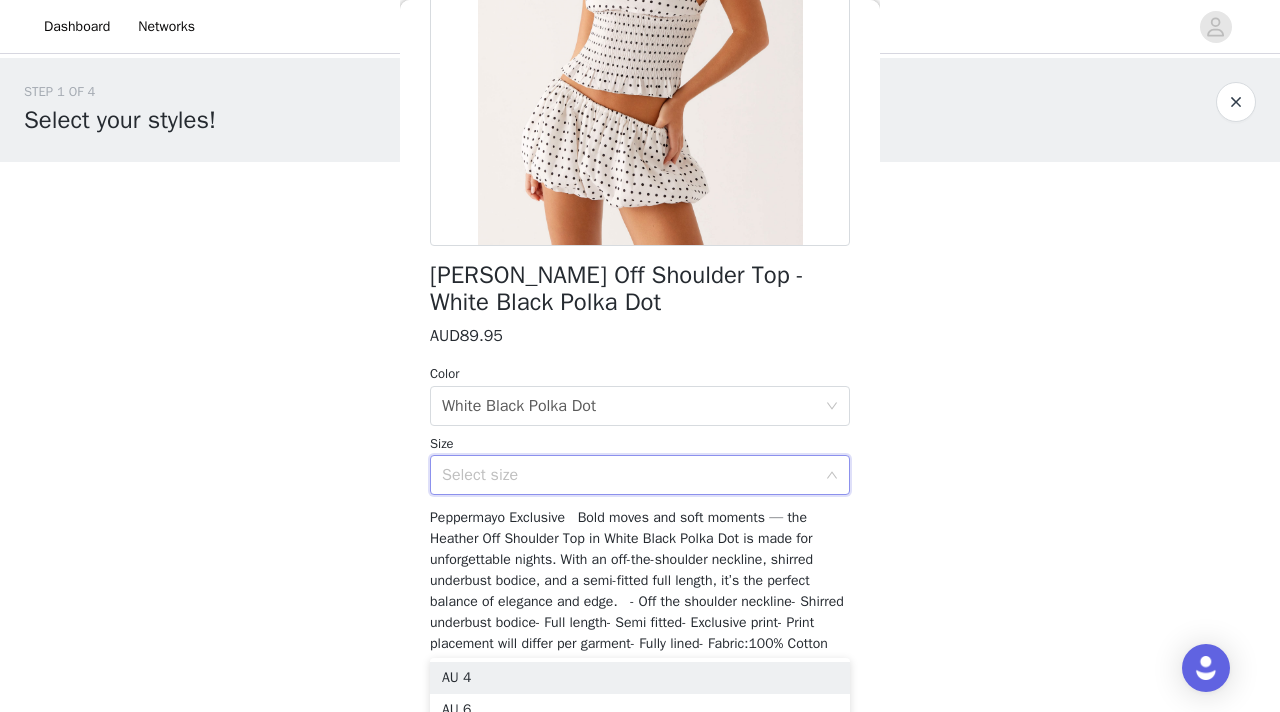 scroll, scrollTop: 311, scrollLeft: 0, axis: vertical 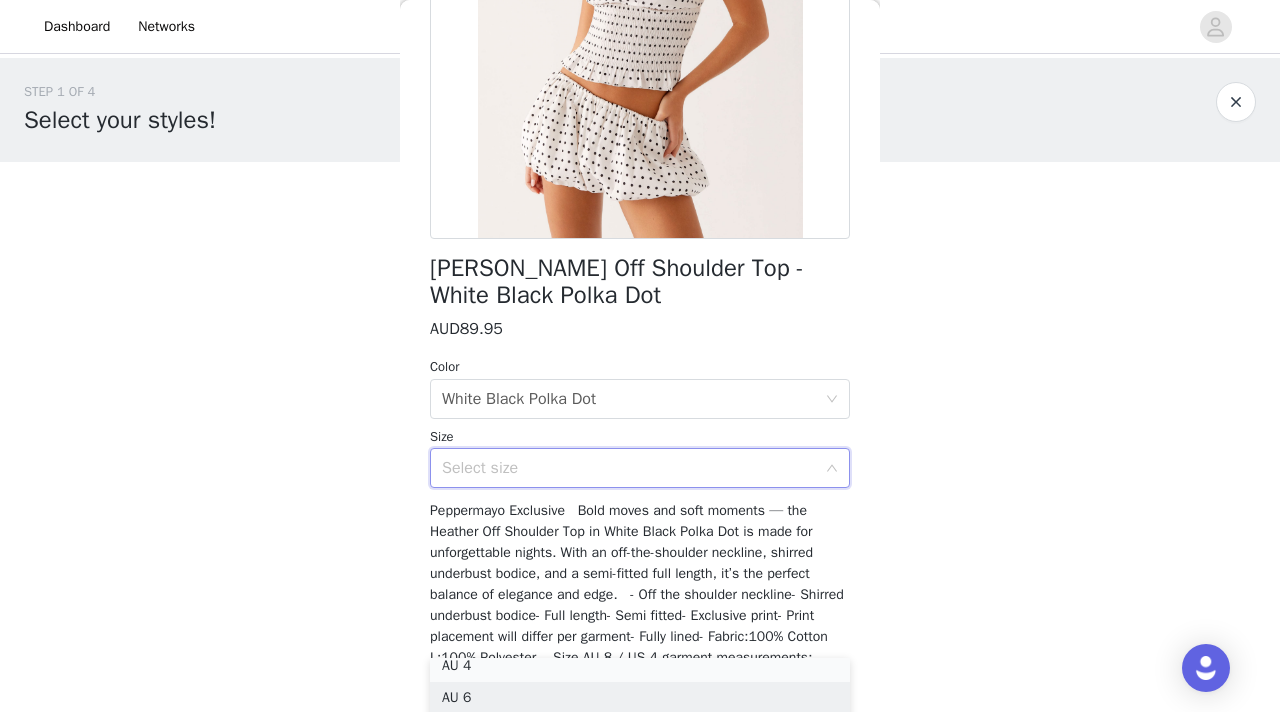 click on "AU 6" at bounding box center [640, 698] 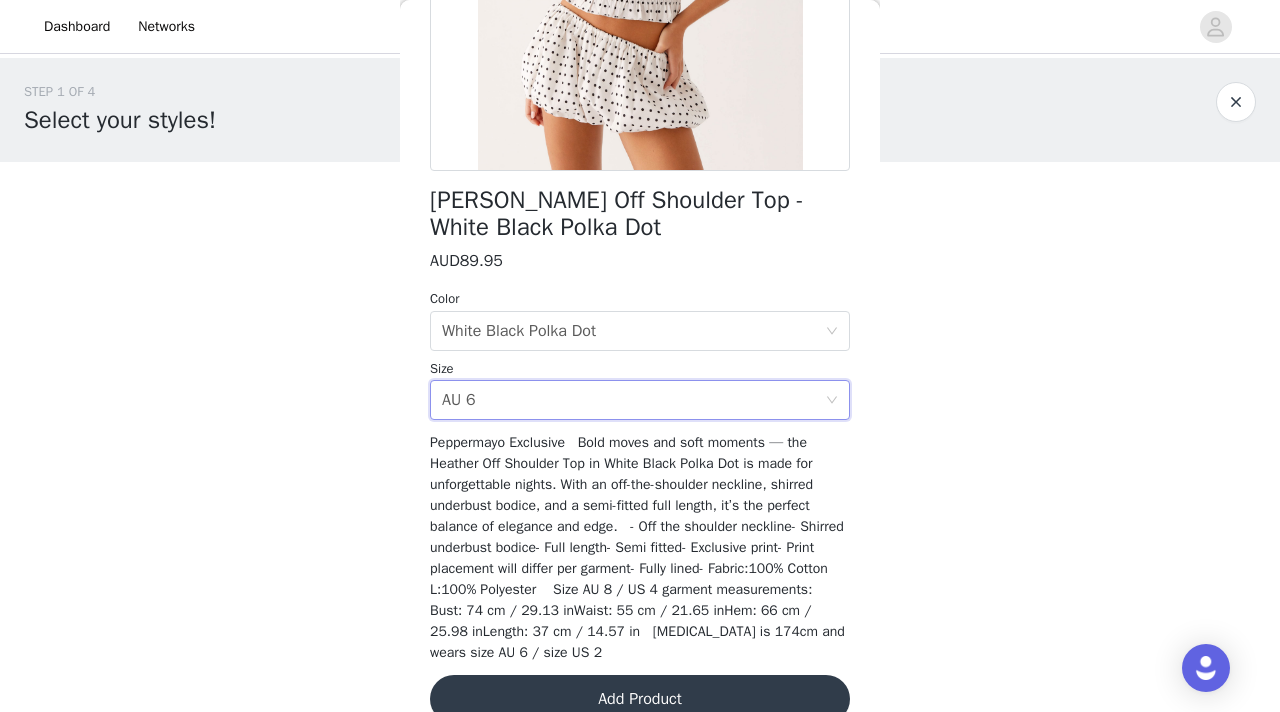 scroll, scrollTop: 382, scrollLeft: 0, axis: vertical 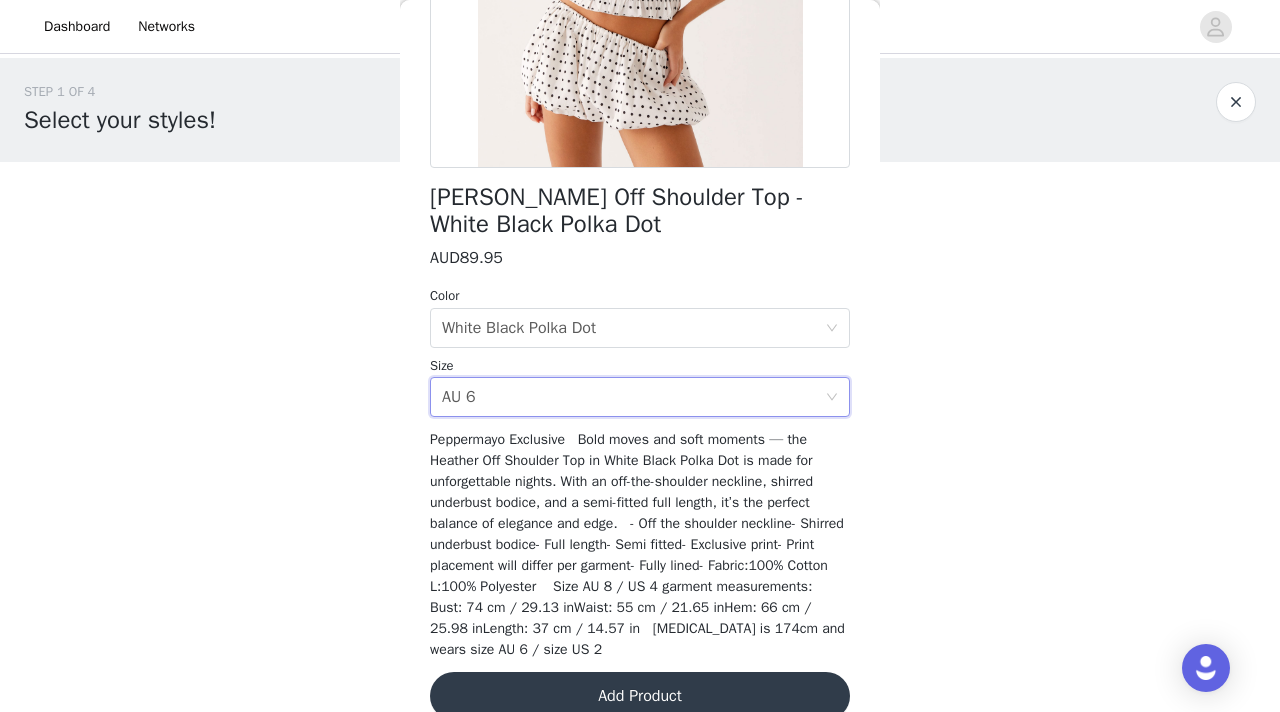 click on "Add Product" at bounding box center [640, 696] 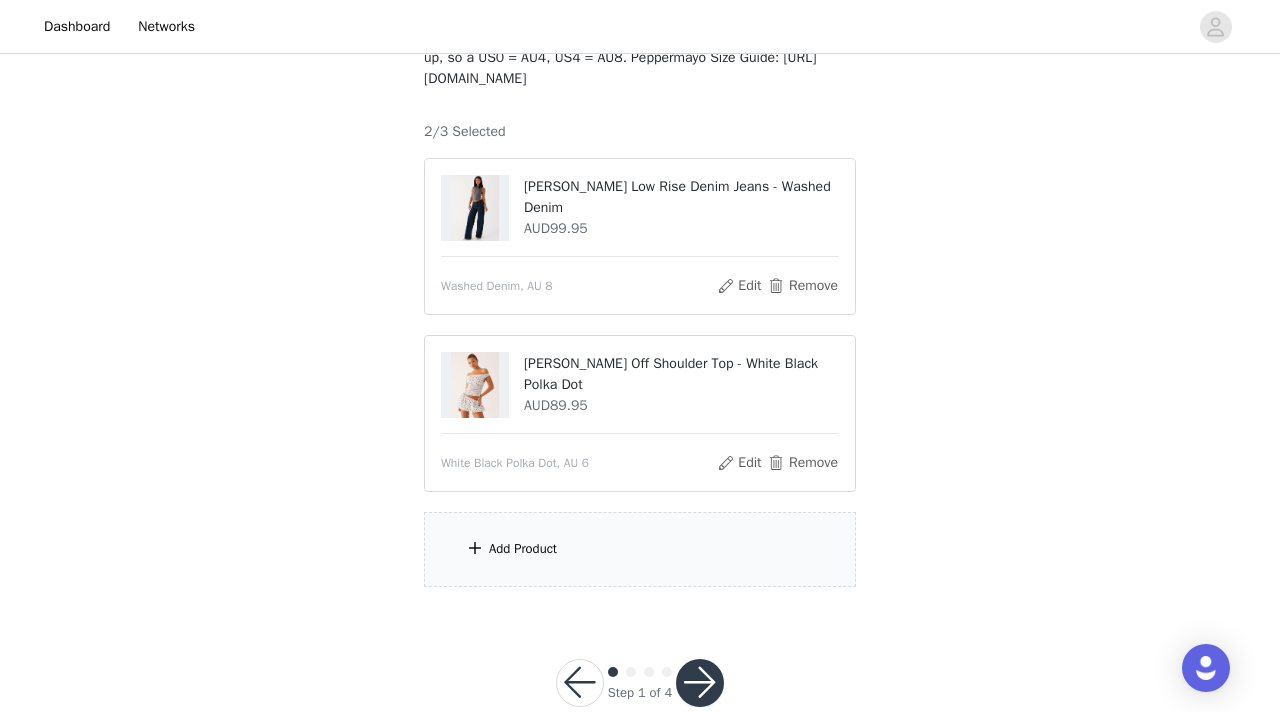 scroll, scrollTop: 183, scrollLeft: 0, axis: vertical 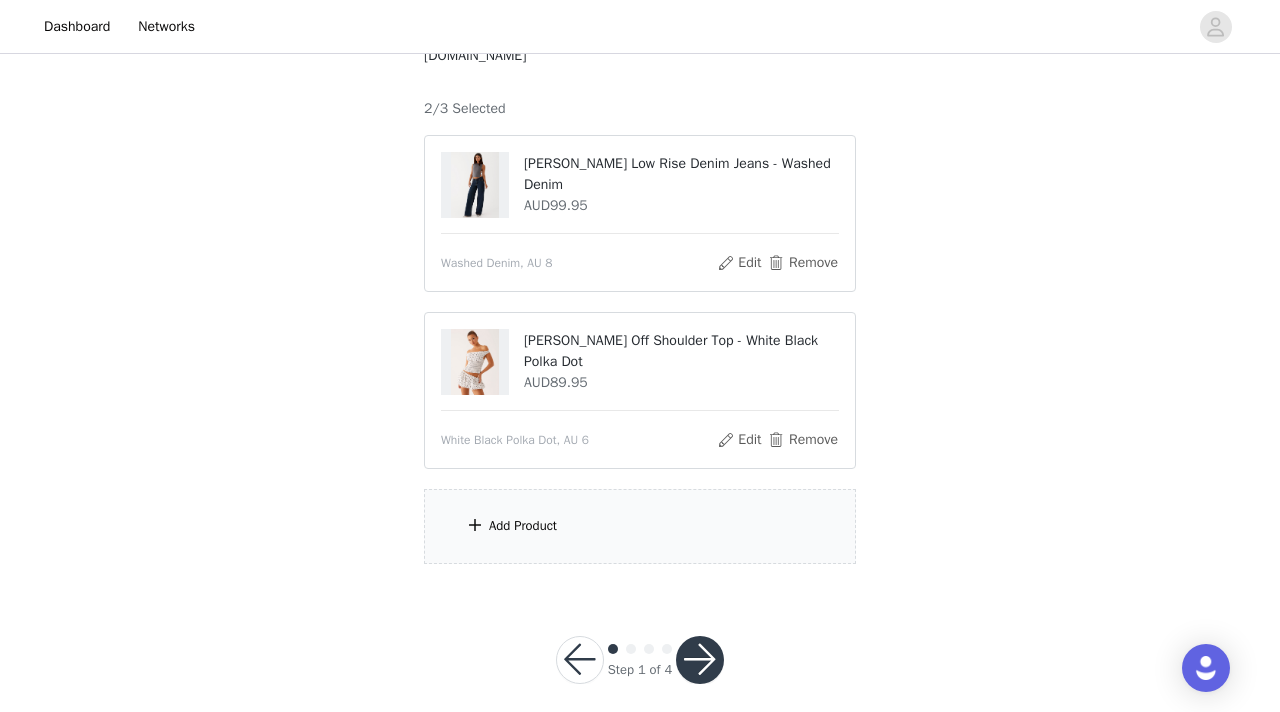 click on "Add Product" at bounding box center (640, 526) 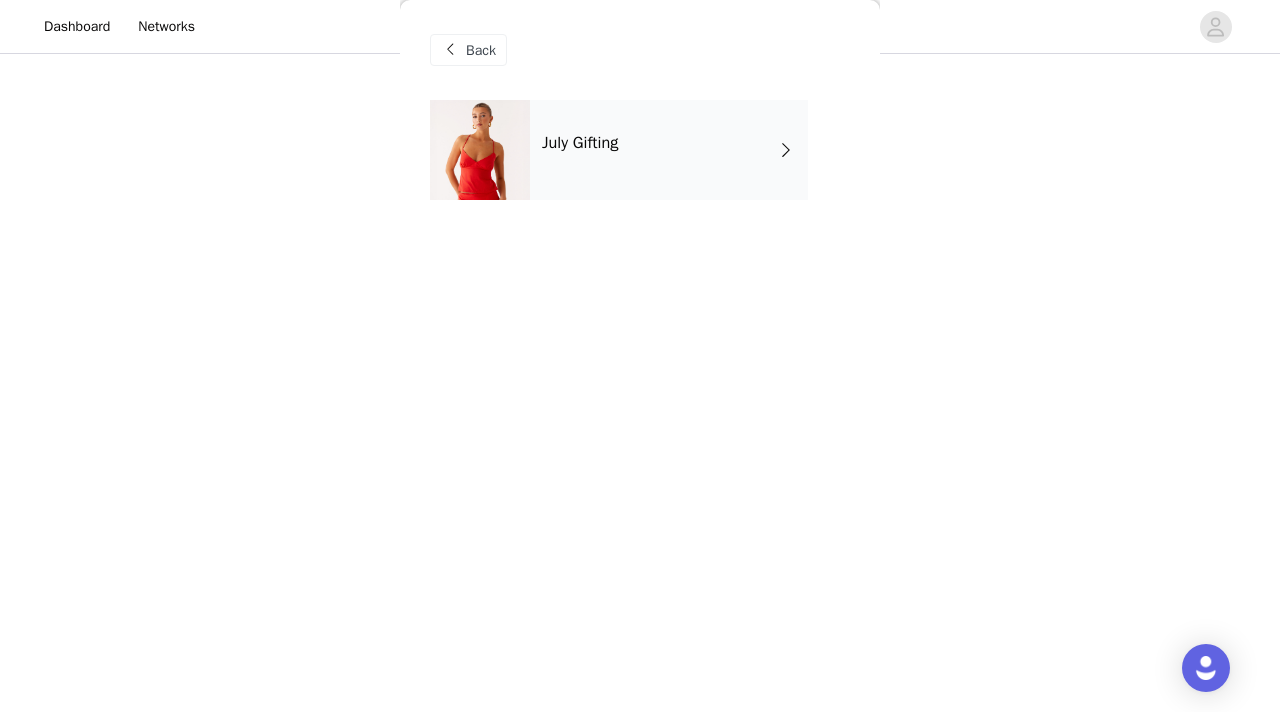 click on "July Gifting" at bounding box center (669, 150) 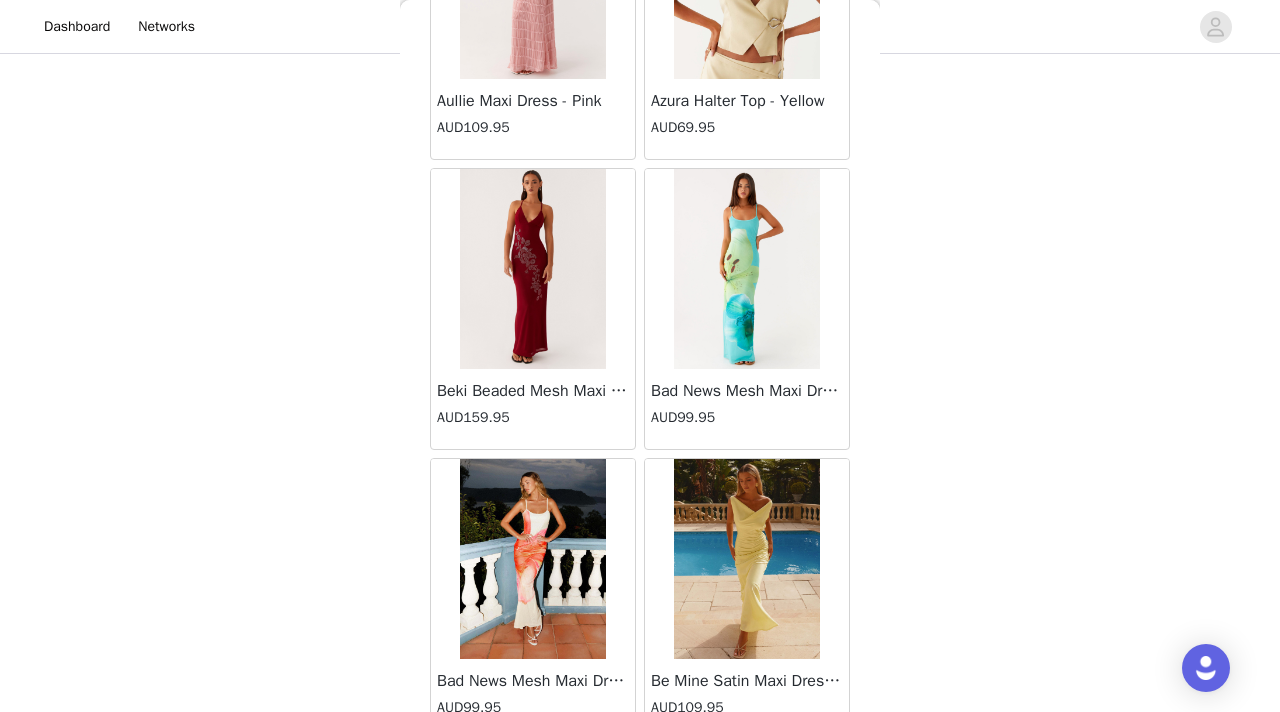 scroll, scrollTop: 2348, scrollLeft: 0, axis: vertical 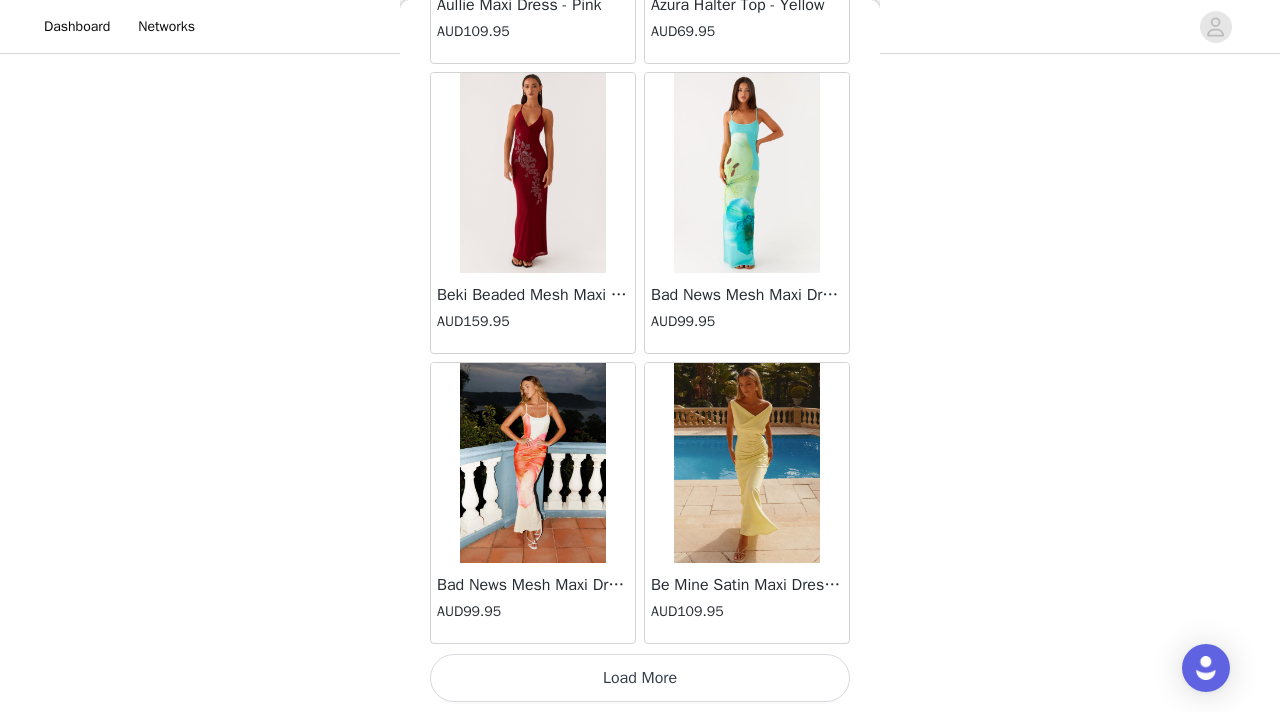 click on "Load More" at bounding box center [640, 678] 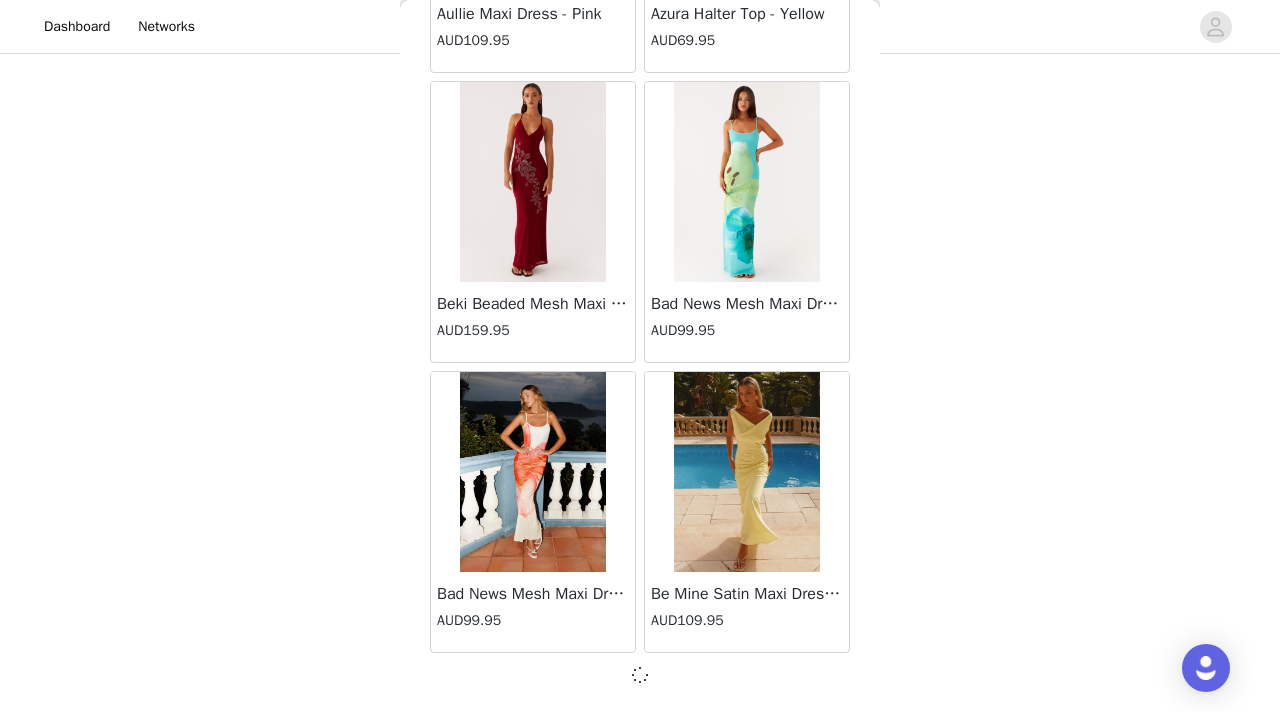 scroll, scrollTop: 202, scrollLeft: 0, axis: vertical 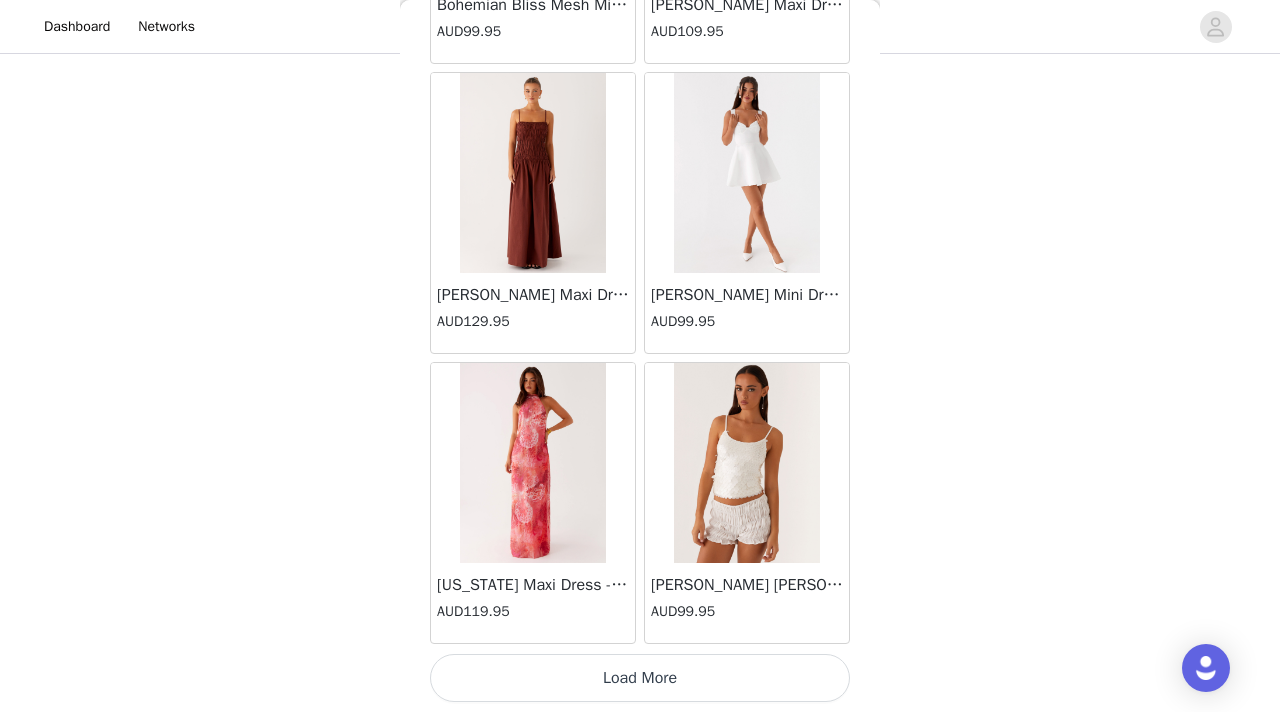 click on "Load More" at bounding box center [640, 678] 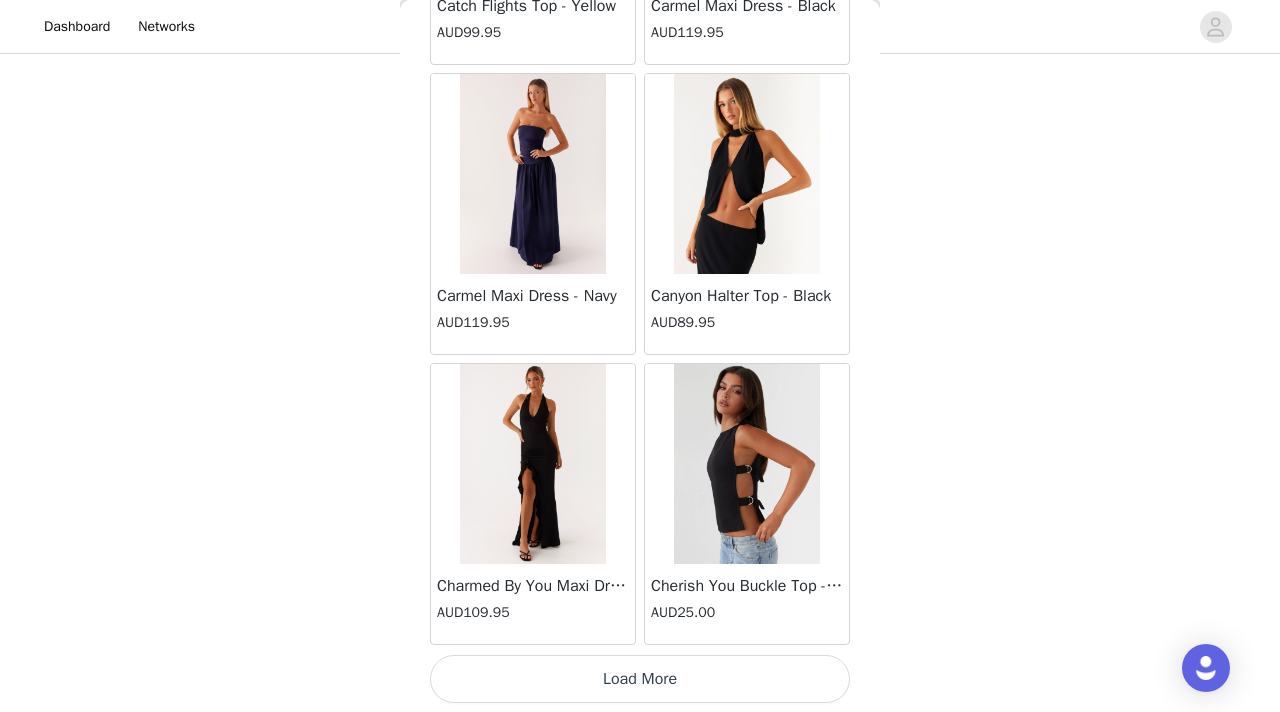 scroll, scrollTop: 8148, scrollLeft: 0, axis: vertical 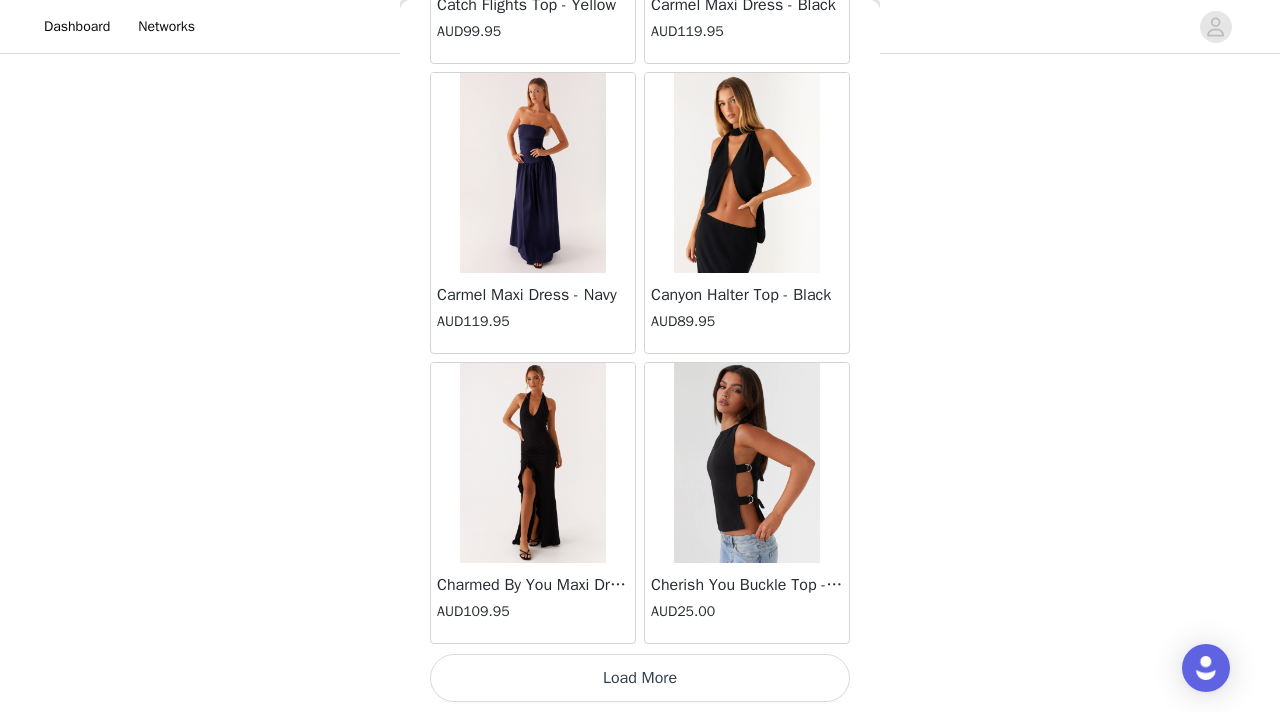 click on "Load More" at bounding box center (640, 678) 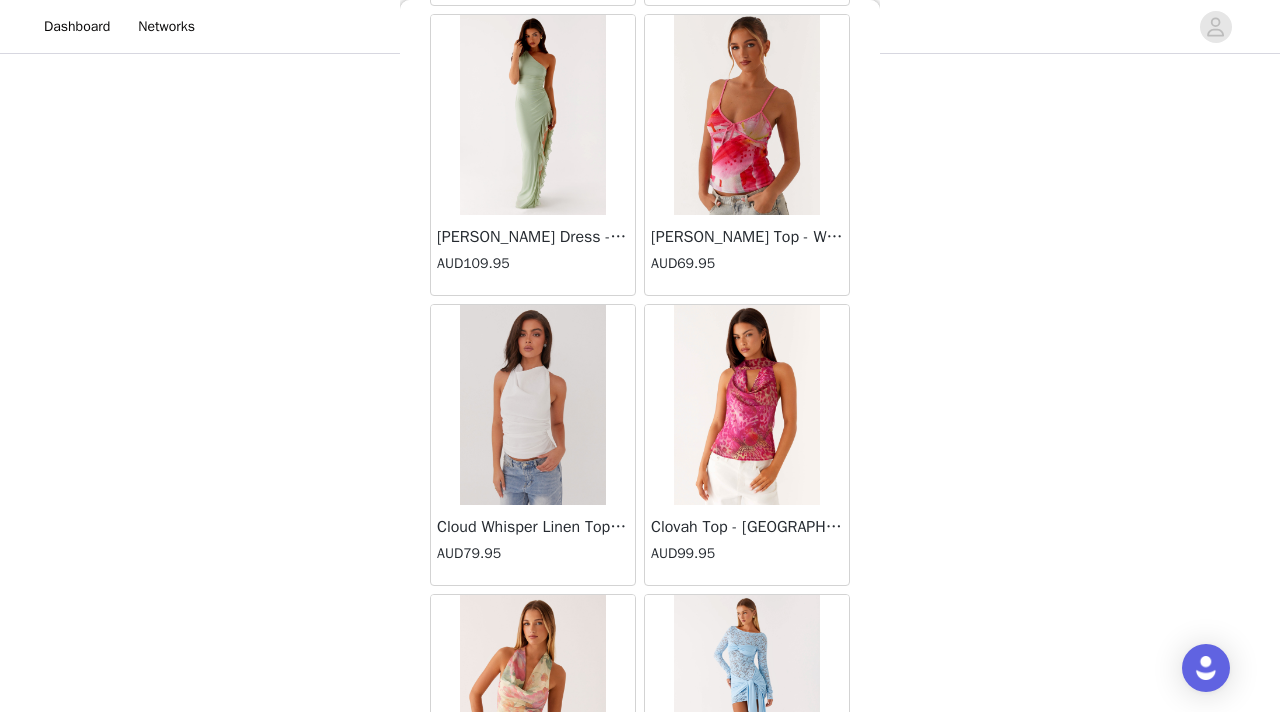 scroll, scrollTop: 11048, scrollLeft: 0, axis: vertical 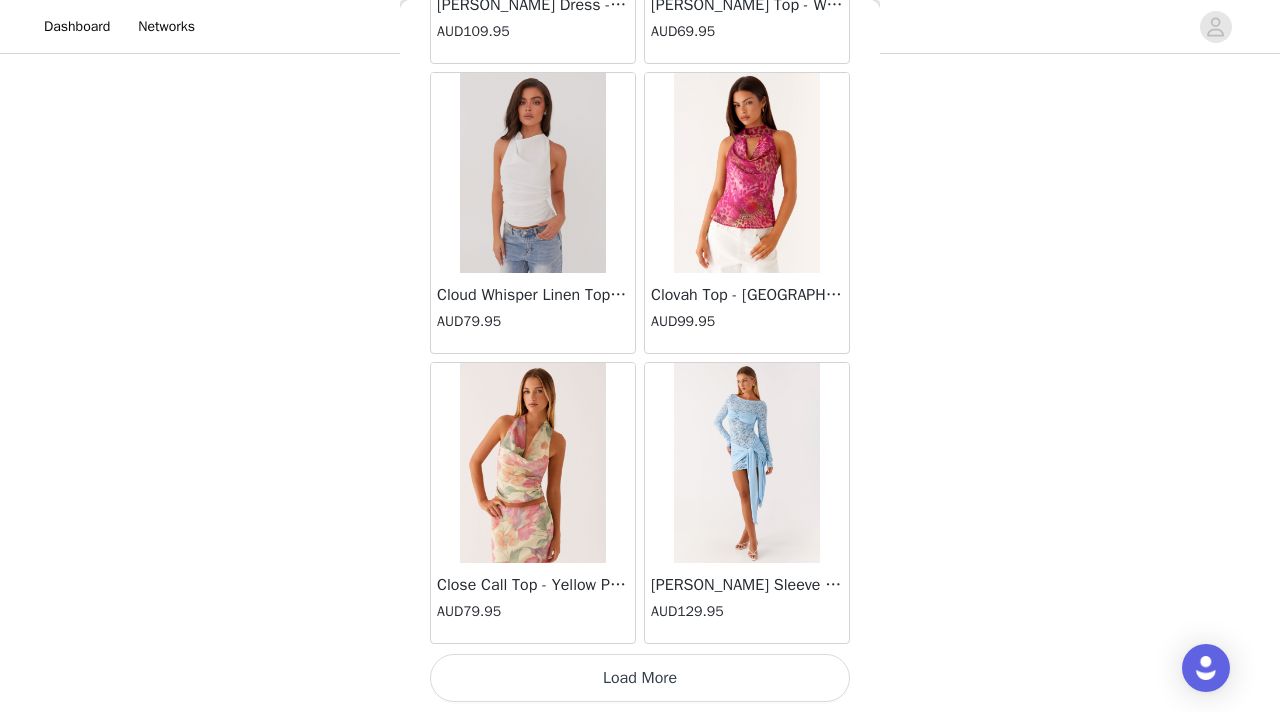 click on "Load More" at bounding box center [640, 678] 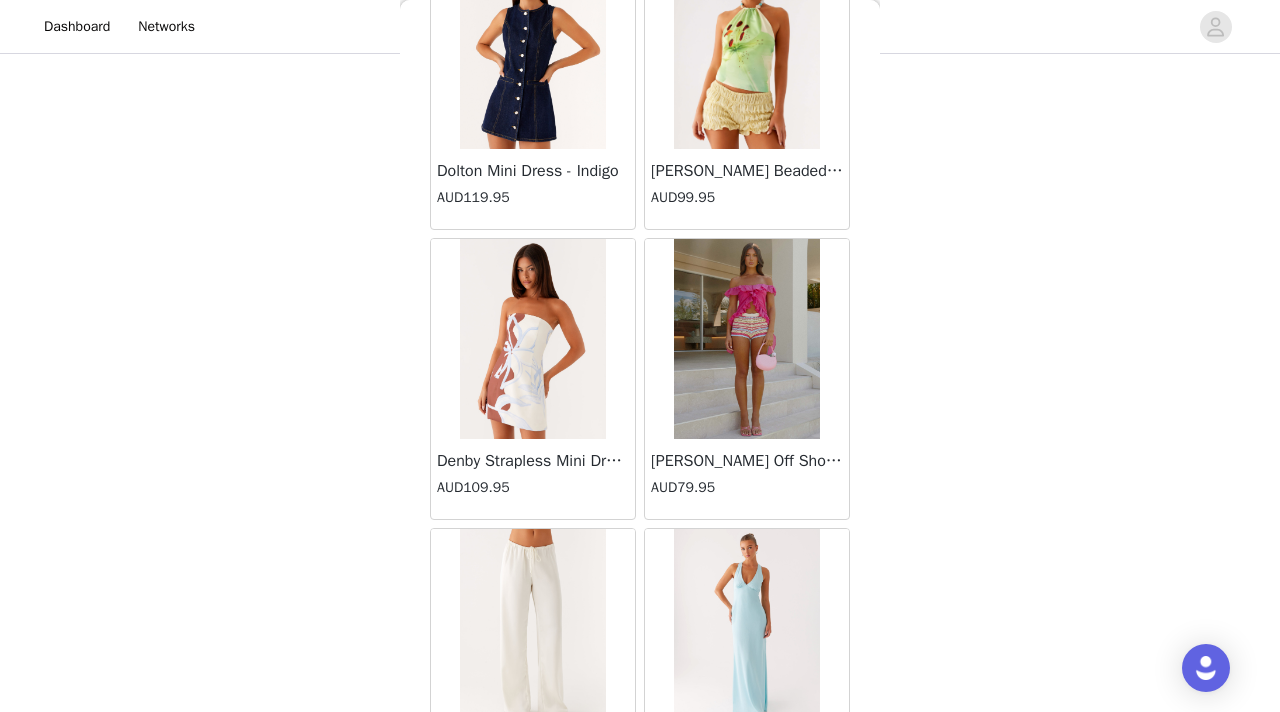 scroll, scrollTop: 13948, scrollLeft: 0, axis: vertical 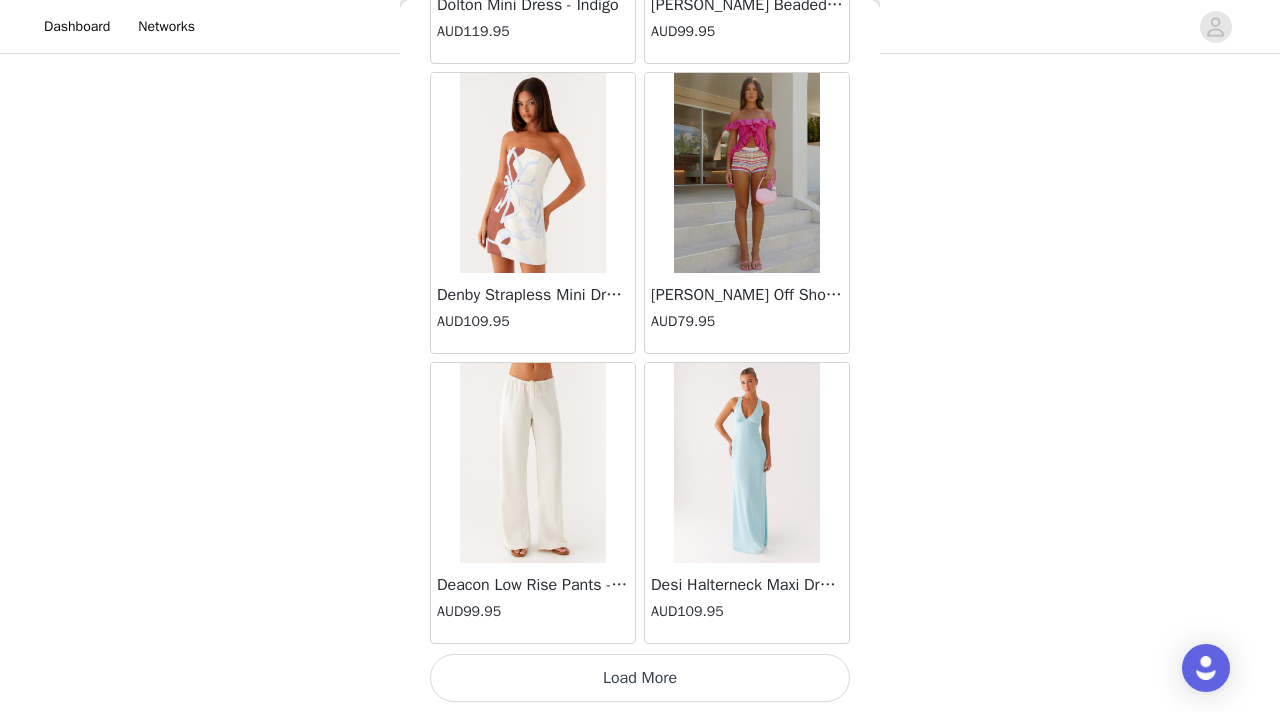 click on "Load More" at bounding box center (640, 678) 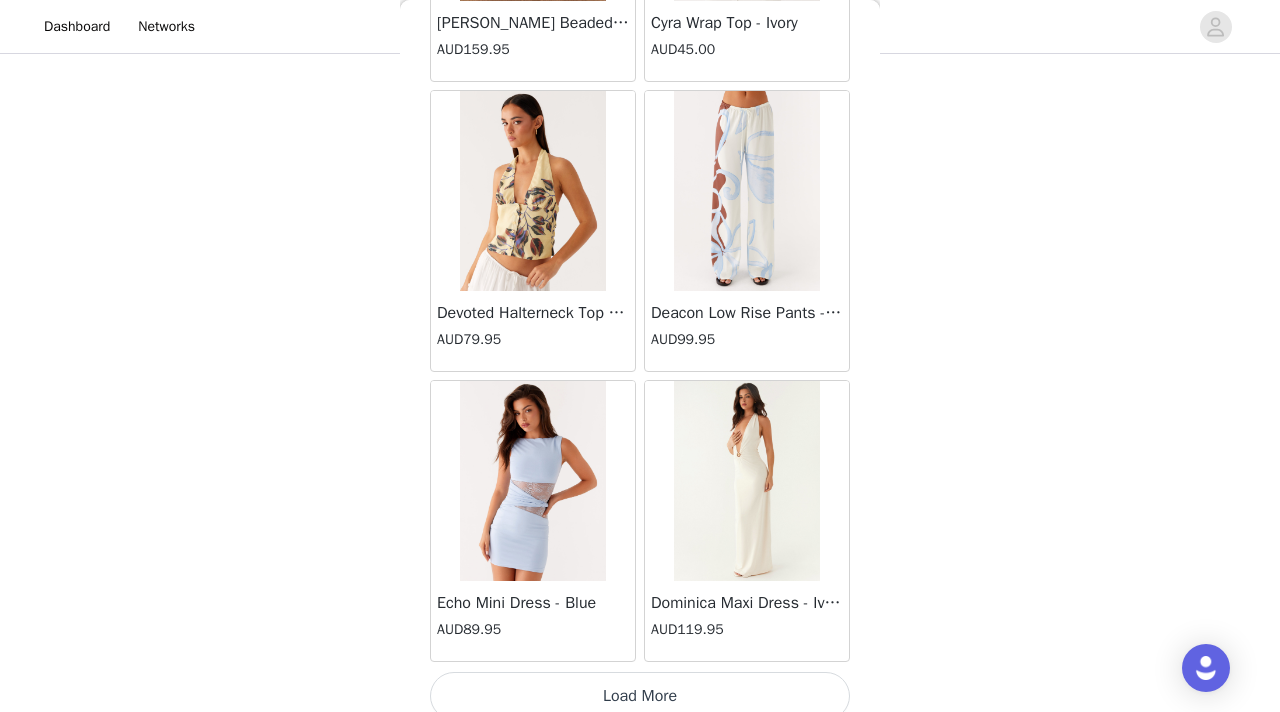 scroll, scrollTop: 16848, scrollLeft: 0, axis: vertical 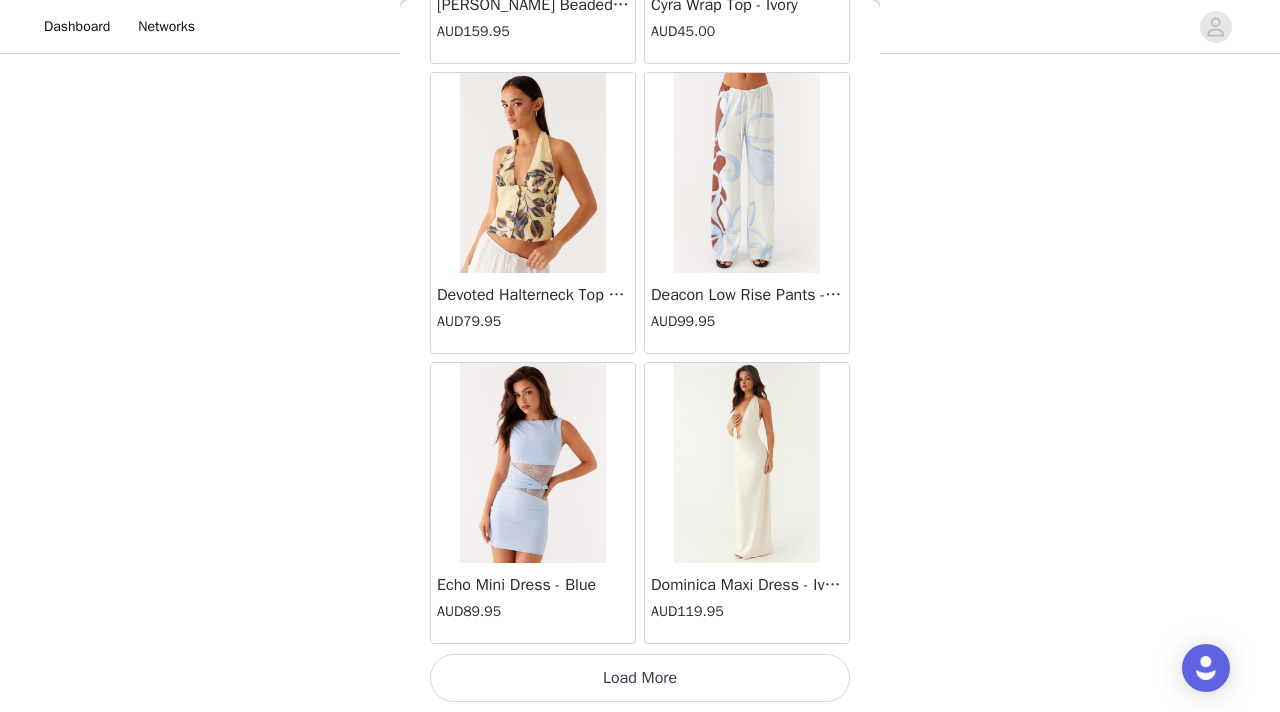 click on "Load More" at bounding box center [640, 678] 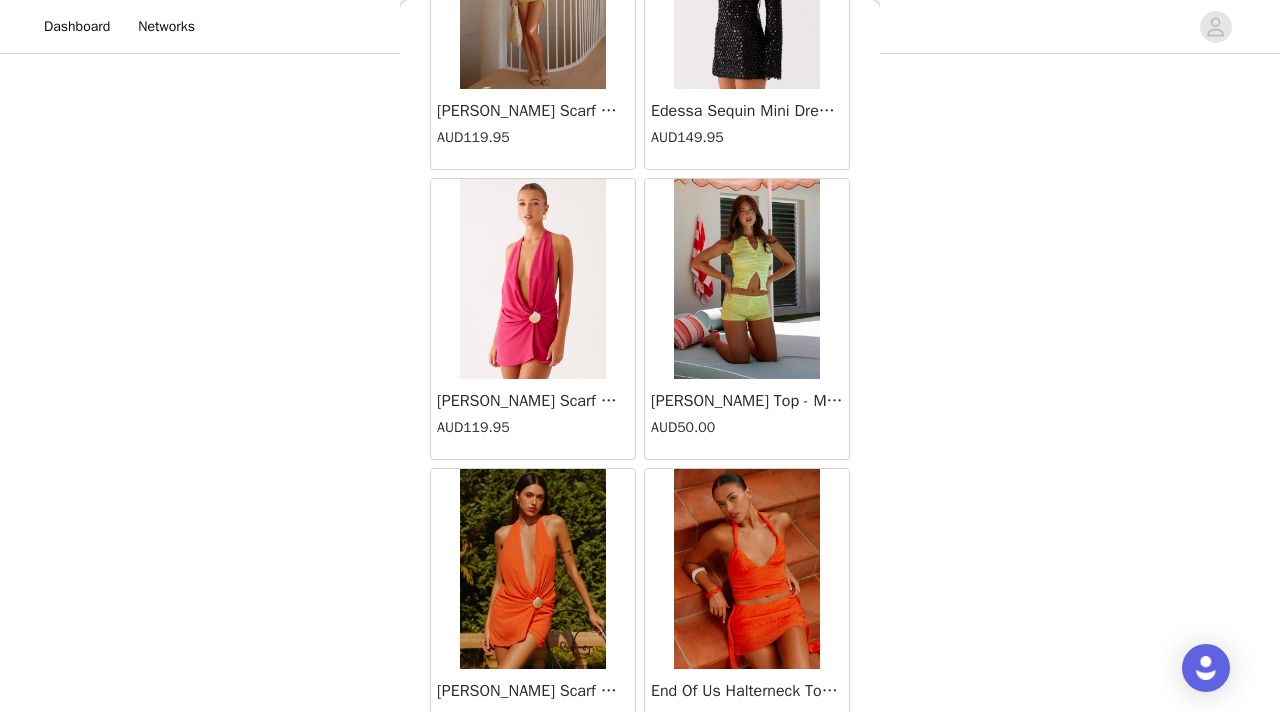 scroll, scrollTop: 19748, scrollLeft: 0, axis: vertical 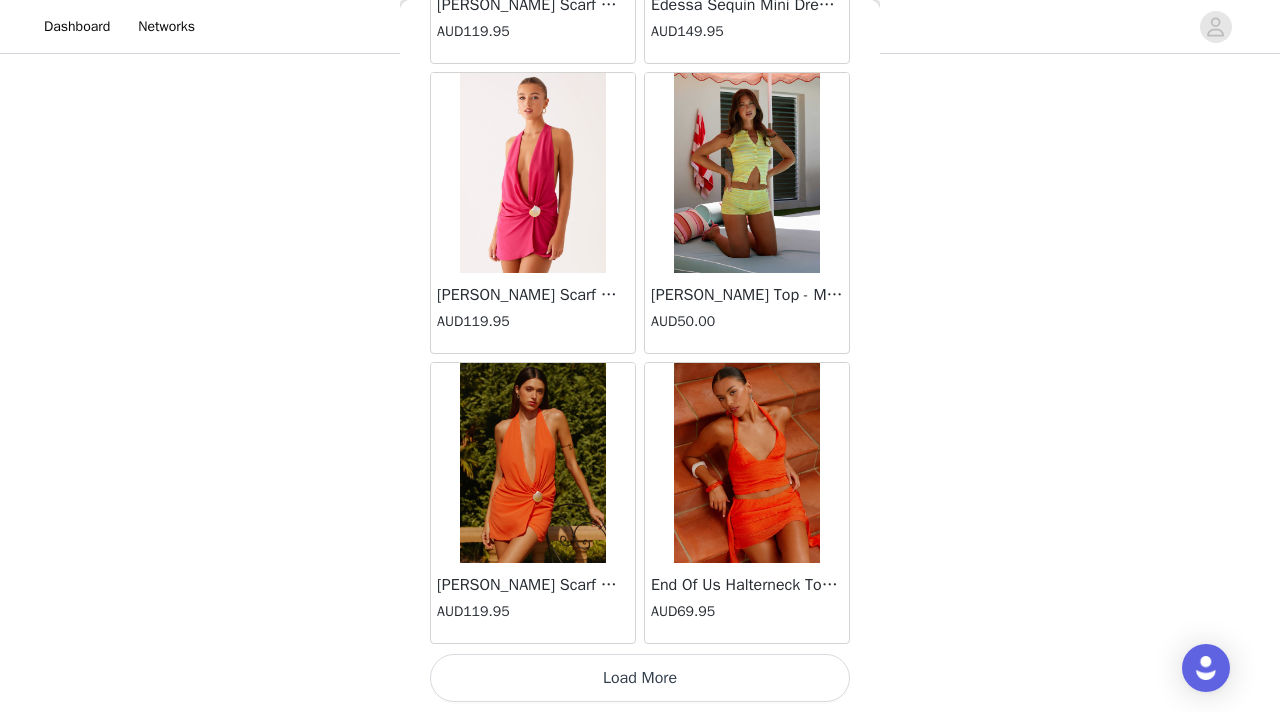 click on "Load More" at bounding box center (640, 678) 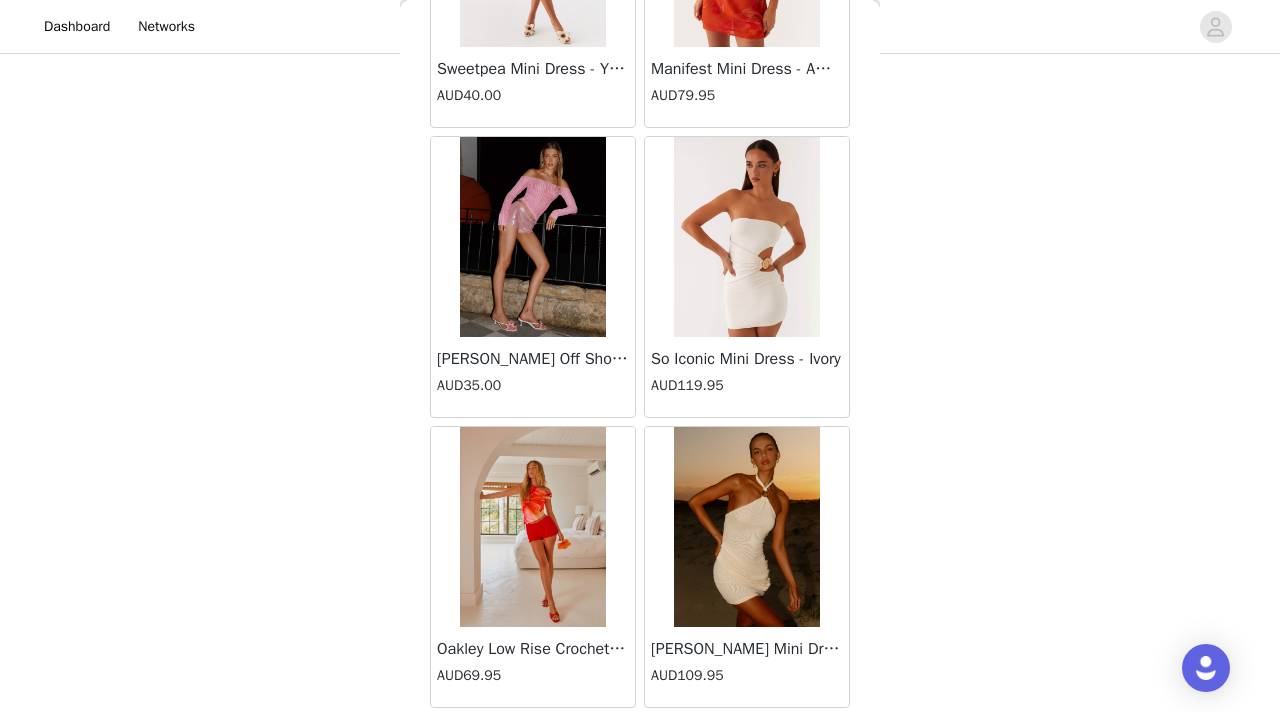 scroll, scrollTop: 22648, scrollLeft: 0, axis: vertical 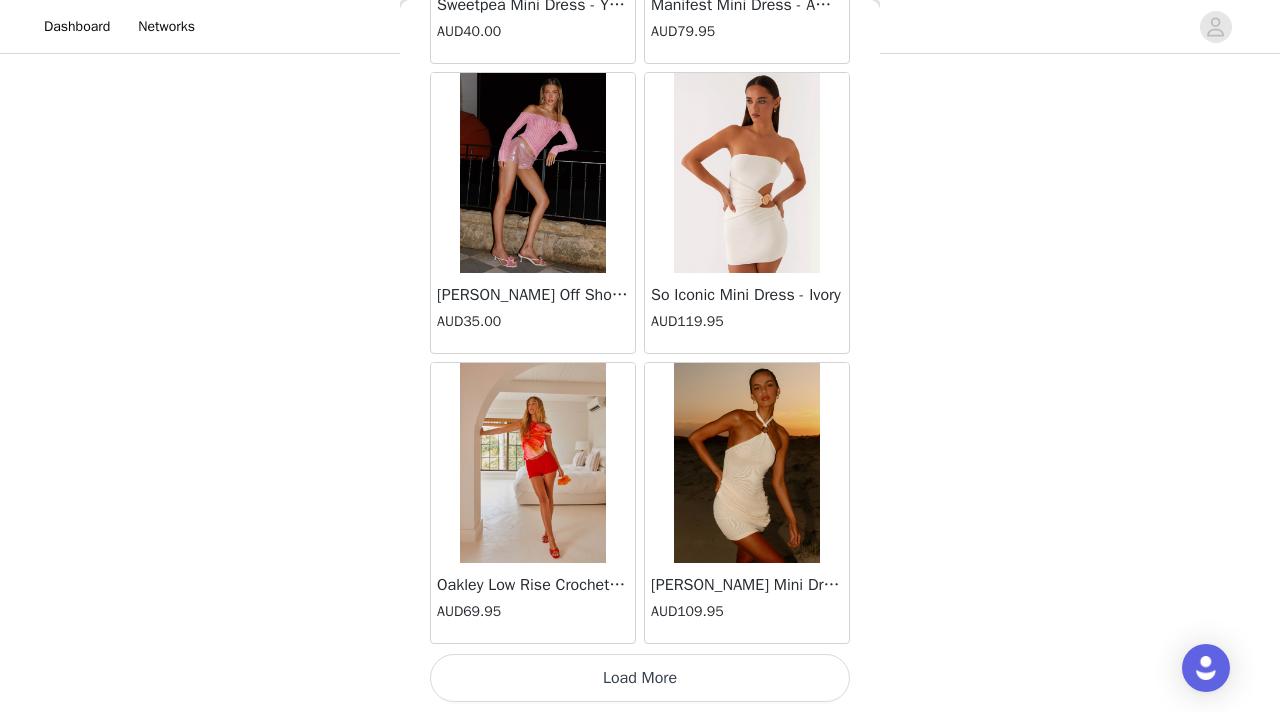 click on "Load More" at bounding box center (640, 678) 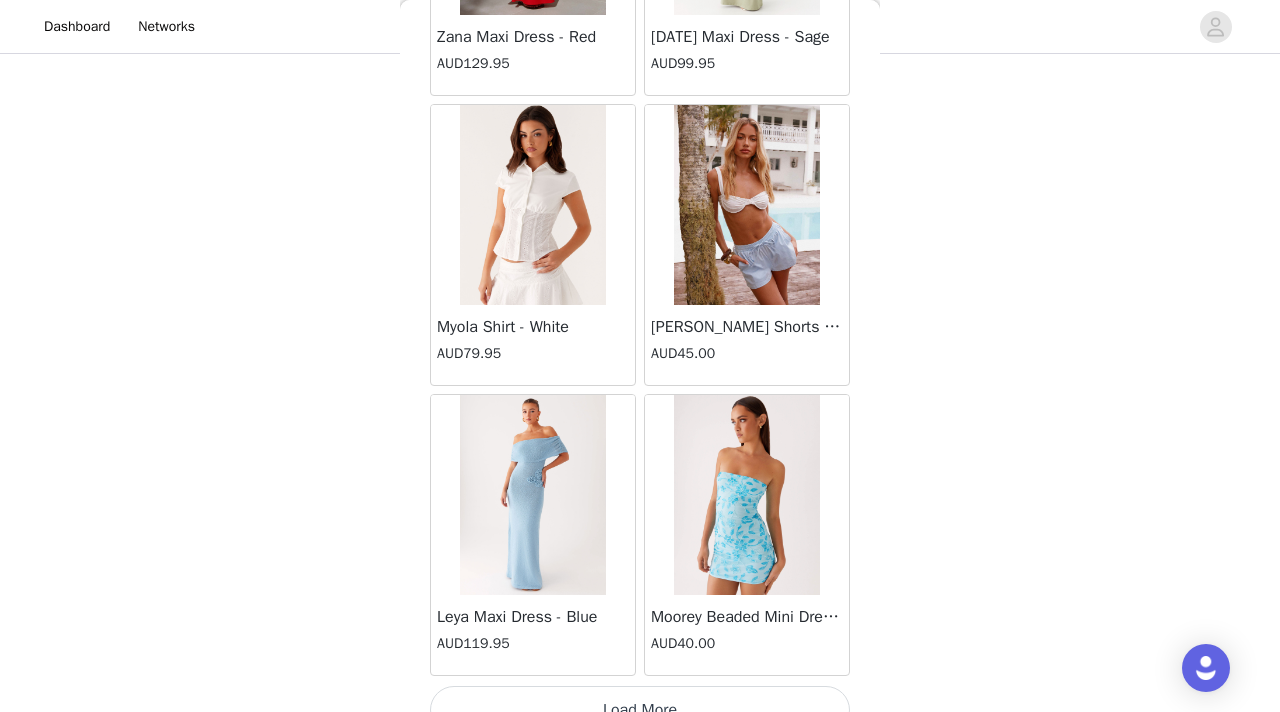 scroll, scrollTop: 25548, scrollLeft: 0, axis: vertical 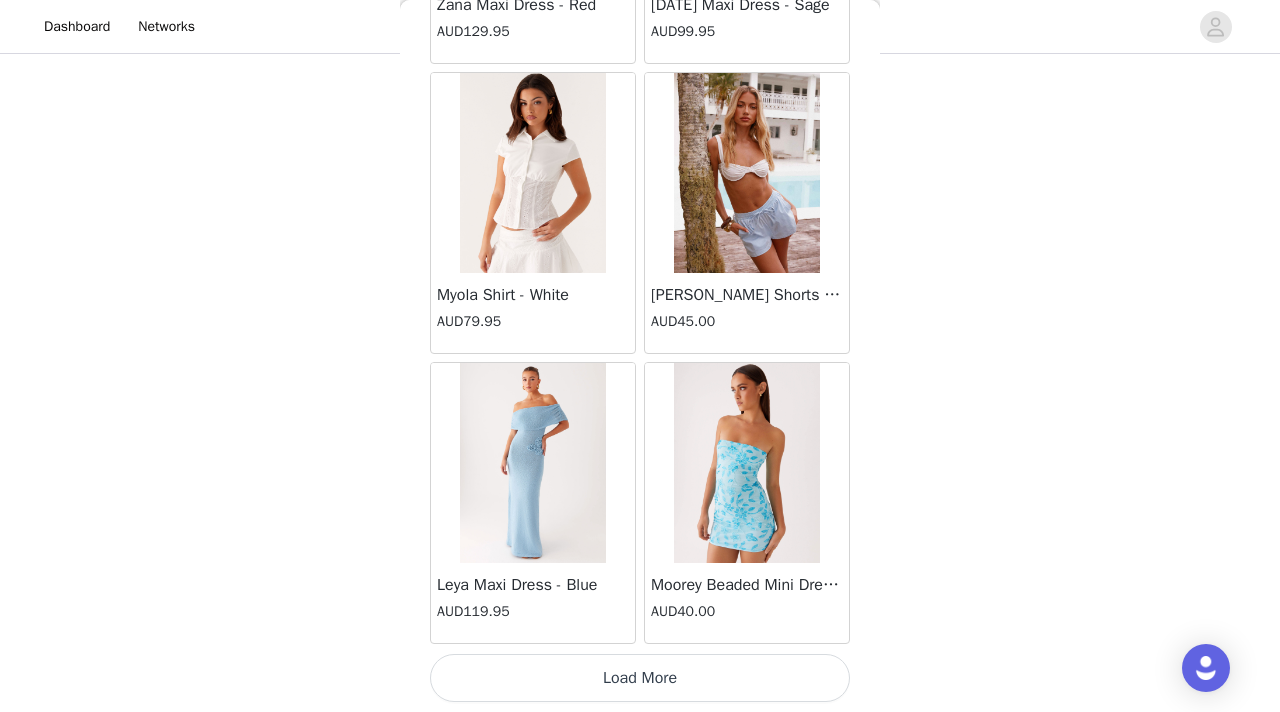 click on "Load More" at bounding box center [640, 678] 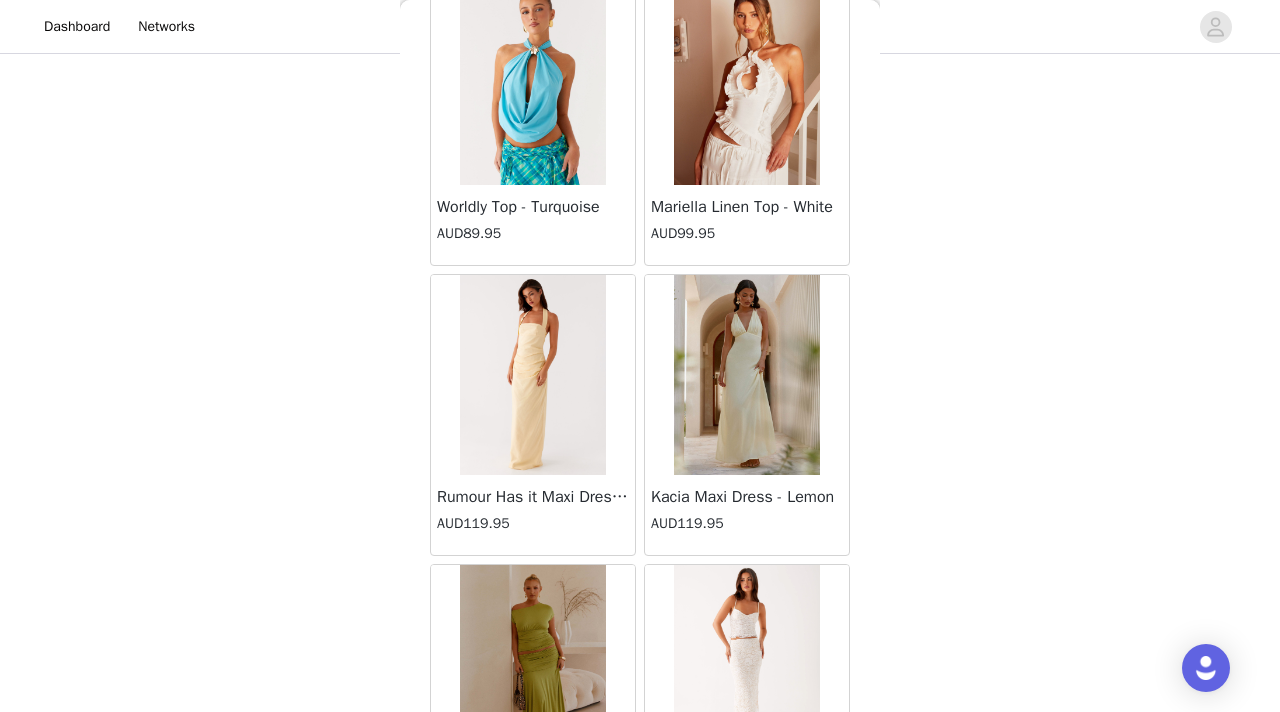 scroll, scrollTop: 28448, scrollLeft: 0, axis: vertical 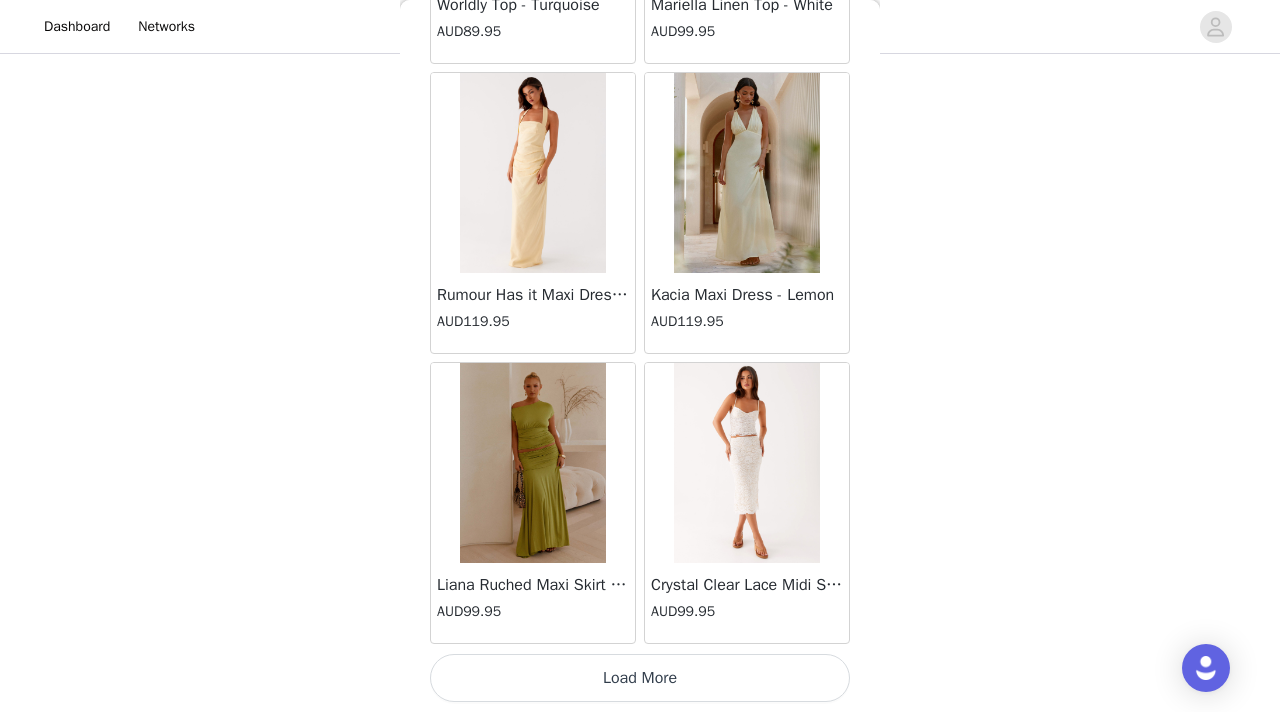 click on "Load More" at bounding box center (640, 678) 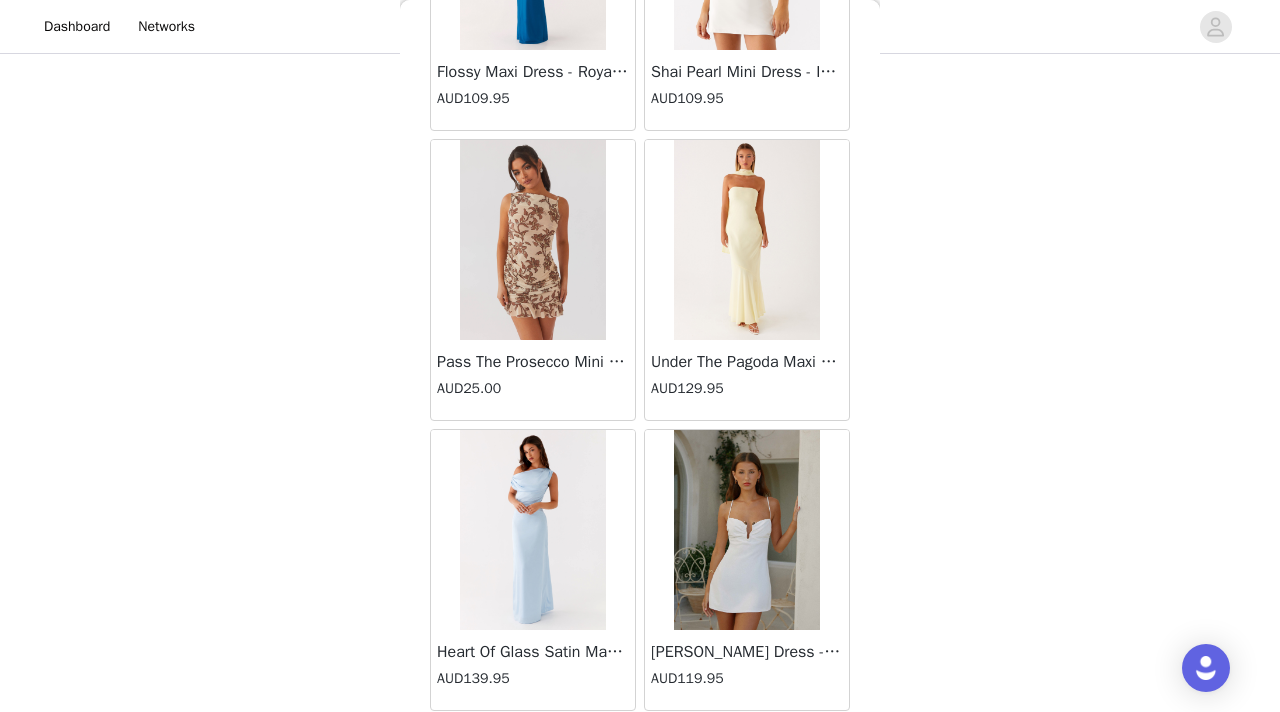 scroll, scrollTop: 31348, scrollLeft: 0, axis: vertical 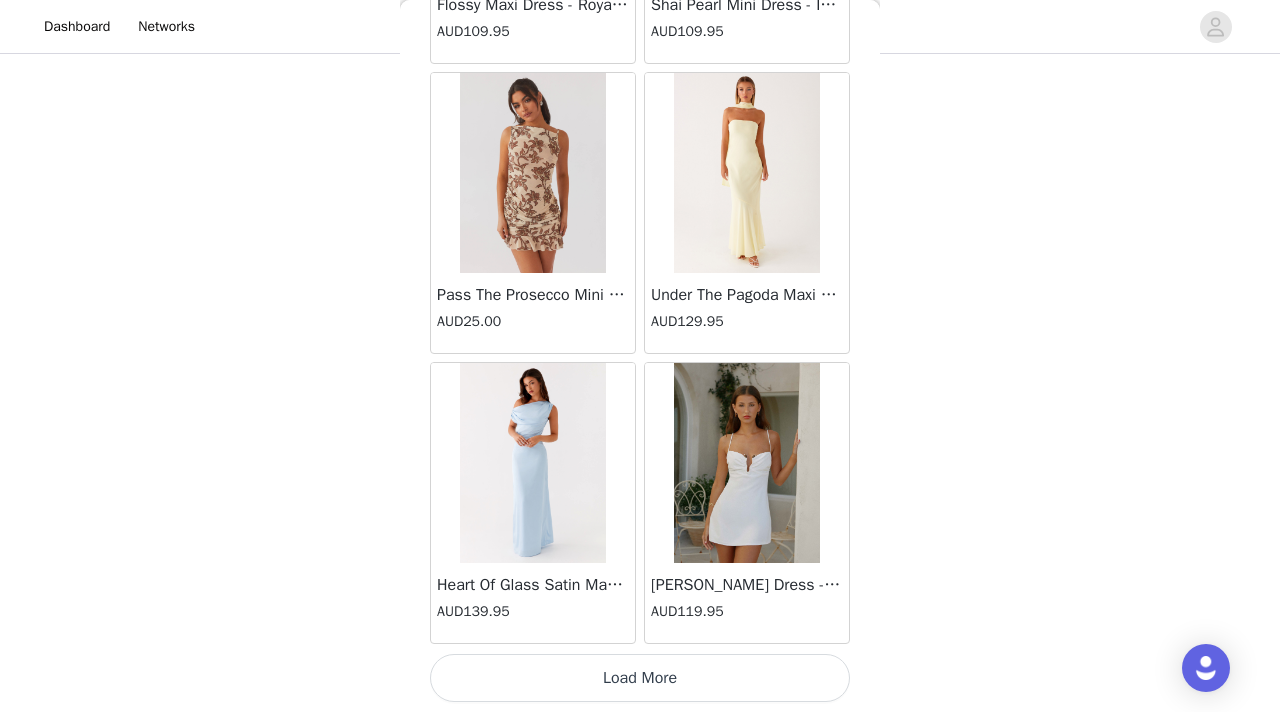 click on "Load More" at bounding box center [640, 678] 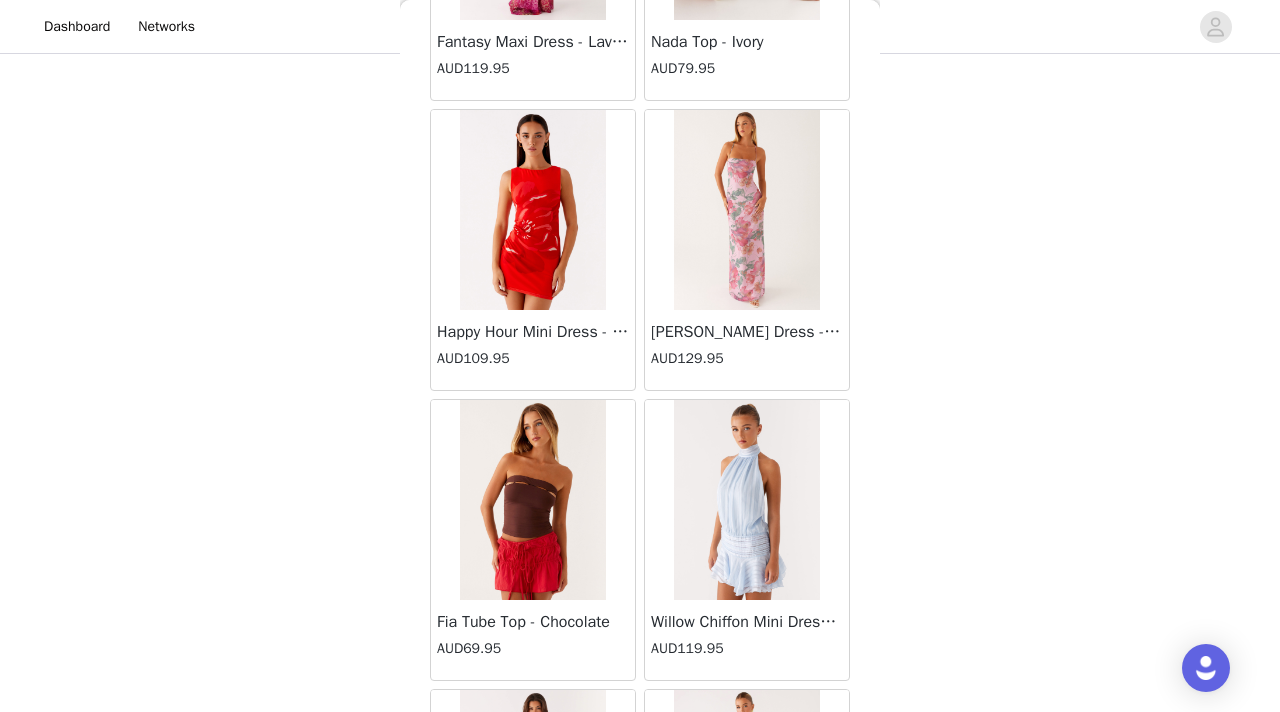 scroll, scrollTop: 32392, scrollLeft: 0, axis: vertical 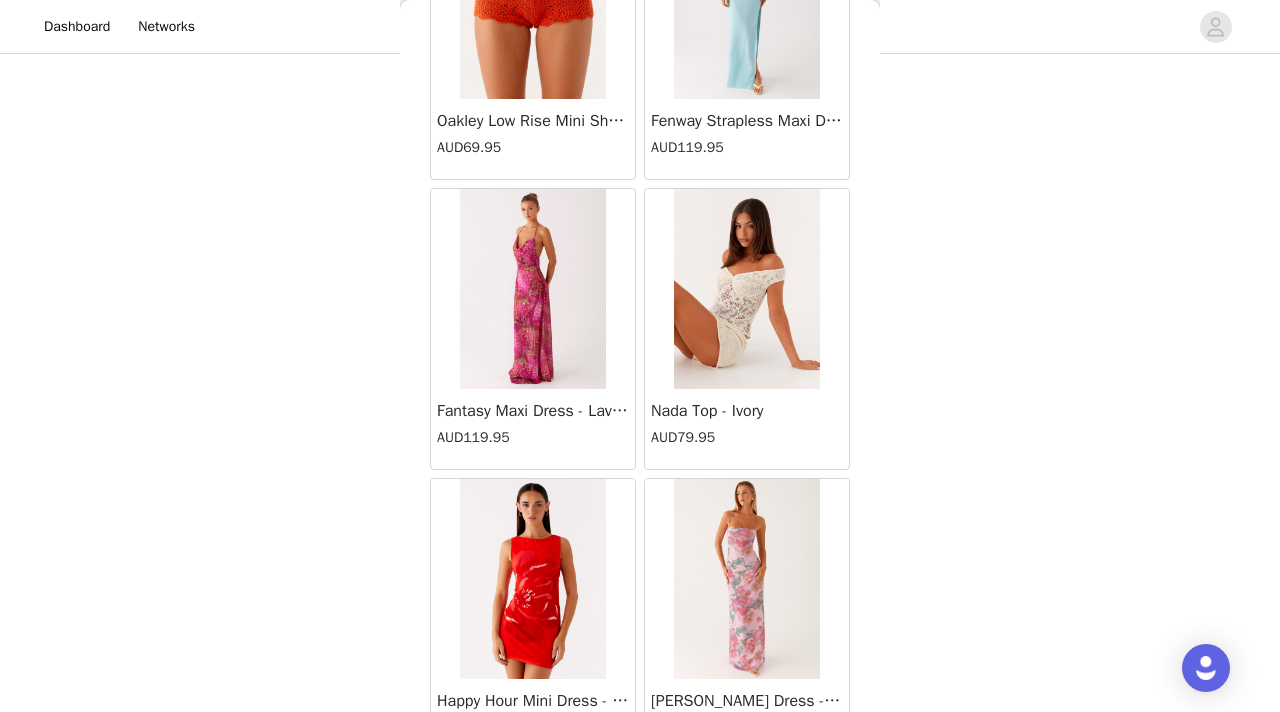 click at bounding box center [746, 289] 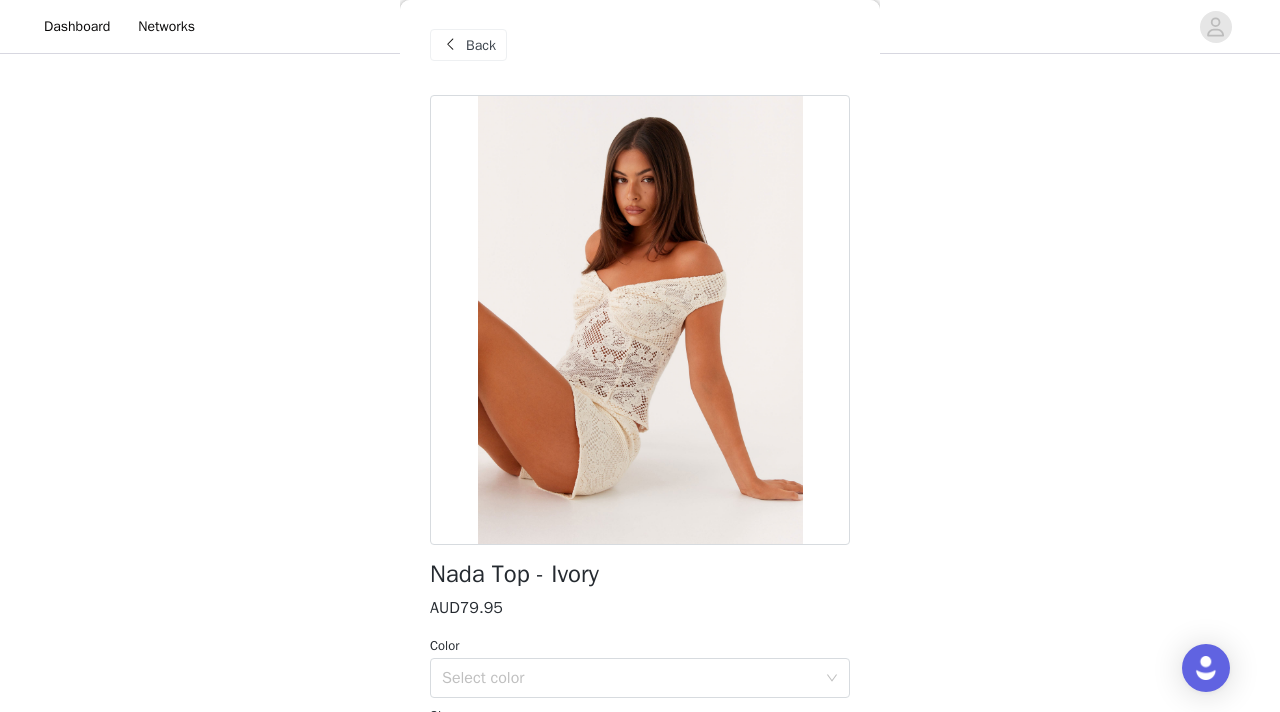 scroll, scrollTop: 0, scrollLeft: 0, axis: both 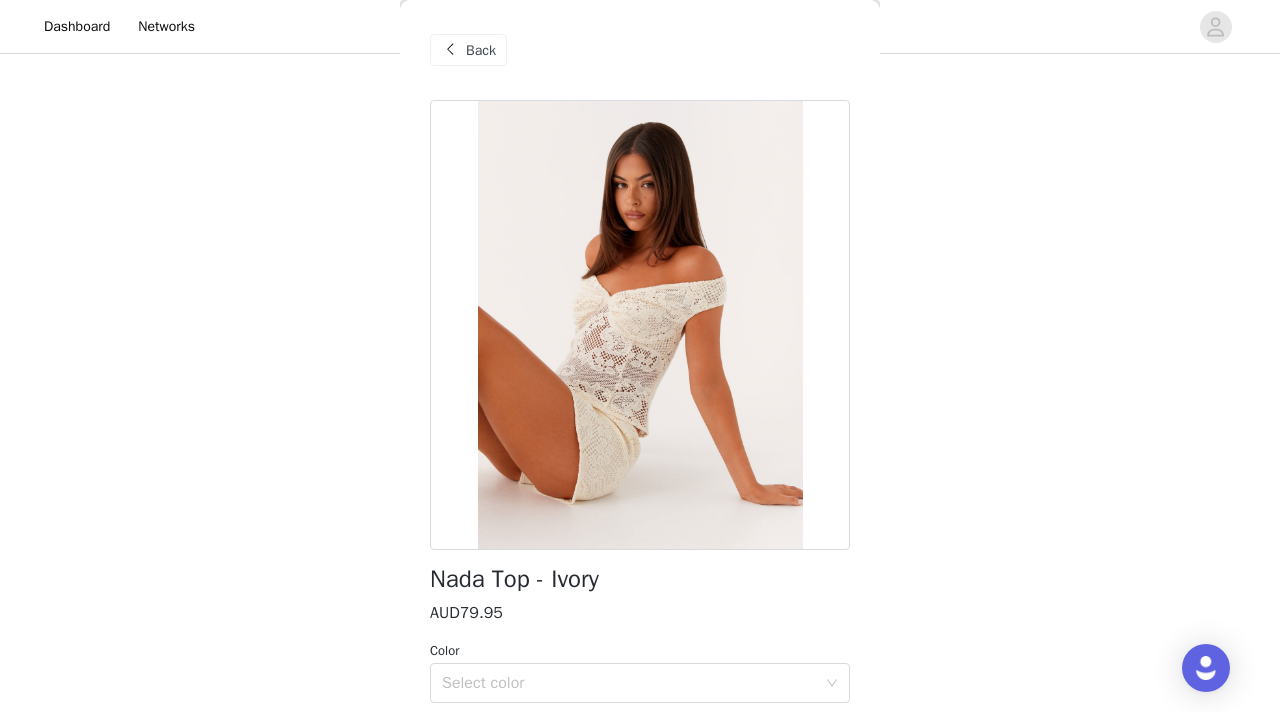 click on "Back" at bounding box center (481, 50) 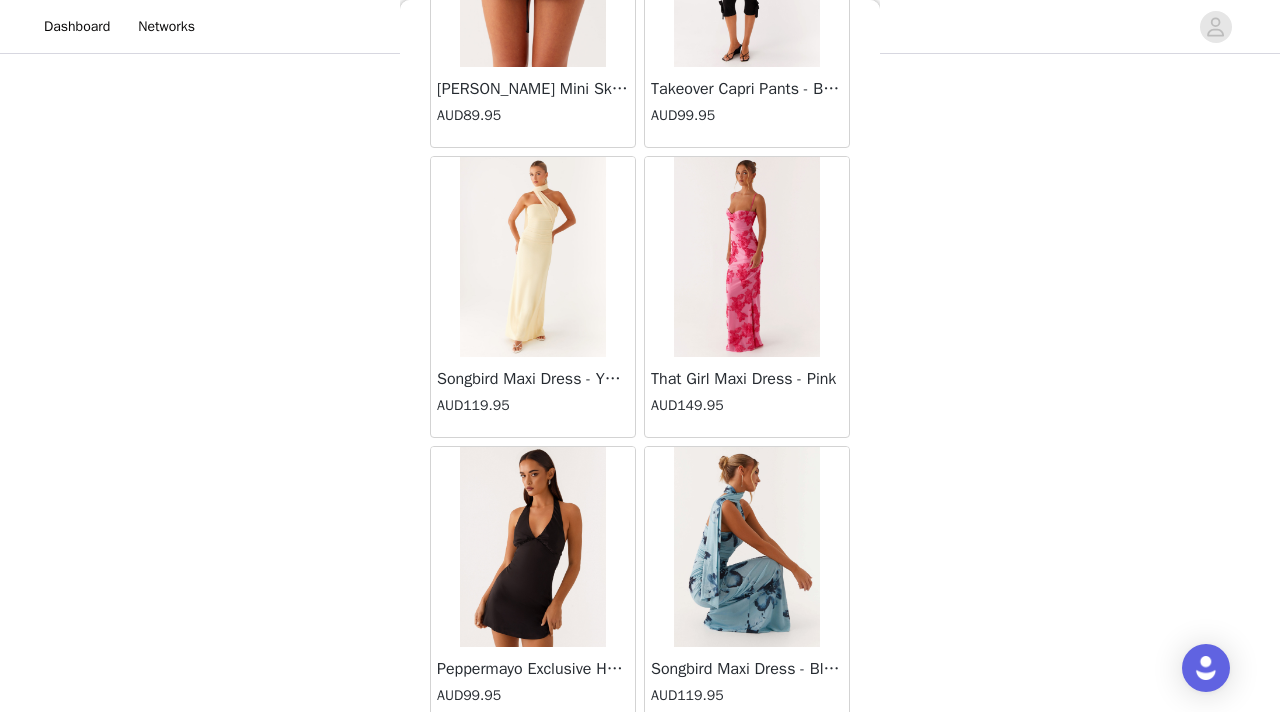 scroll, scrollTop: 34248, scrollLeft: 0, axis: vertical 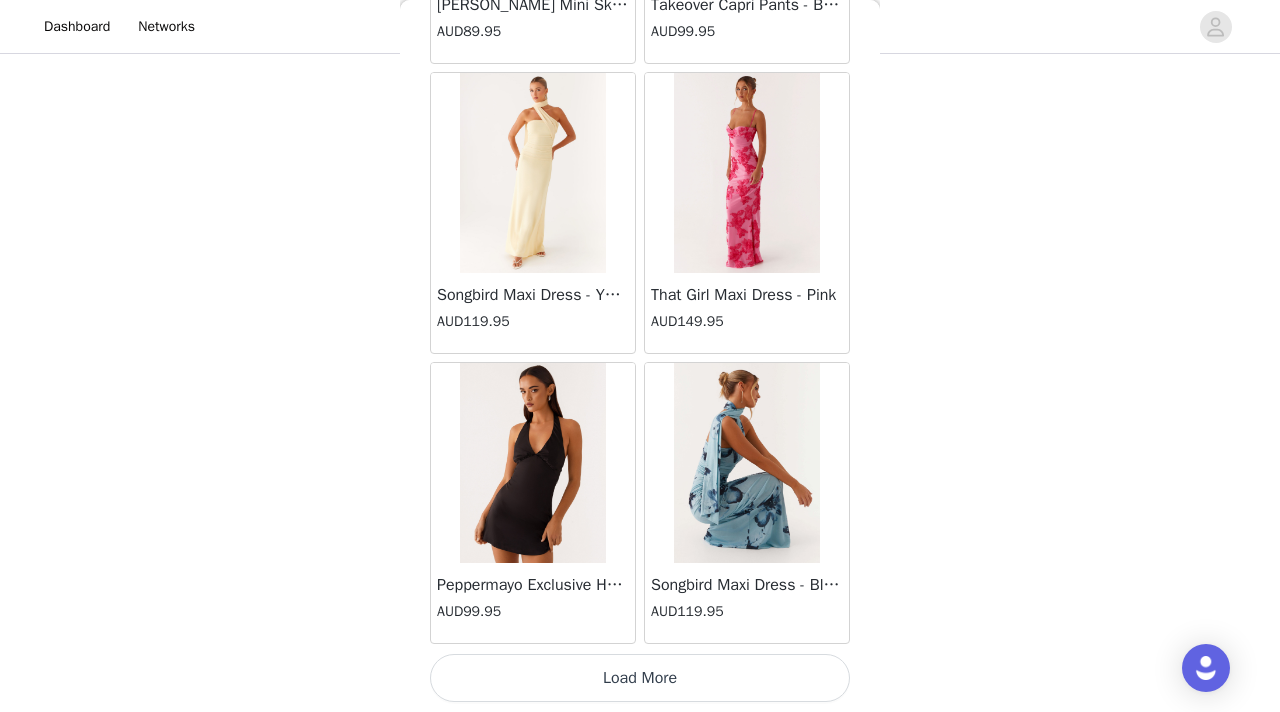 click on "Load More" at bounding box center (640, 678) 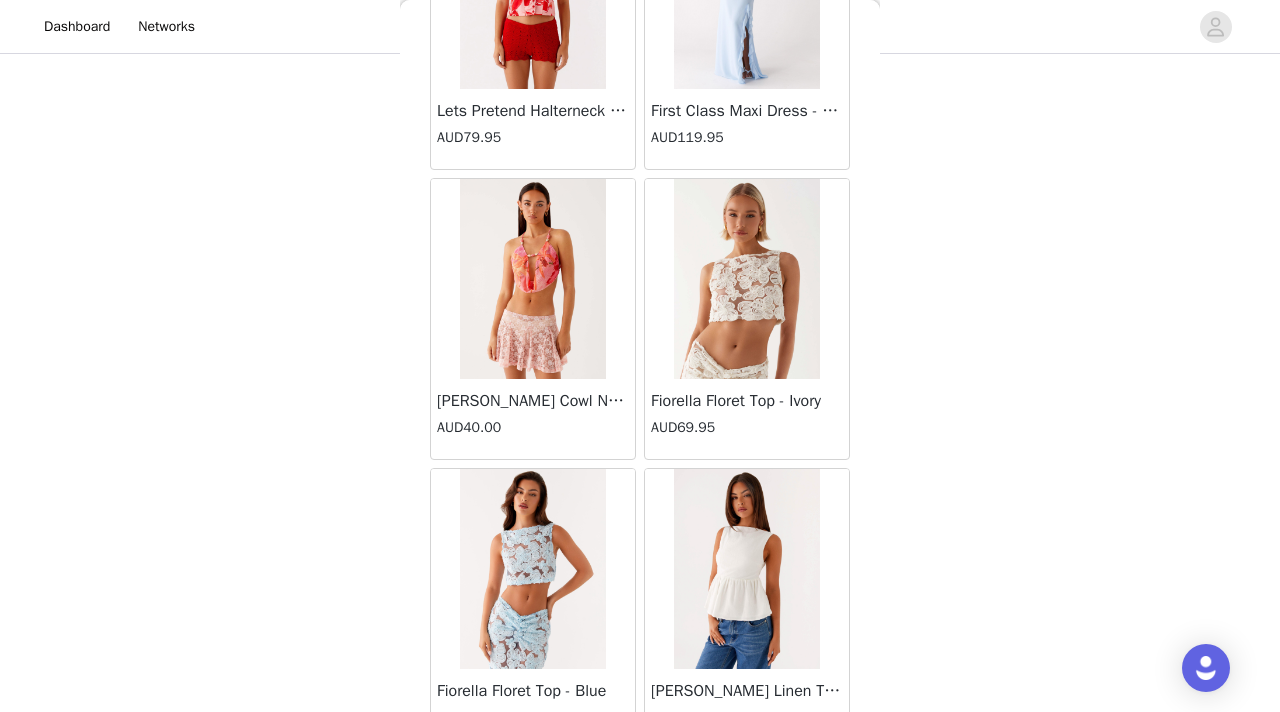 scroll, scrollTop: 37148, scrollLeft: 0, axis: vertical 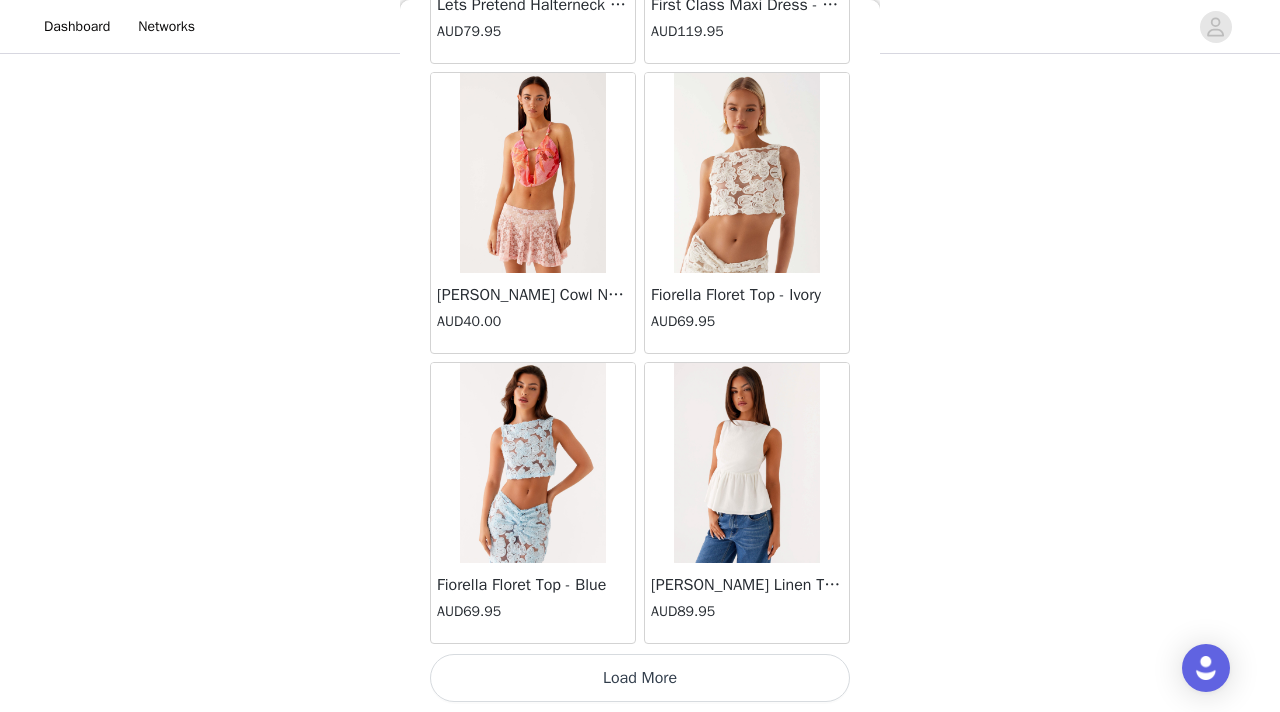 click on "Load More" at bounding box center [640, 678] 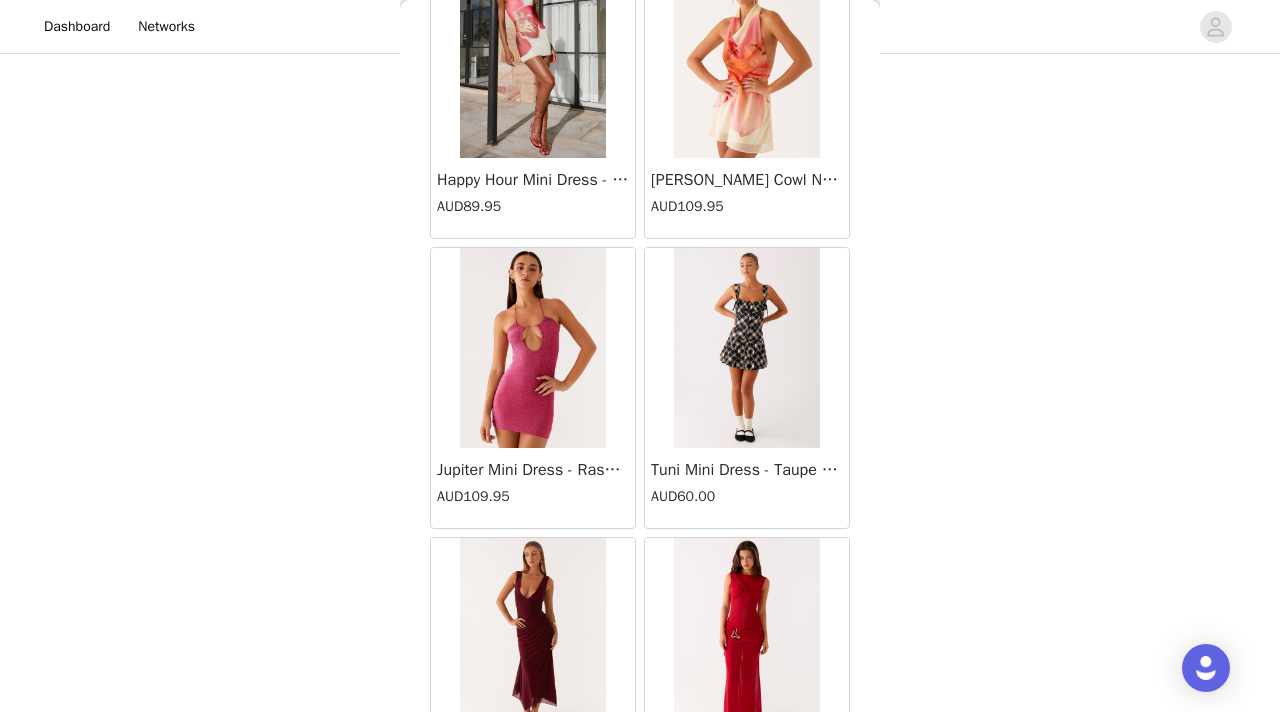 scroll, scrollTop: 40048, scrollLeft: 0, axis: vertical 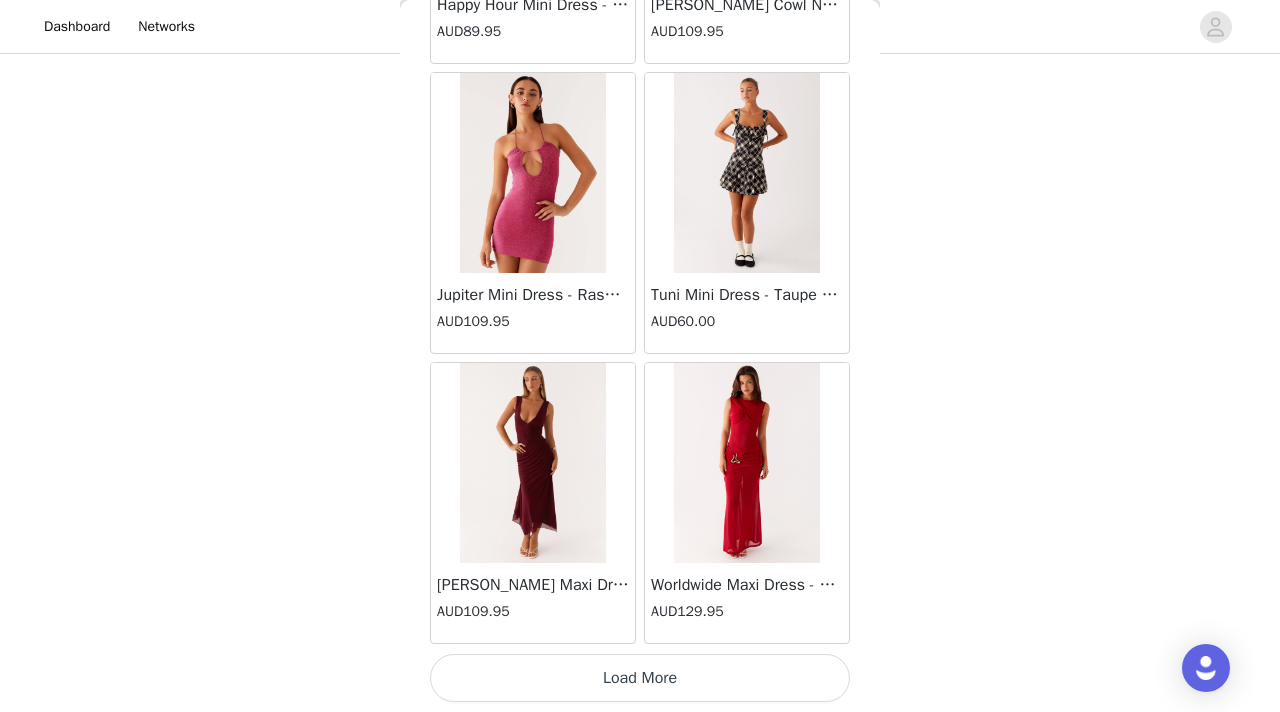 click on "Load More" at bounding box center (640, 678) 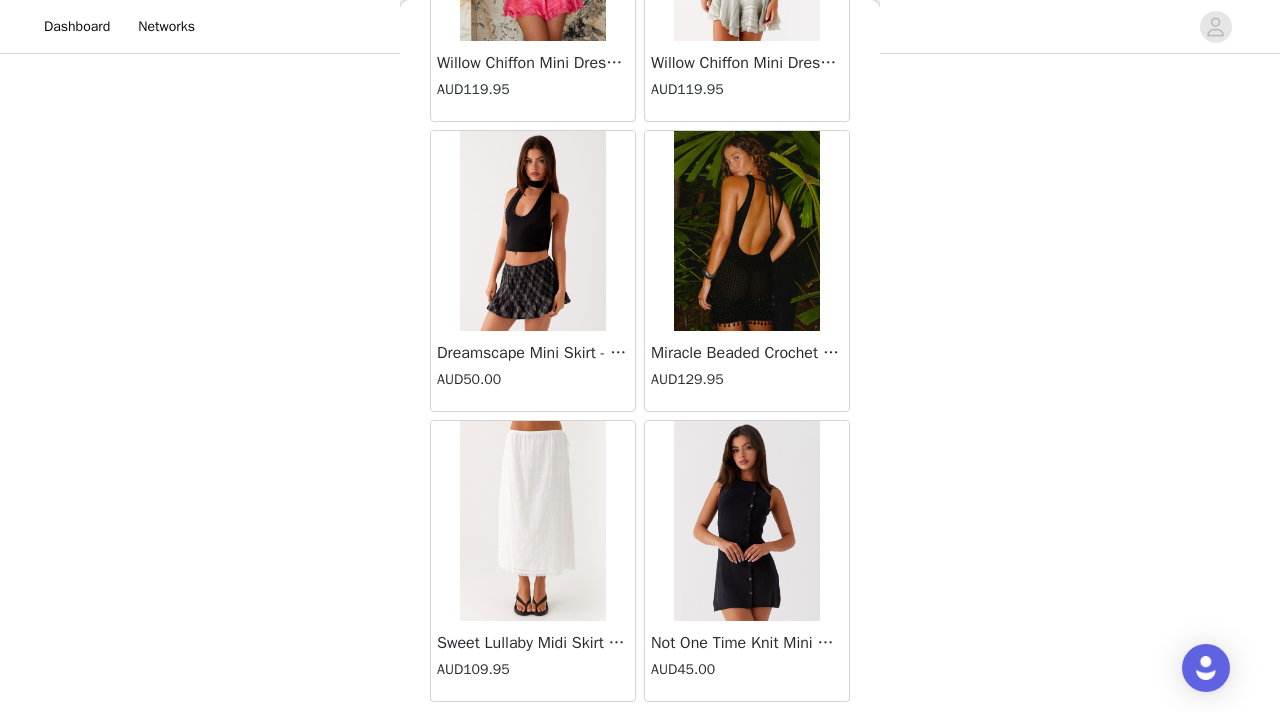 scroll, scrollTop: 42948, scrollLeft: 0, axis: vertical 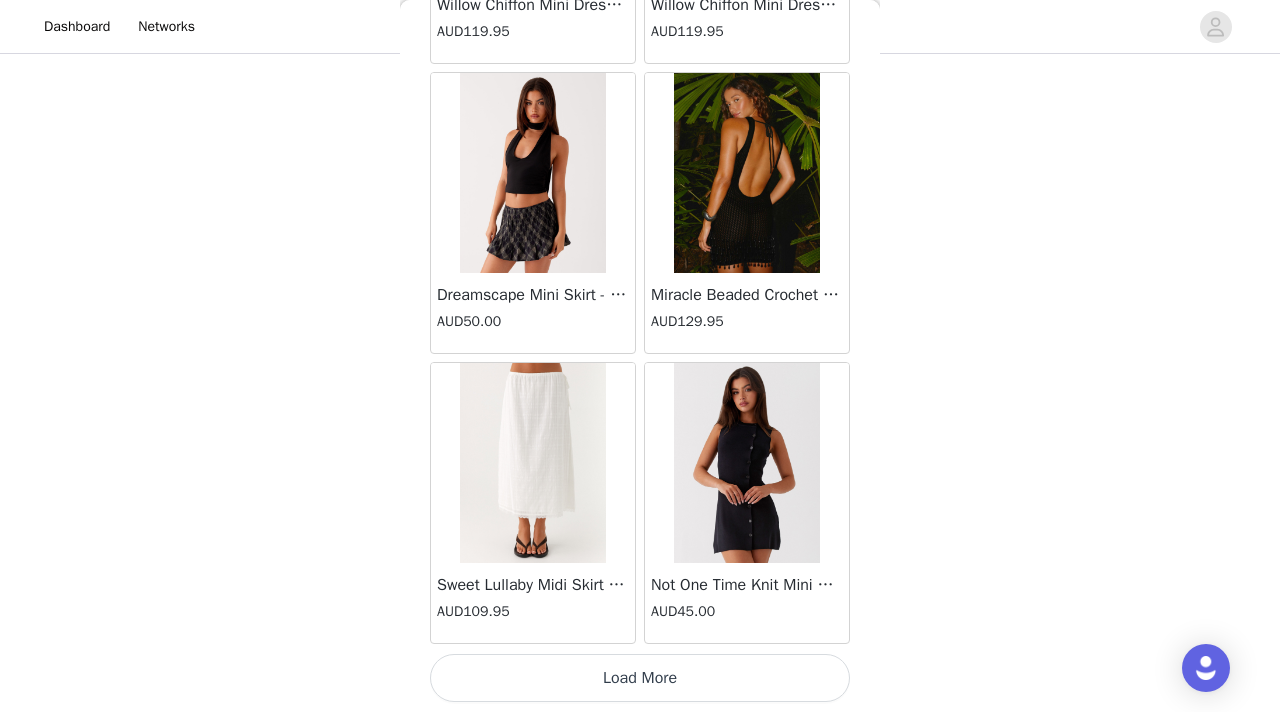 click on "Load More" at bounding box center [640, 678] 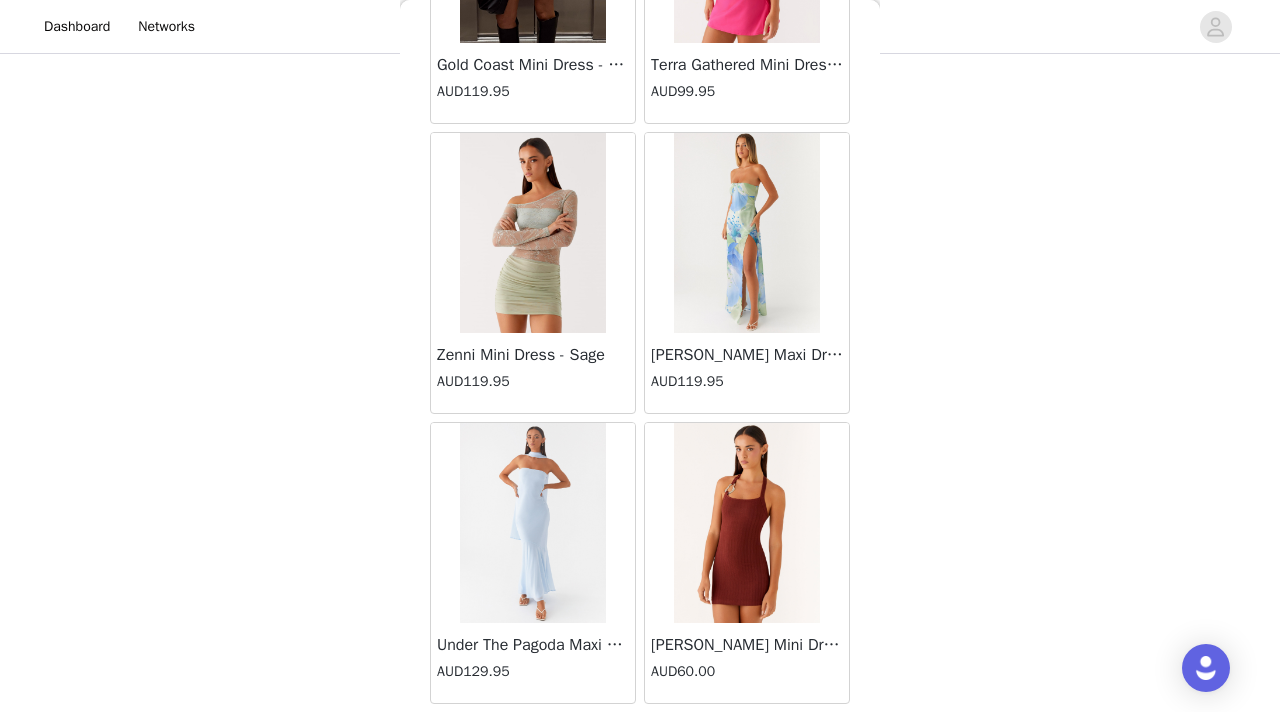 scroll, scrollTop: 45848, scrollLeft: 0, axis: vertical 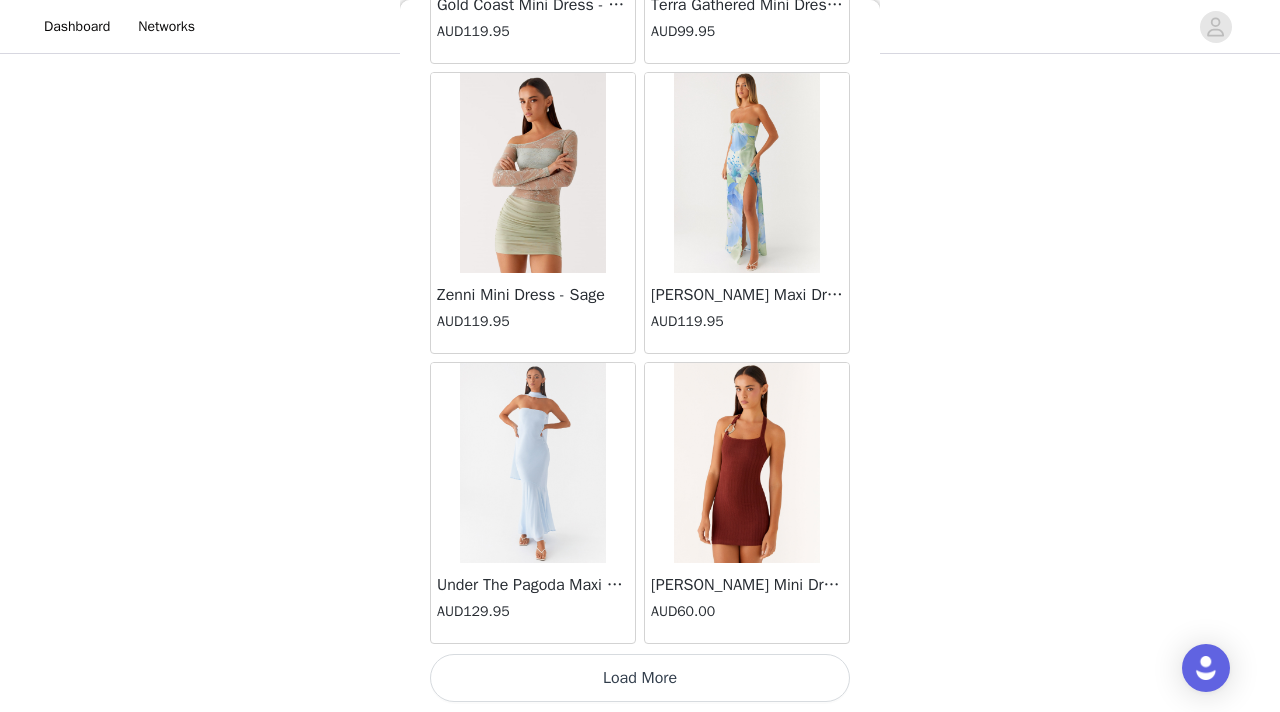 click on "Load More" at bounding box center (640, 678) 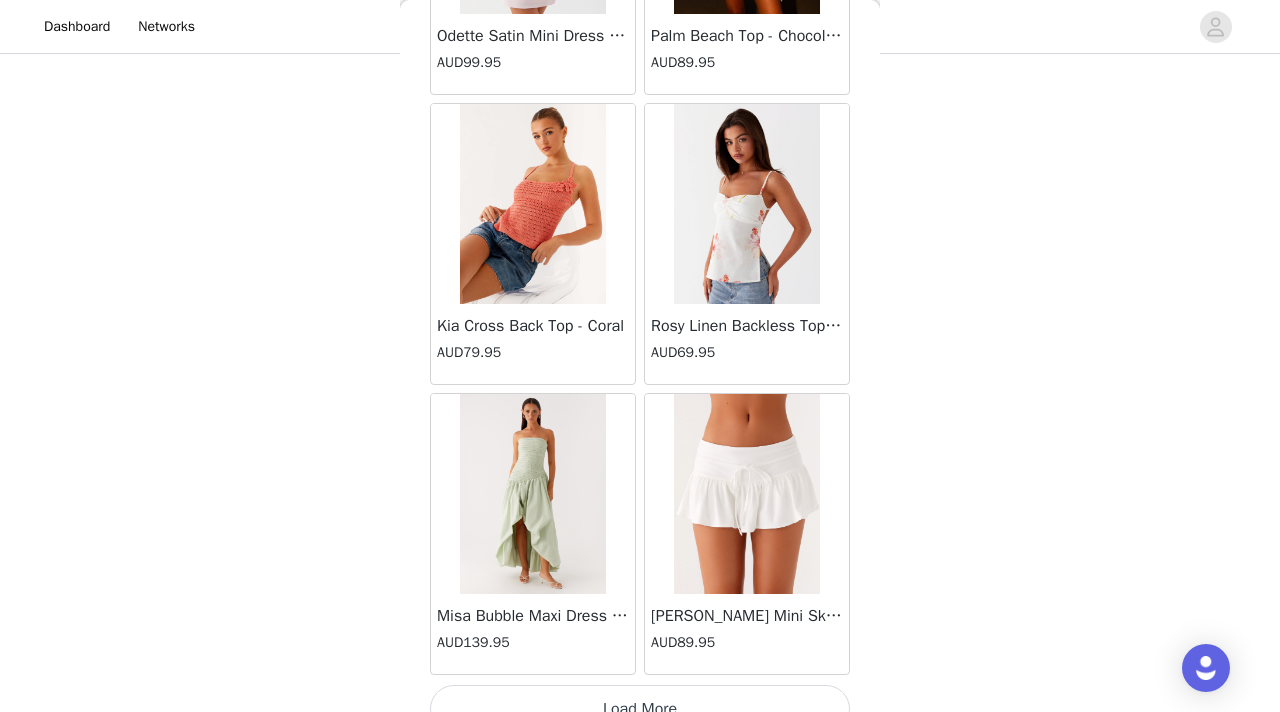 scroll, scrollTop: 48748, scrollLeft: 0, axis: vertical 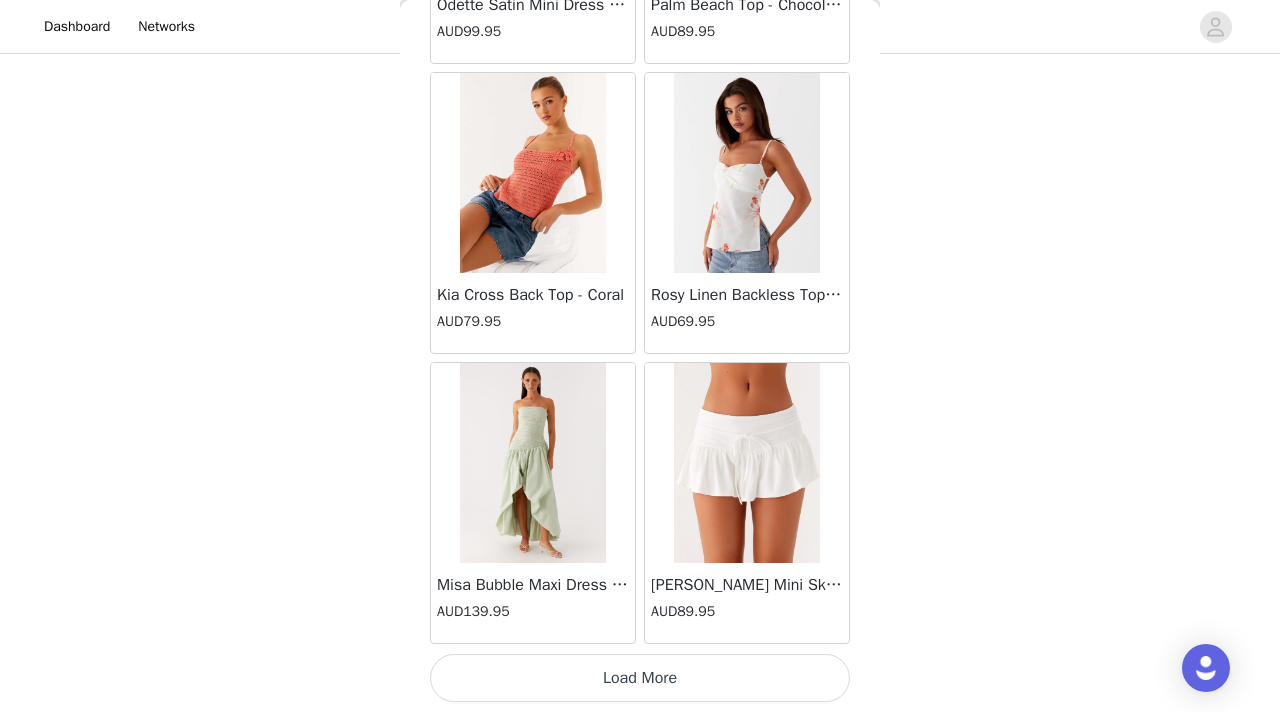 click on "Load More" at bounding box center [640, 678] 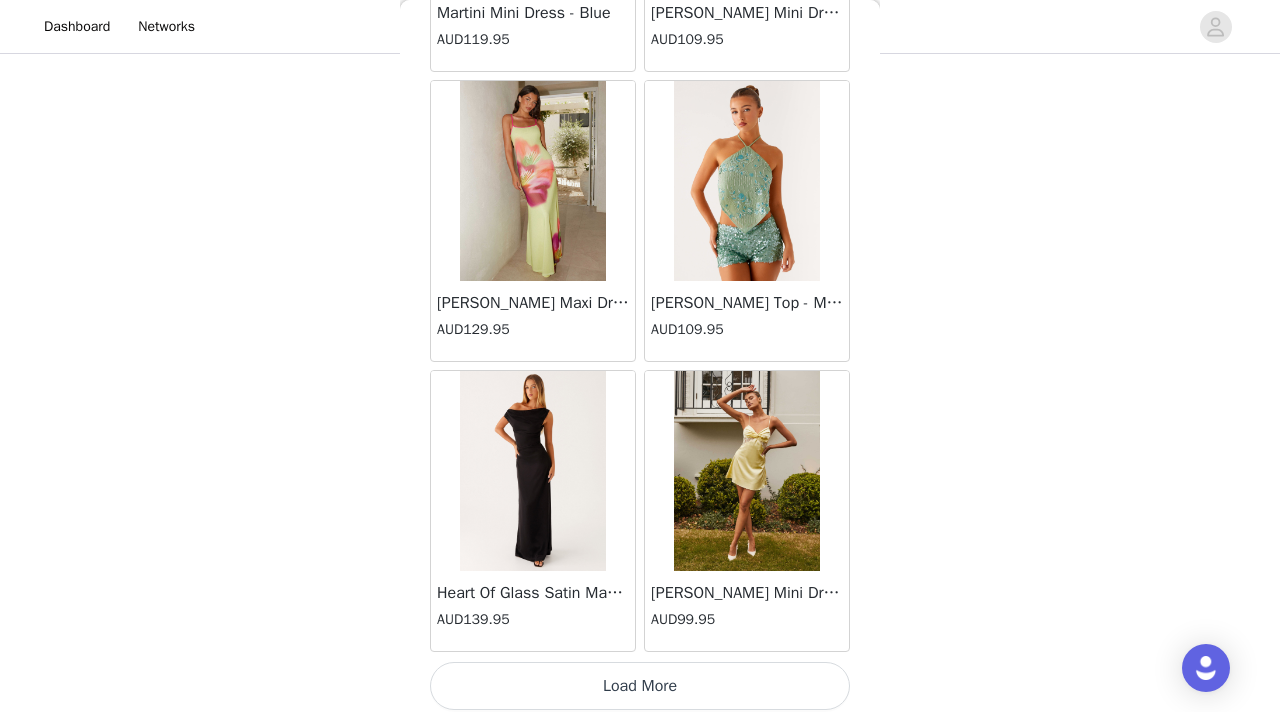 scroll, scrollTop: 51648, scrollLeft: 0, axis: vertical 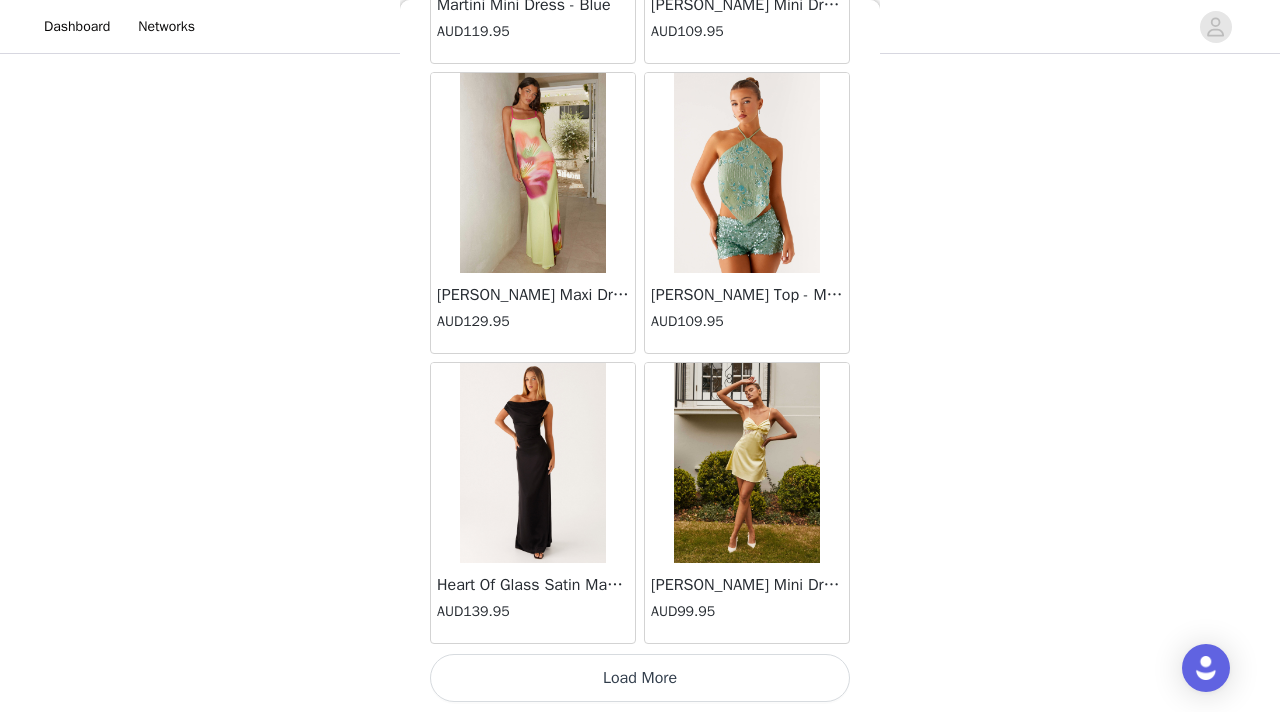 click on "Load More" at bounding box center [640, 678] 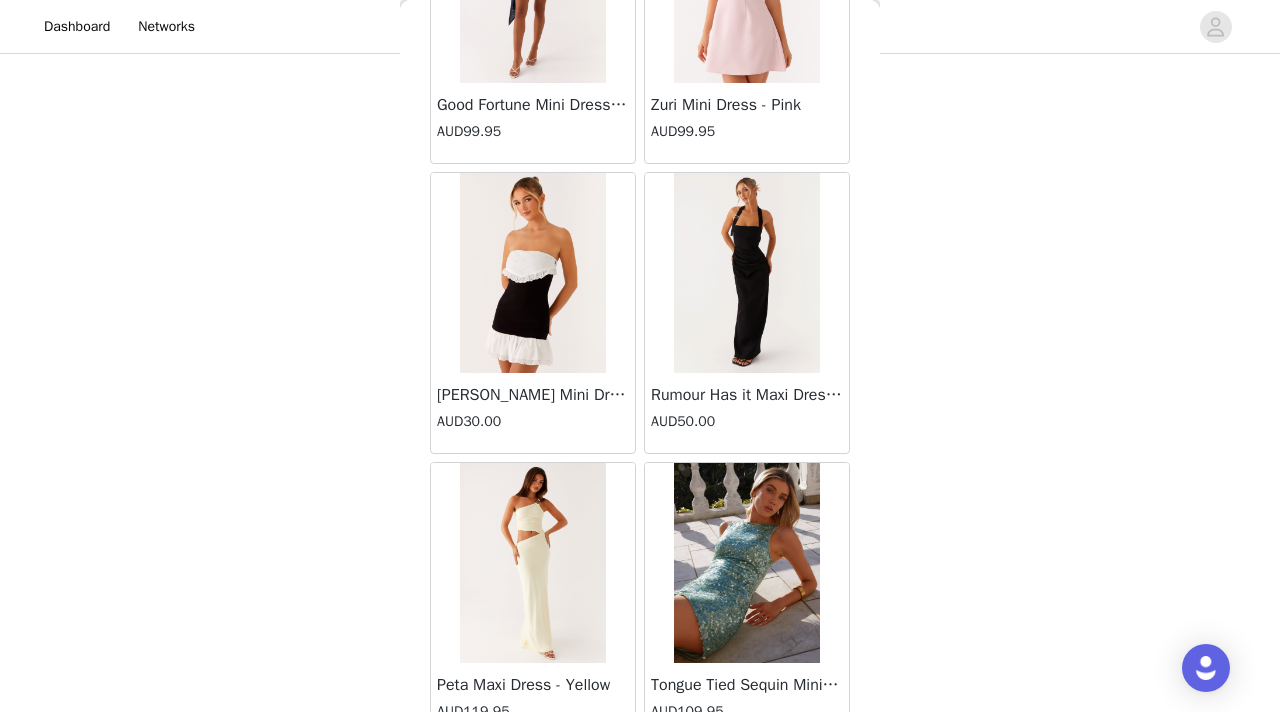 scroll, scrollTop: 54548, scrollLeft: 0, axis: vertical 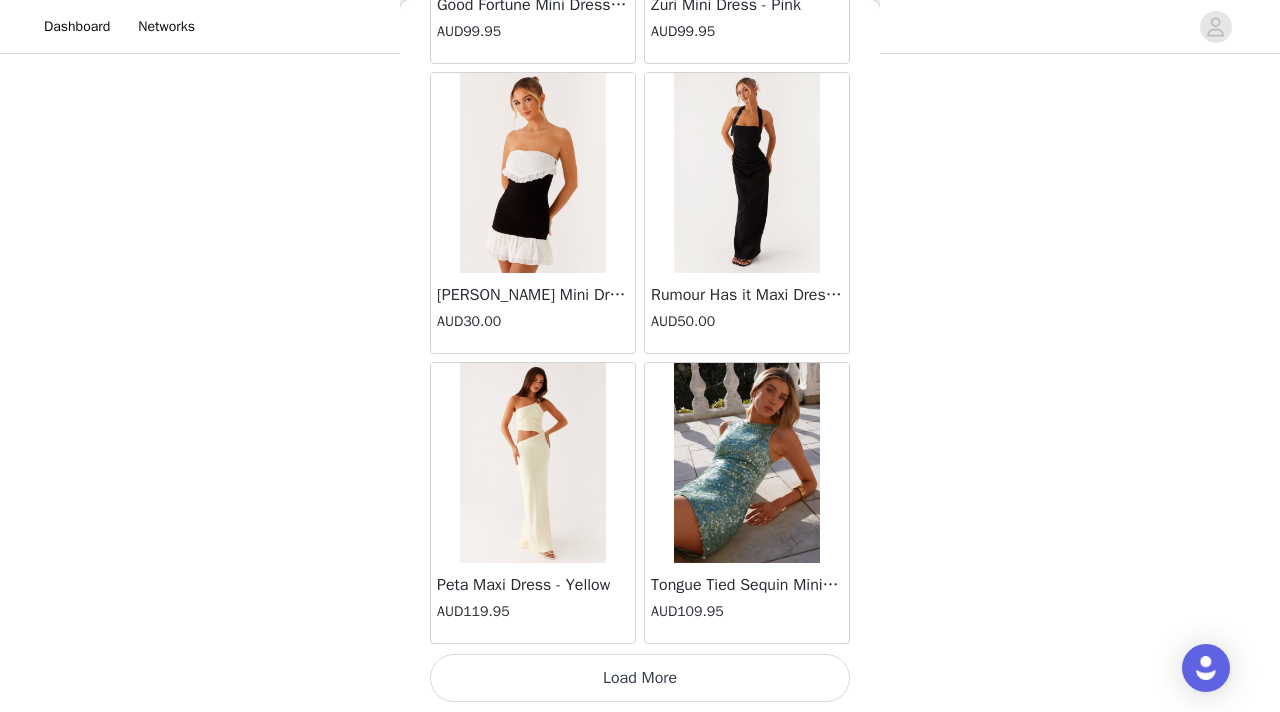 click on "Load More" at bounding box center [640, 678] 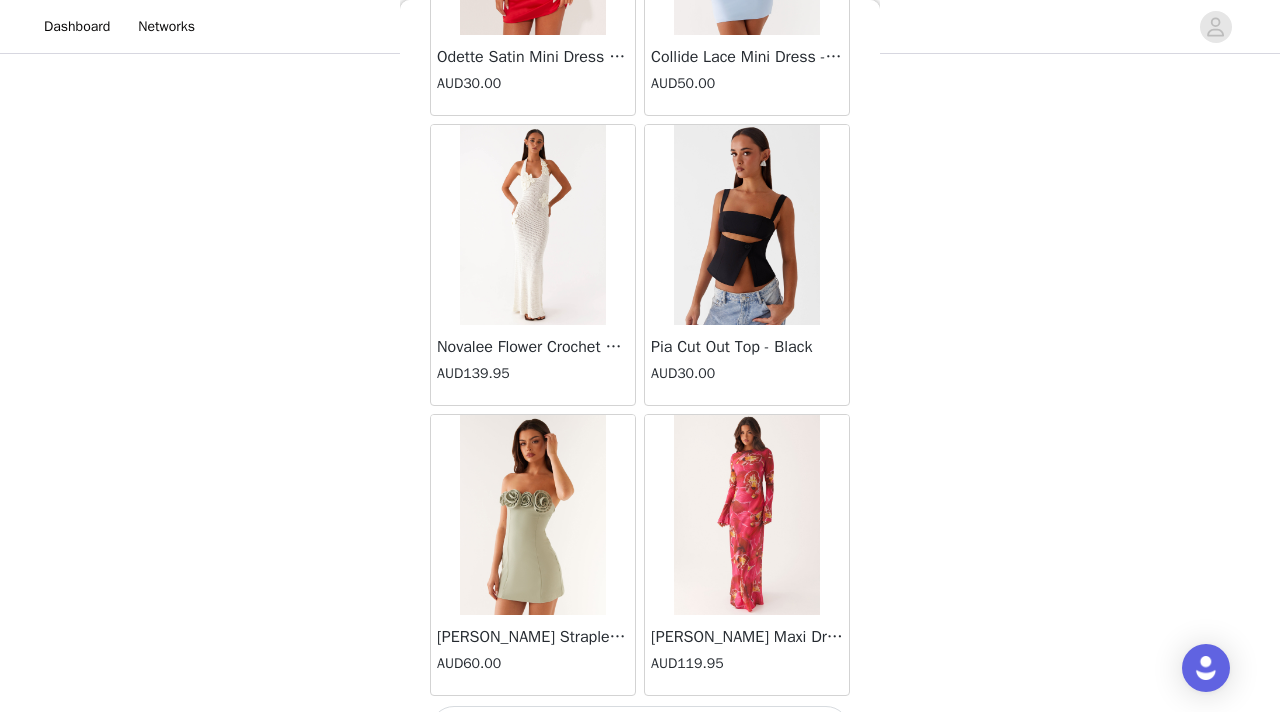 scroll, scrollTop: 57448, scrollLeft: 0, axis: vertical 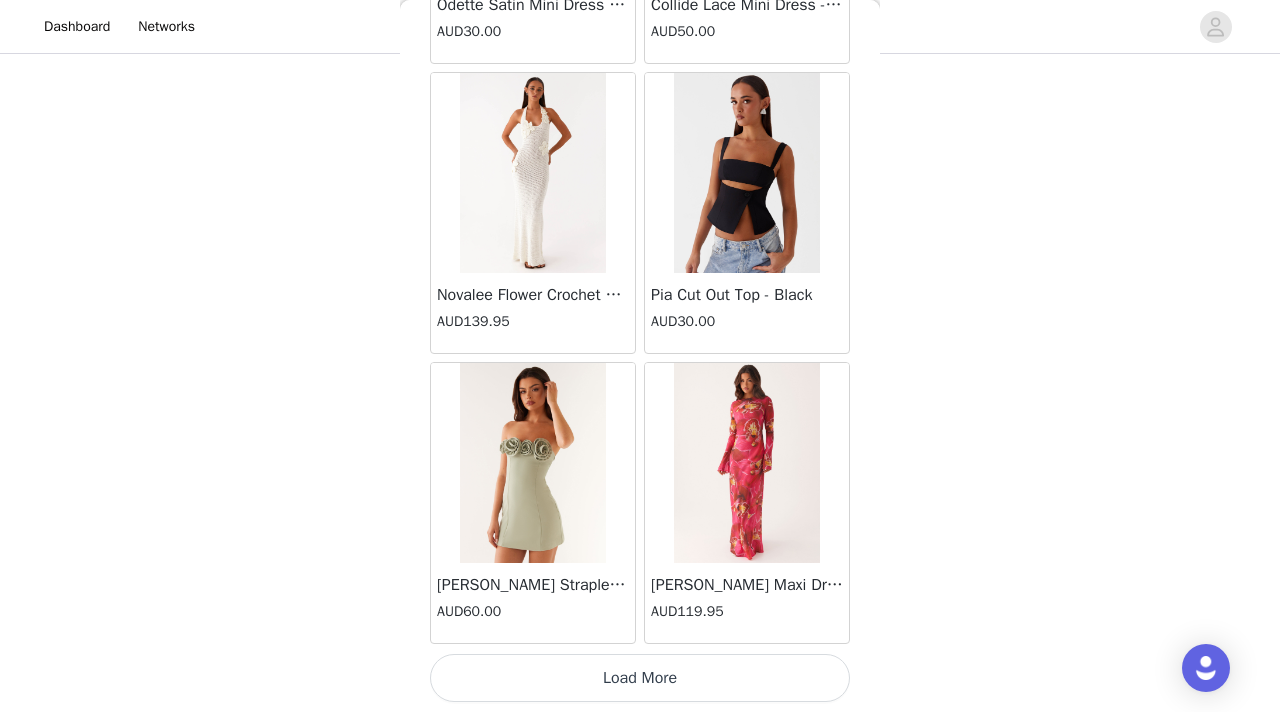 click on "Load More" at bounding box center [640, 678] 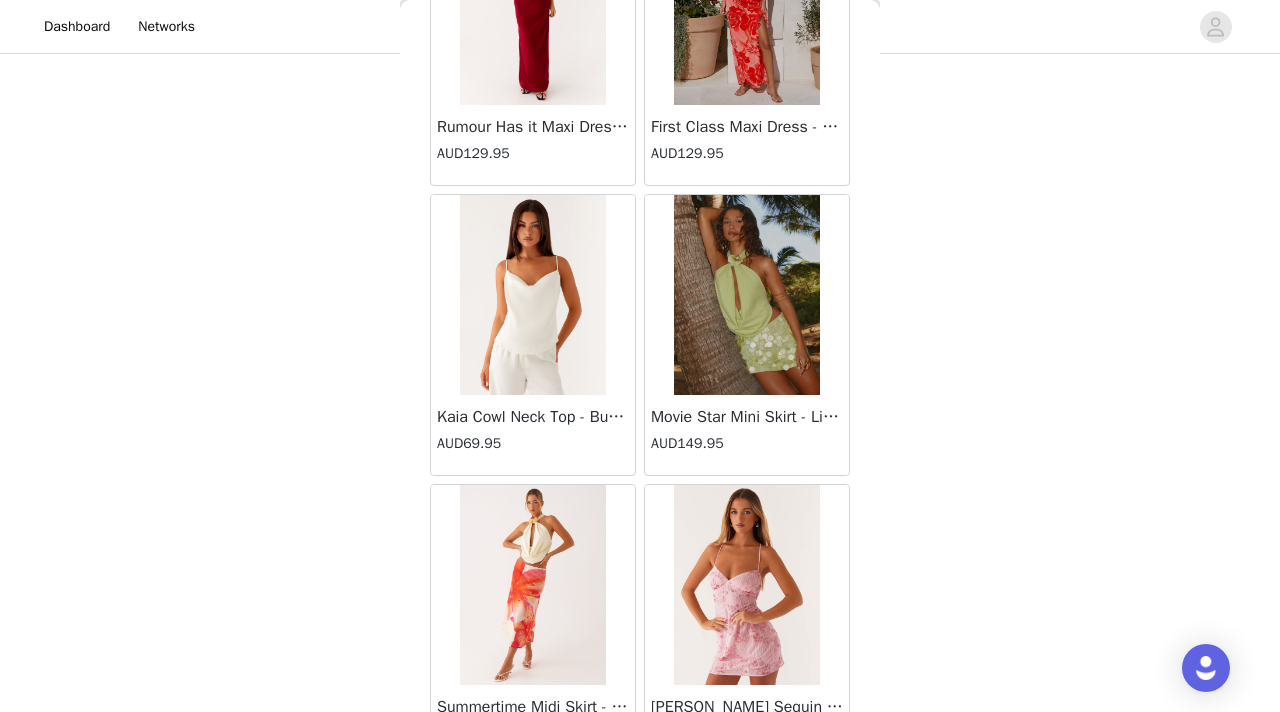 scroll, scrollTop: 60348, scrollLeft: 0, axis: vertical 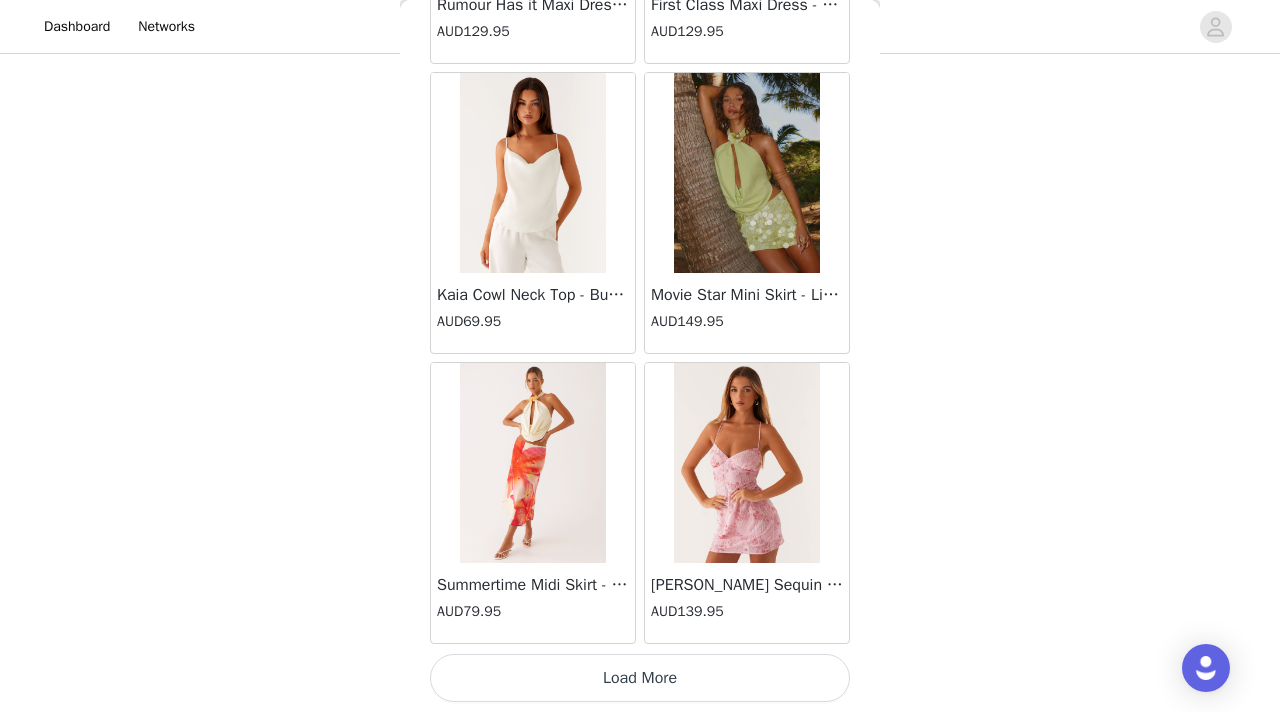 click on "Load More" at bounding box center (640, 678) 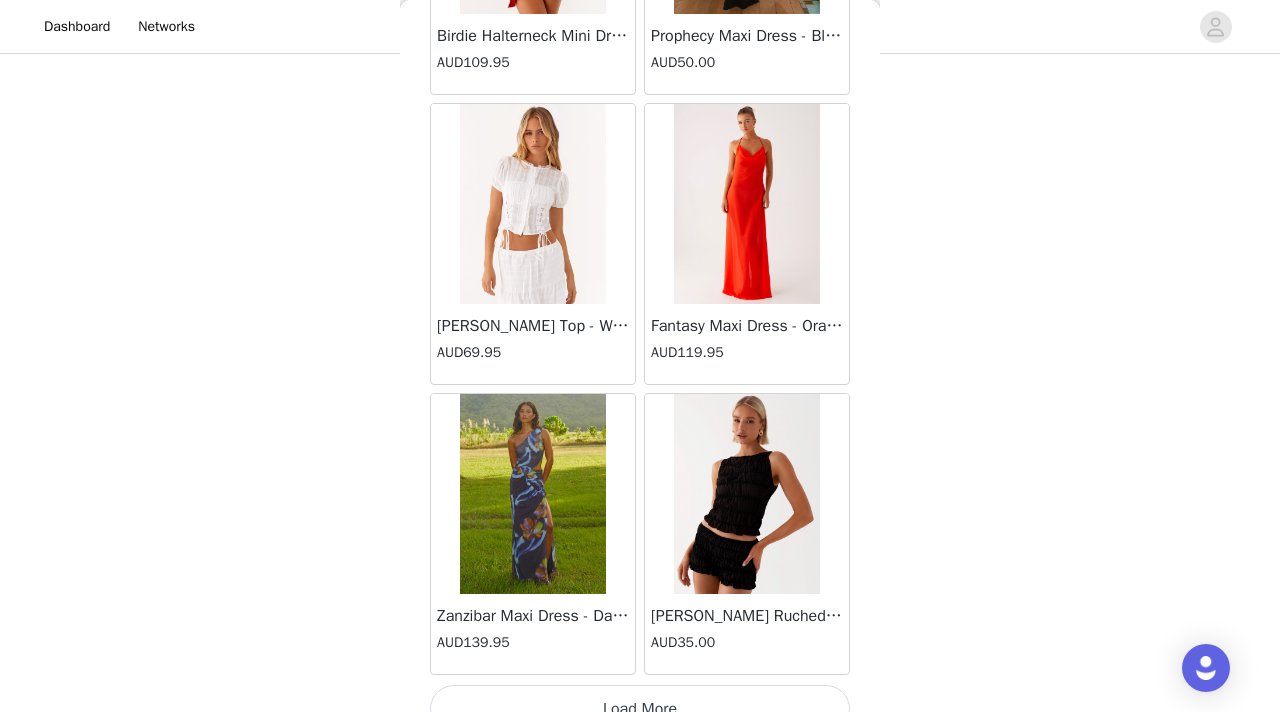 scroll, scrollTop: 63248, scrollLeft: 0, axis: vertical 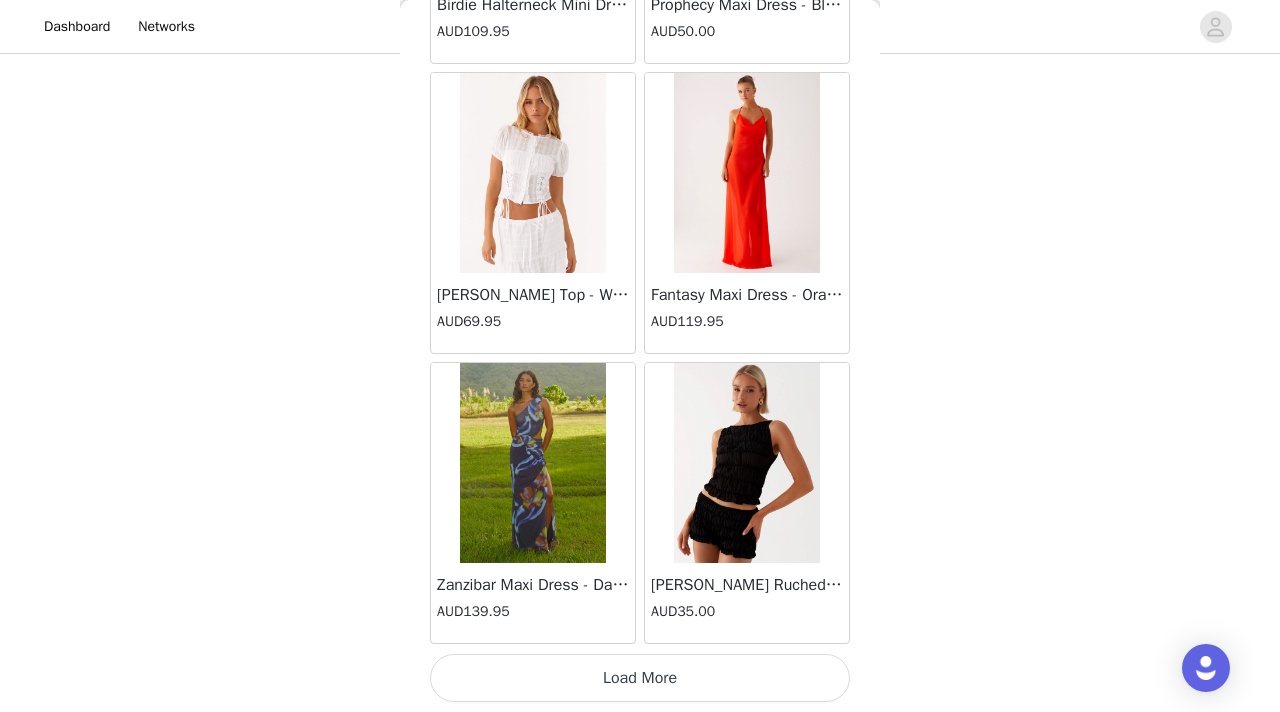 click on "Load More" at bounding box center [640, 678] 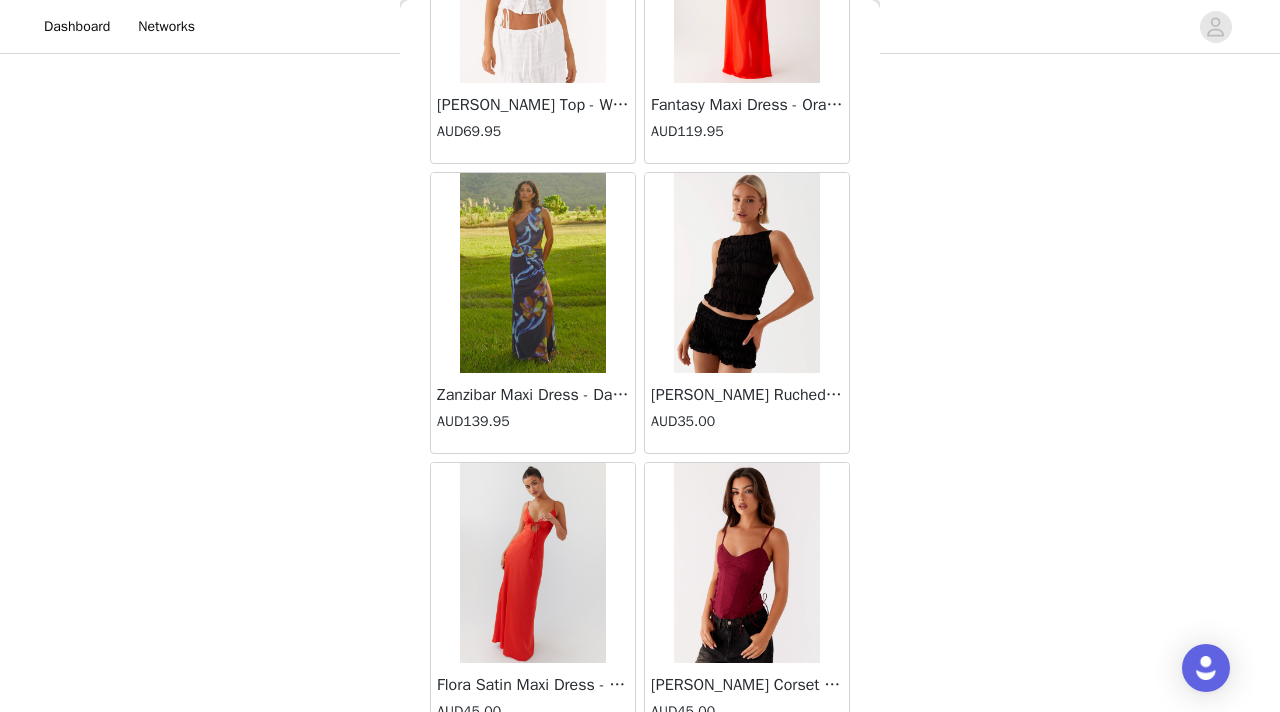 scroll, scrollTop: 63498, scrollLeft: 0, axis: vertical 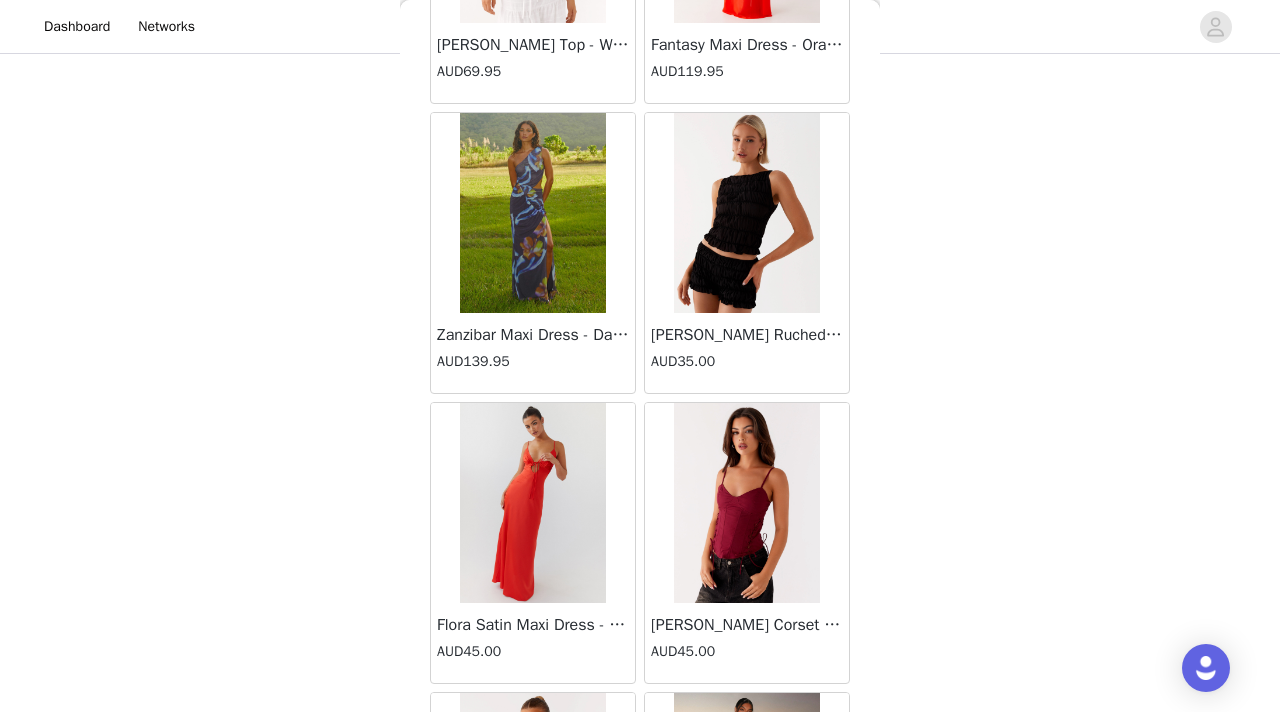 click at bounding box center [746, 503] 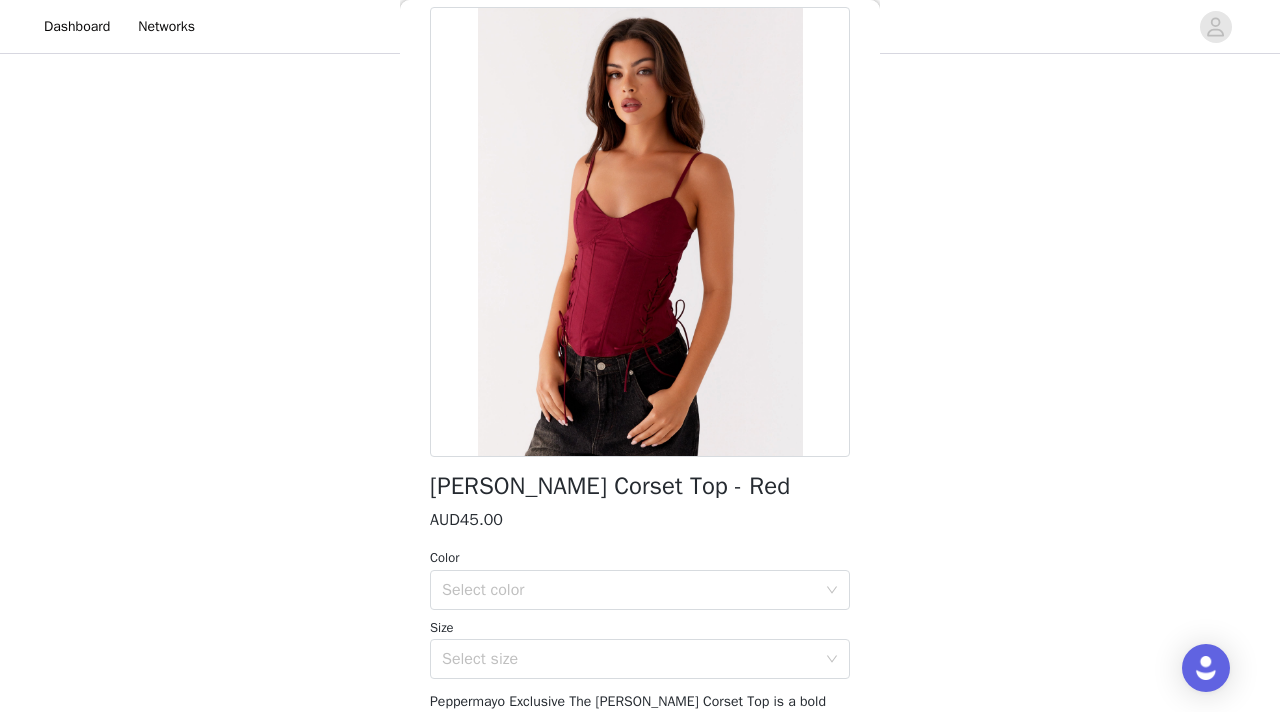 scroll, scrollTop: 0, scrollLeft: 0, axis: both 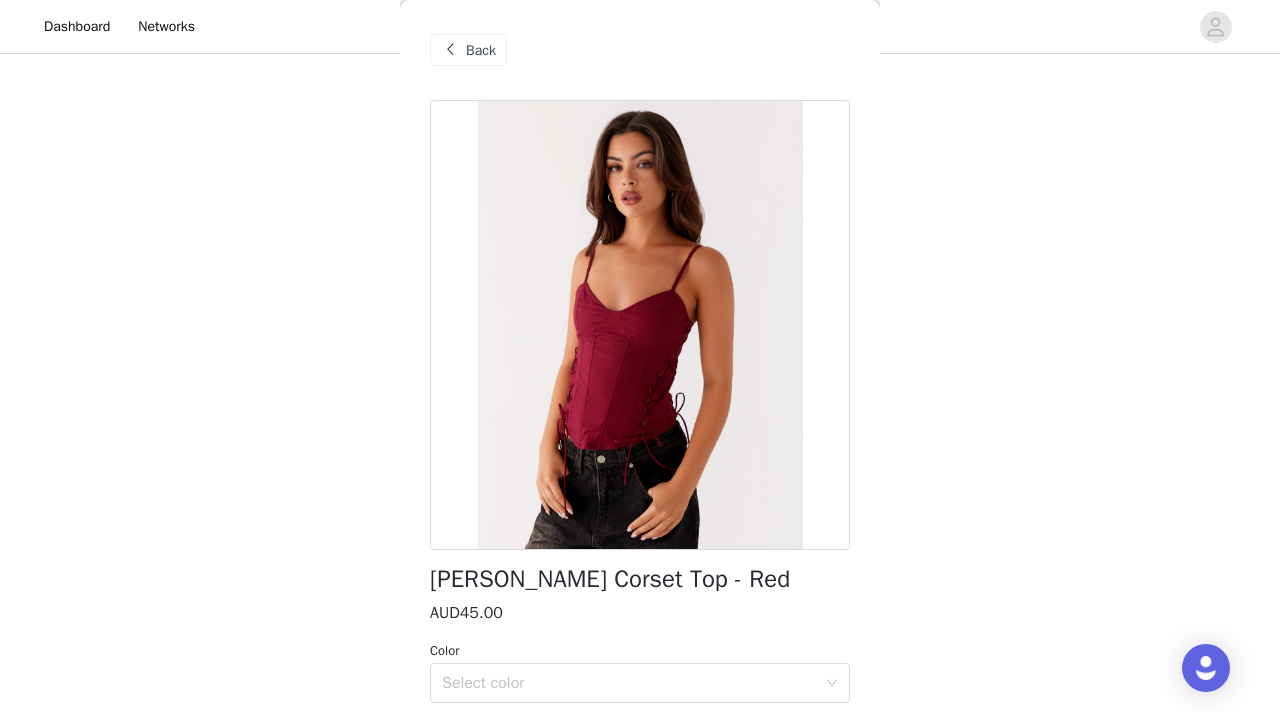 click on "Back" at bounding box center (481, 50) 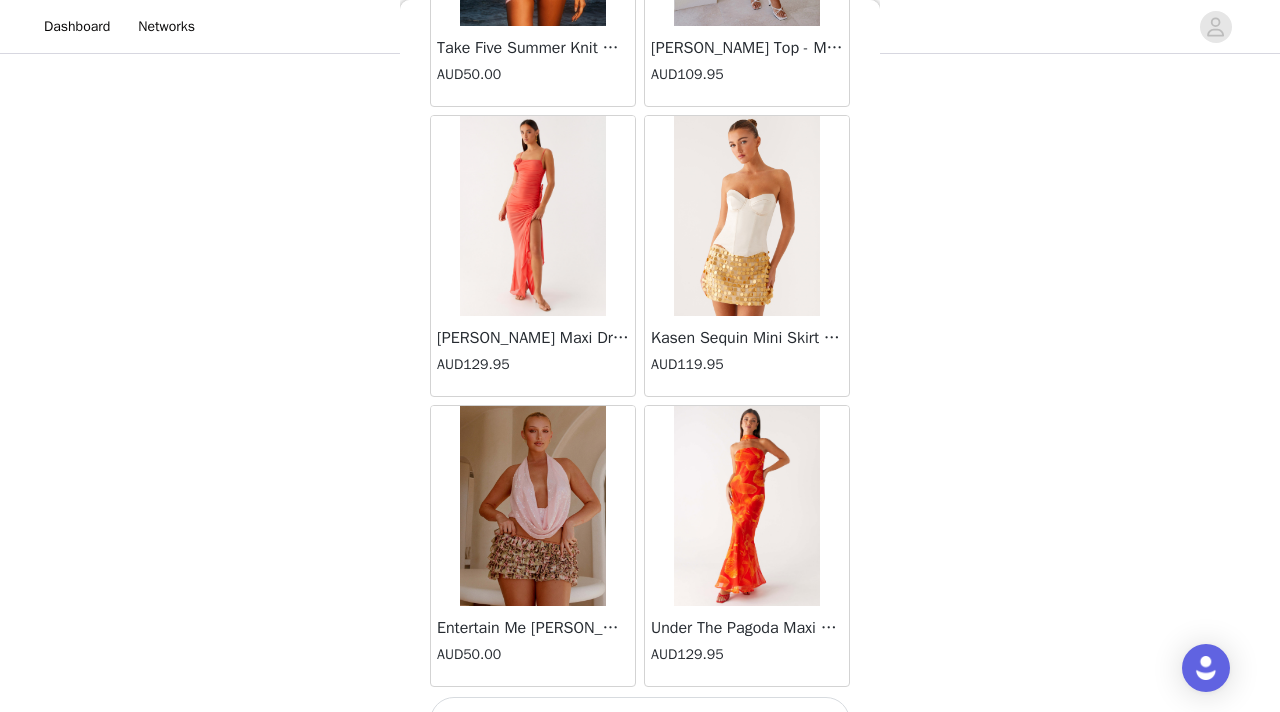 scroll, scrollTop: 66148, scrollLeft: 0, axis: vertical 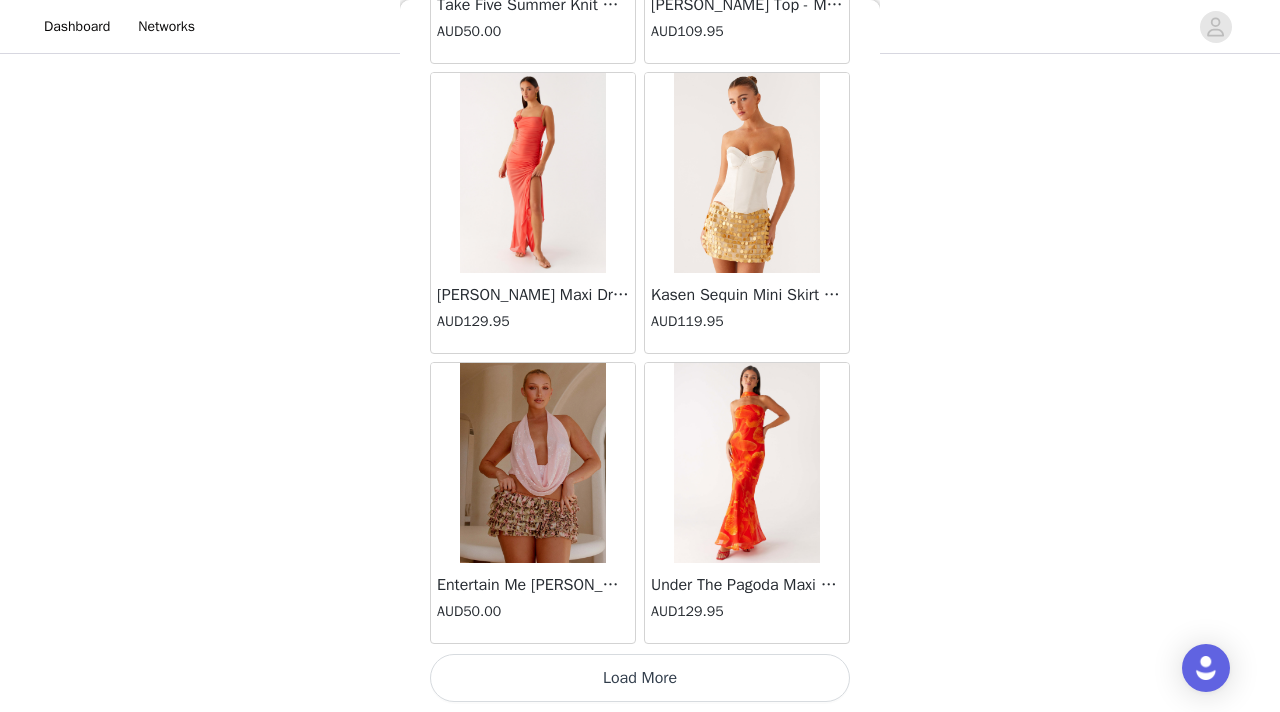 click on "Load More" at bounding box center (640, 678) 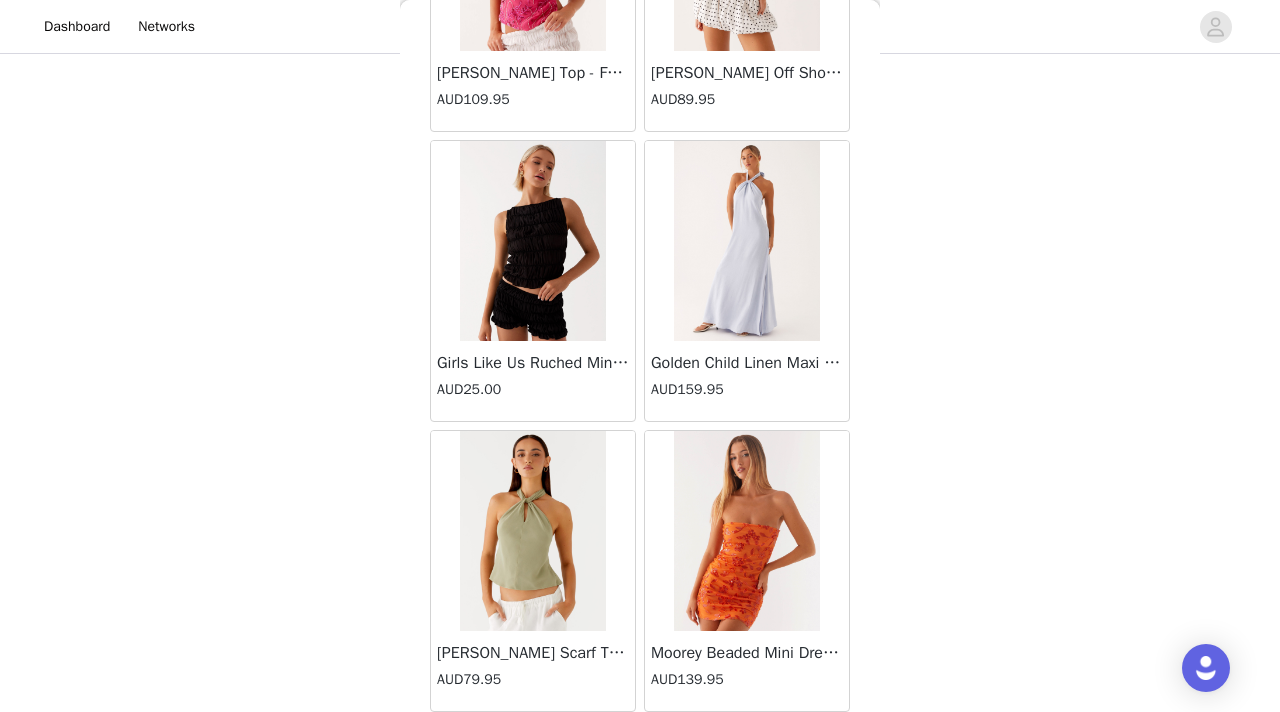 scroll, scrollTop: 67818, scrollLeft: 0, axis: vertical 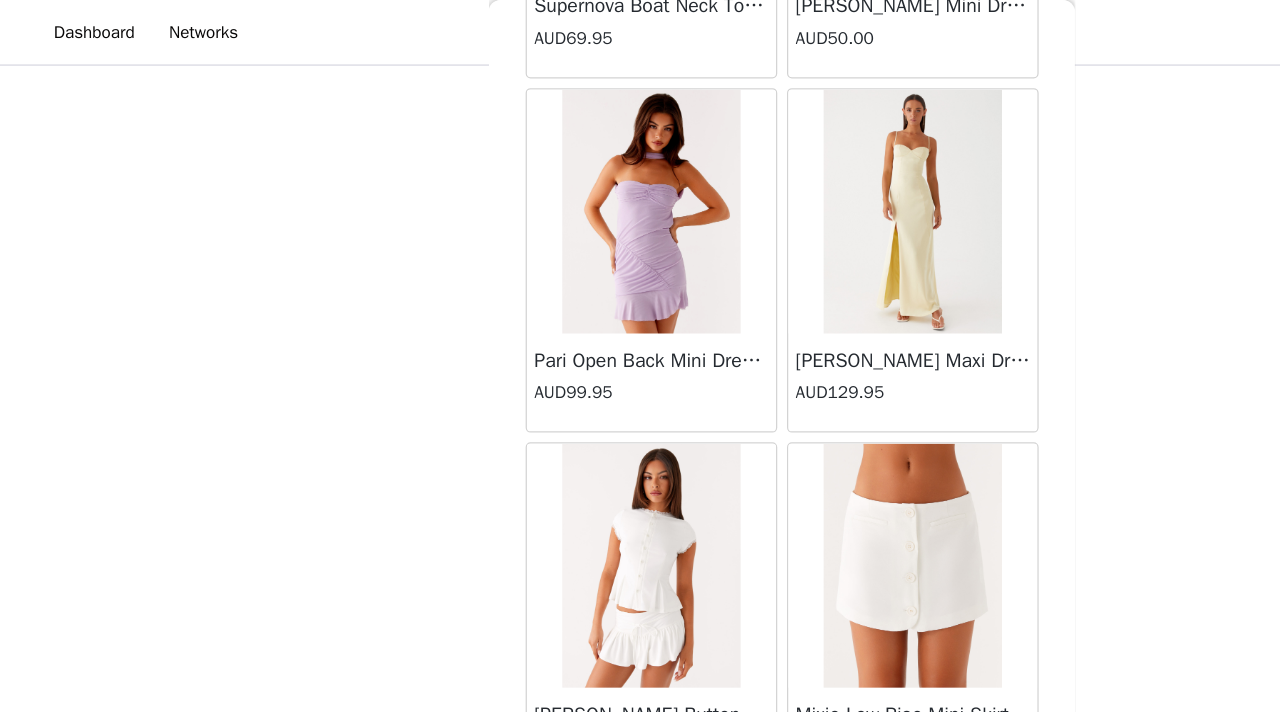 click on "Load More" at bounding box center [640, 678] 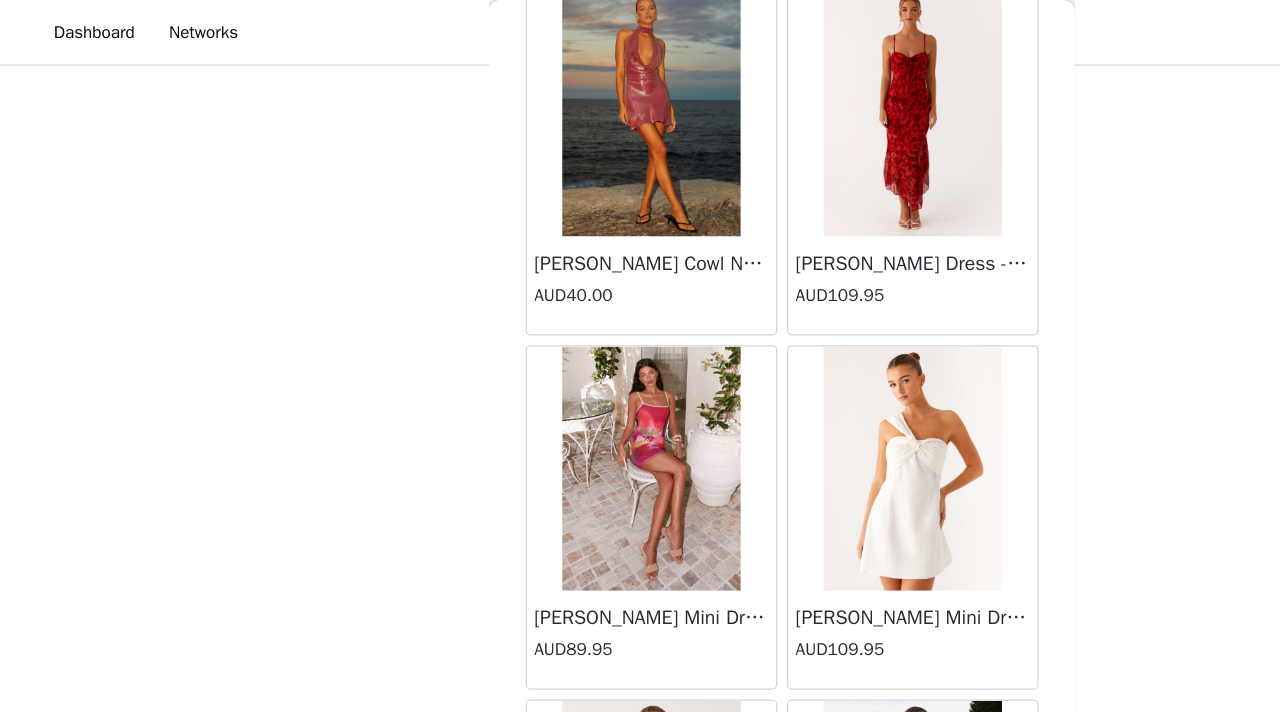 scroll, scrollTop: 71948, scrollLeft: 0, axis: vertical 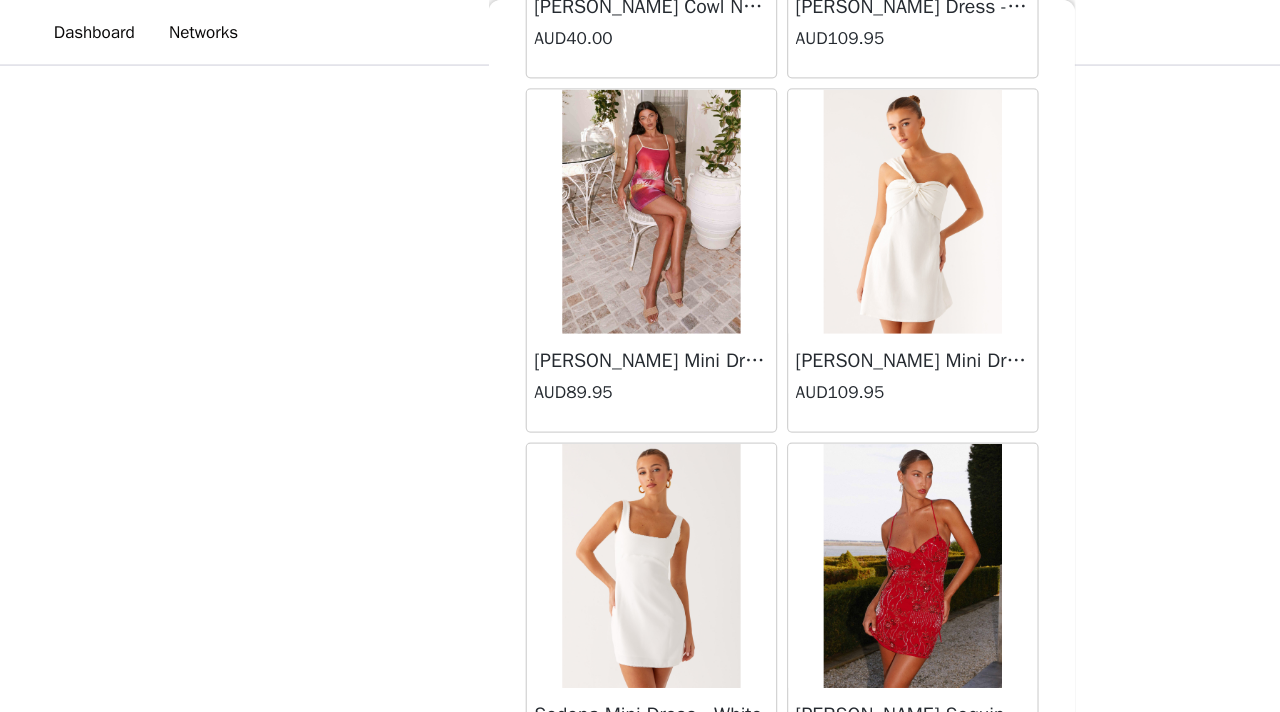 click on "Load More" at bounding box center (640, 678) 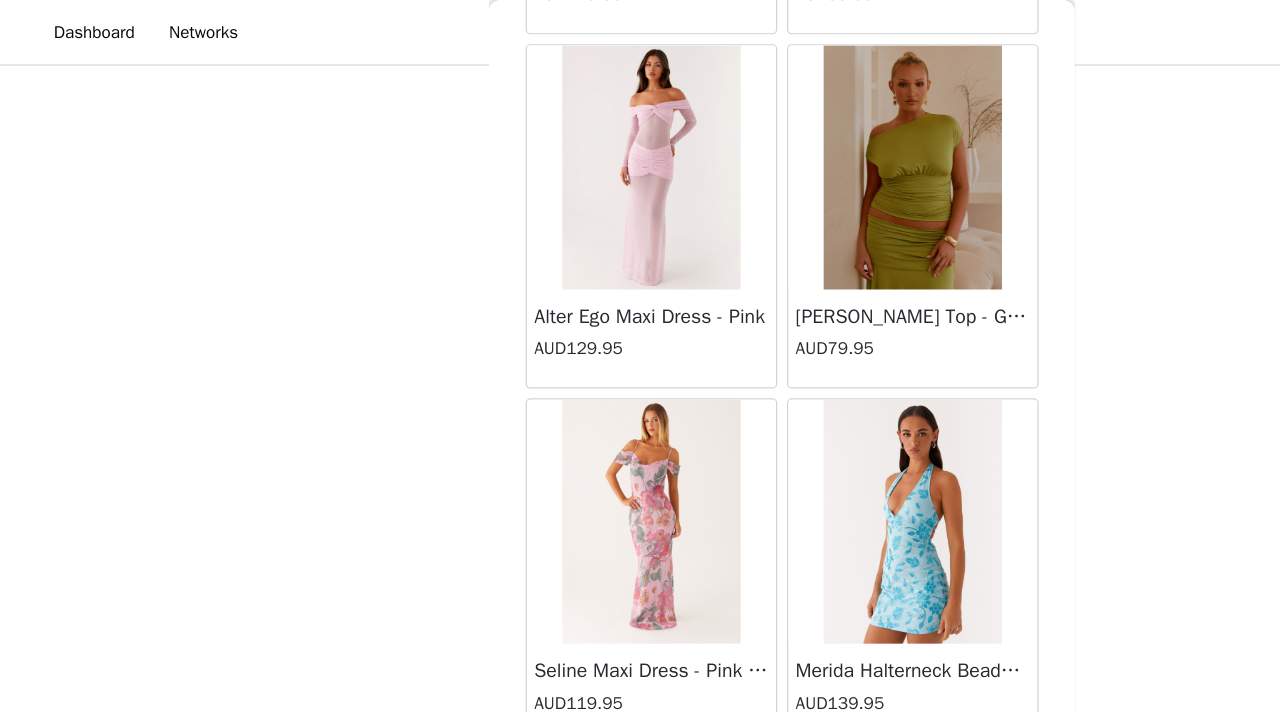 scroll, scrollTop: 74848, scrollLeft: 0, axis: vertical 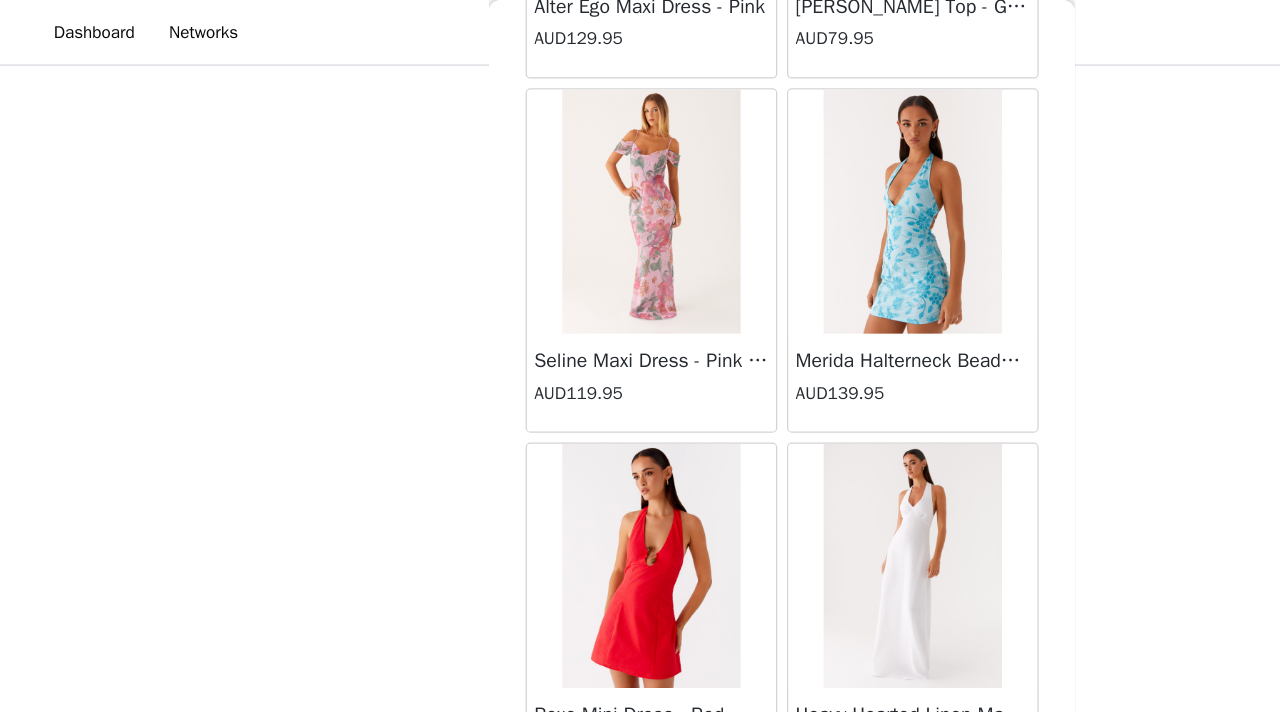 click on "Load More" at bounding box center (640, 678) 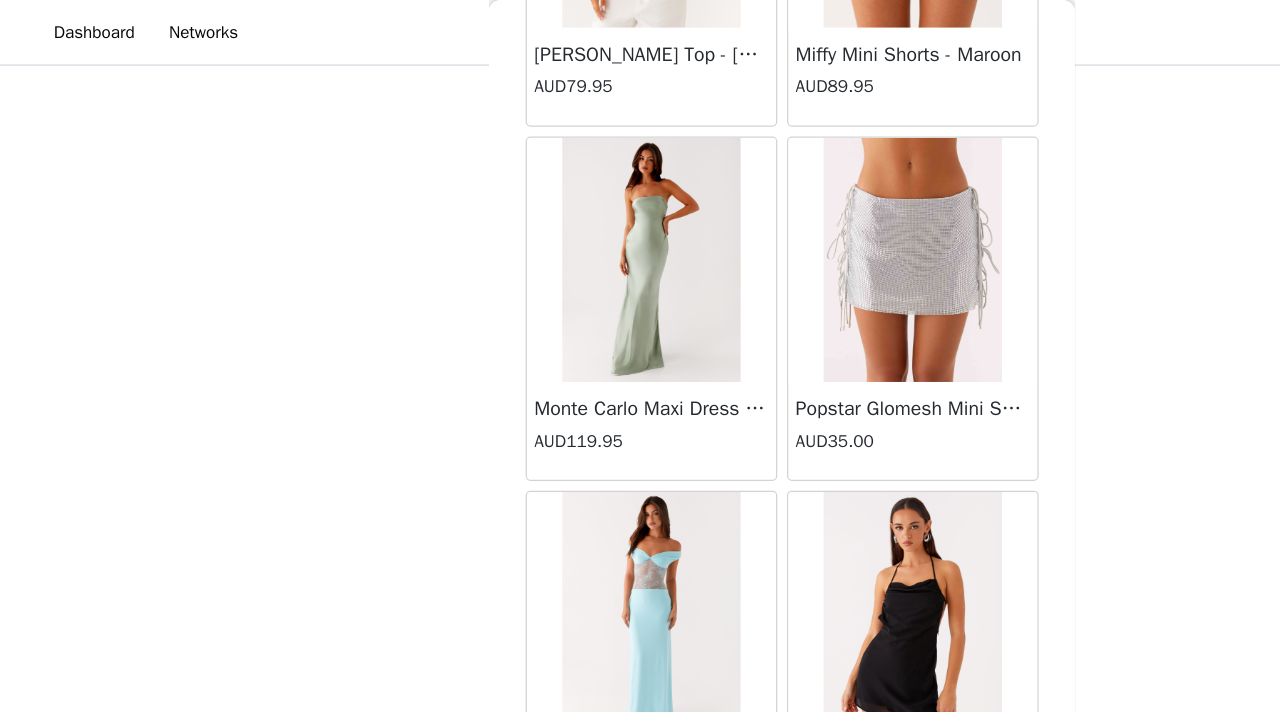 scroll, scrollTop: 77748, scrollLeft: 0, axis: vertical 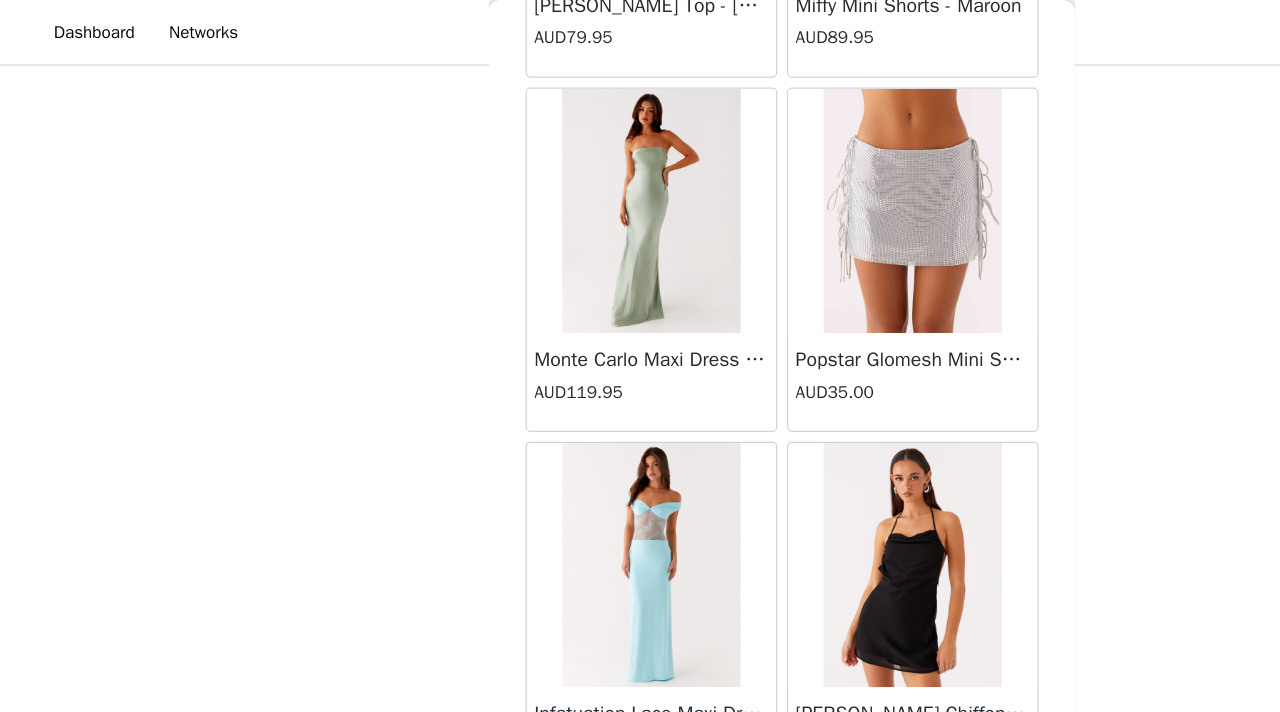 click on "Load More" at bounding box center [640, 678] 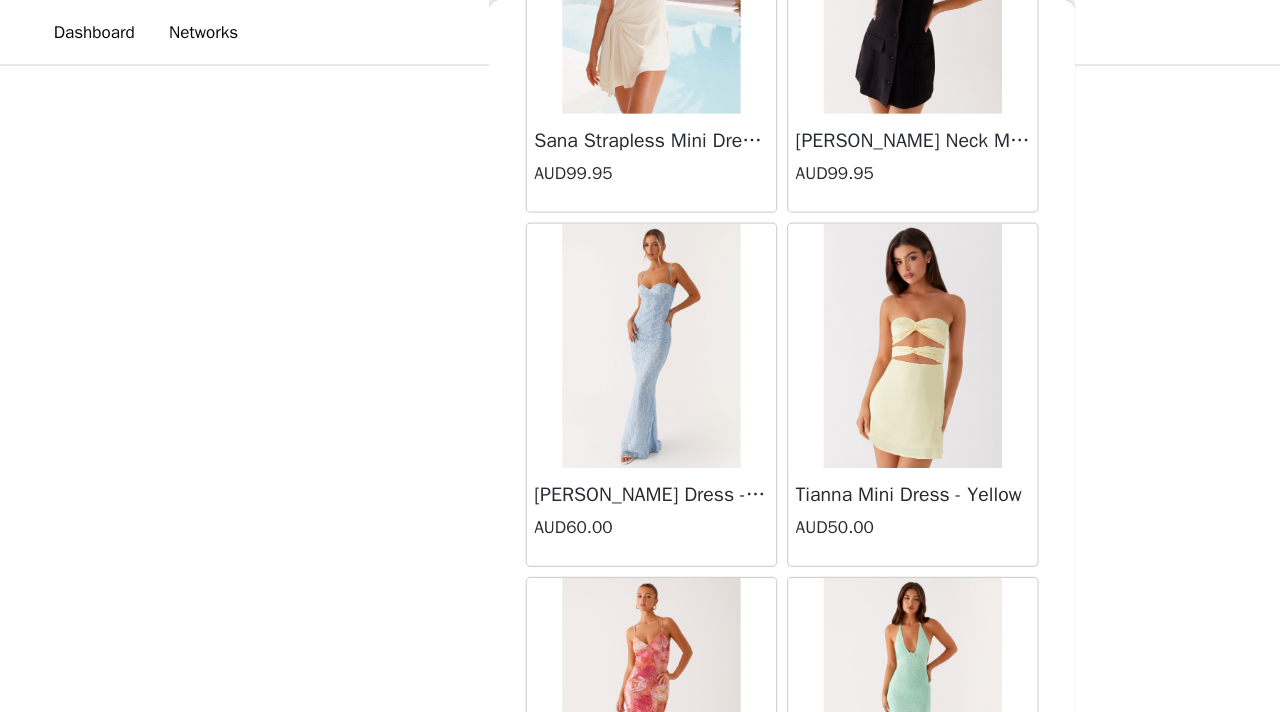 scroll, scrollTop: 80648, scrollLeft: 0, axis: vertical 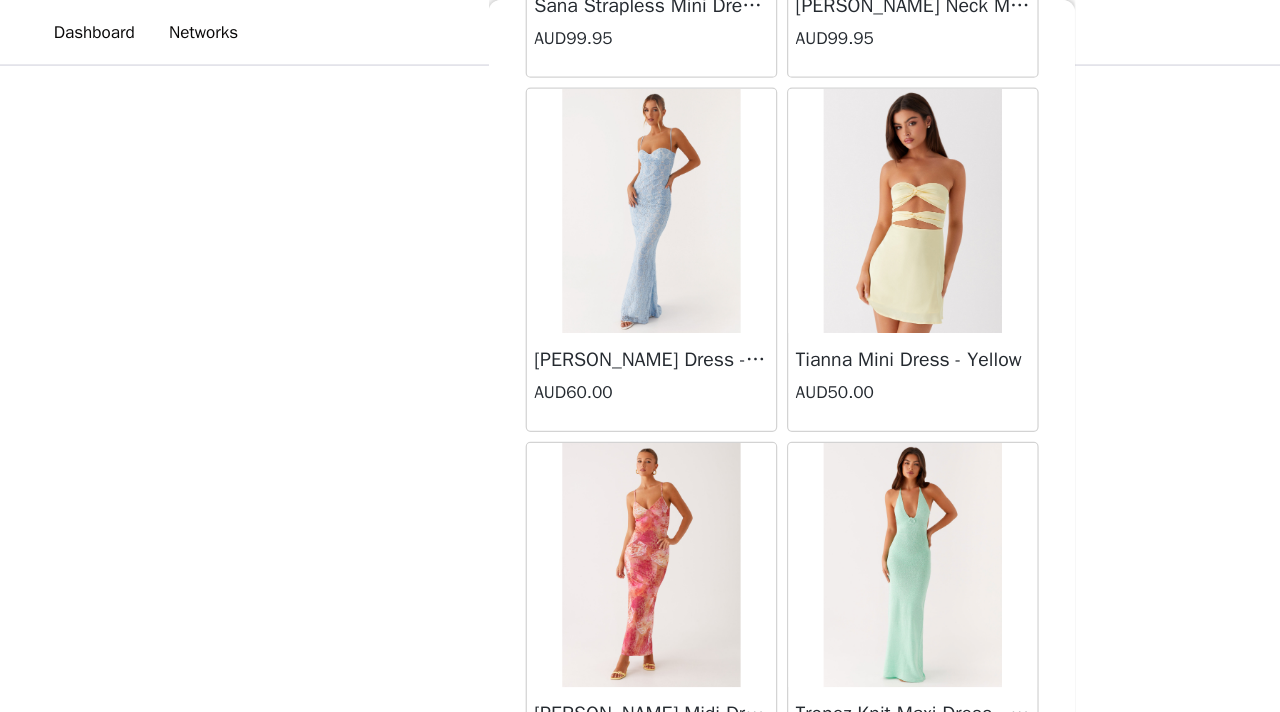 click on "Load More" at bounding box center (640, 678) 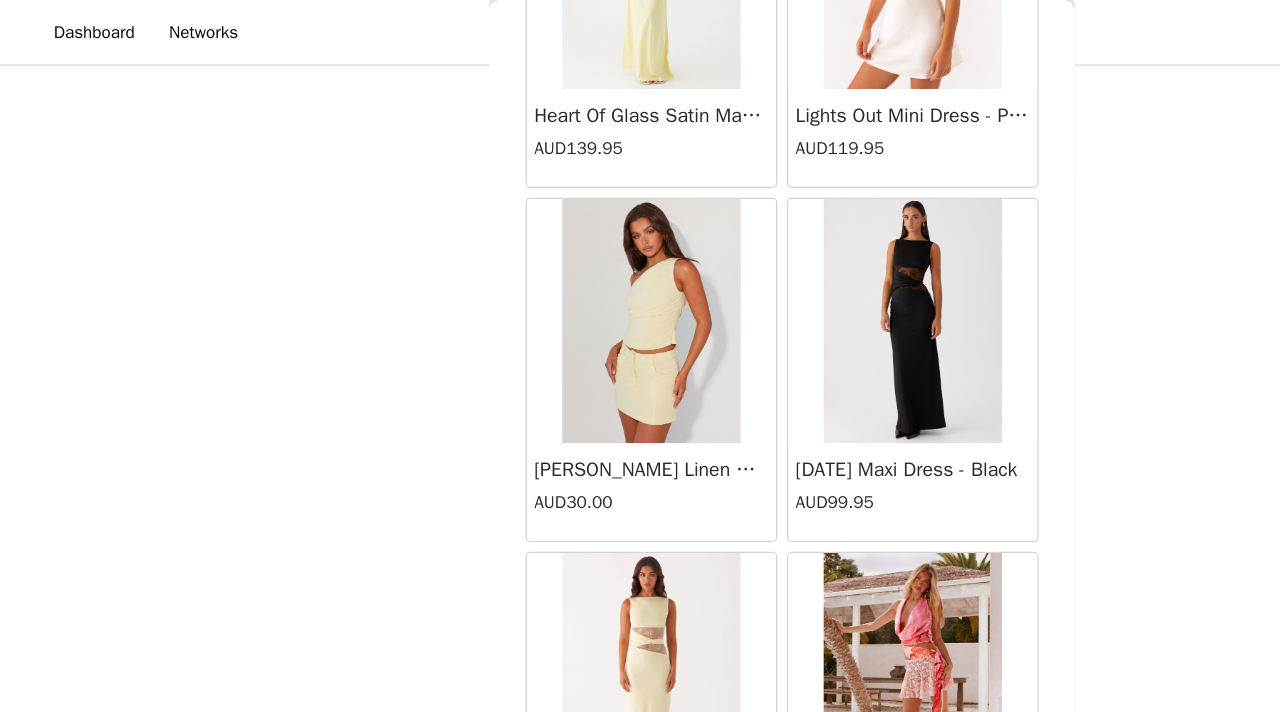 scroll, scrollTop: 83548, scrollLeft: 0, axis: vertical 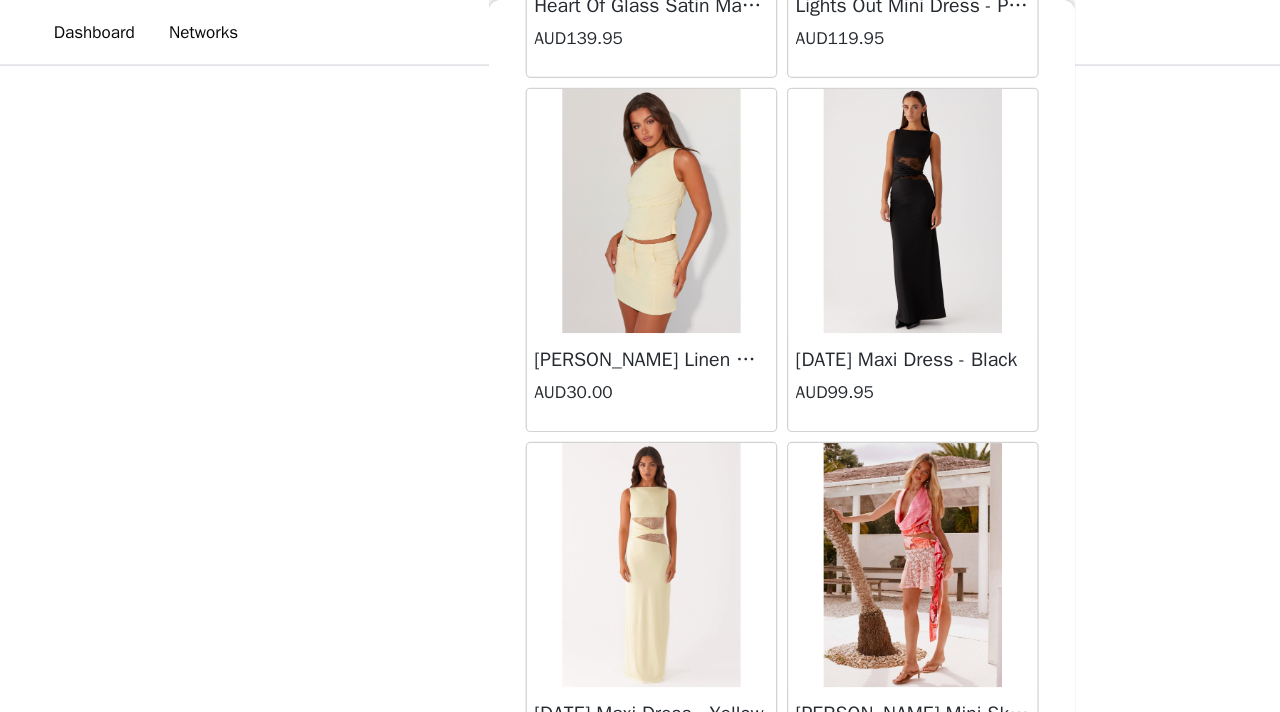click on "Load More" at bounding box center [640, 678] 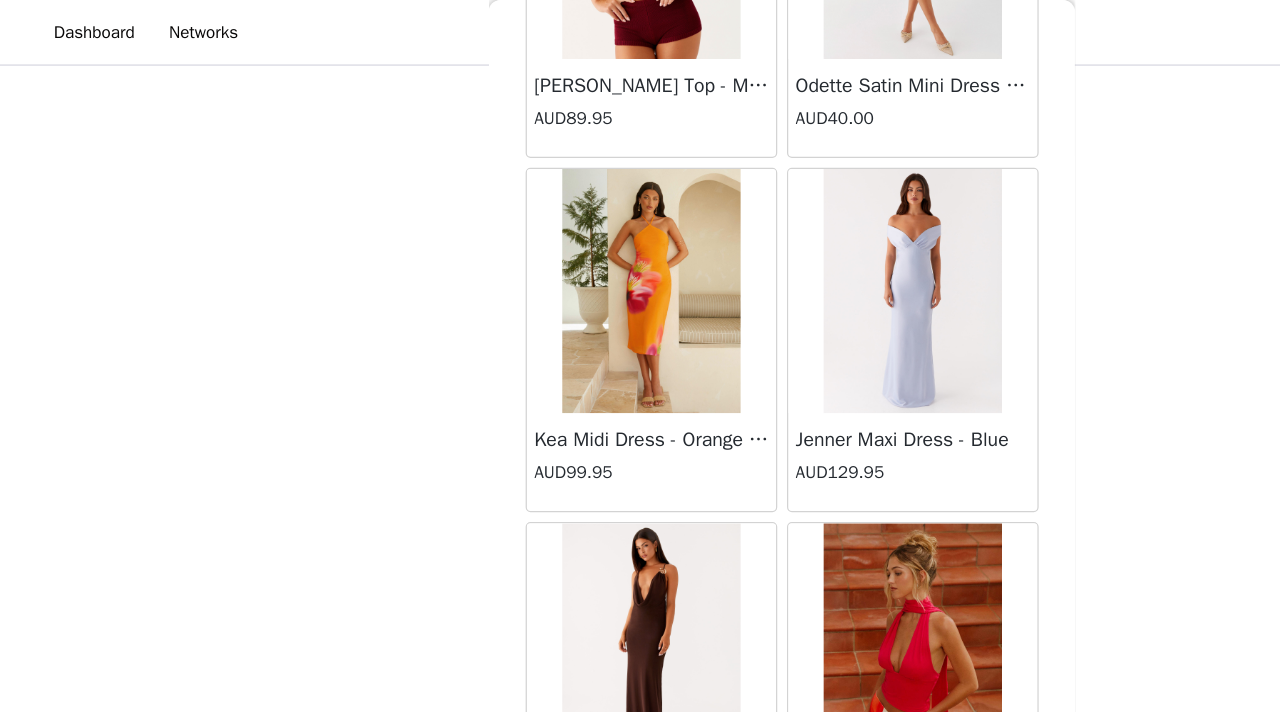scroll, scrollTop: 86448, scrollLeft: 0, axis: vertical 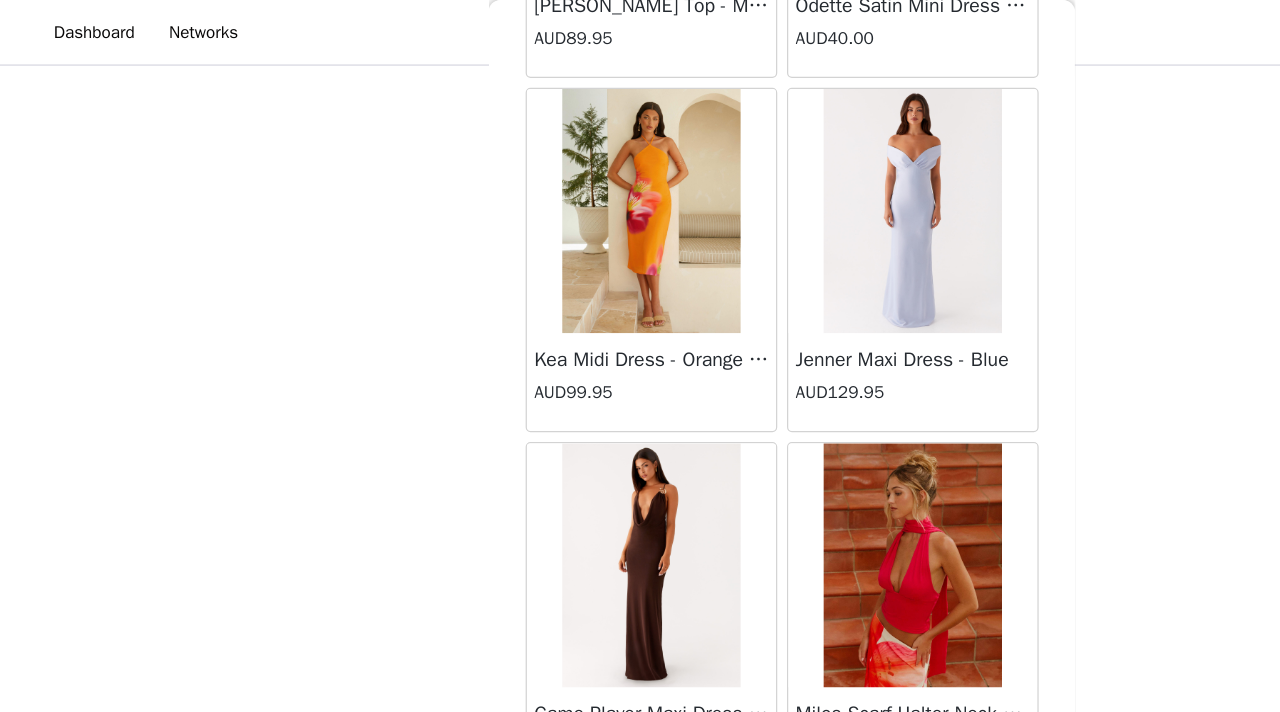 click on "Load More" at bounding box center [640, 678] 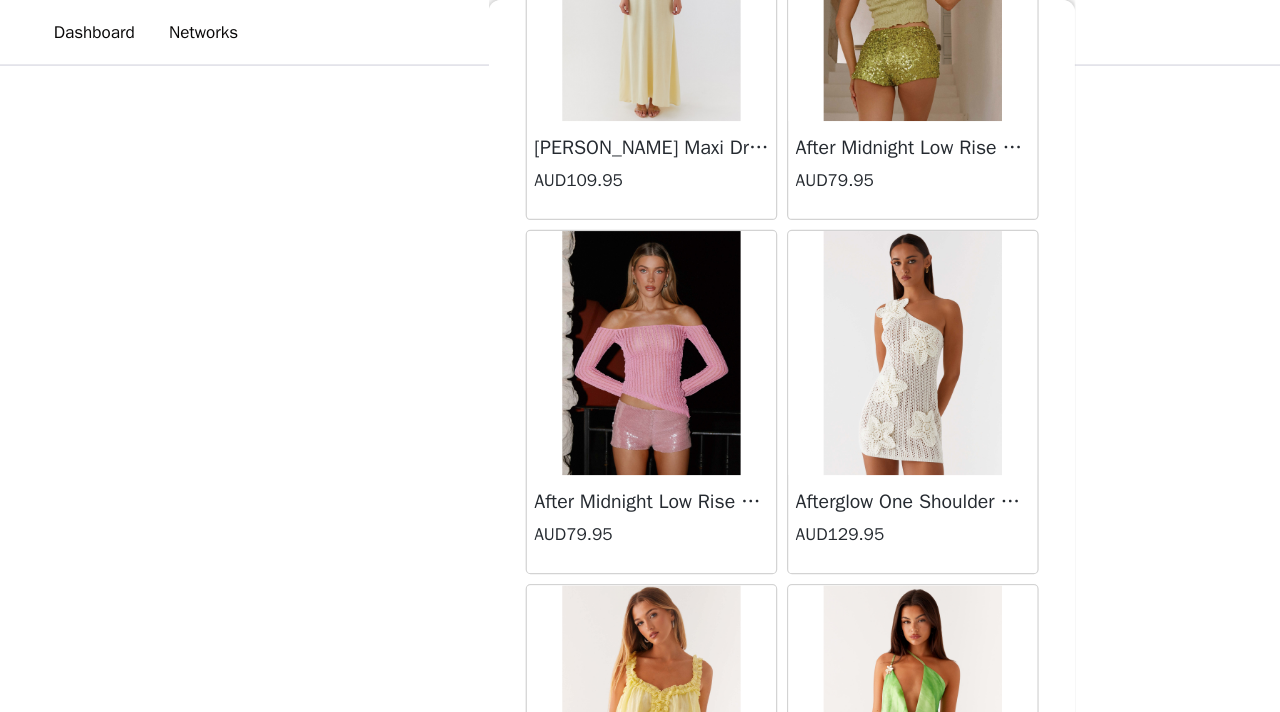 scroll, scrollTop: 89348, scrollLeft: 0, axis: vertical 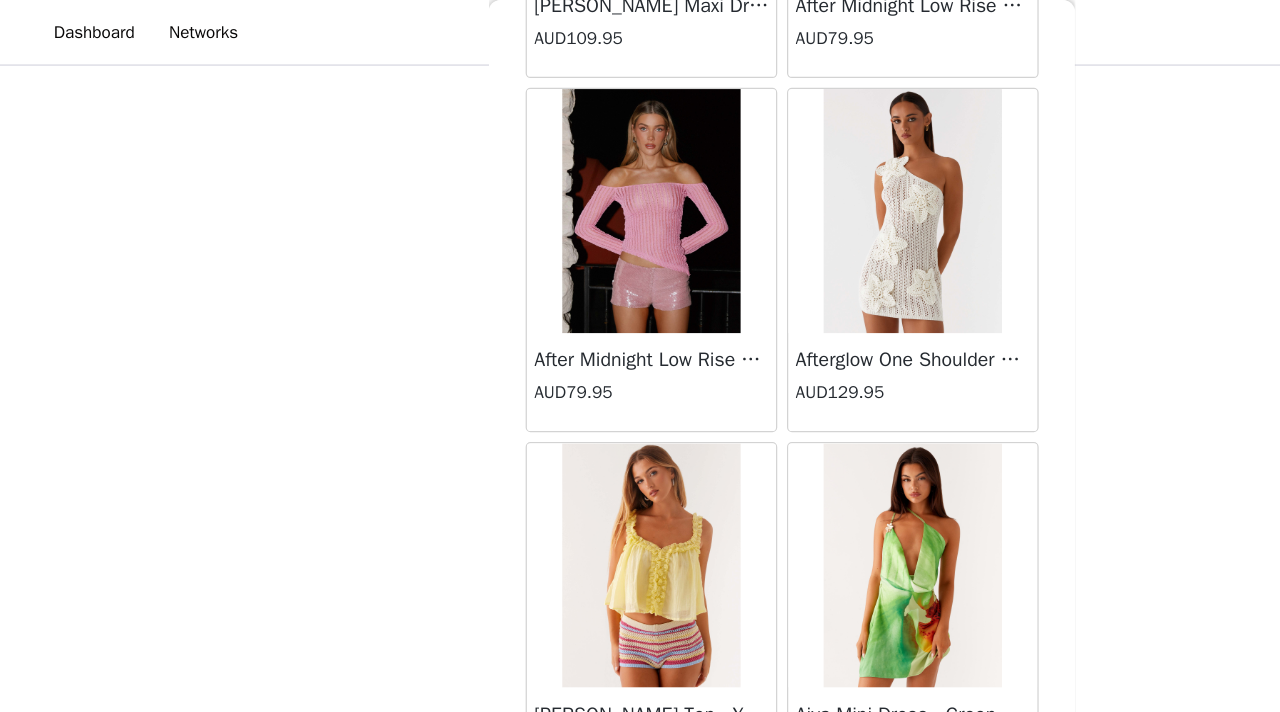 click on "Load More" at bounding box center [640, 678] 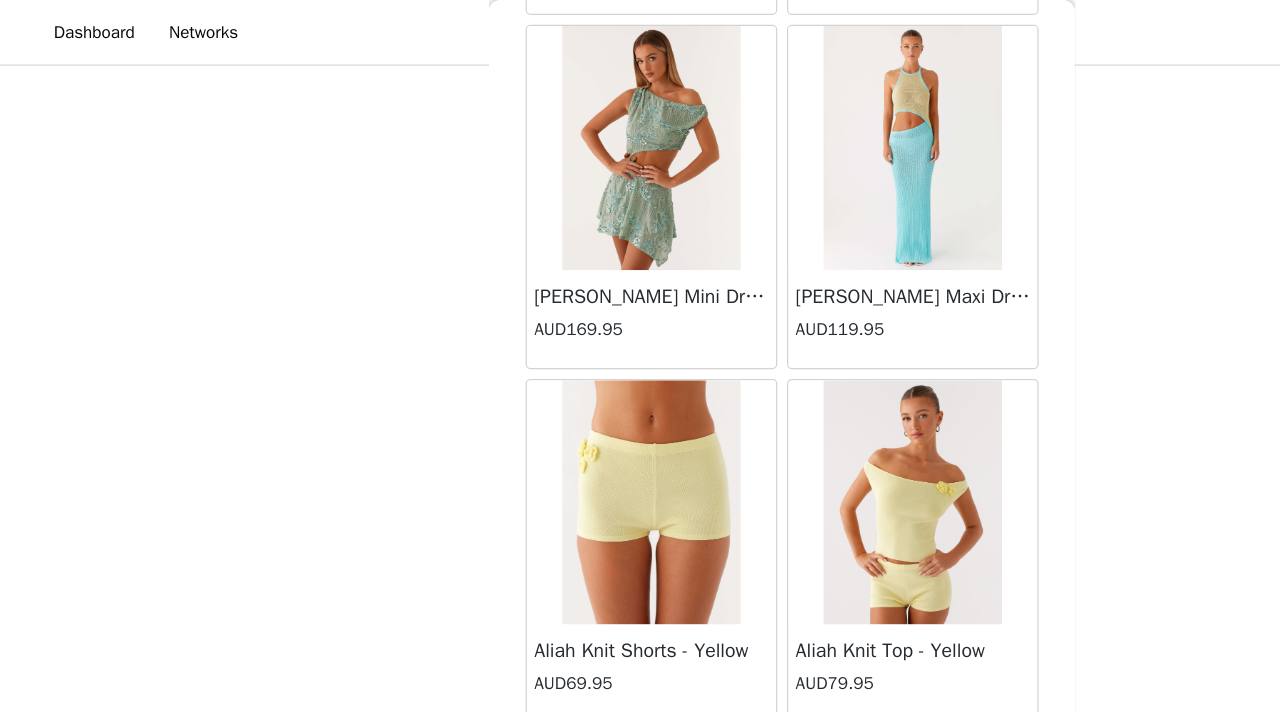 scroll, scrollTop: 90520, scrollLeft: 0, axis: vertical 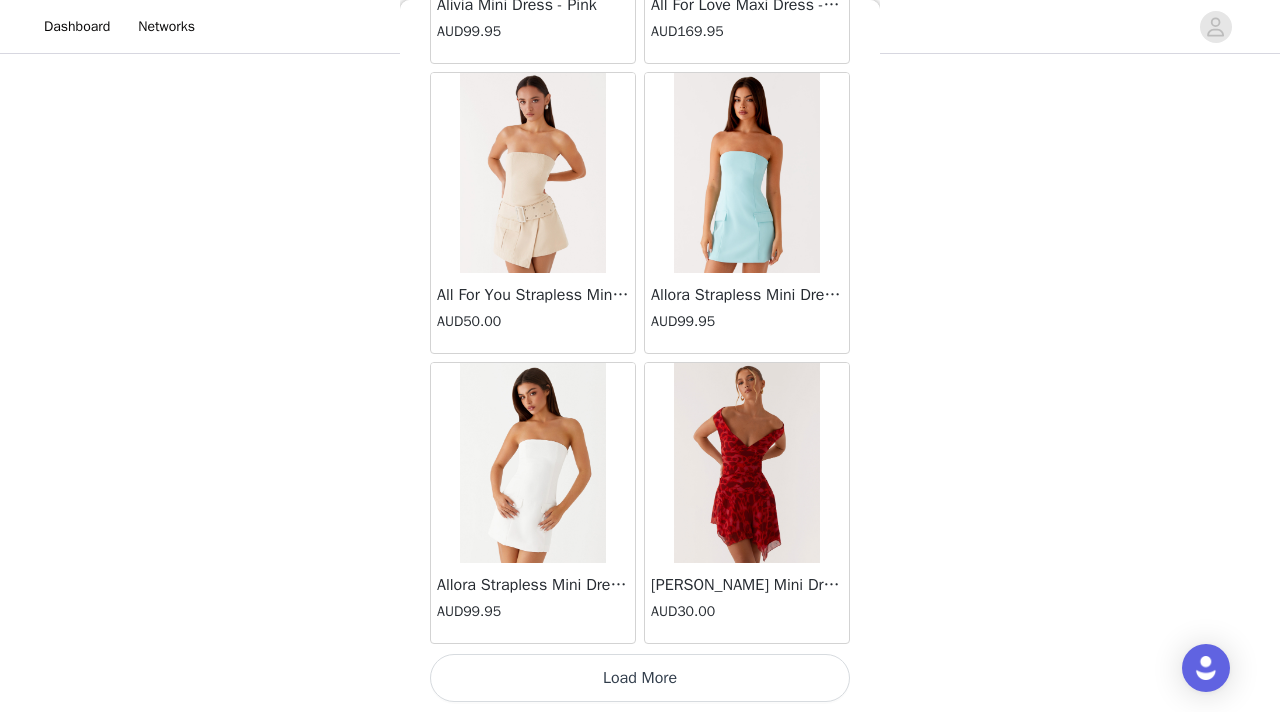 click on "Load More" at bounding box center [640, 678] 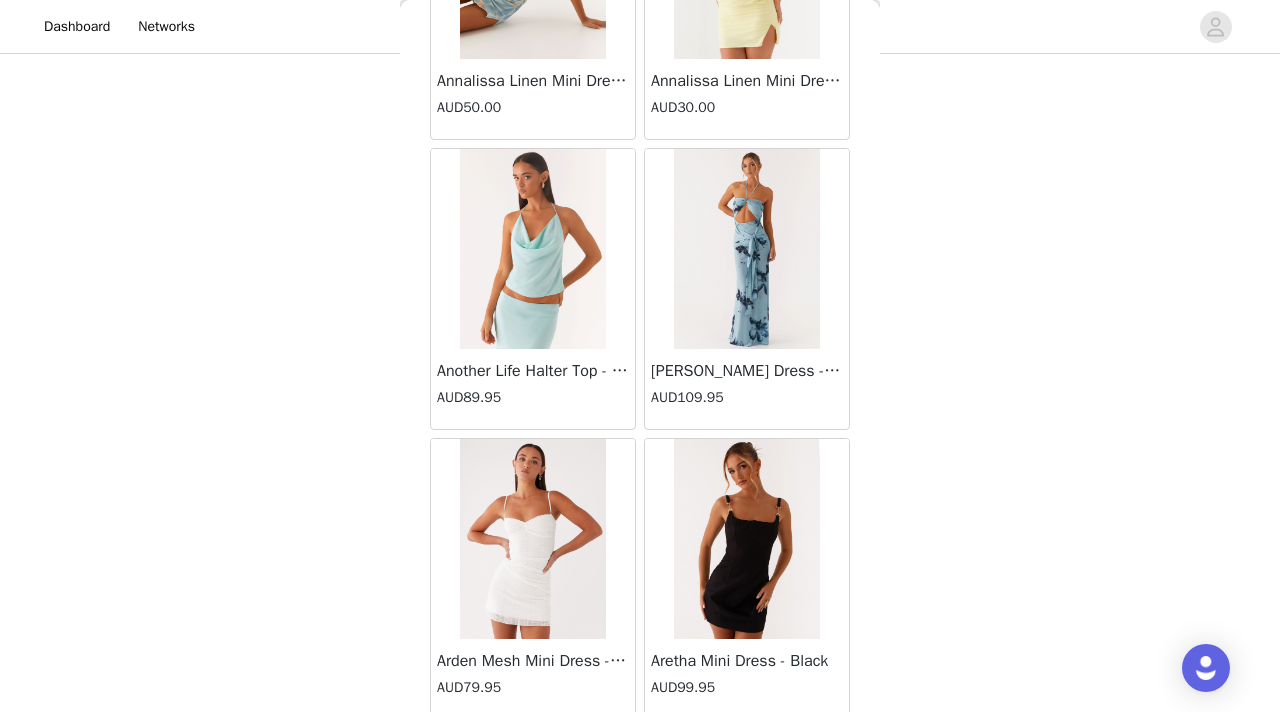 scroll, scrollTop: 95148, scrollLeft: 0, axis: vertical 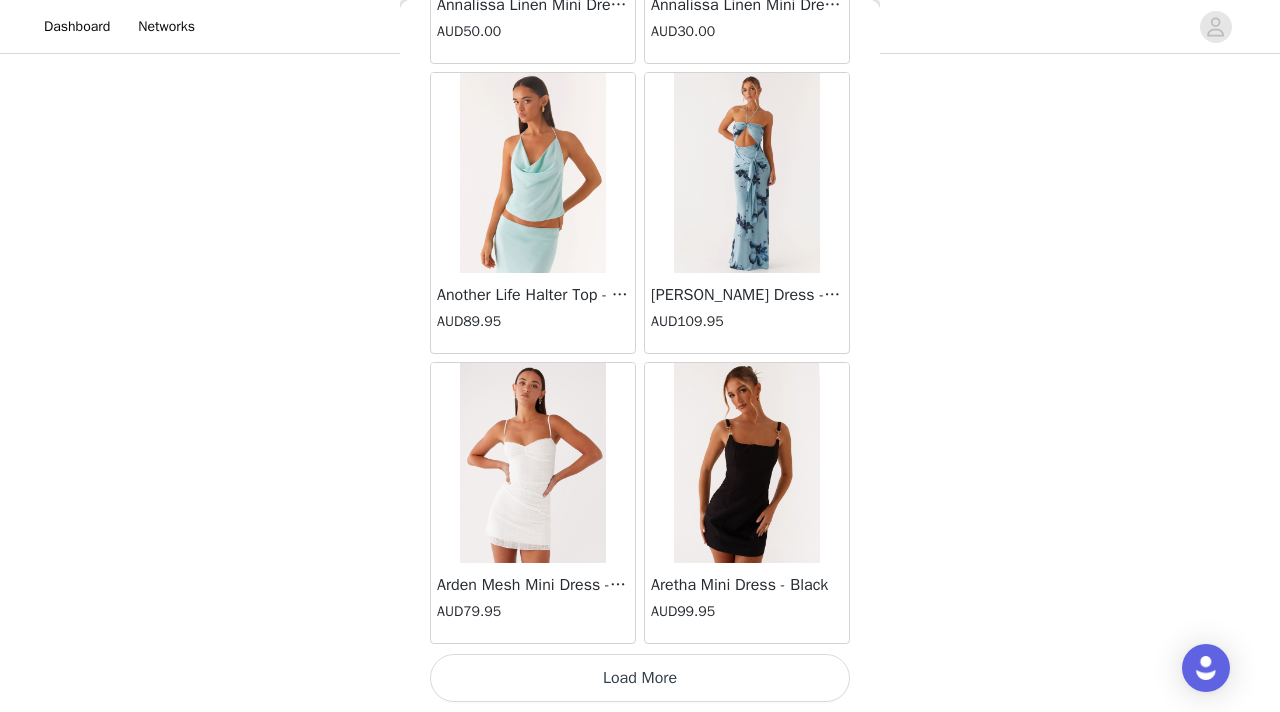click on "Load More" at bounding box center [640, 678] 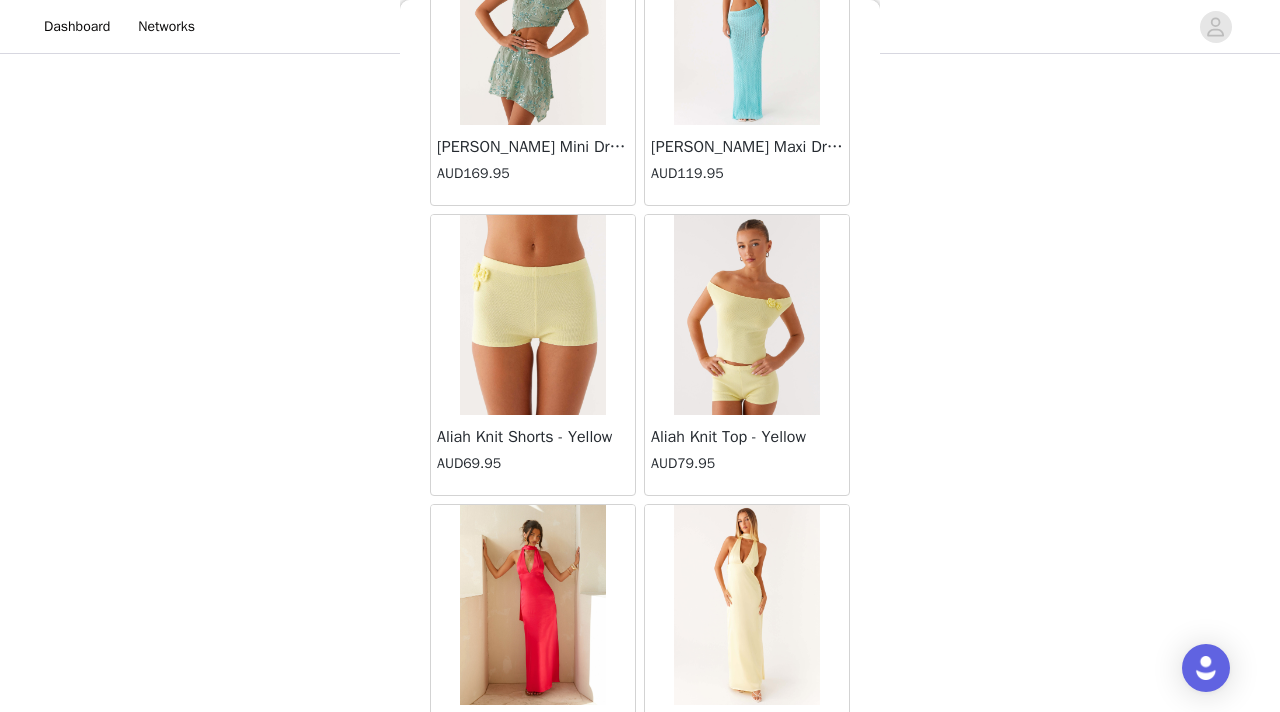 scroll, scrollTop: 90658, scrollLeft: 0, axis: vertical 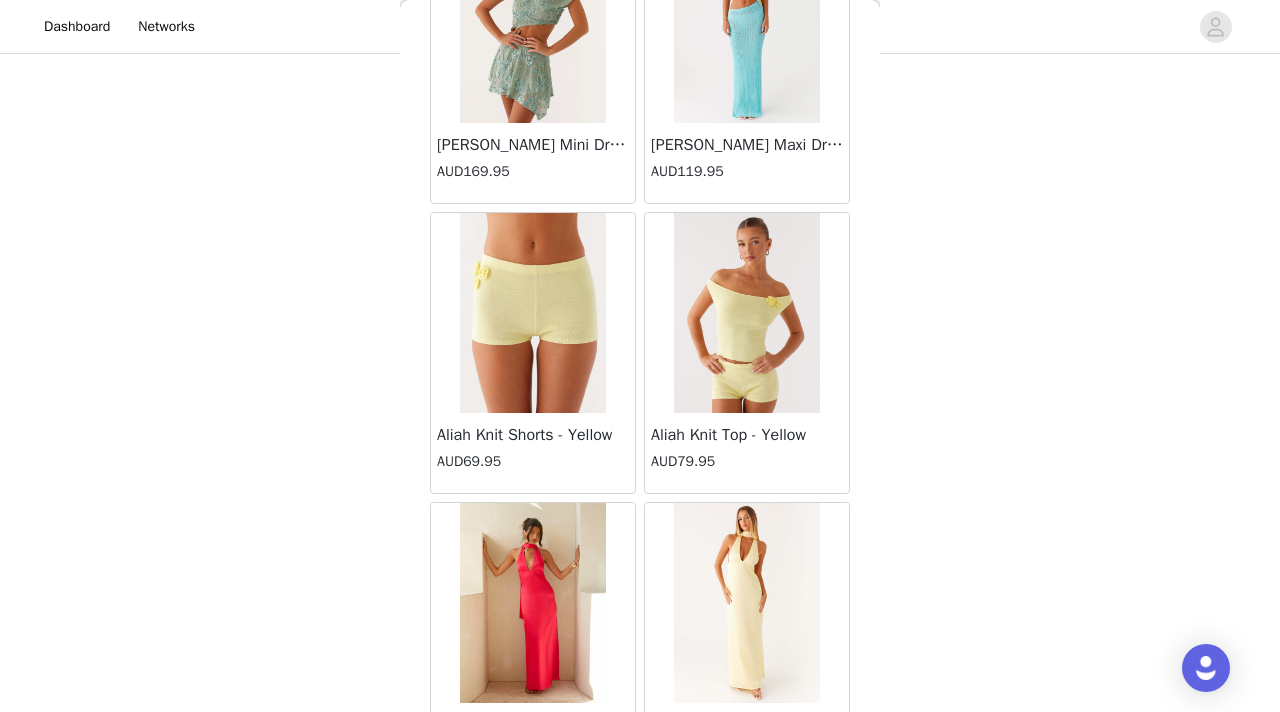 click at bounding box center (746, 313) 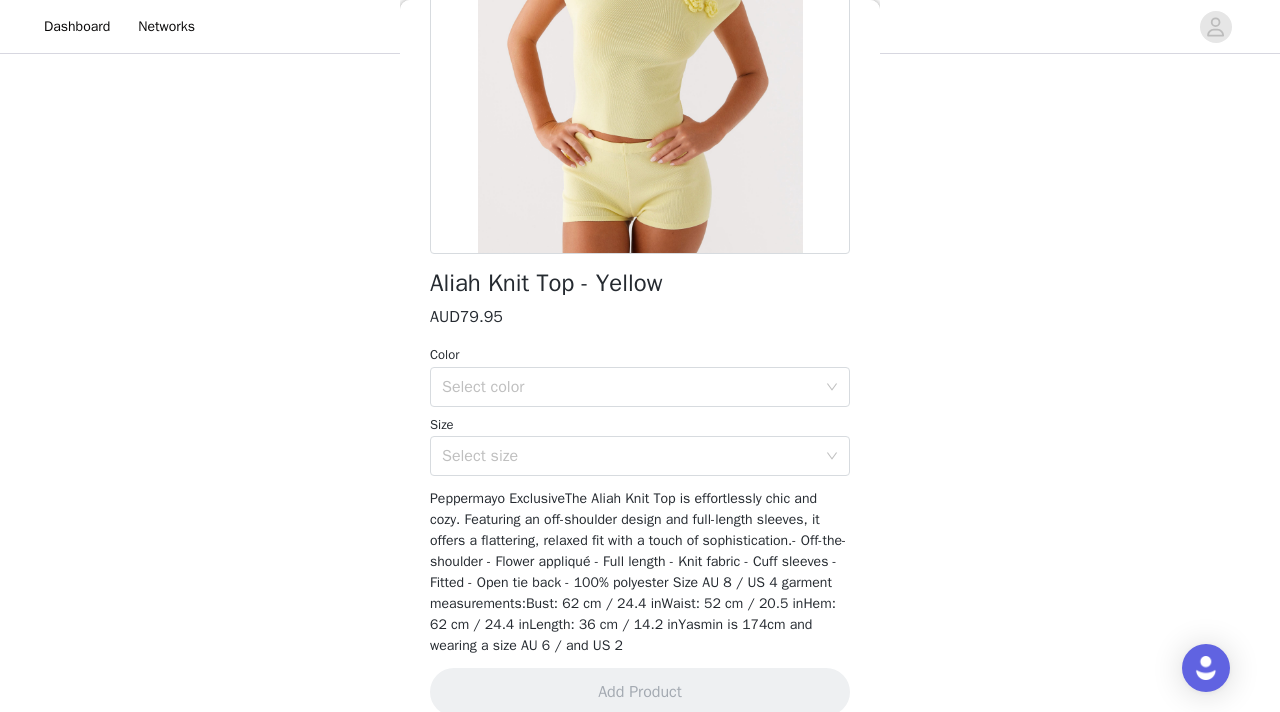 scroll, scrollTop: 298, scrollLeft: 0, axis: vertical 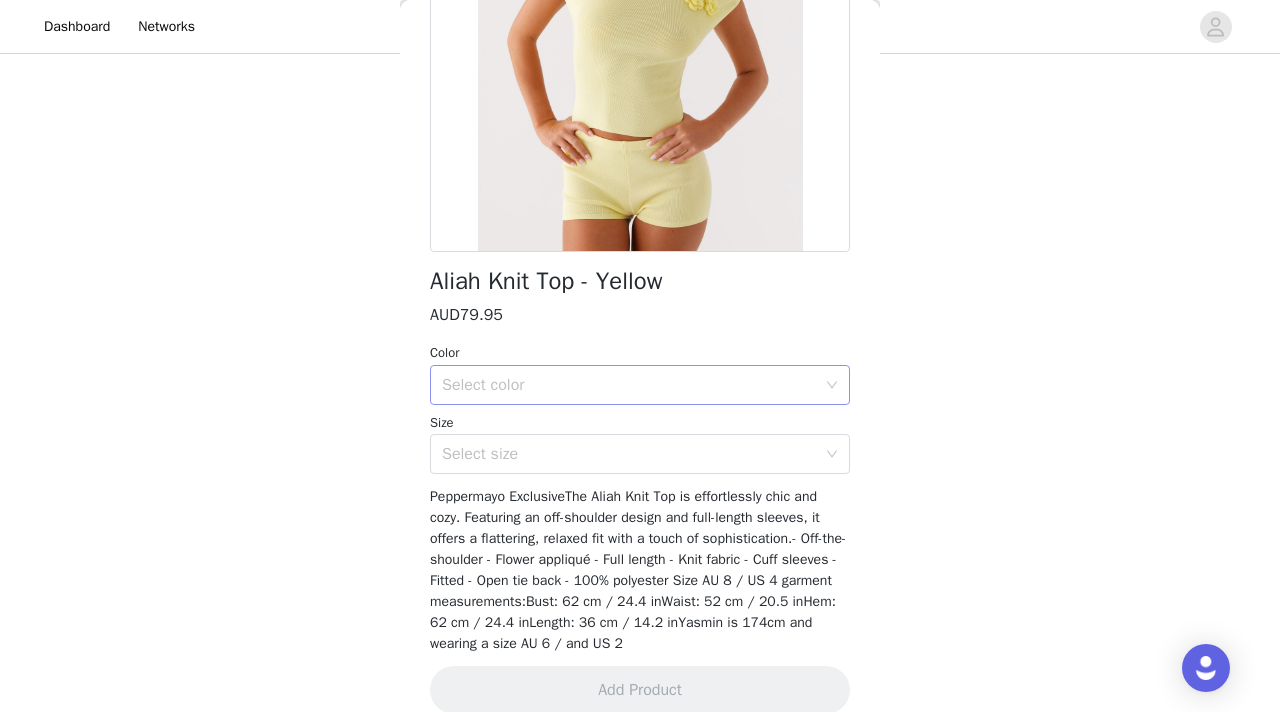click on "Select color" at bounding box center (629, 385) 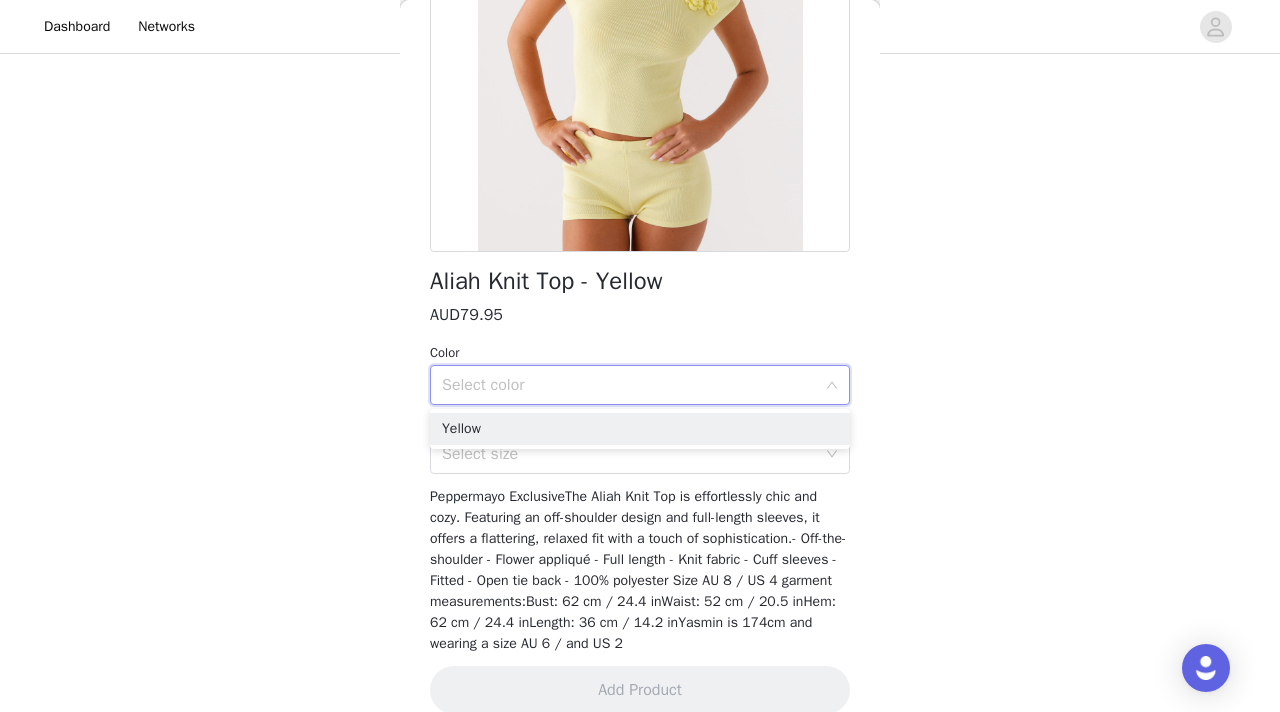 click on "Aliah Knit Top - Yellow" at bounding box center (546, 281) 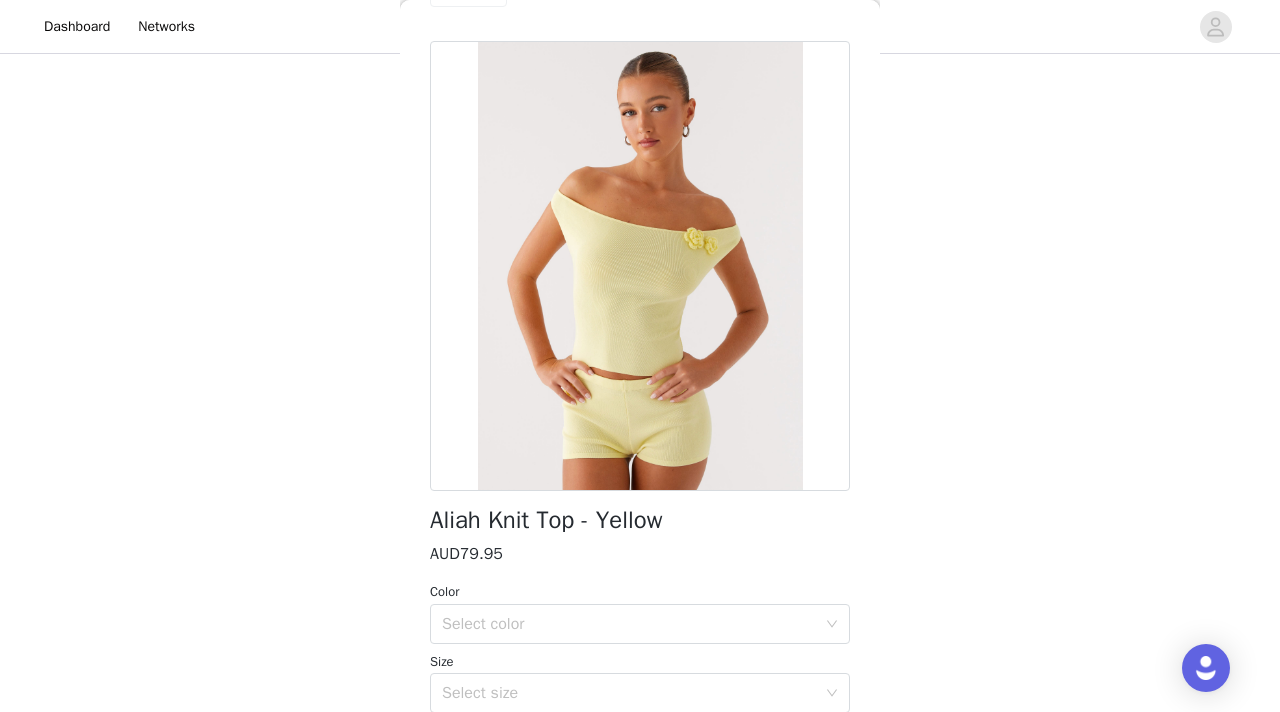 scroll, scrollTop: 46, scrollLeft: 0, axis: vertical 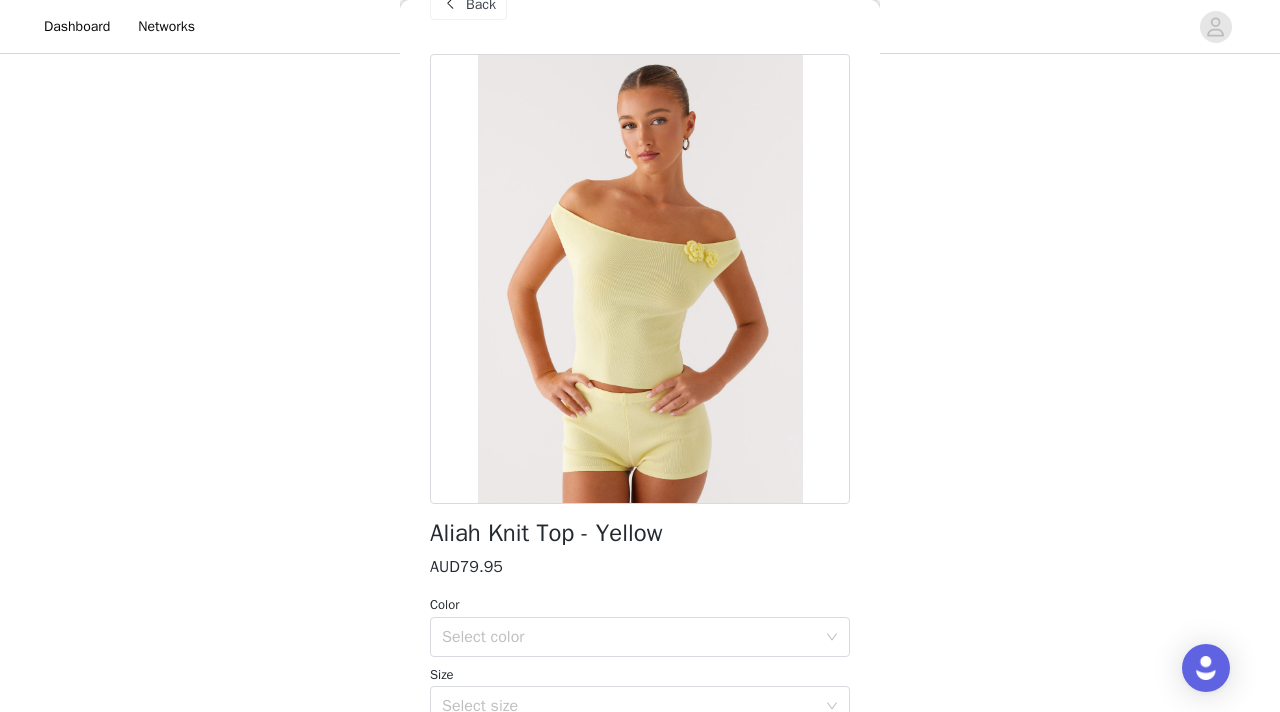 click at bounding box center [450, 4] 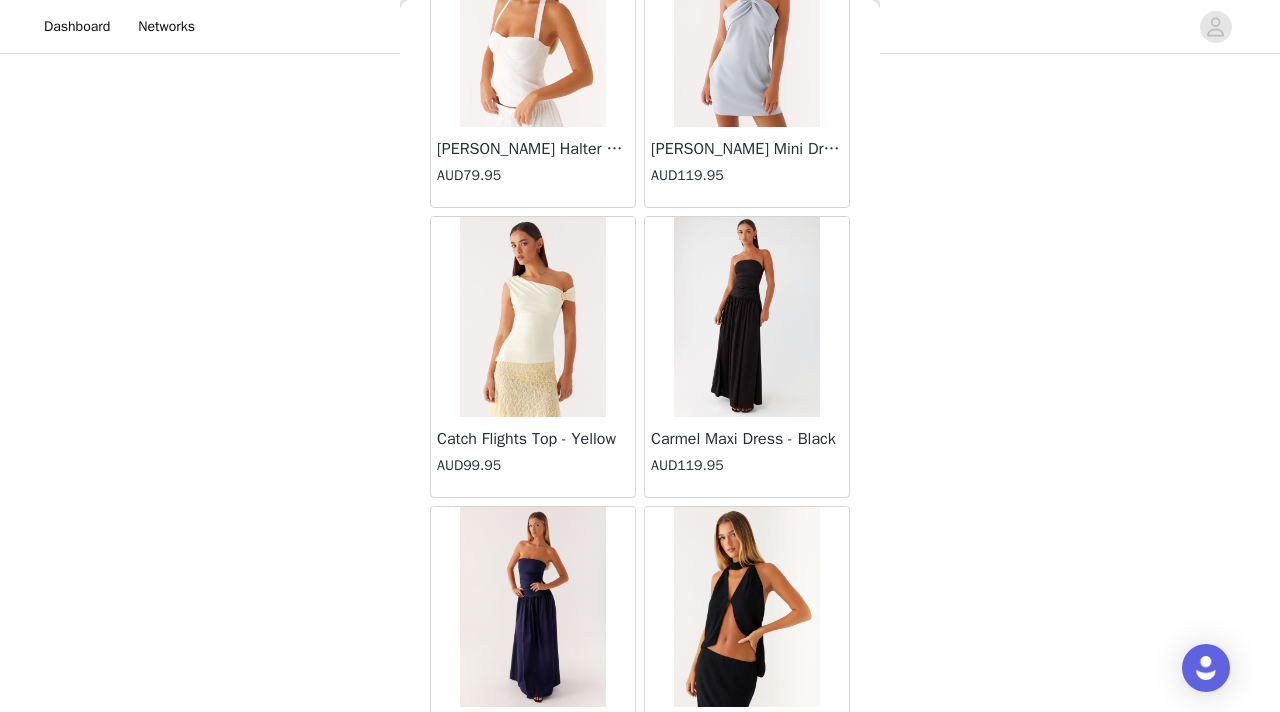 scroll, scrollTop: 7716, scrollLeft: 0, axis: vertical 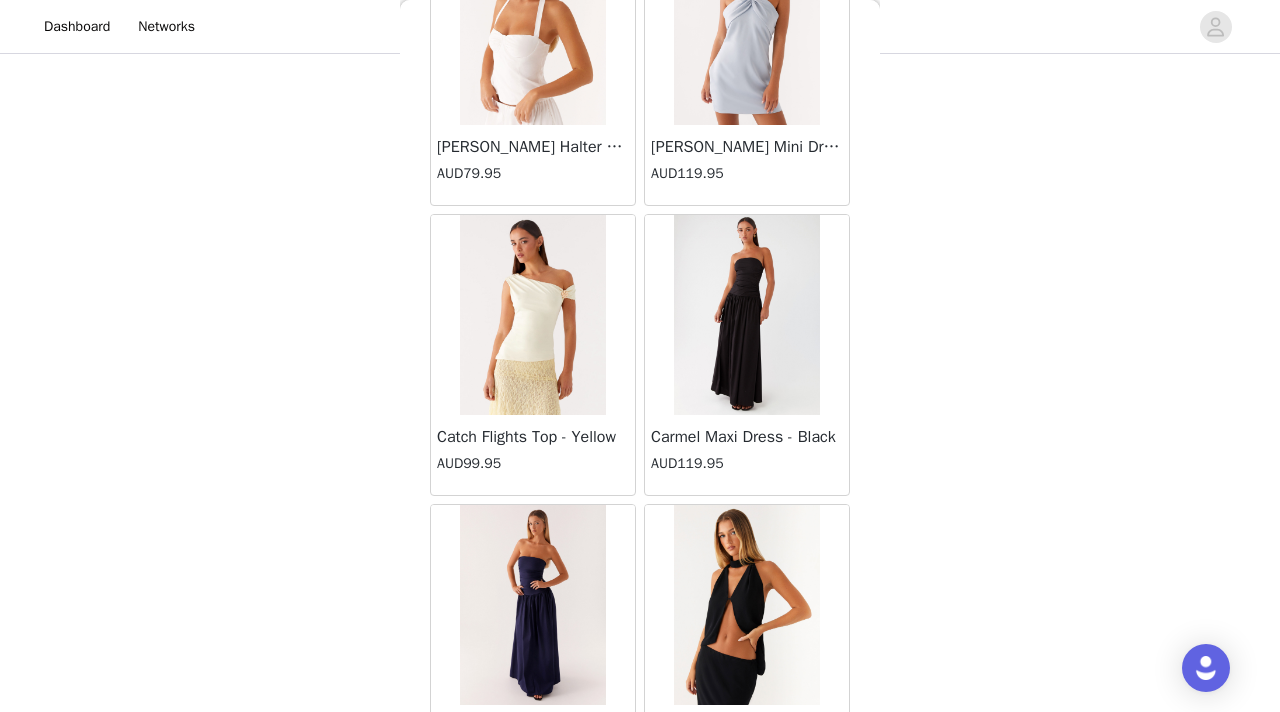 click at bounding box center (532, 315) 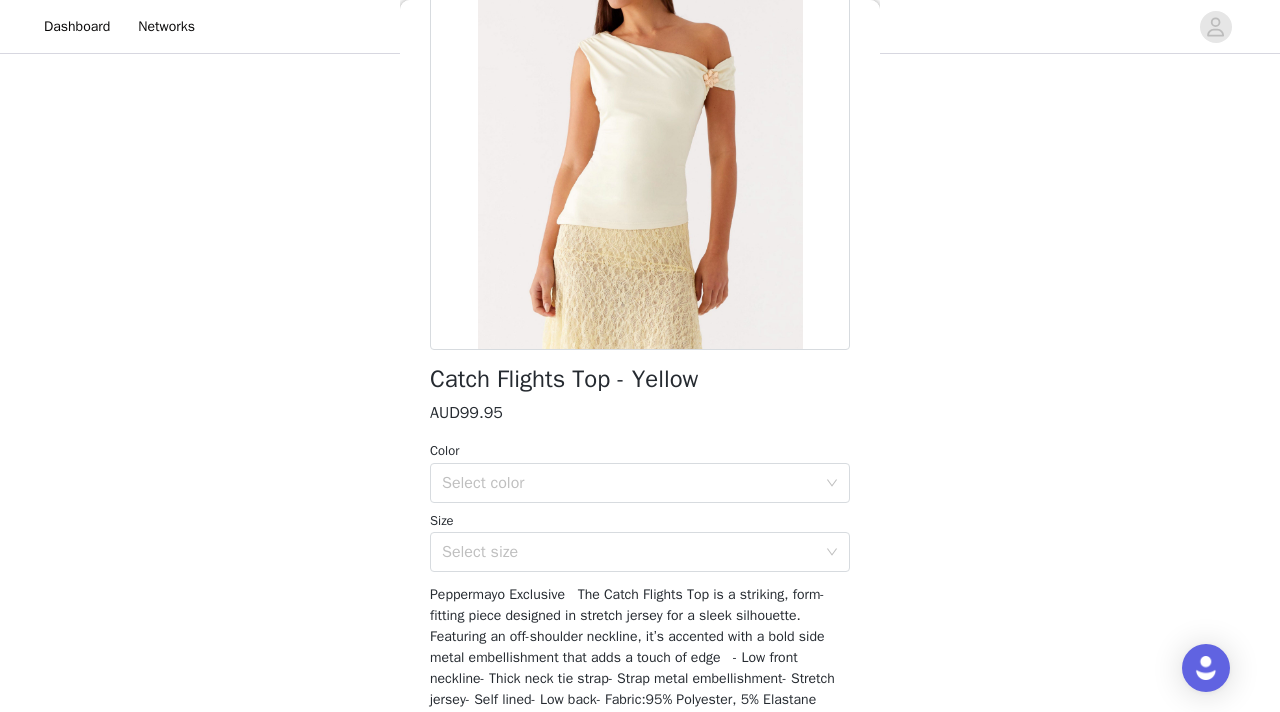 scroll, scrollTop: 205, scrollLeft: 0, axis: vertical 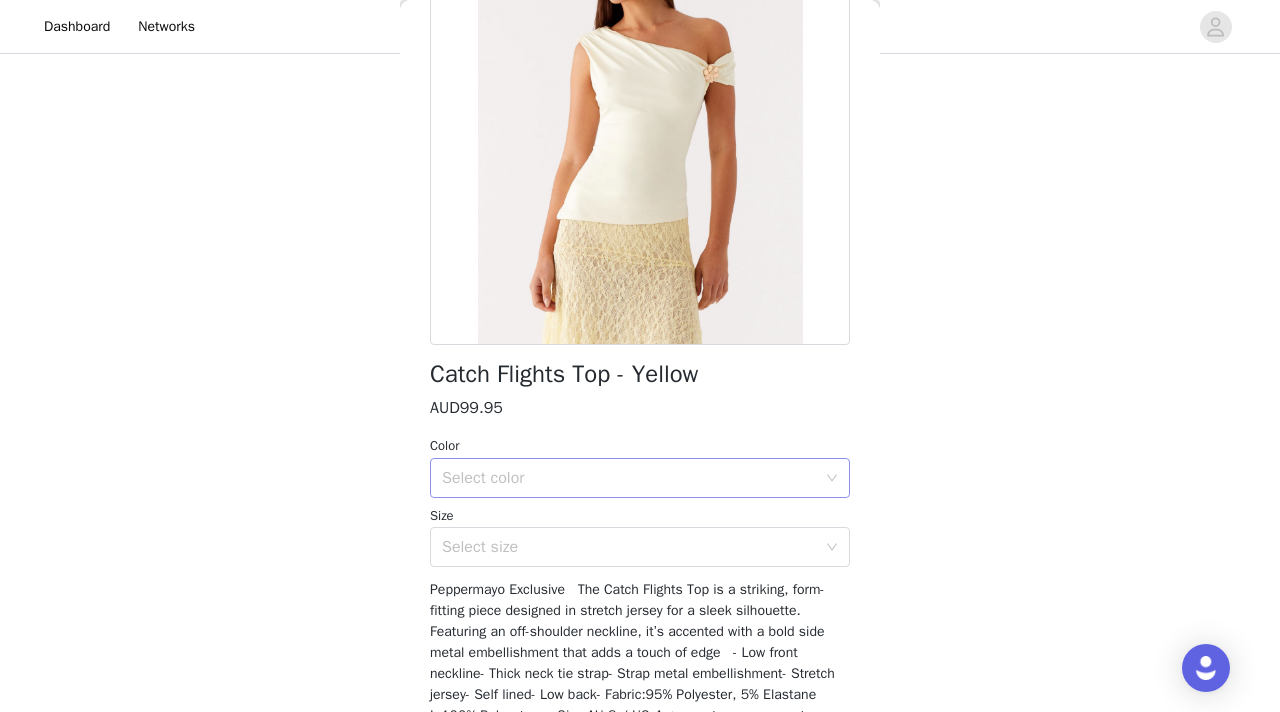 click on "Select color" at bounding box center (629, 478) 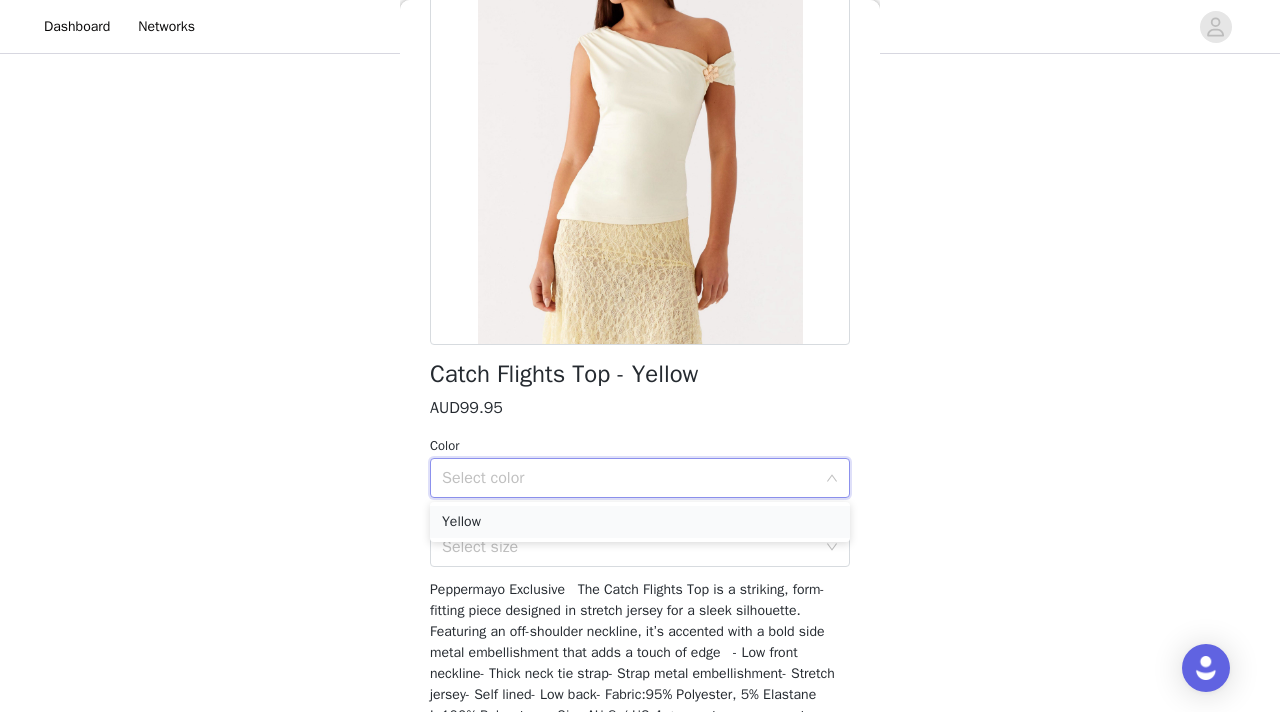 click on "Yellow" at bounding box center [640, 522] 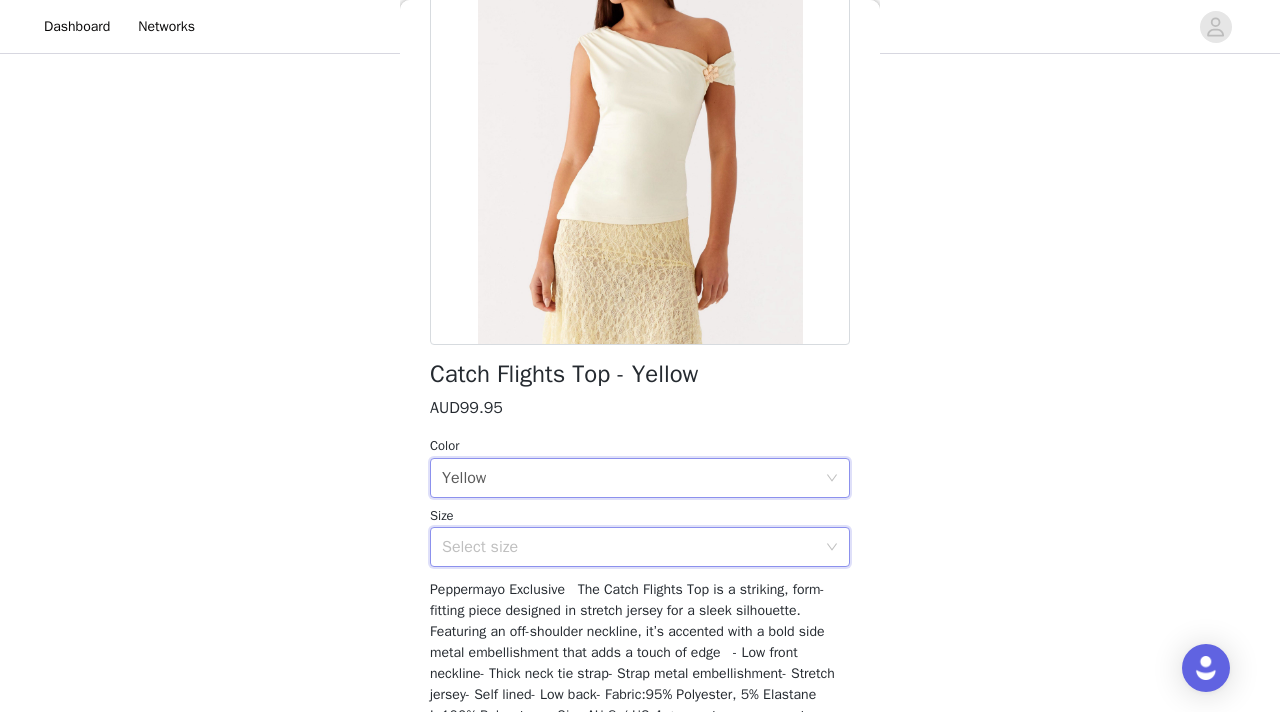 click on "Select size" at bounding box center [633, 547] 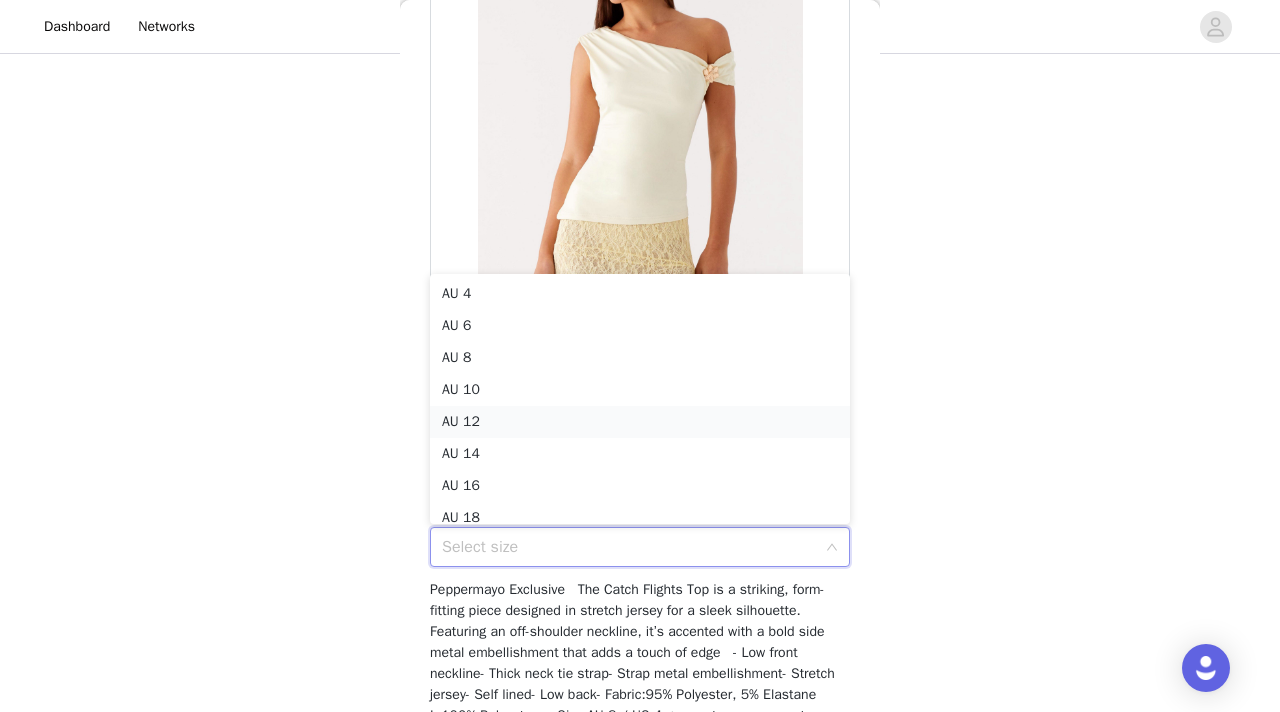 scroll, scrollTop: 10, scrollLeft: 0, axis: vertical 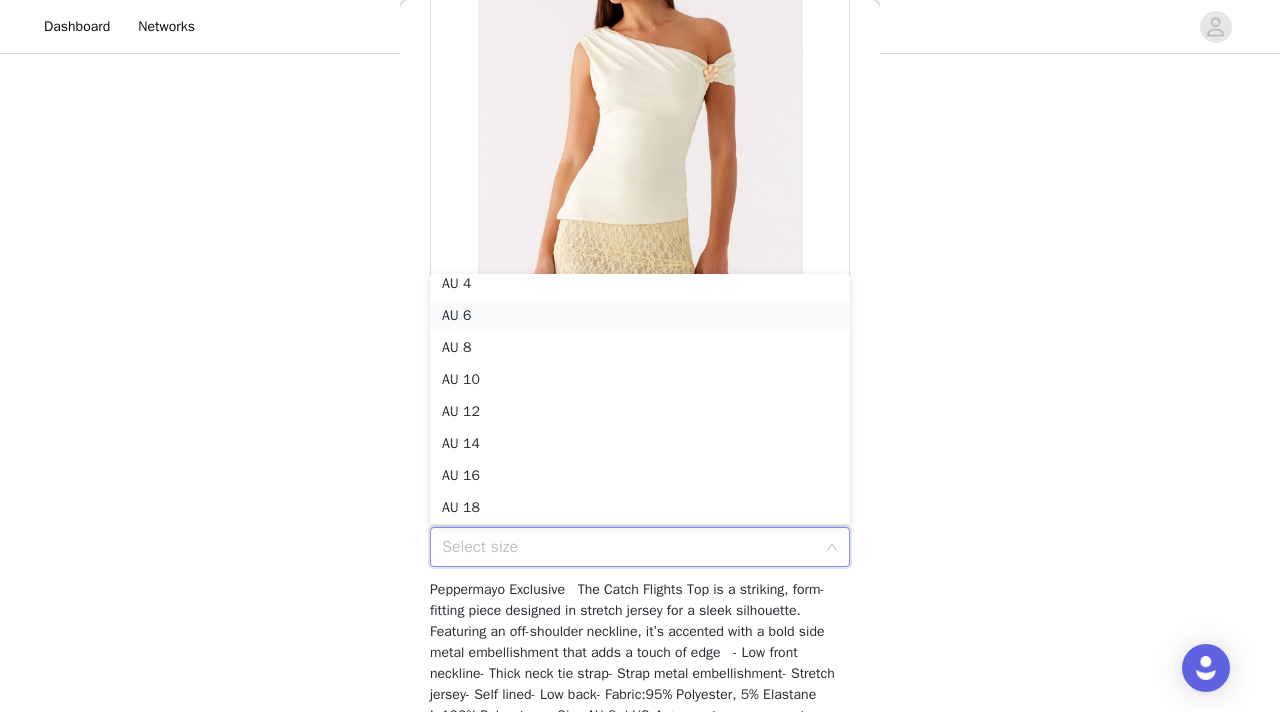 click on "AU 6" at bounding box center [640, 316] 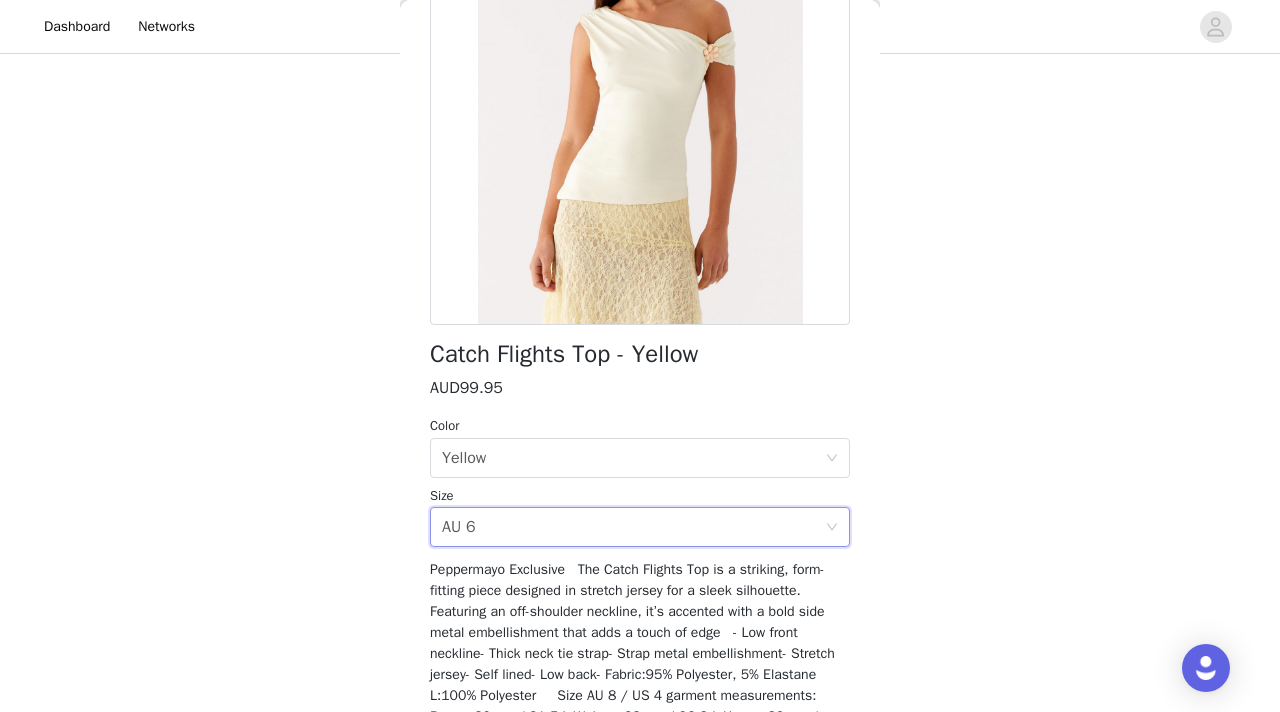 scroll, scrollTop: 366, scrollLeft: 0, axis: vertical 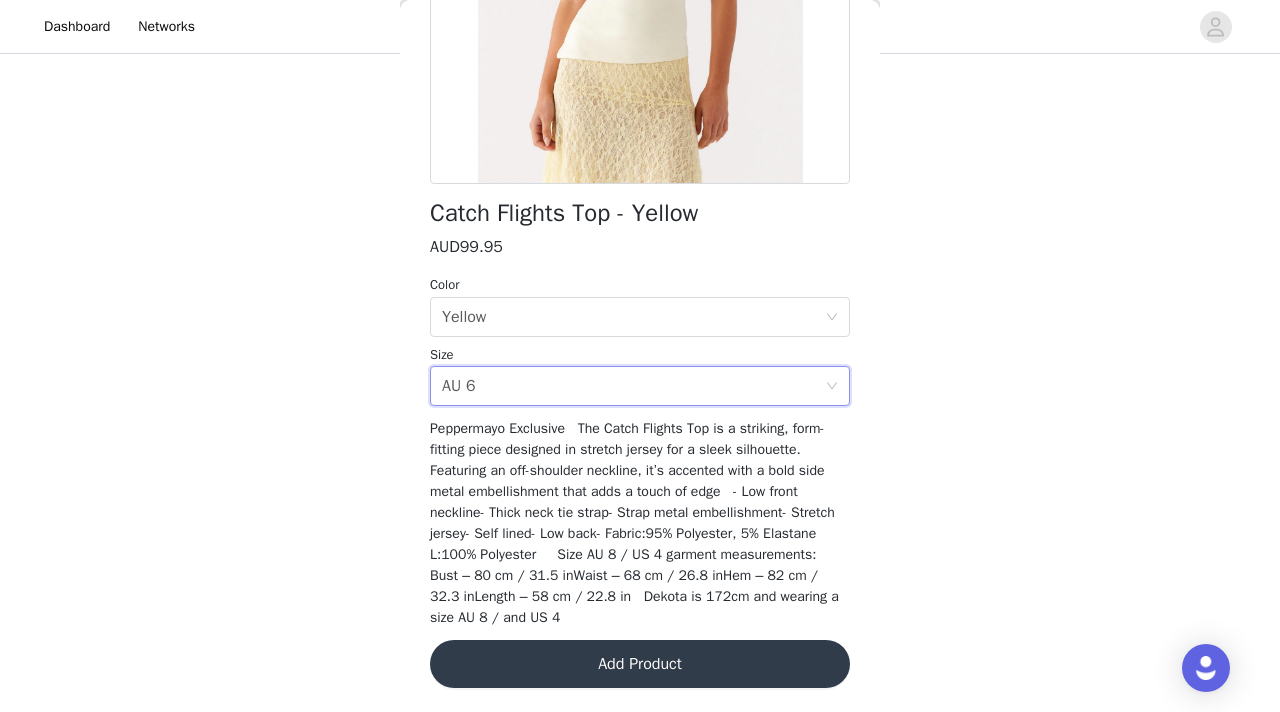 click on "Add Product" at bounding box center [640, 664] 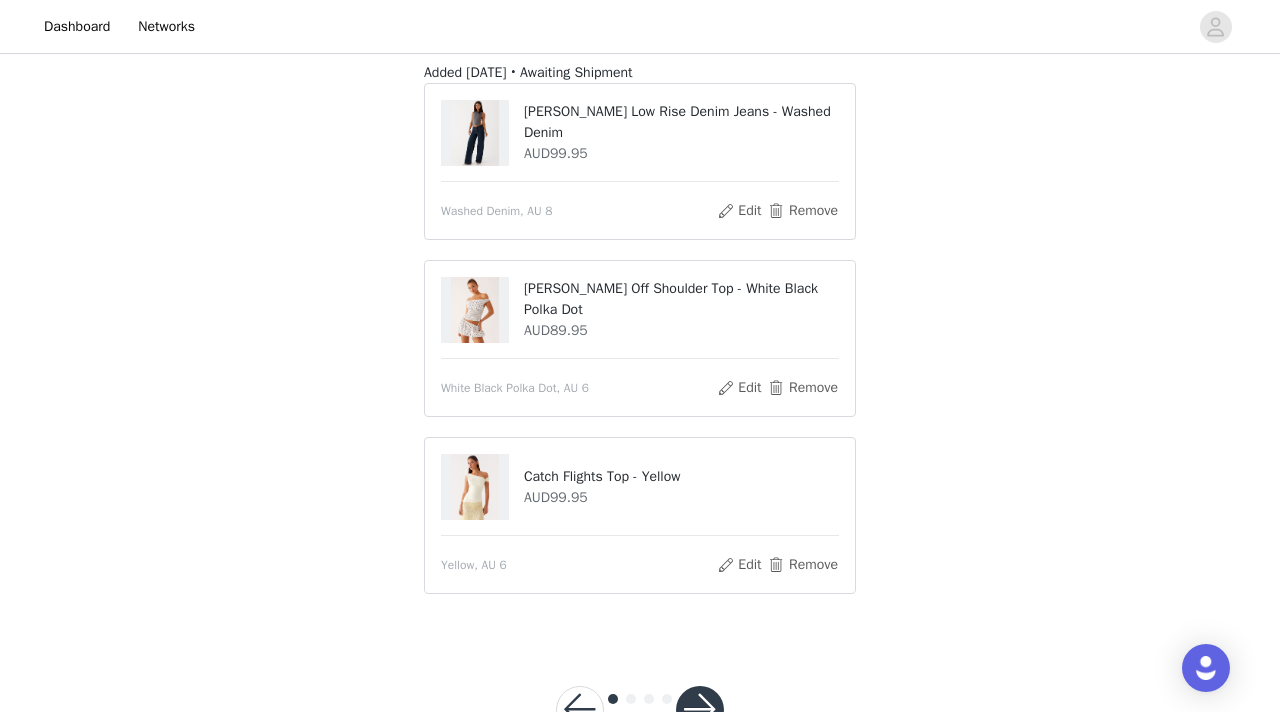 scroll, scrollTop: 271, scrollLeft: 0, axis: vertical 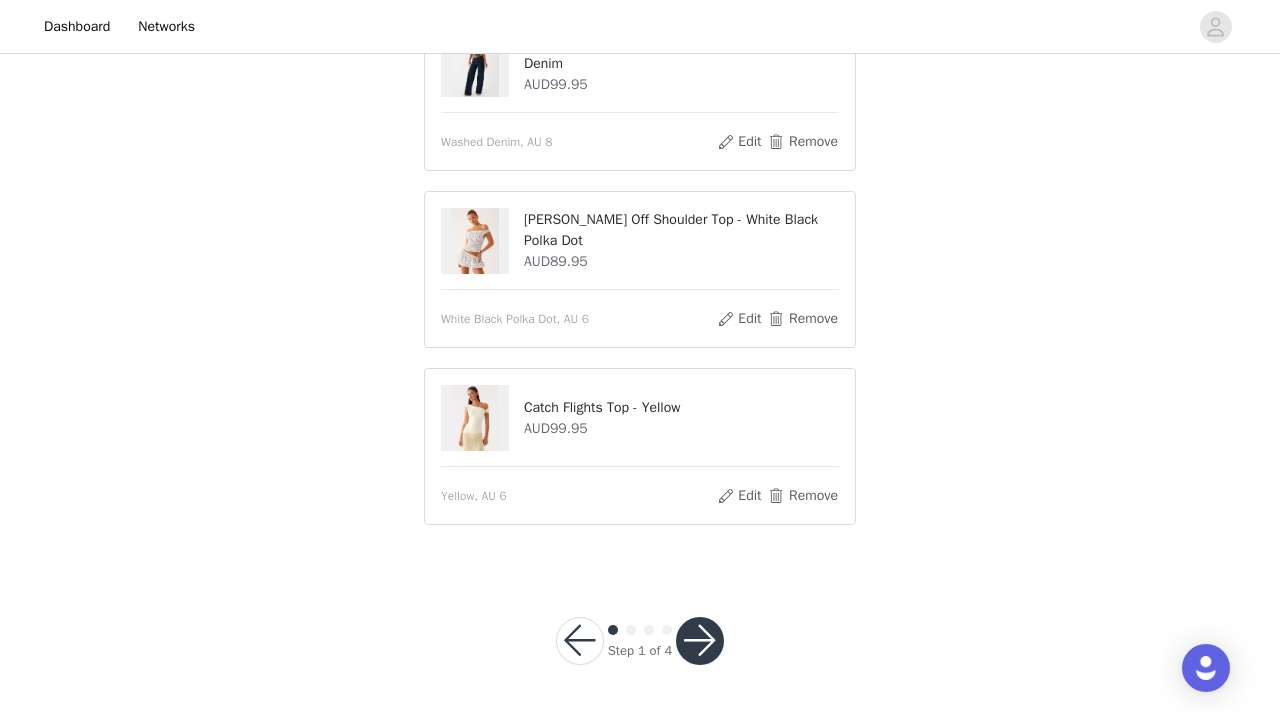 click at bounding box center [700, 641] 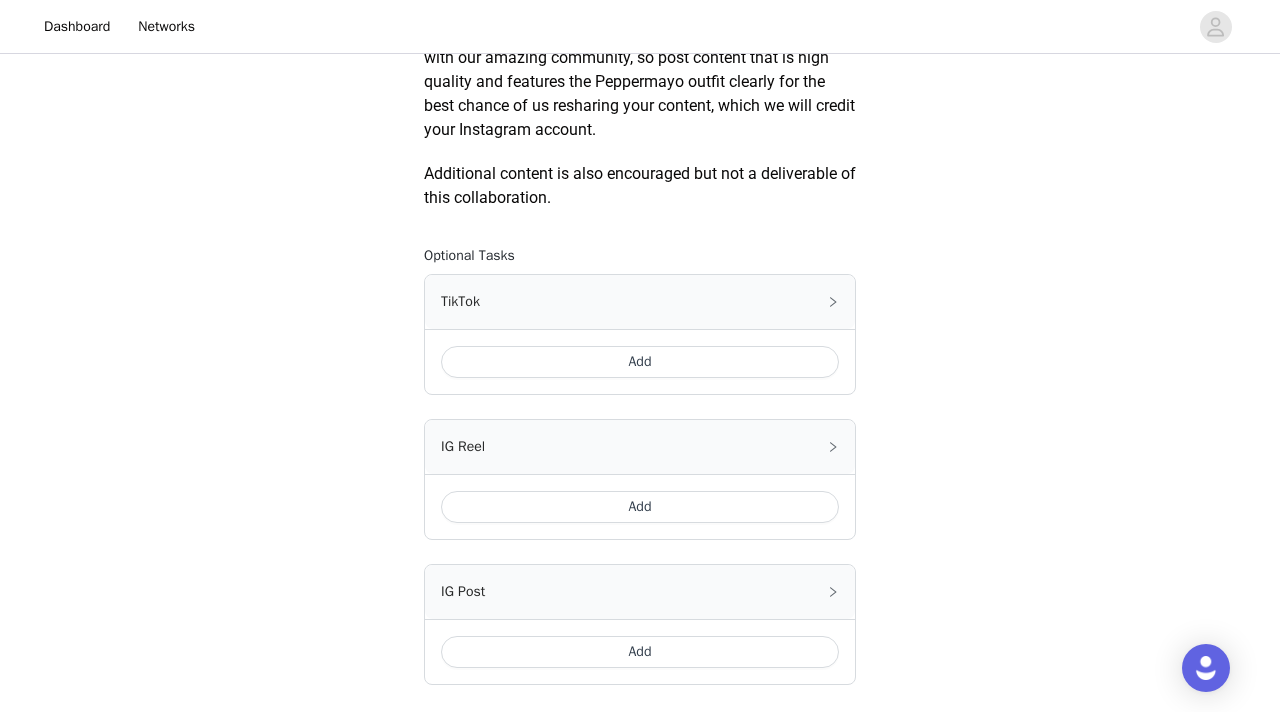 scroll, scrollTop: 973, scrollLeft: 0, axis: vertical 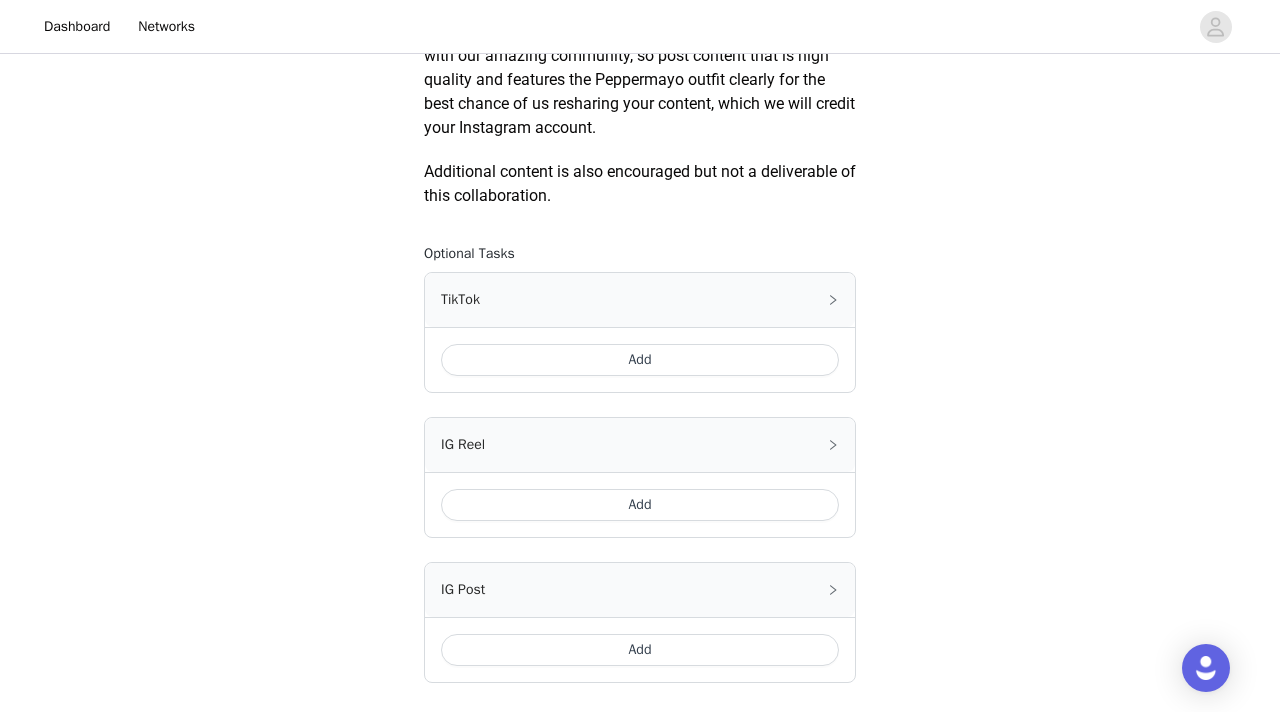 drag, startPoint x: 642, startPoint y: 358, endPoint x: 689, endPoint y: 254, distance: 114.12712 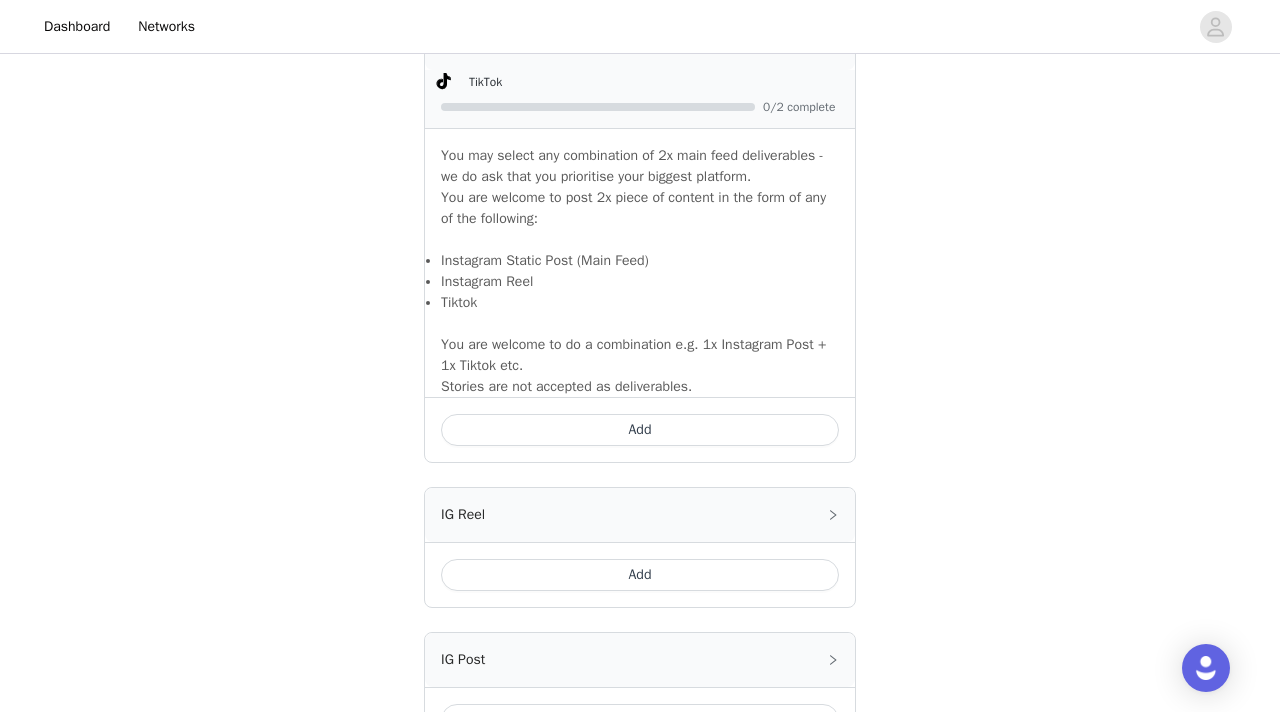 scroll, scrollTop: 1245, scrollLeft: 0, axis: vertical 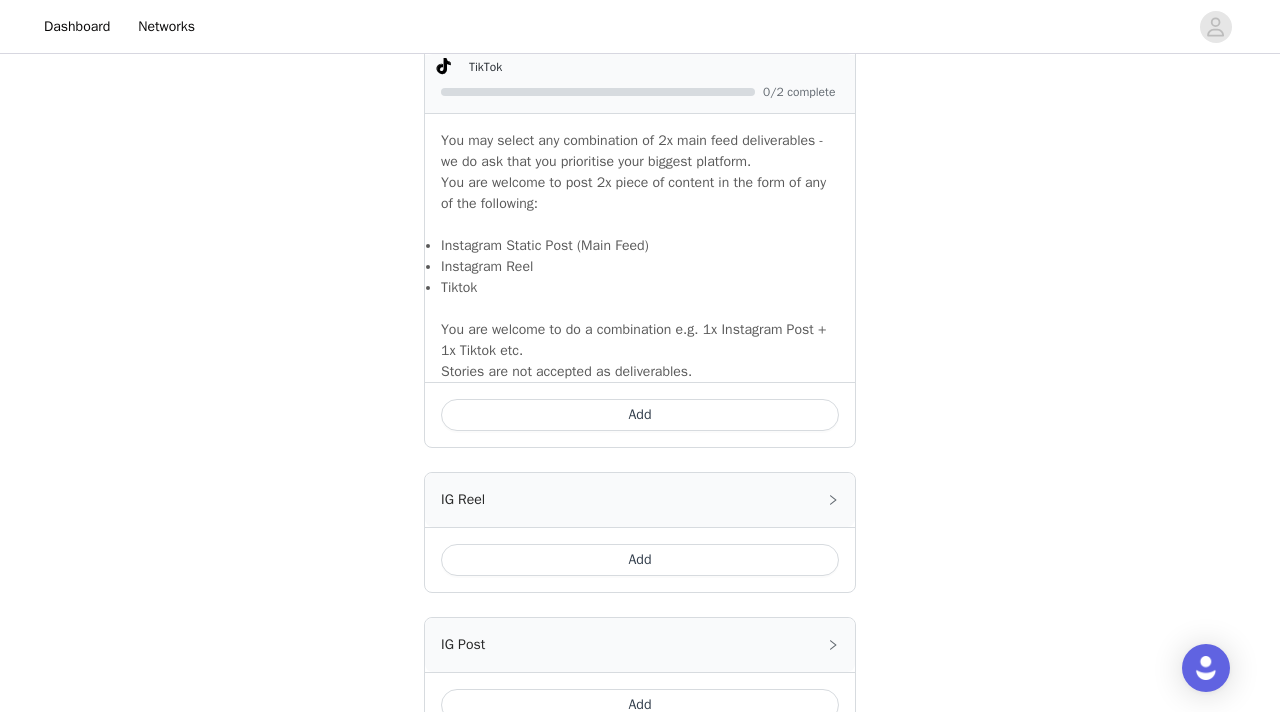 click on "Add" at bounding box center [640, 415] 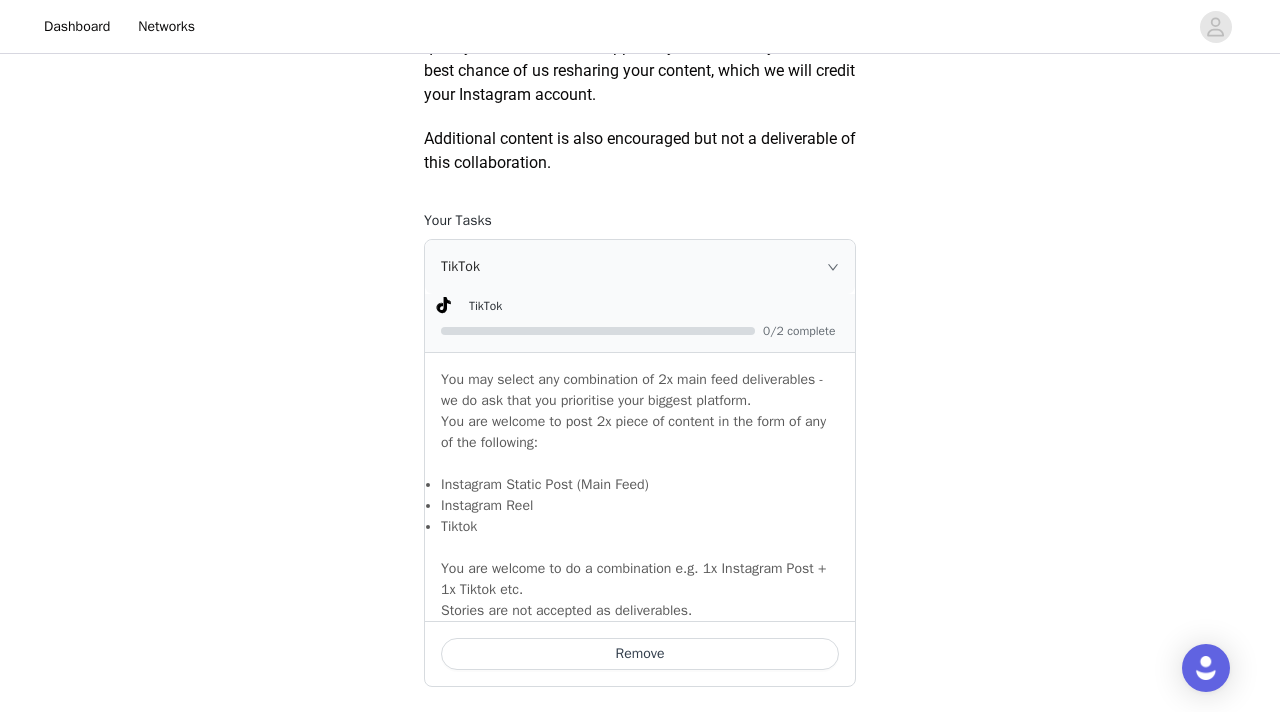 scroll, scrollTop: 1008, scrollLeft: 0, axis: vertical 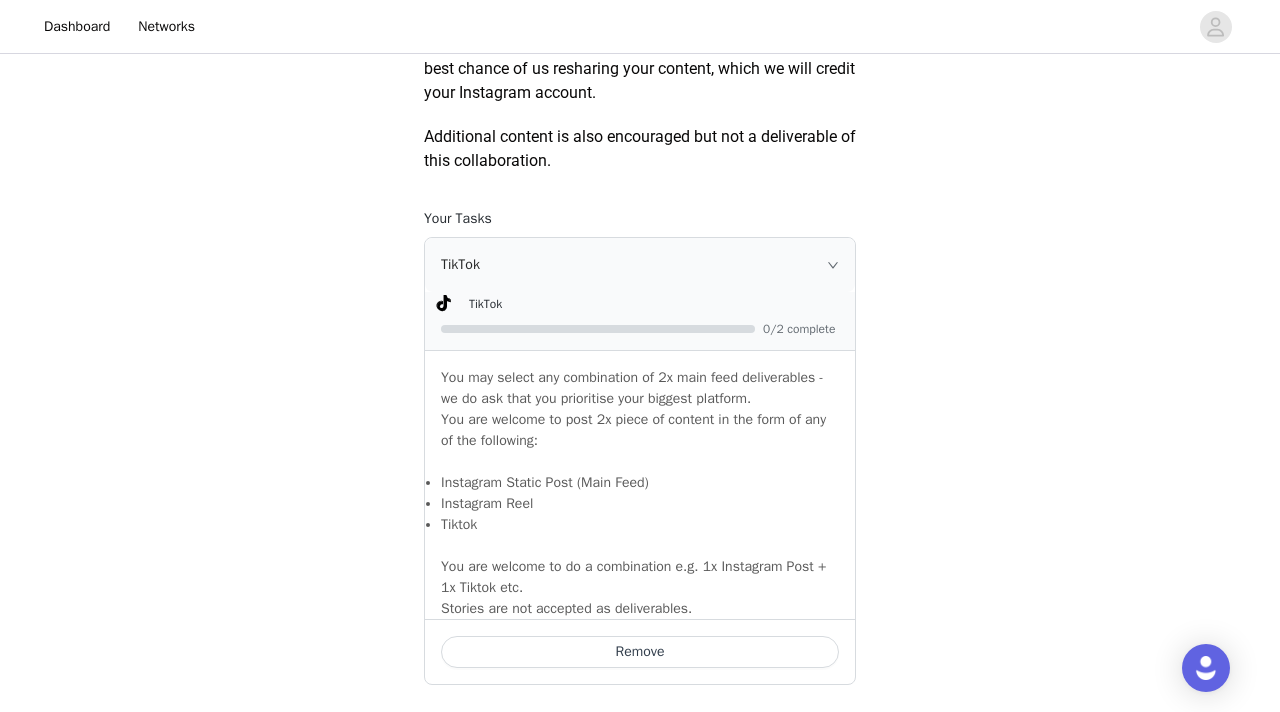 click 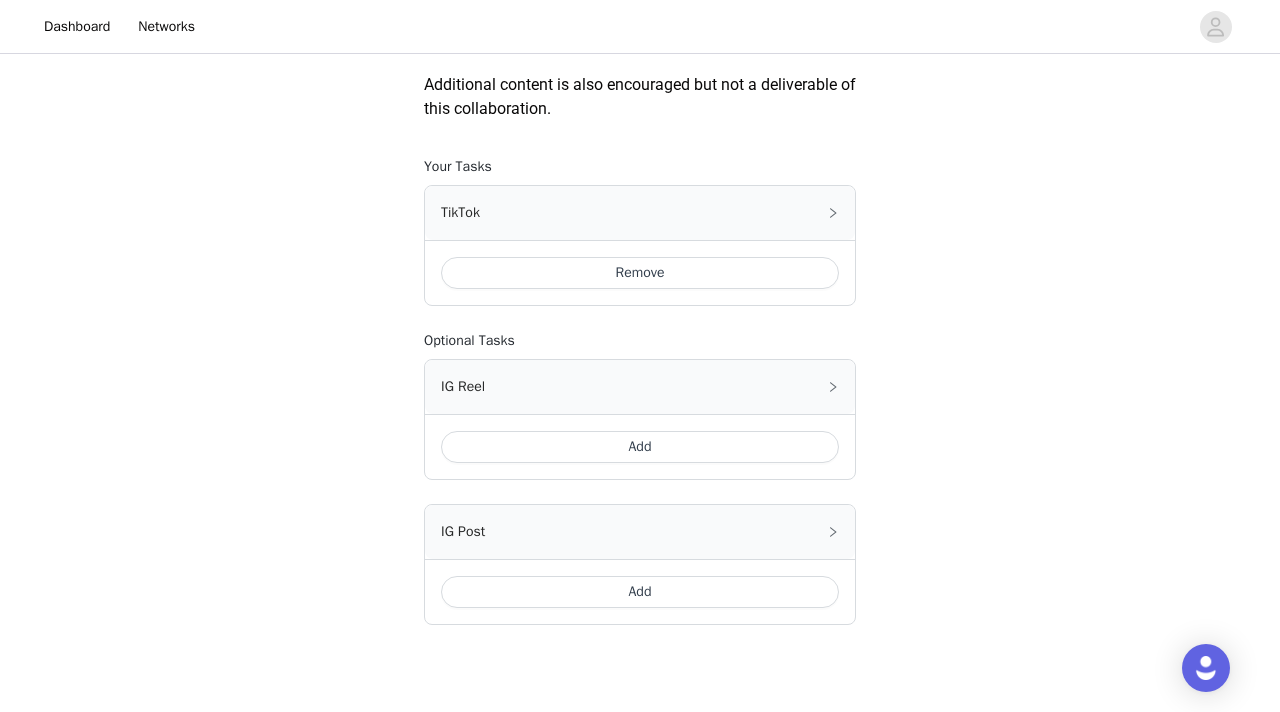 scroll, scrollTop: 1078, scrollLeft: 0, axis: vertical 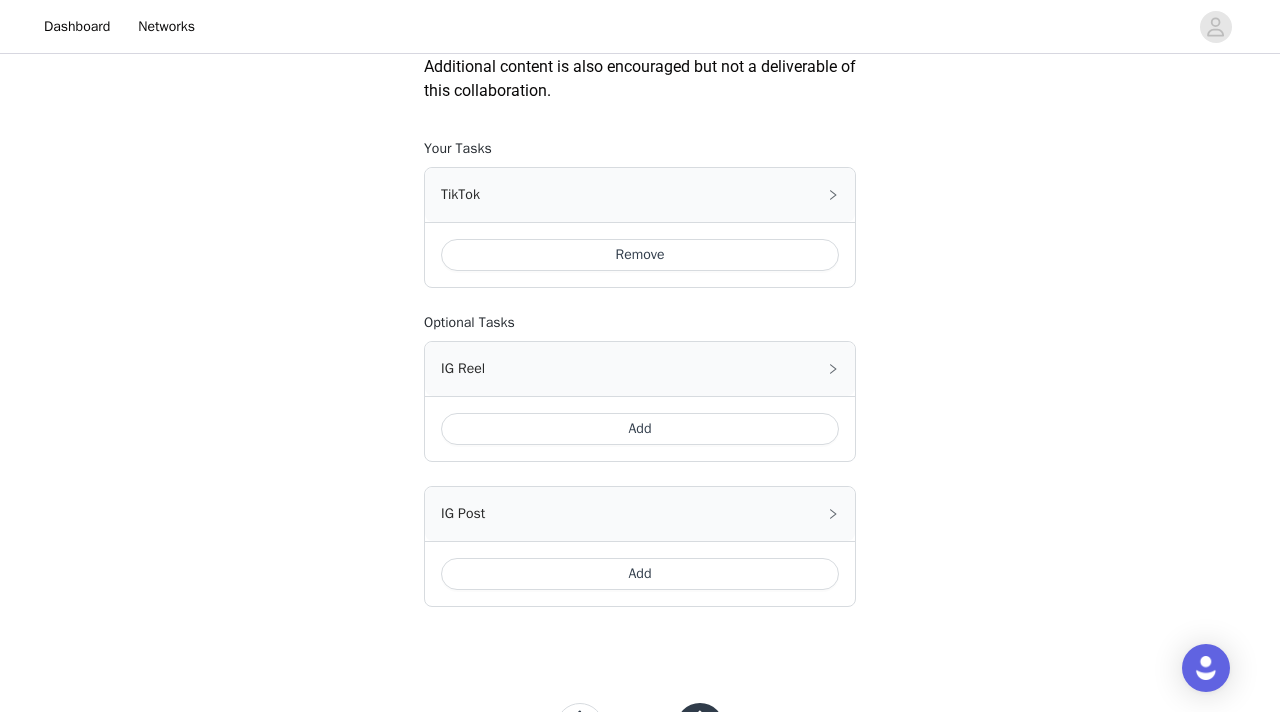 click on "TikTok" at bounding box center [640, 195] 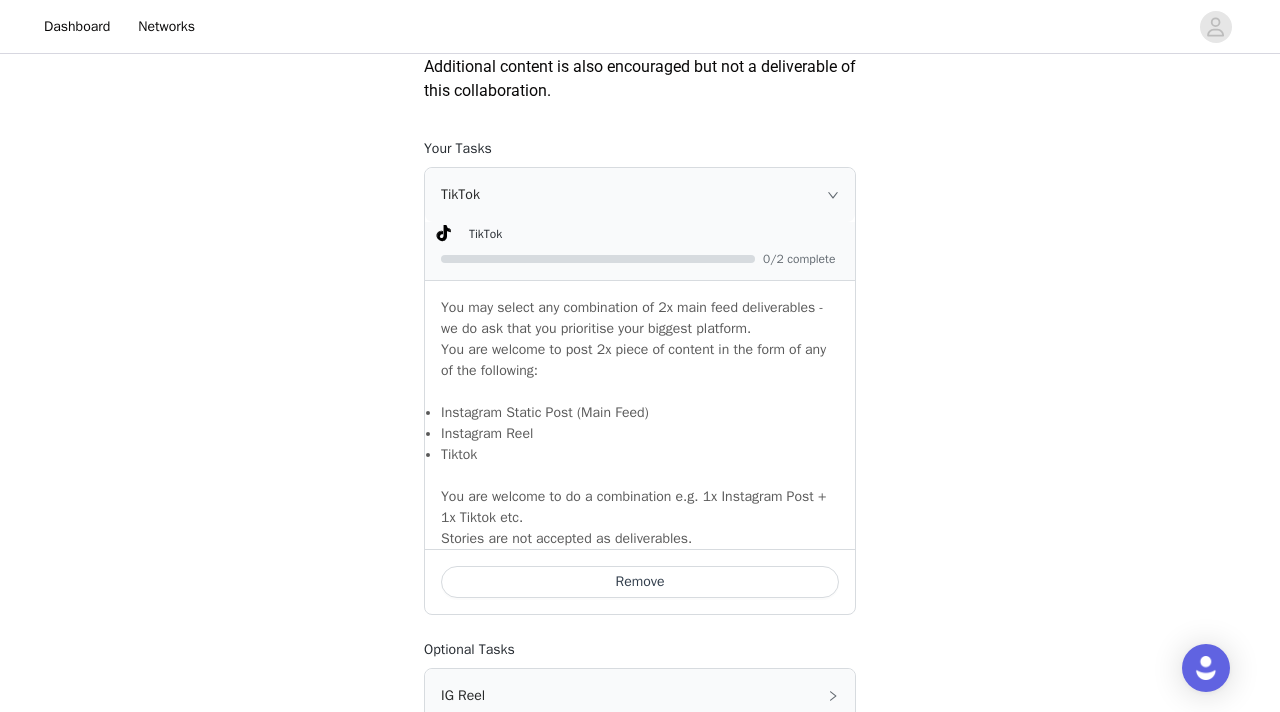 click at bounding box center [598, 259] 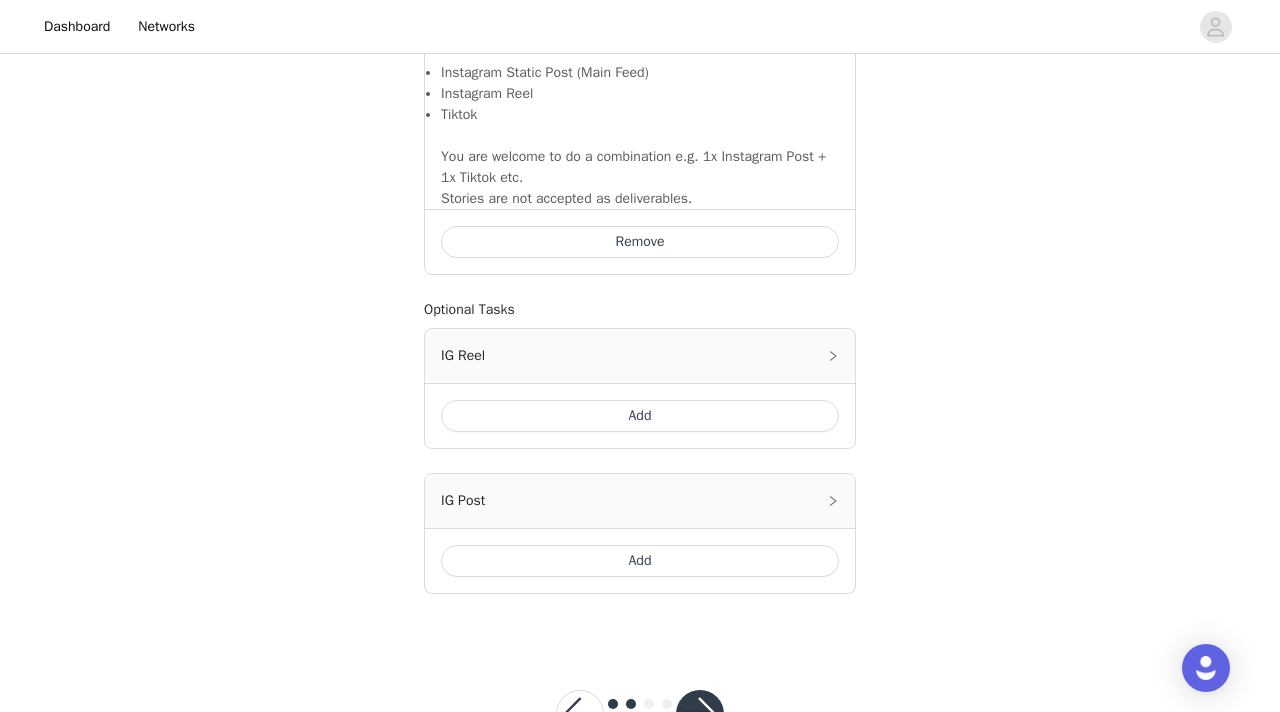 scroll, scrollTop: 1470, scrollLeft: 0, axis: vertical 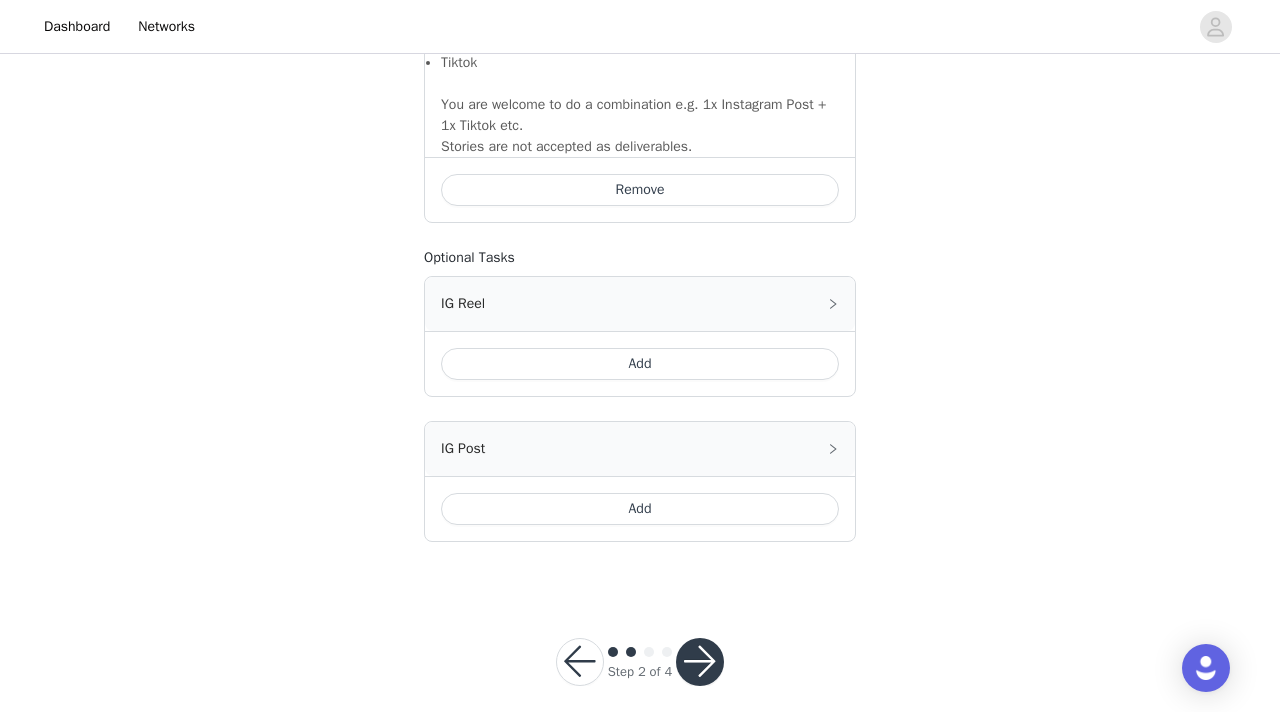 click 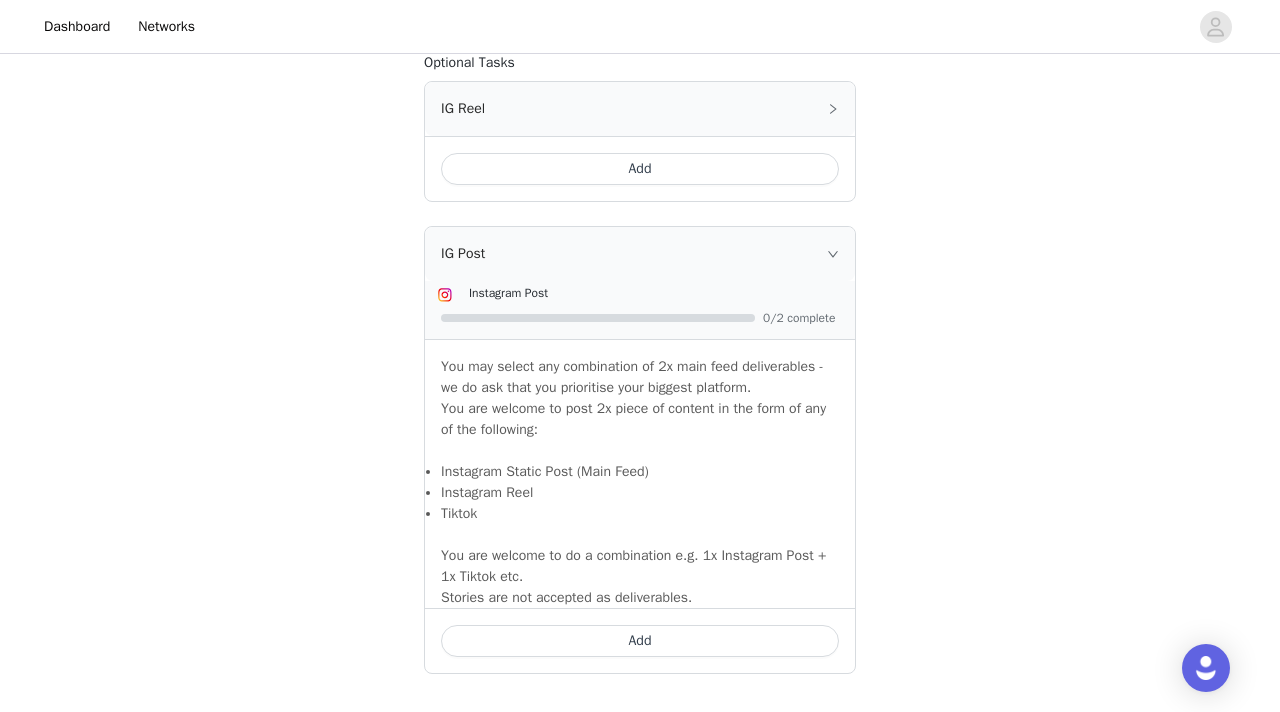 scroll, scrollTop: 1666, scrollLeft: 0, axis: vertical 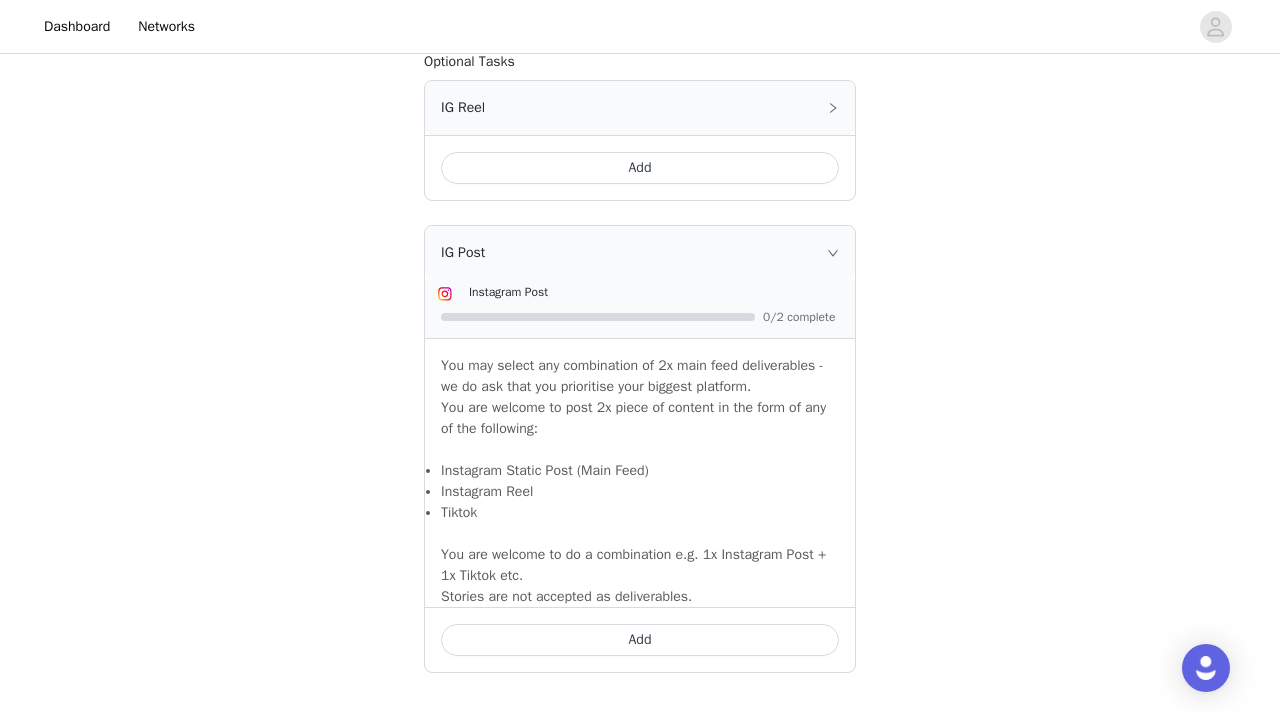 click on "IG Post" at bounding box center (640, 253) 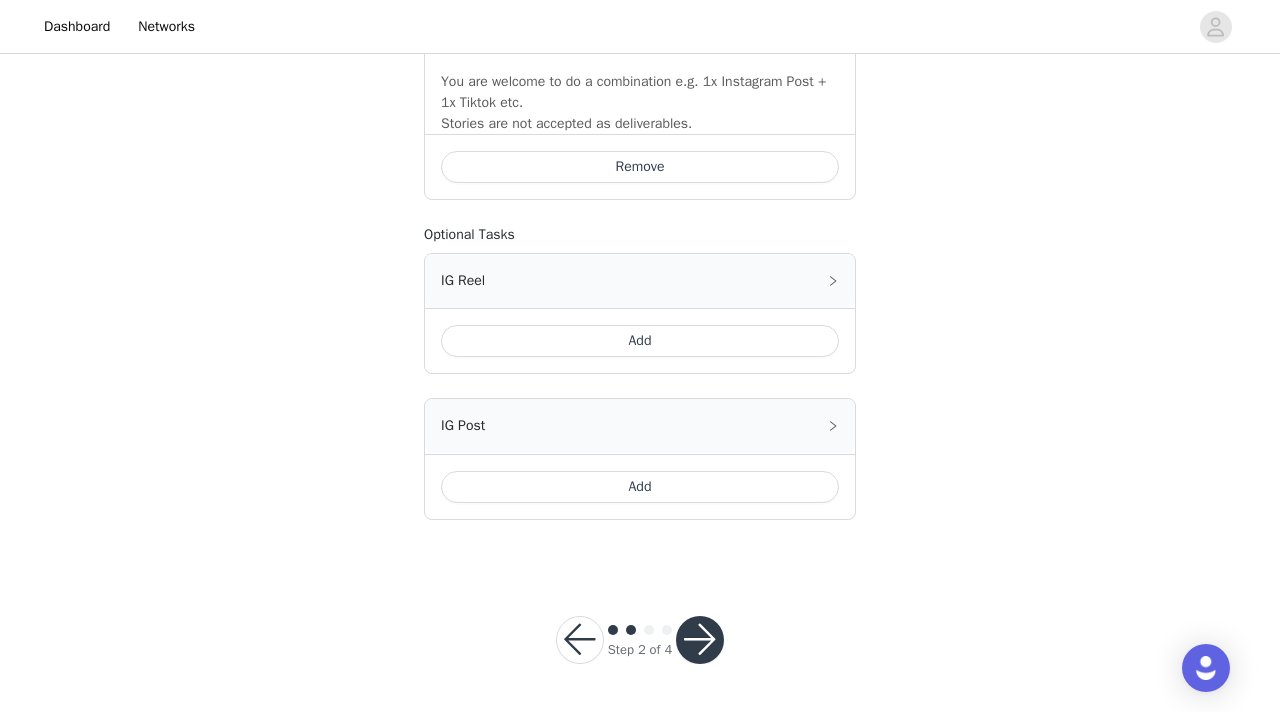 scroll, scrollTop: 1492, scrollLeft: 0, axis: vertical 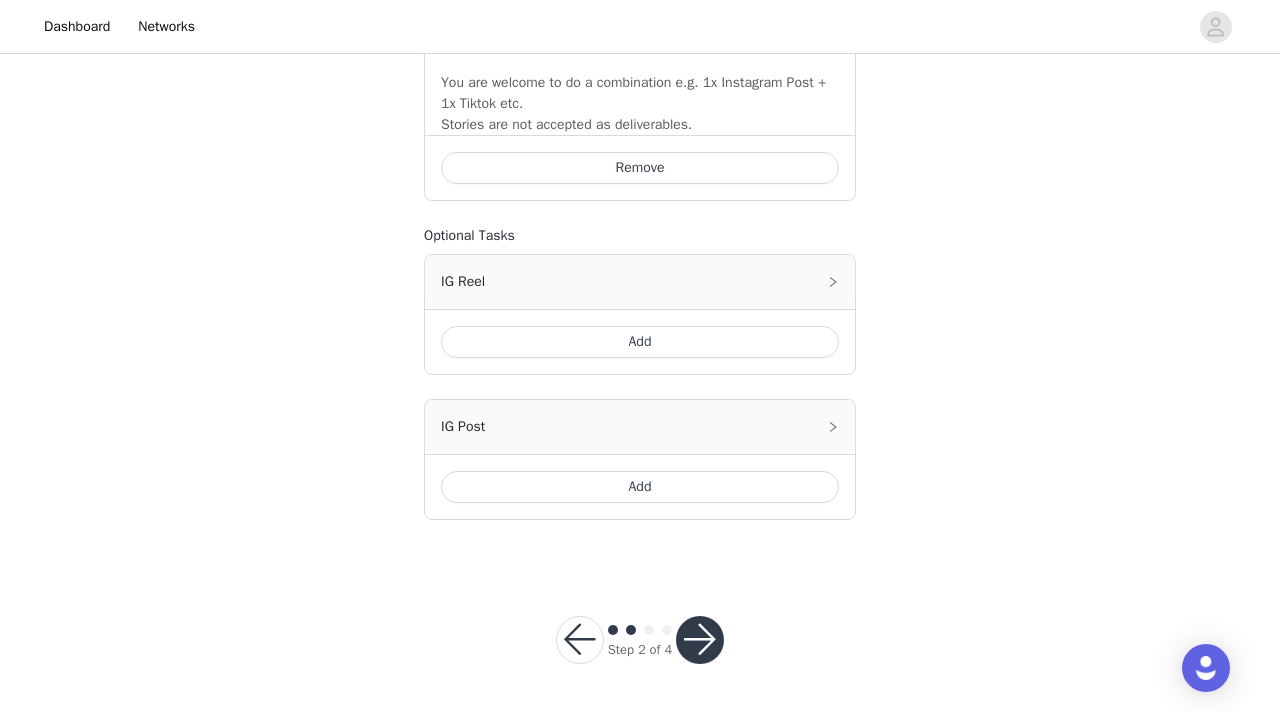 click at bounding box center (700, 640) 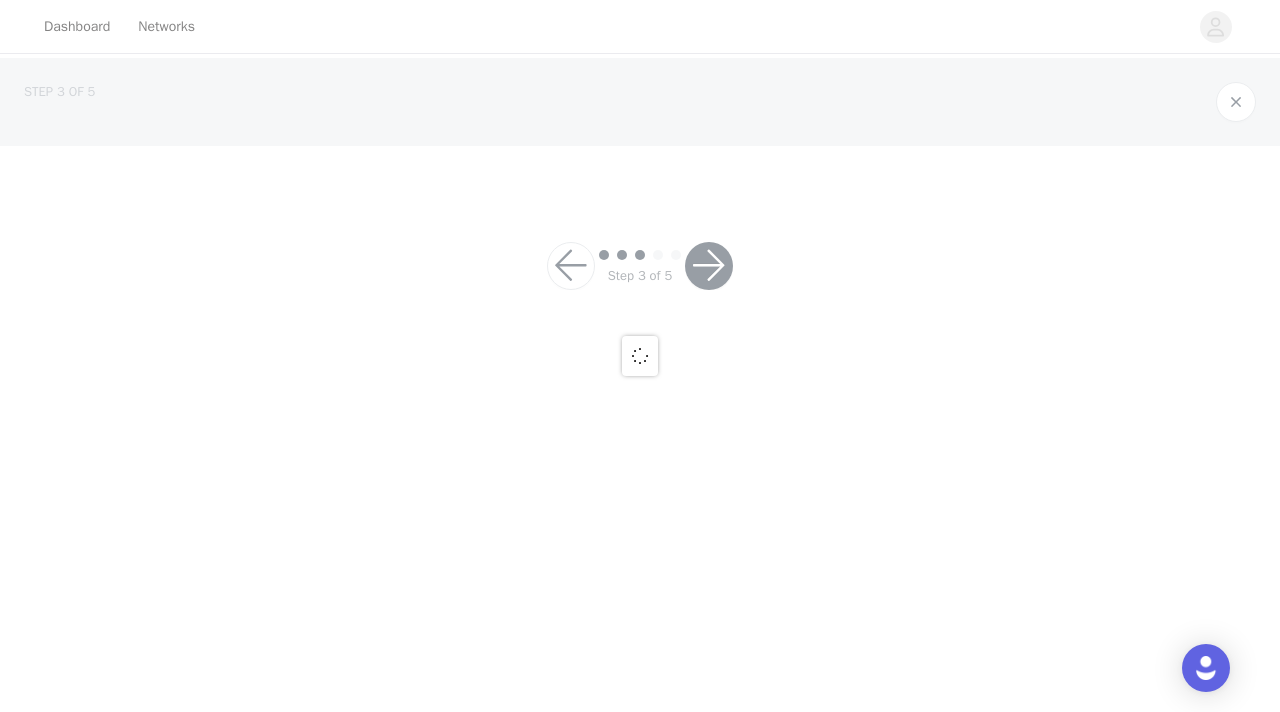 scroll, scrollTop: 0, scrollLeft: 0, axis: both 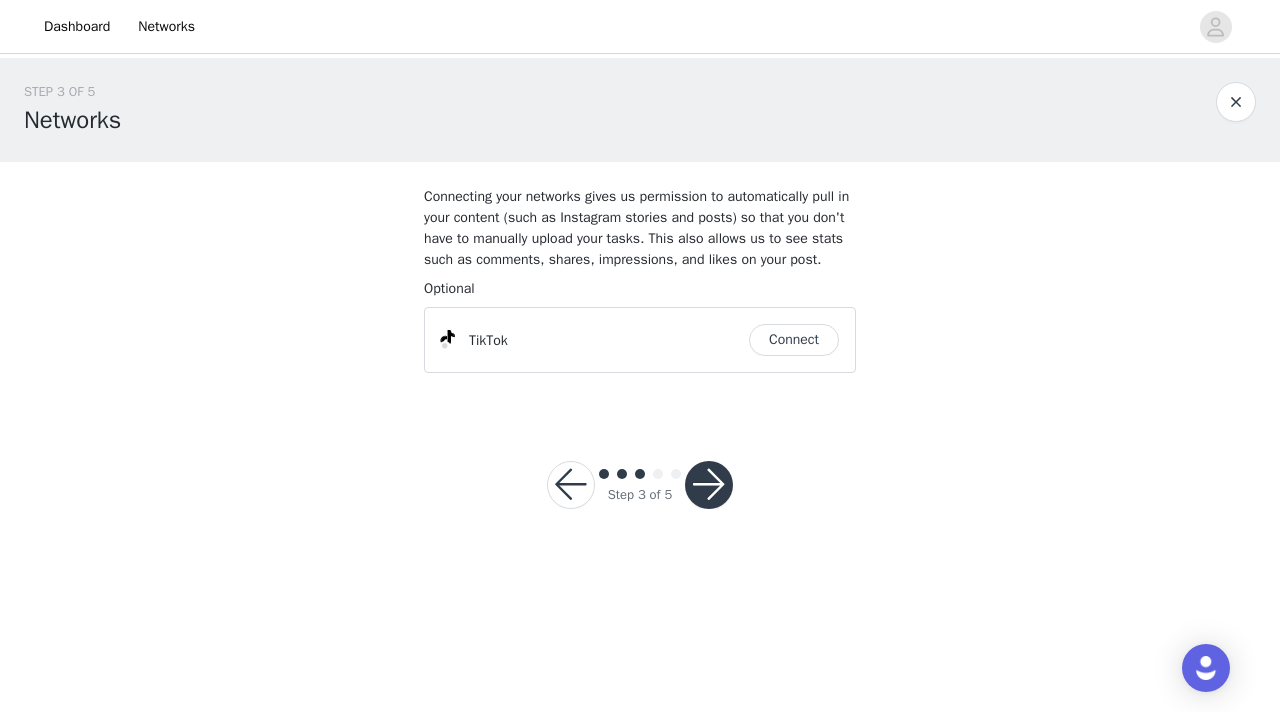 click at bounding box center (709, 485) 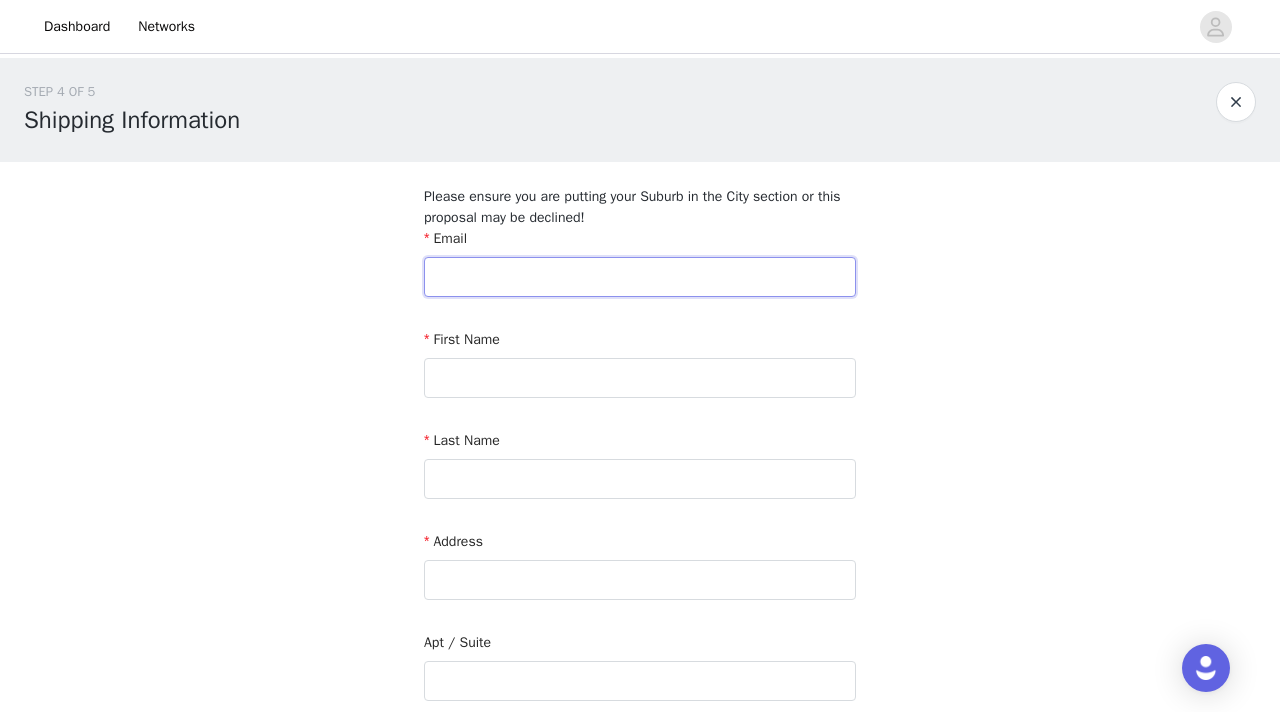 click at bounding box center [640, 277] 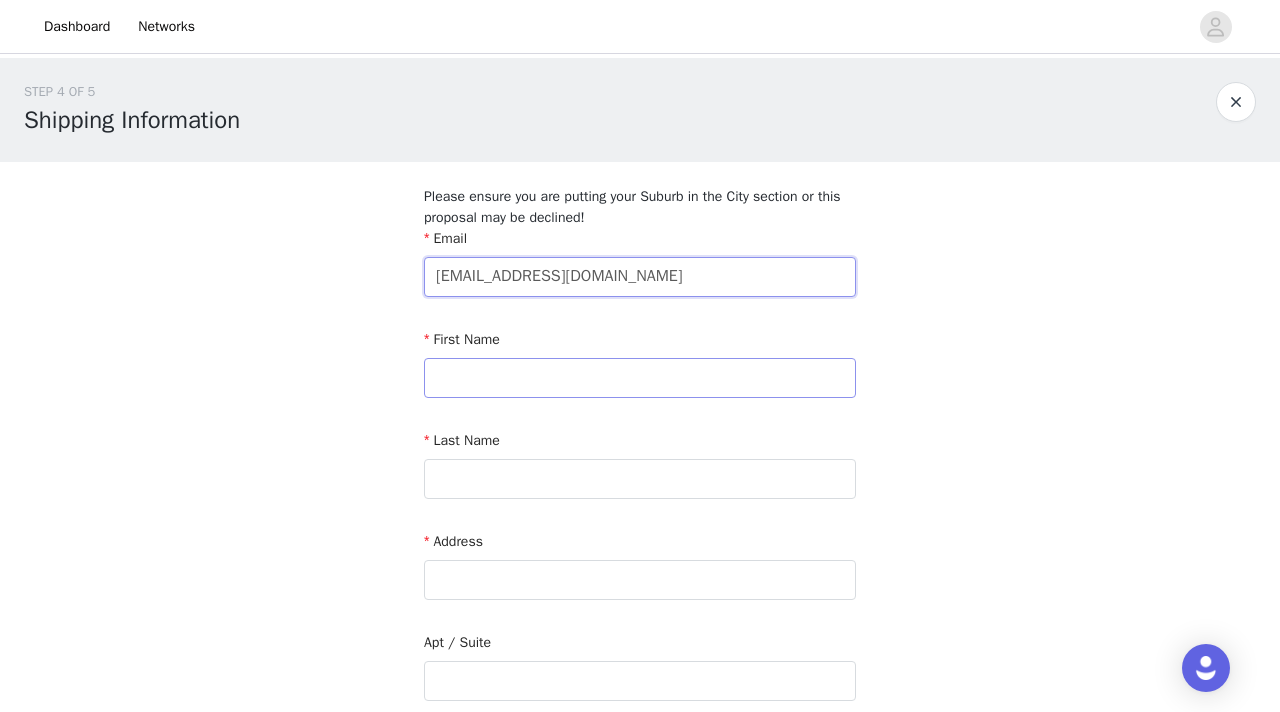 type on "Gracierassekhi@gmail.com" 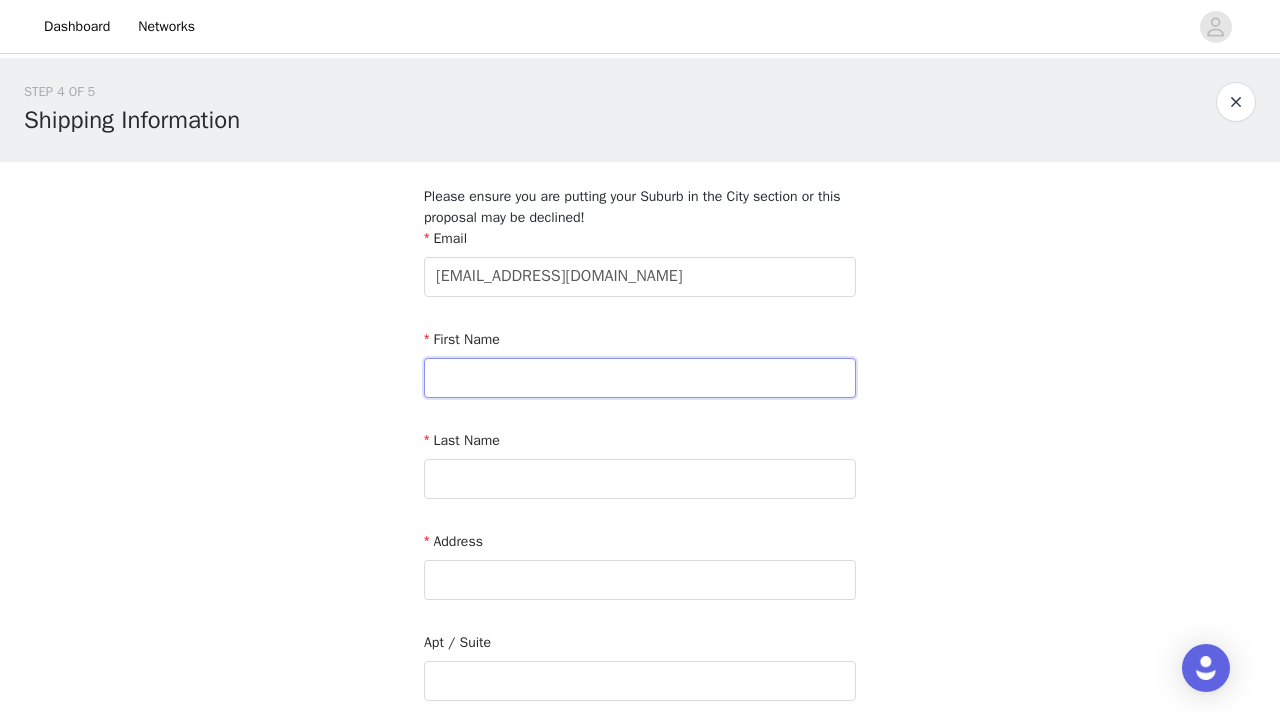 click at bounding box center (640, 378) 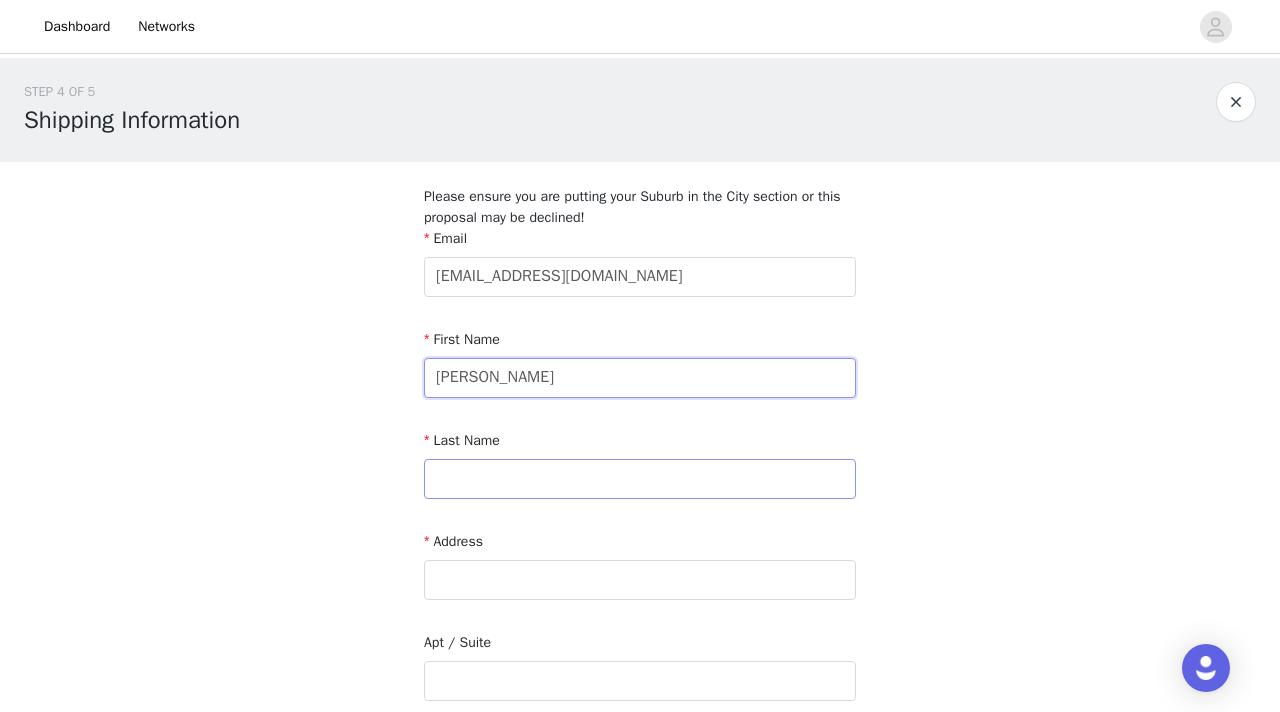 type on "Gracie" 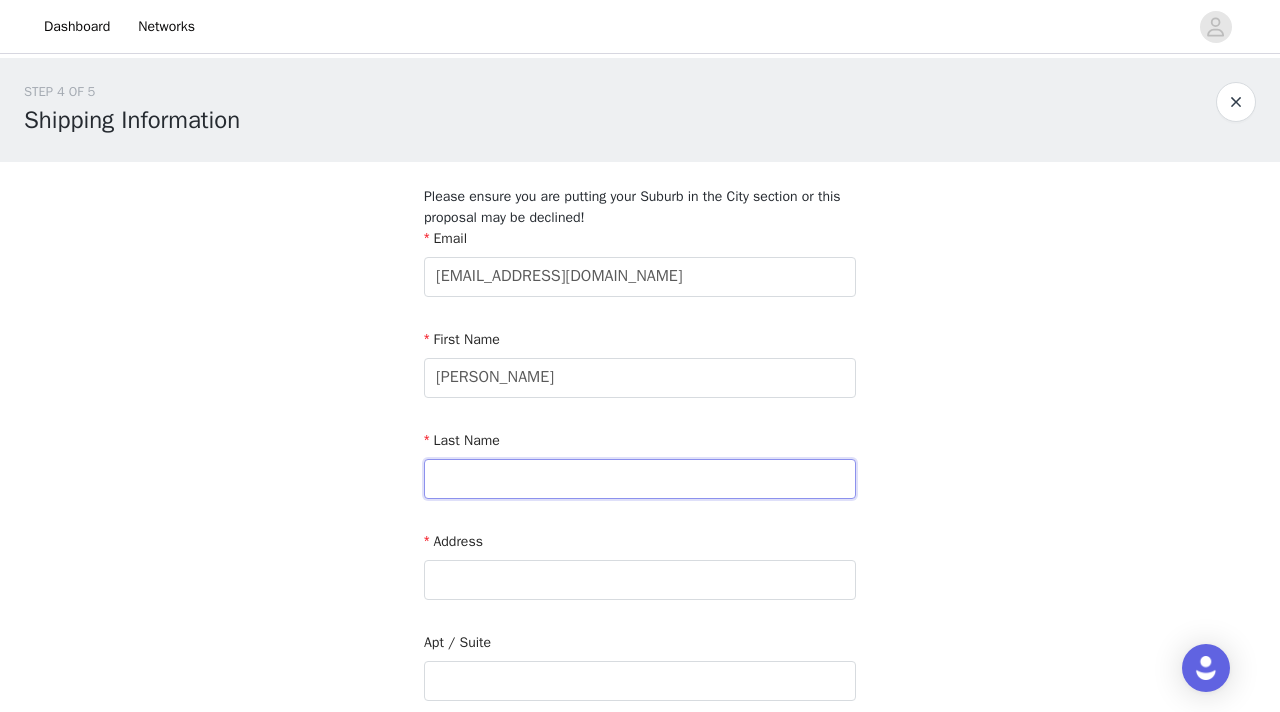 click at bounding box center [640, 479] 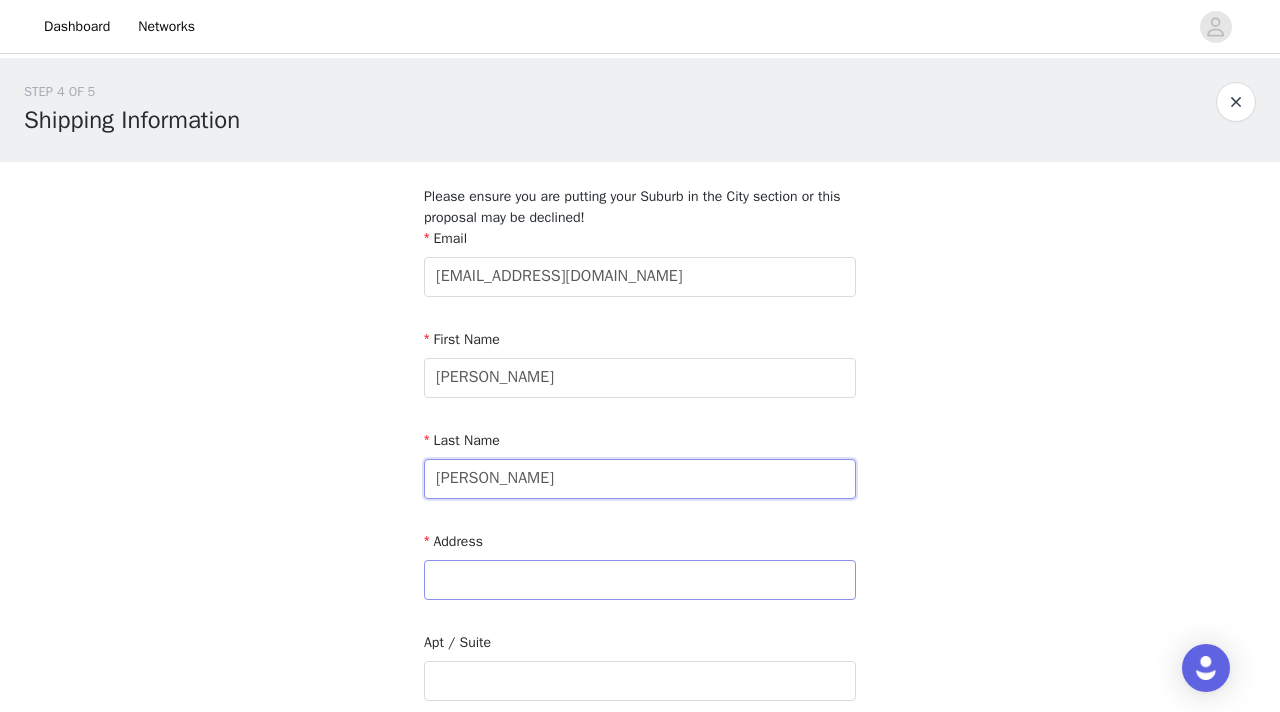 type on "Kelly" 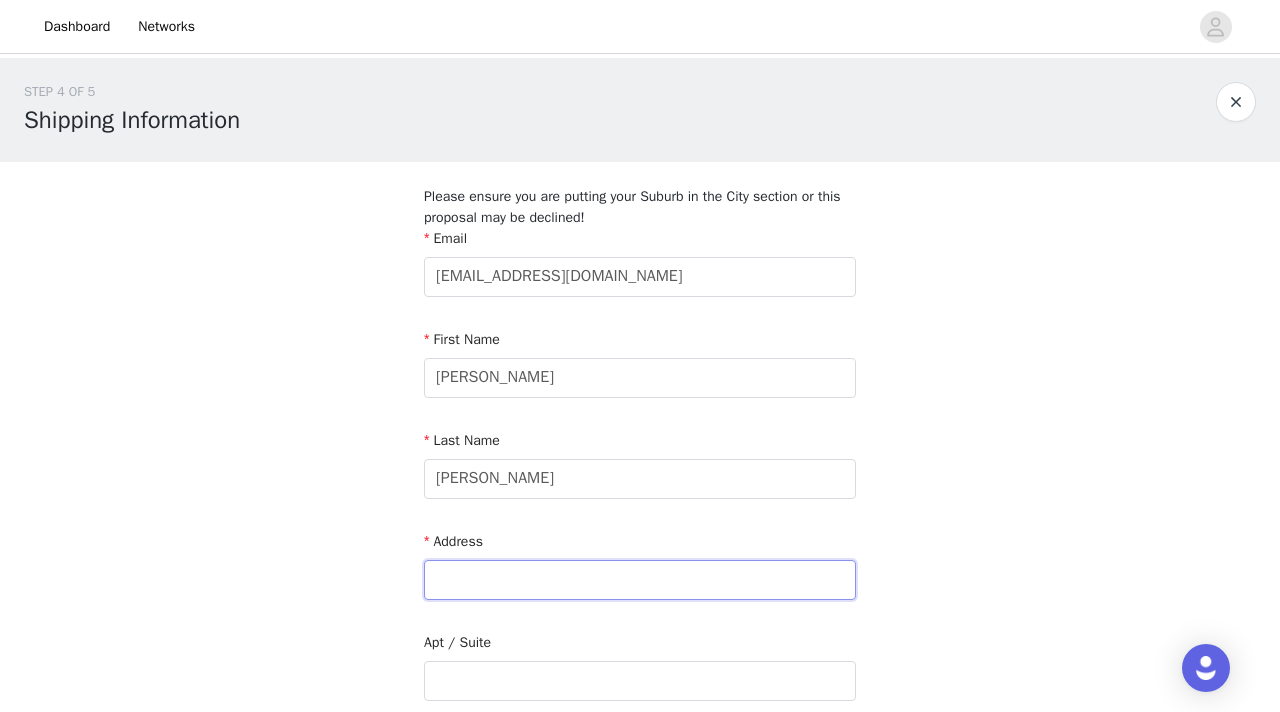 click at bounding box center [640, 580] 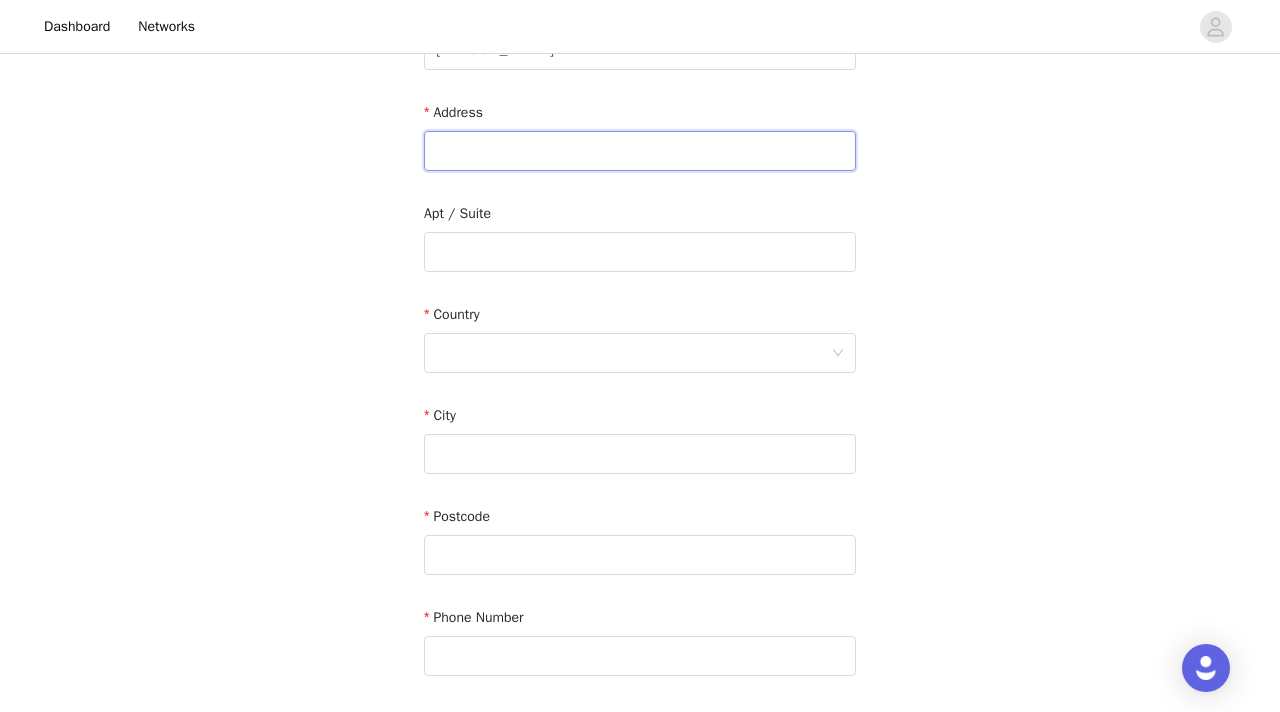 scroll, scrollTop: 426, scrollLeft: 0, axis: vertical 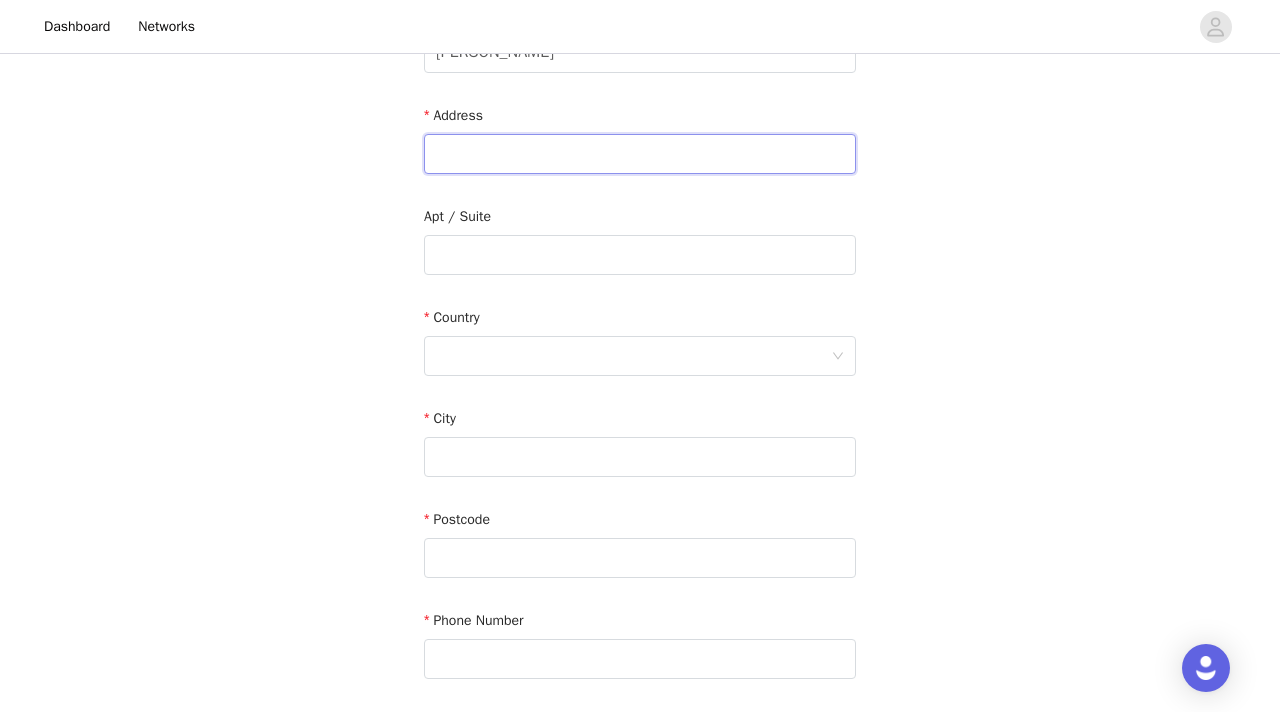 type on "1" 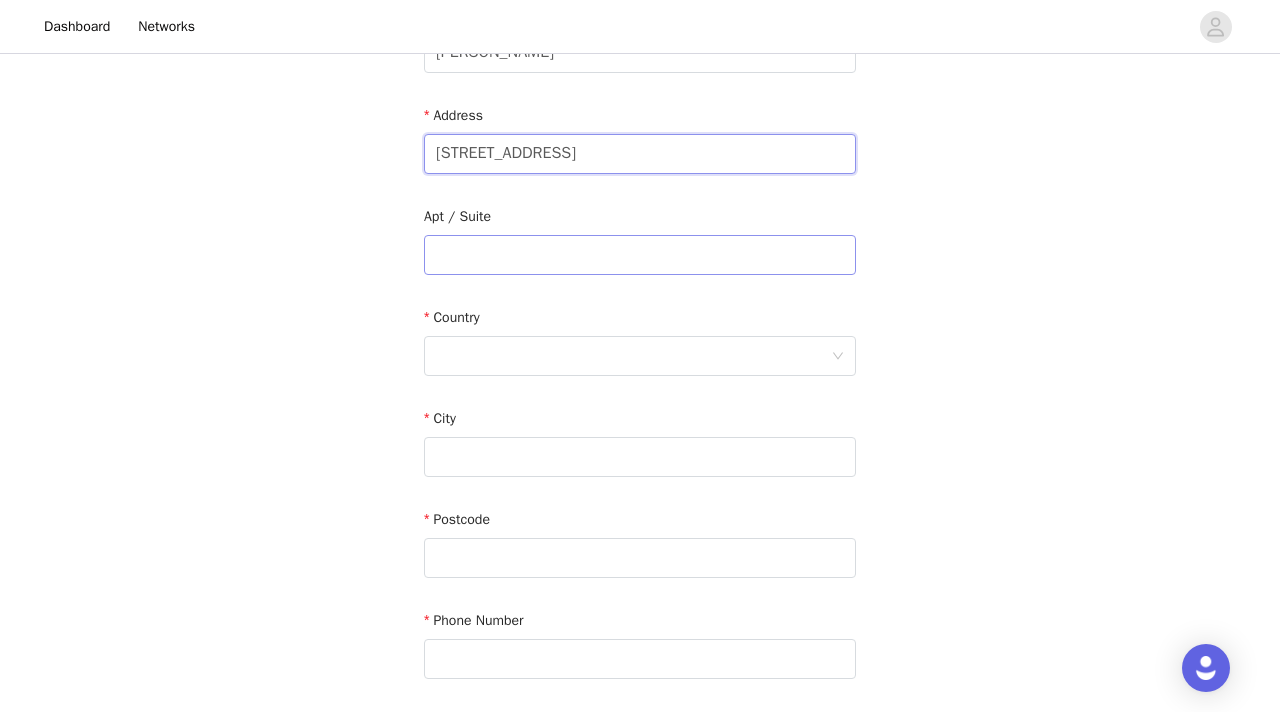 type on "706/170 Taranaki Street" 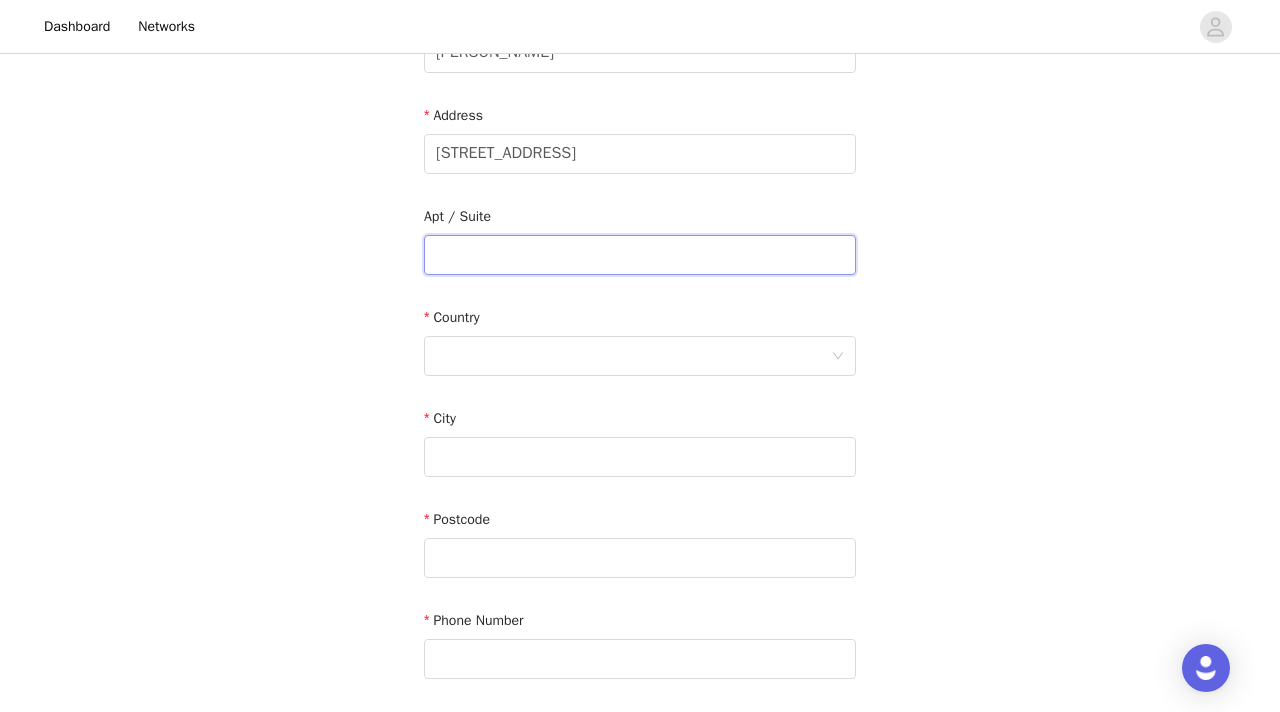 click at bounding box center (640, 255) 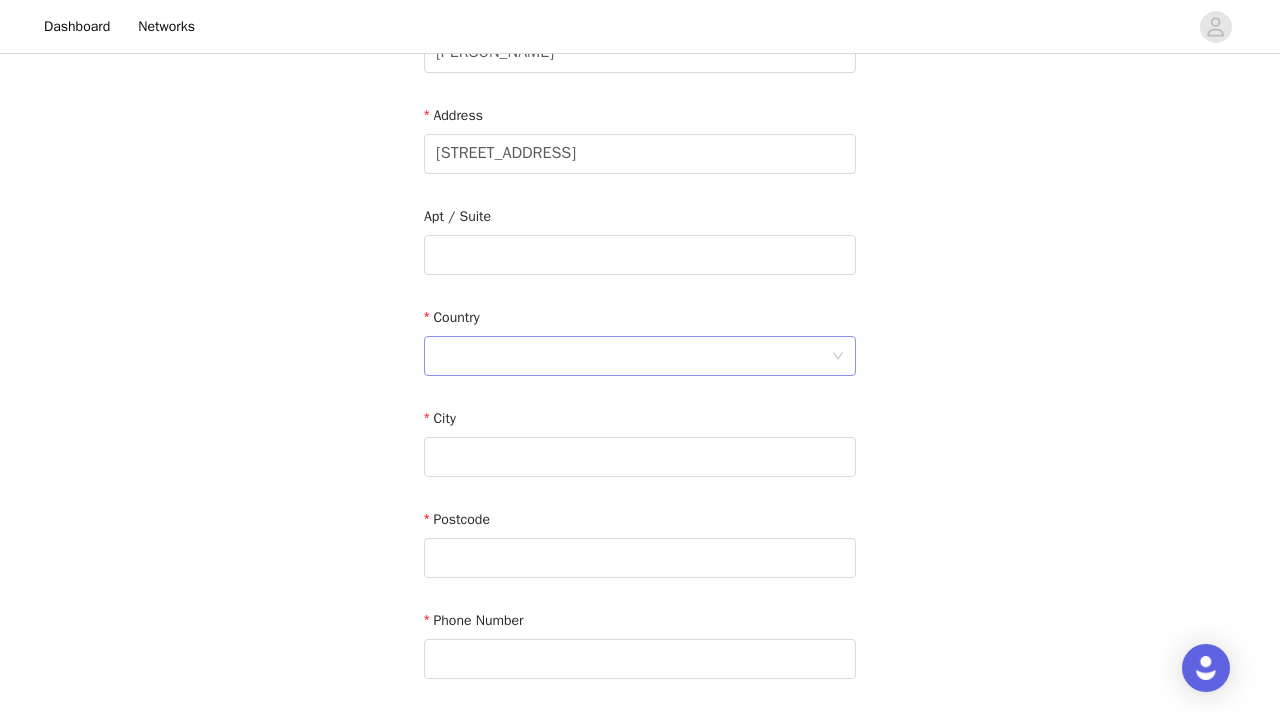 click at bounding box center [633, 356] 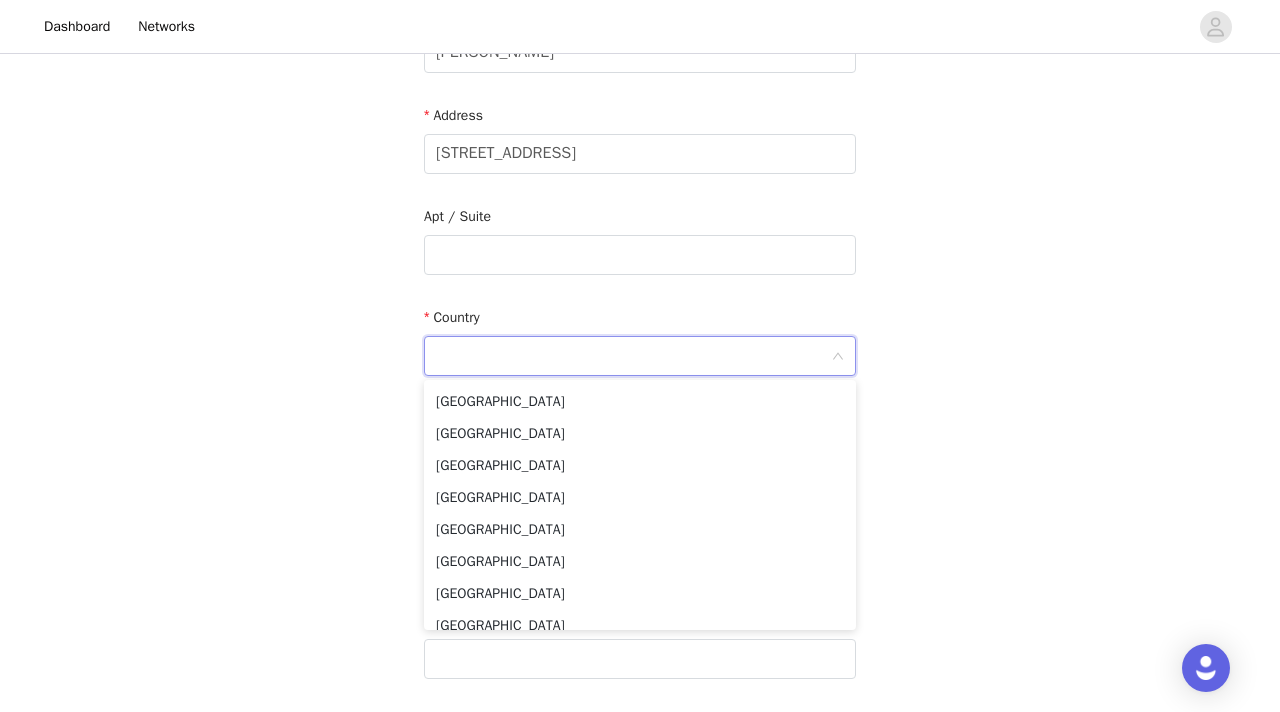 scroll, scrollTop: 215, scrollLeft: 0, axis: vertical 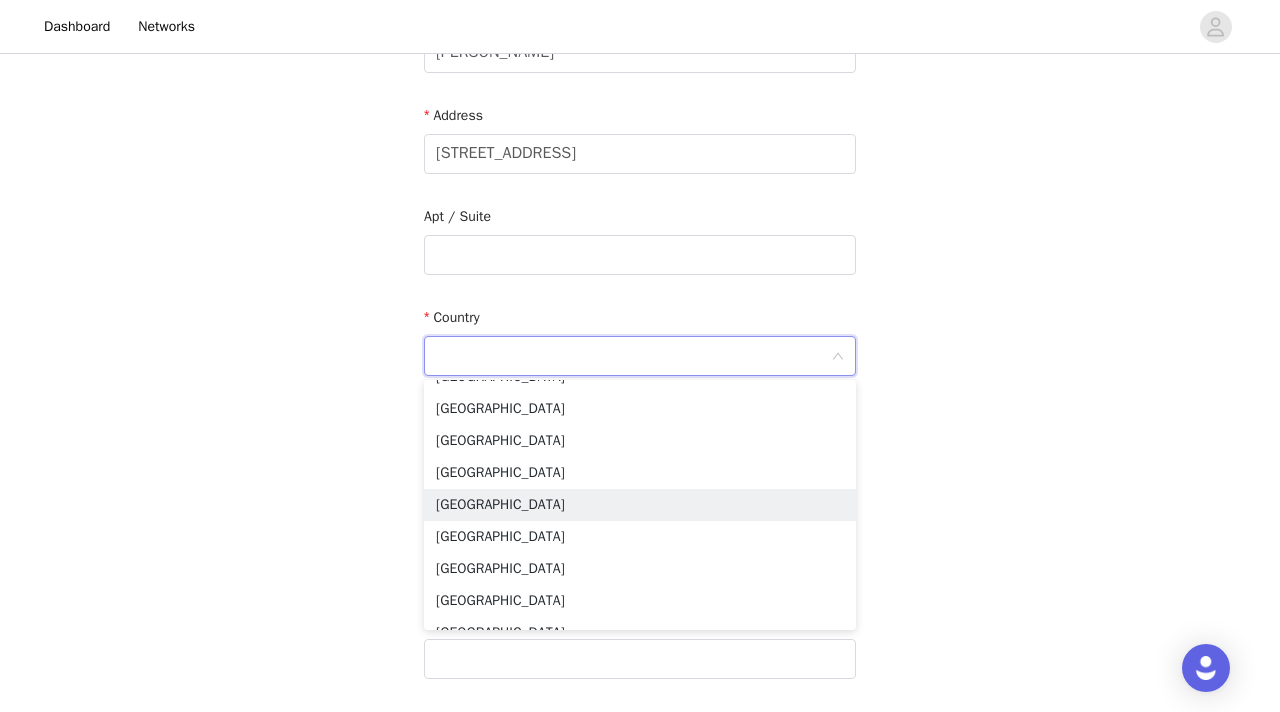 click on "New Zealand" at bounding box center (640, 505) 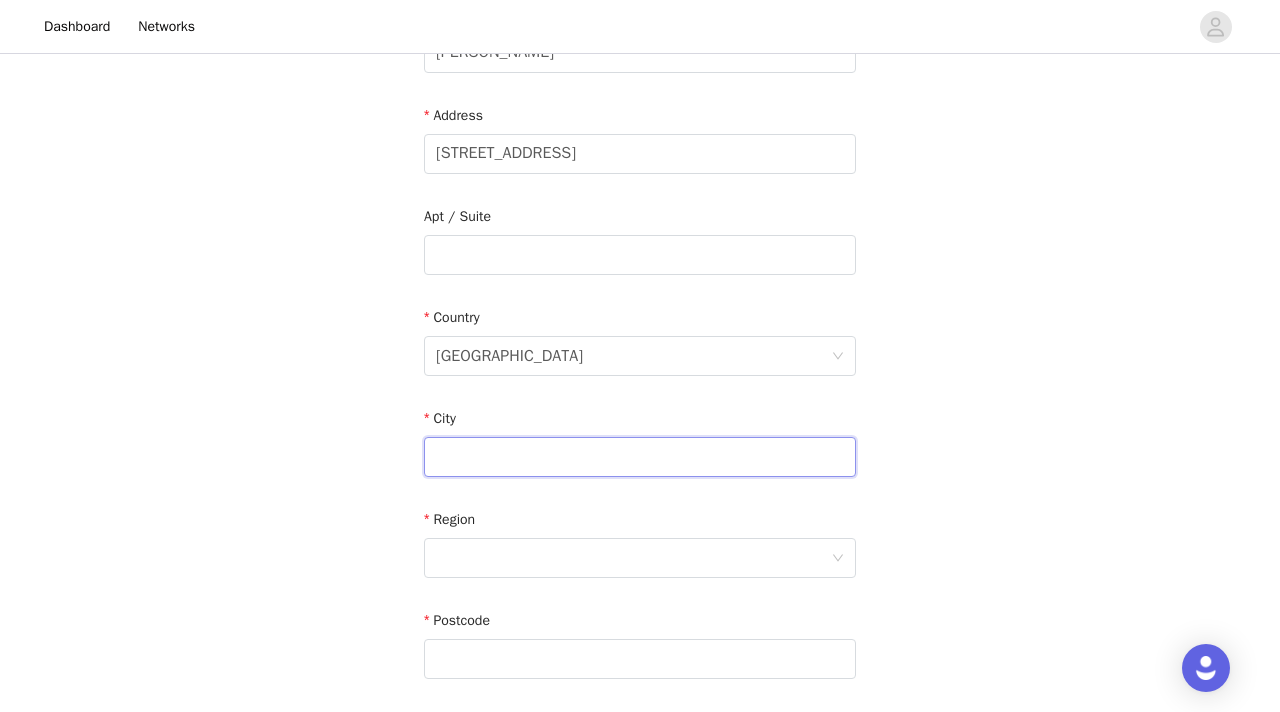 click at bounding box center [640, 457] 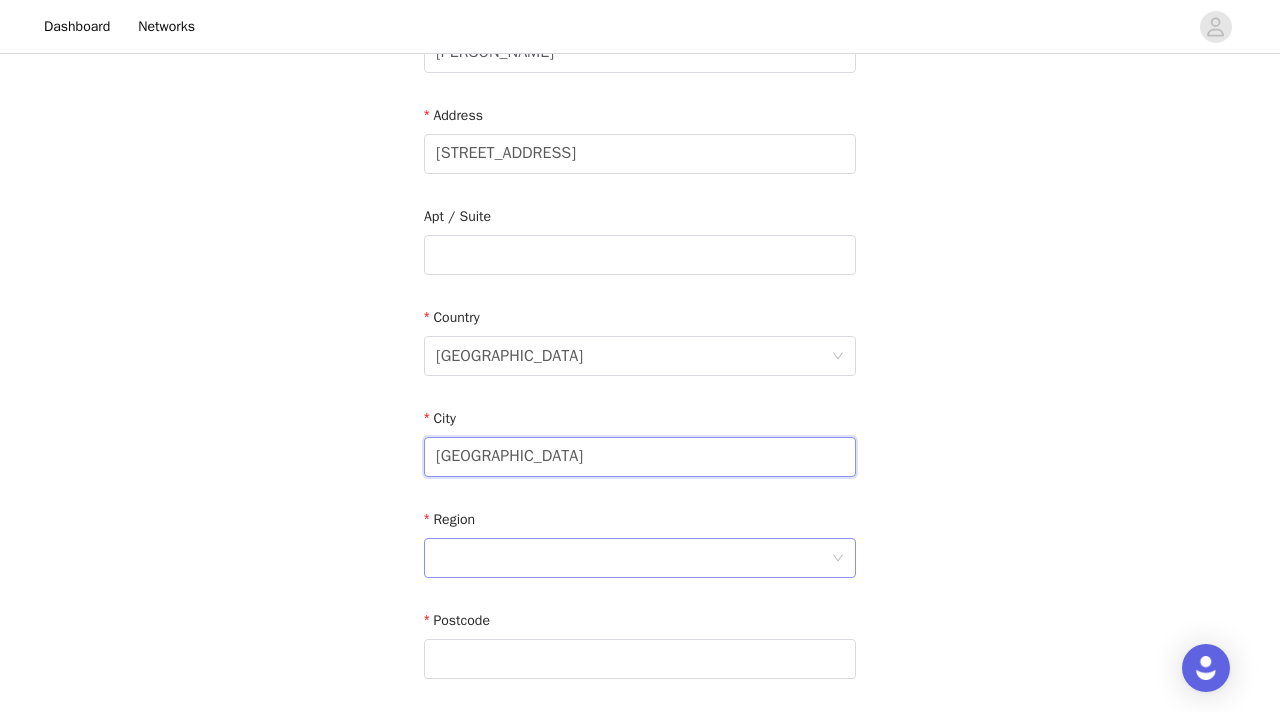type on "Wellington" 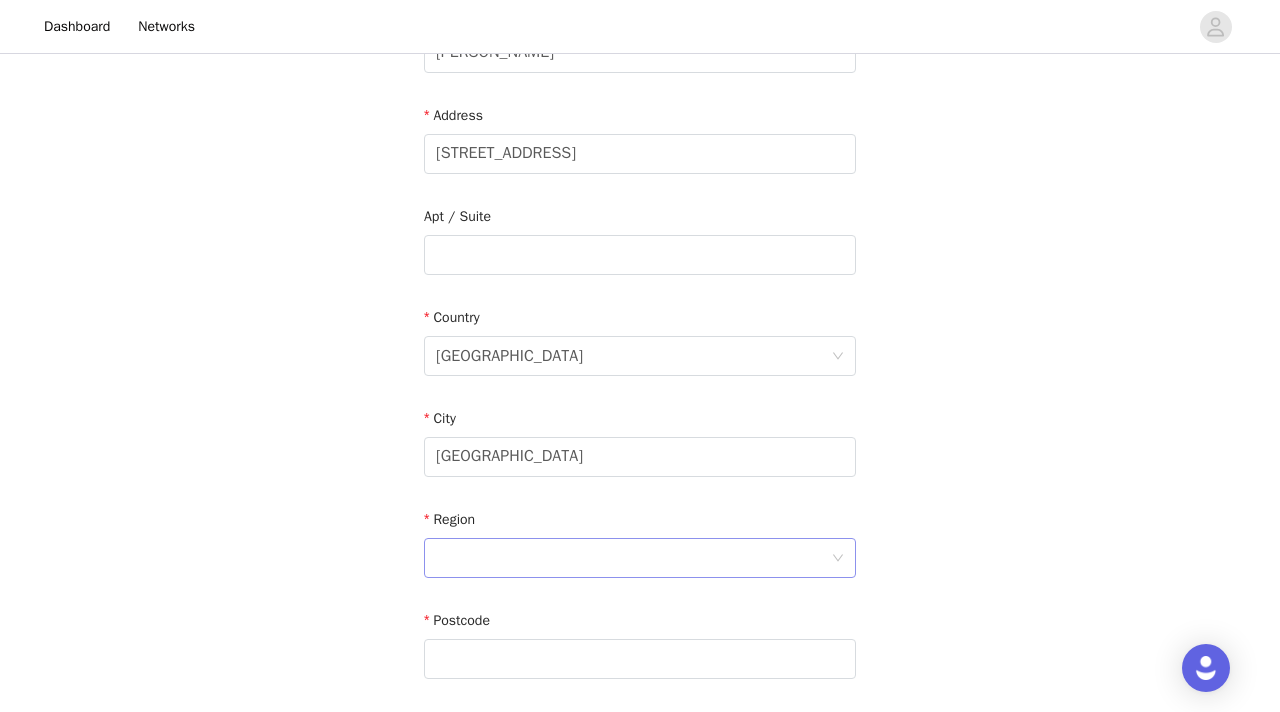 click at bounding box center [633, 558] 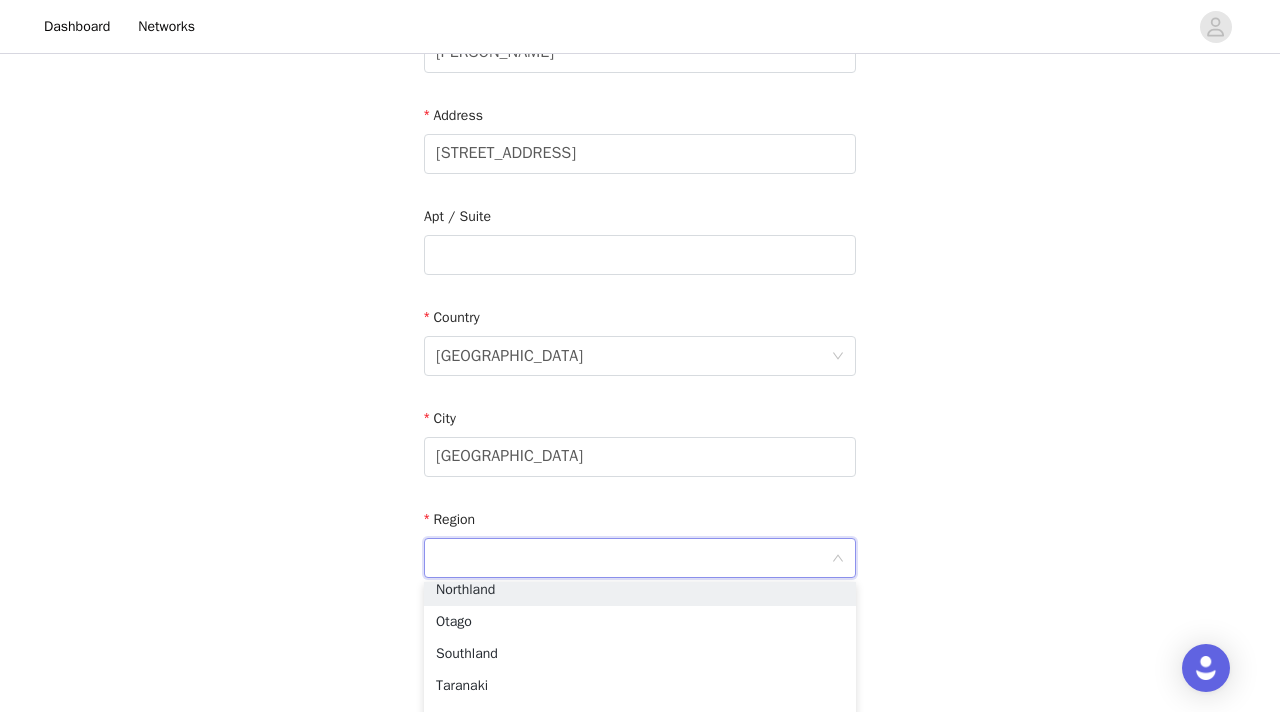 scroll, scrollTop: 270, scrollLeft: 0, axis: vertical 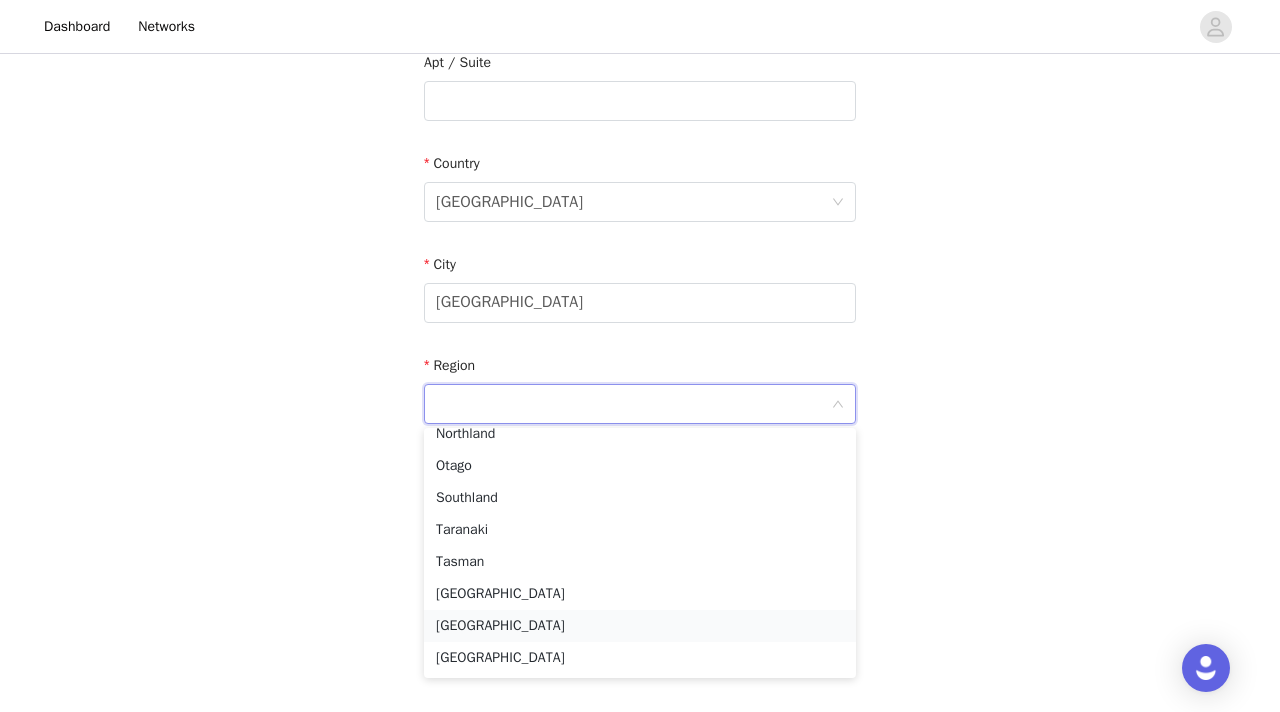 click on "Wellington" at bounding box center (640, 626) 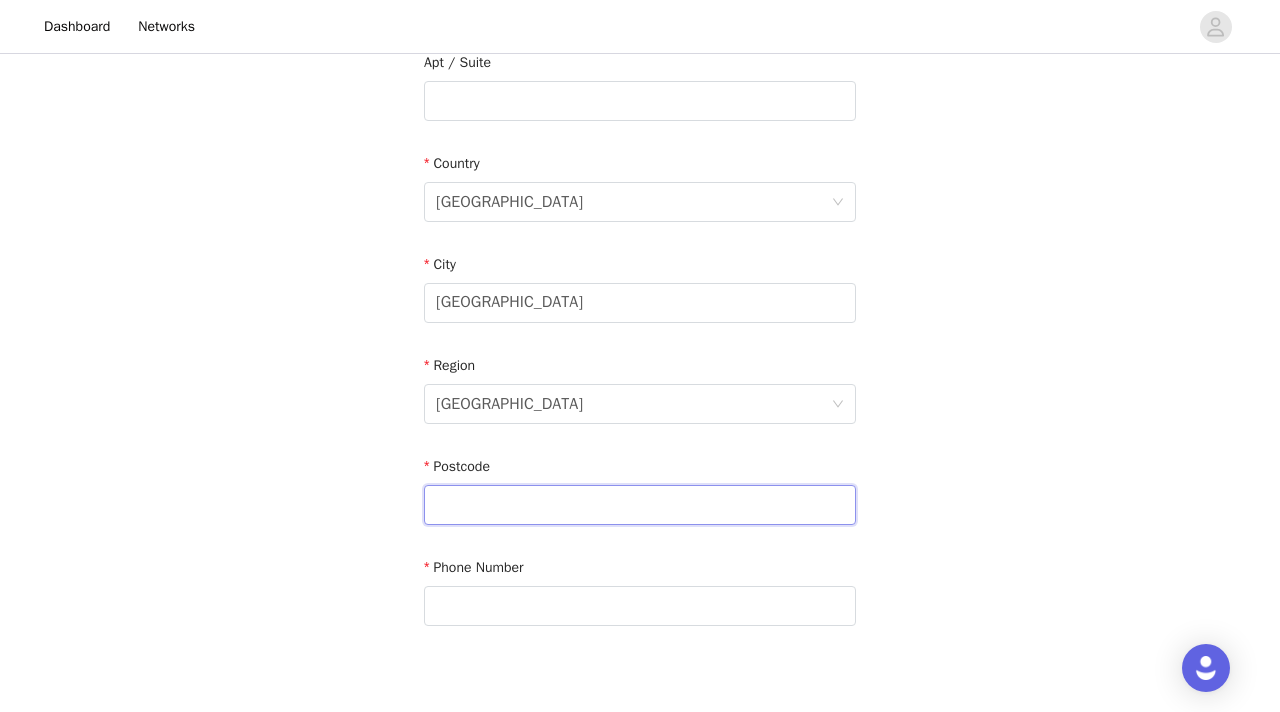 click at bounding box center (640, 505) 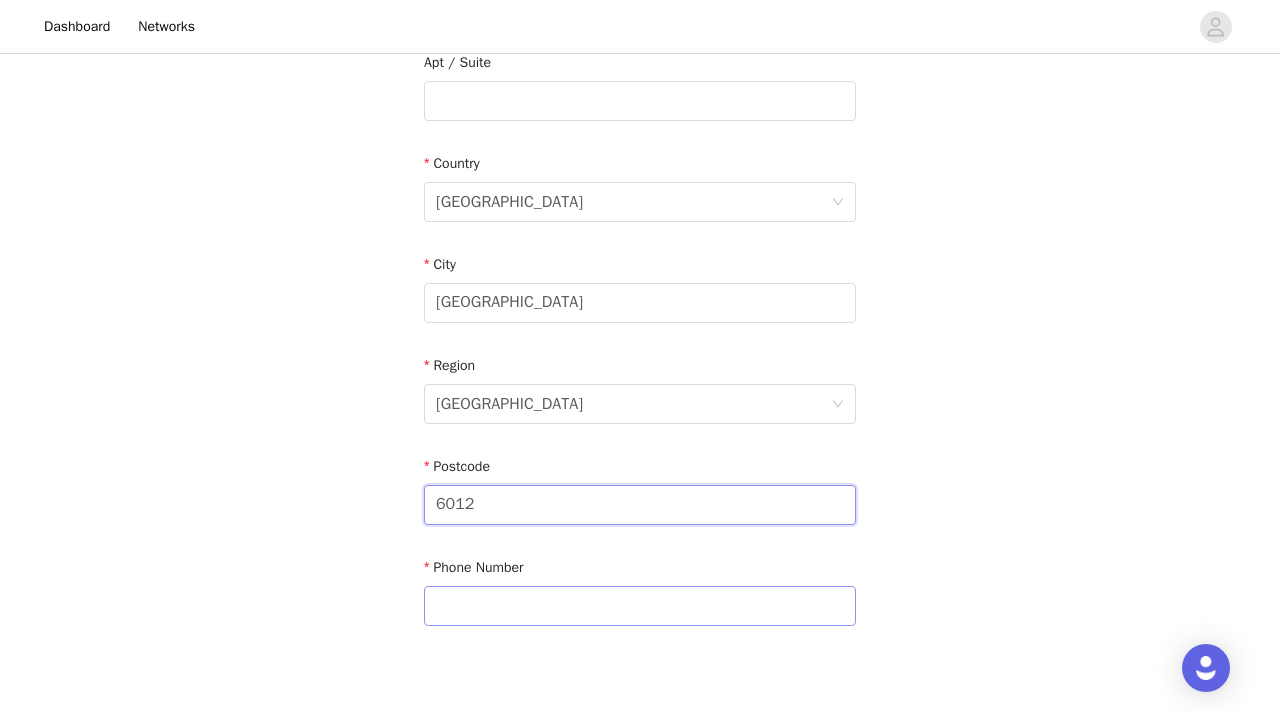 type on "6012" 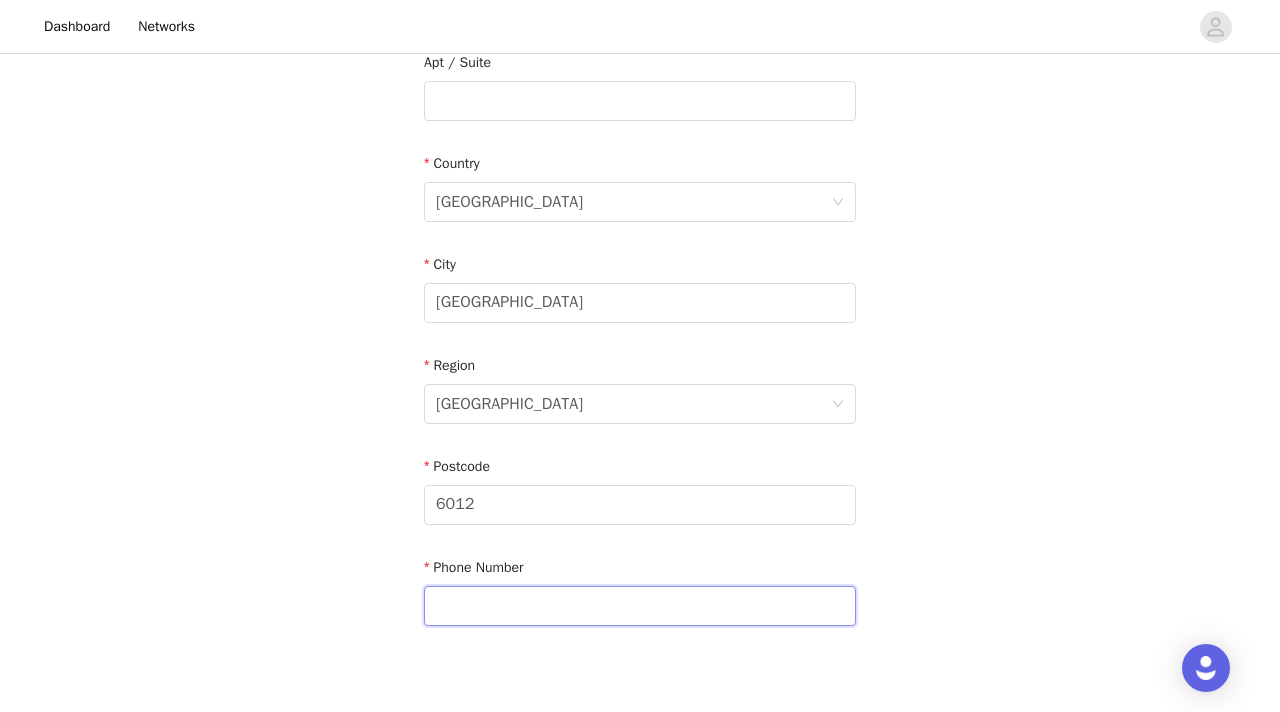 click at bounding box center (640, 606) 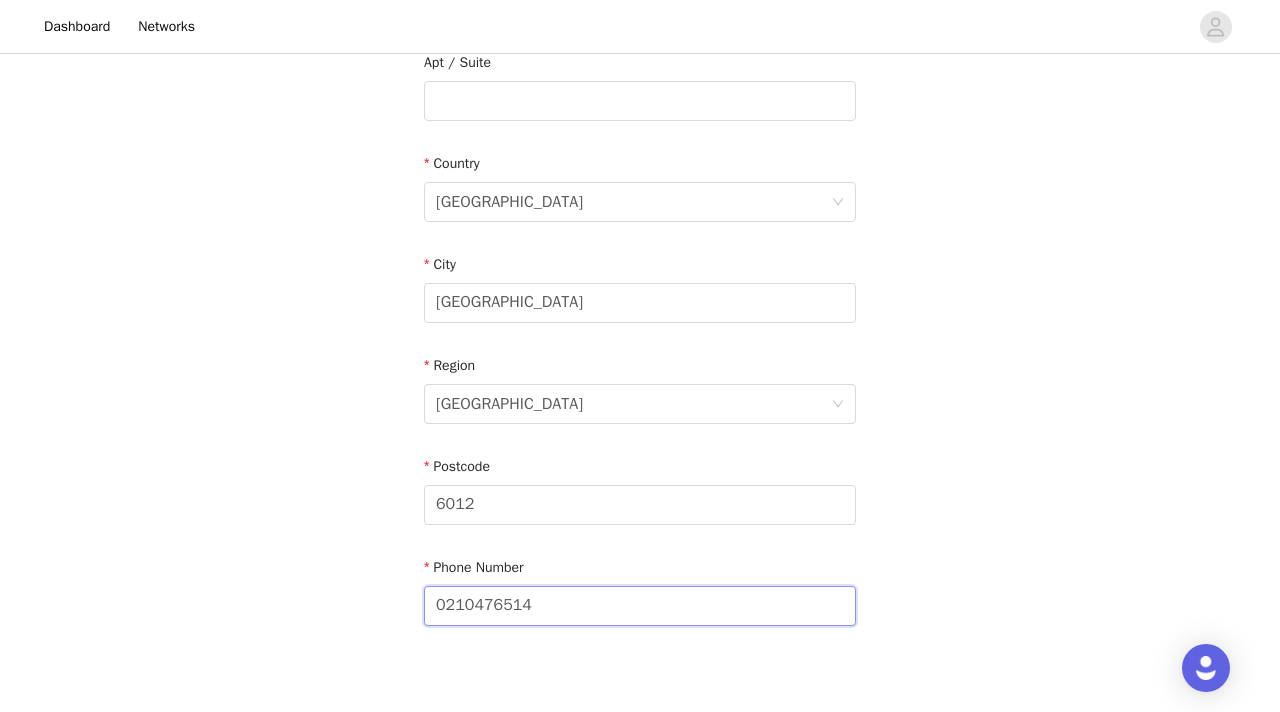 type on "0210476514" 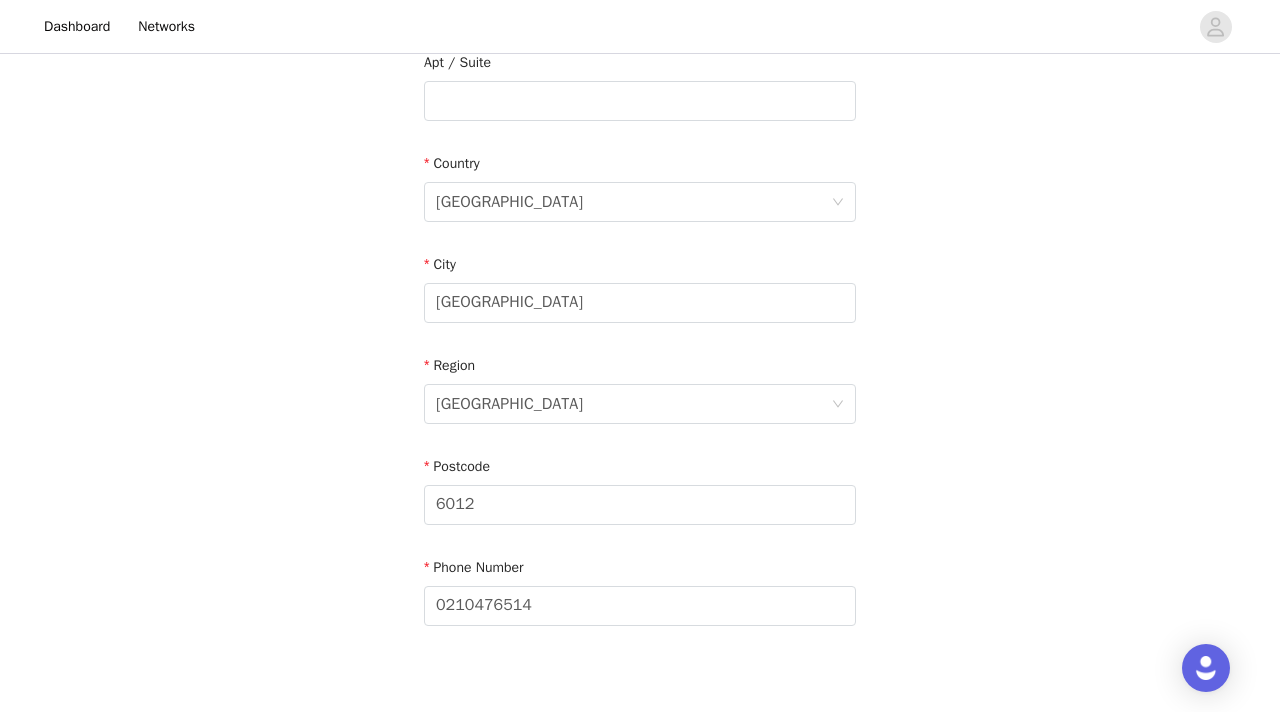 click on "STEP 4 OF 5
Shipping Information
Please ensure you are putting your Suburb in the City section or this proposal may be declined!       Email Gracierassekhi@gmail.com   First Name Gracie   Last Name Kelly   Address 706/170 Taranaki Street   Apt / Suite   Country
New Zealand
City Wellington   Region
Wellington
Postcode 6012   Phone Number 0210476514" at bounding box center [640, 80] 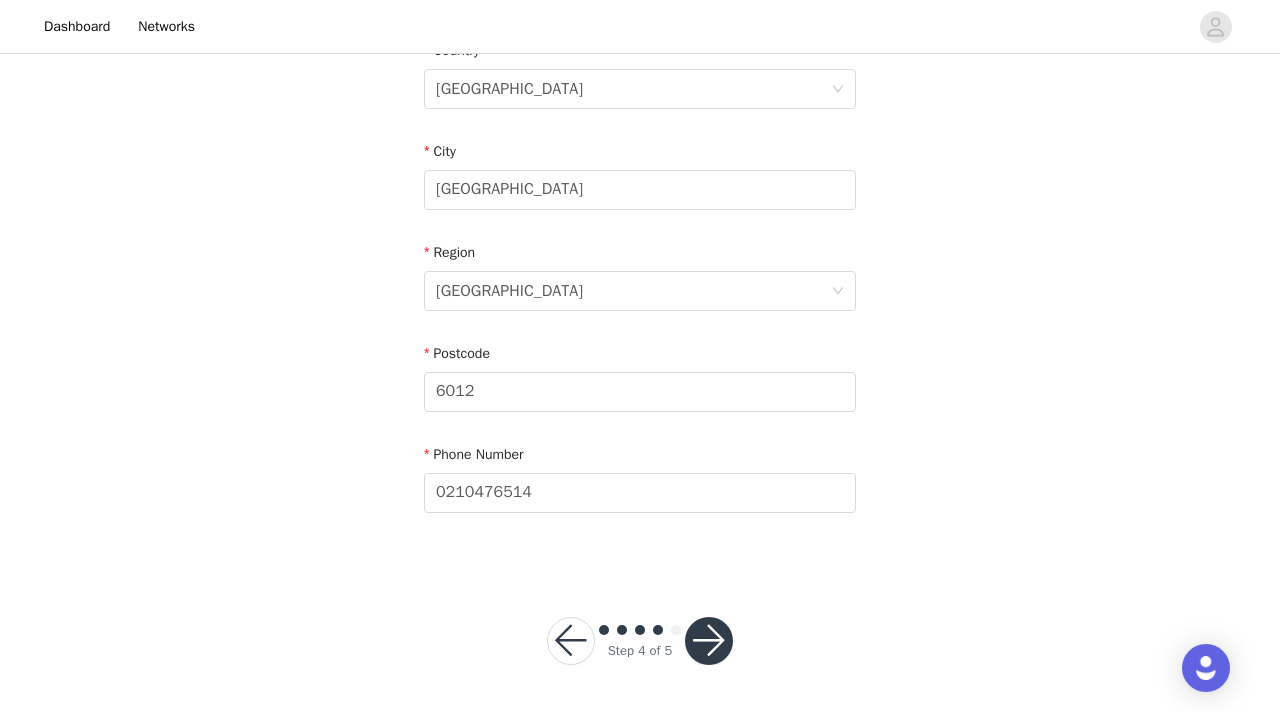 click at bounding box center (709, 641) 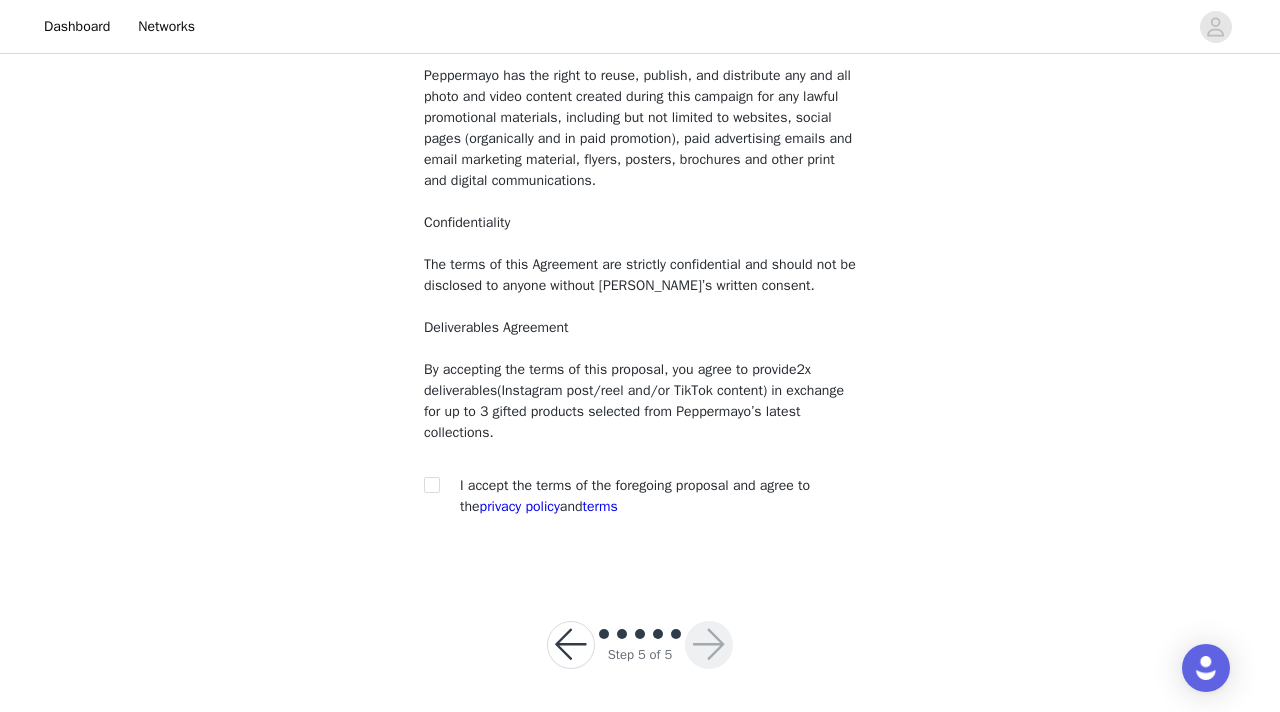 scroll, scrollTop: 212, scrollLeft: 0, axis: vertical 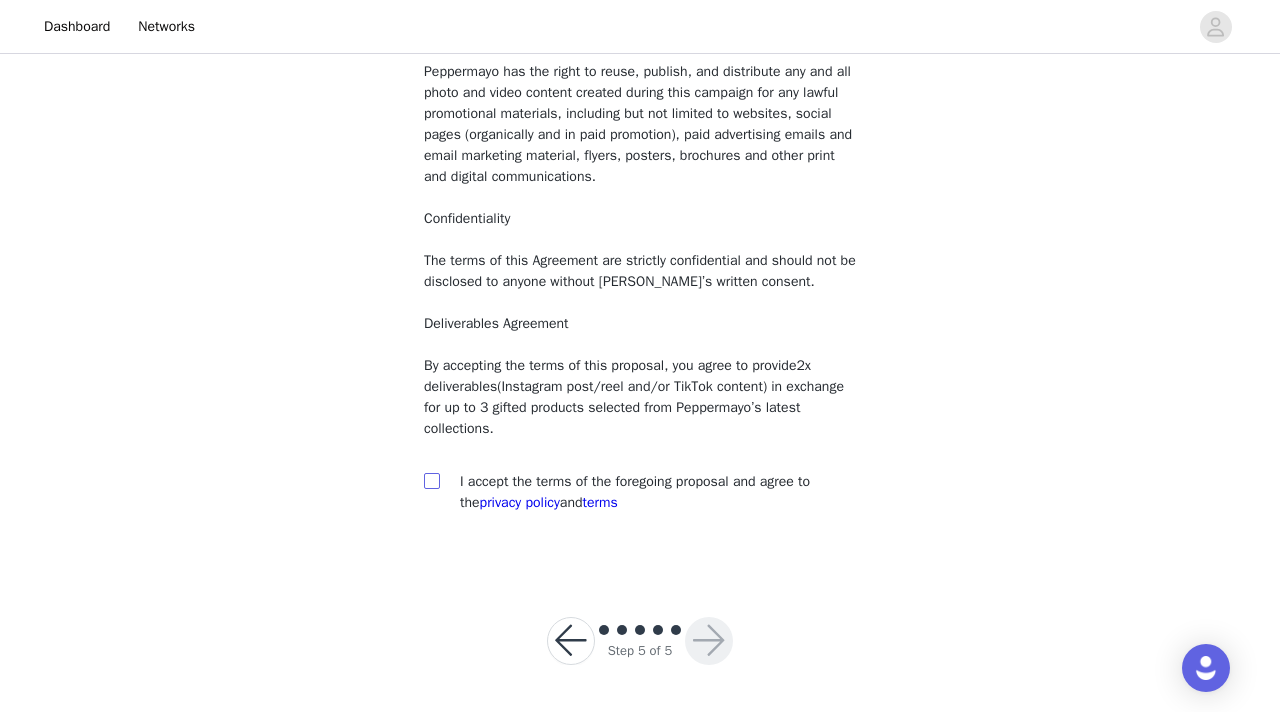 click at bounding box center (431, 480) 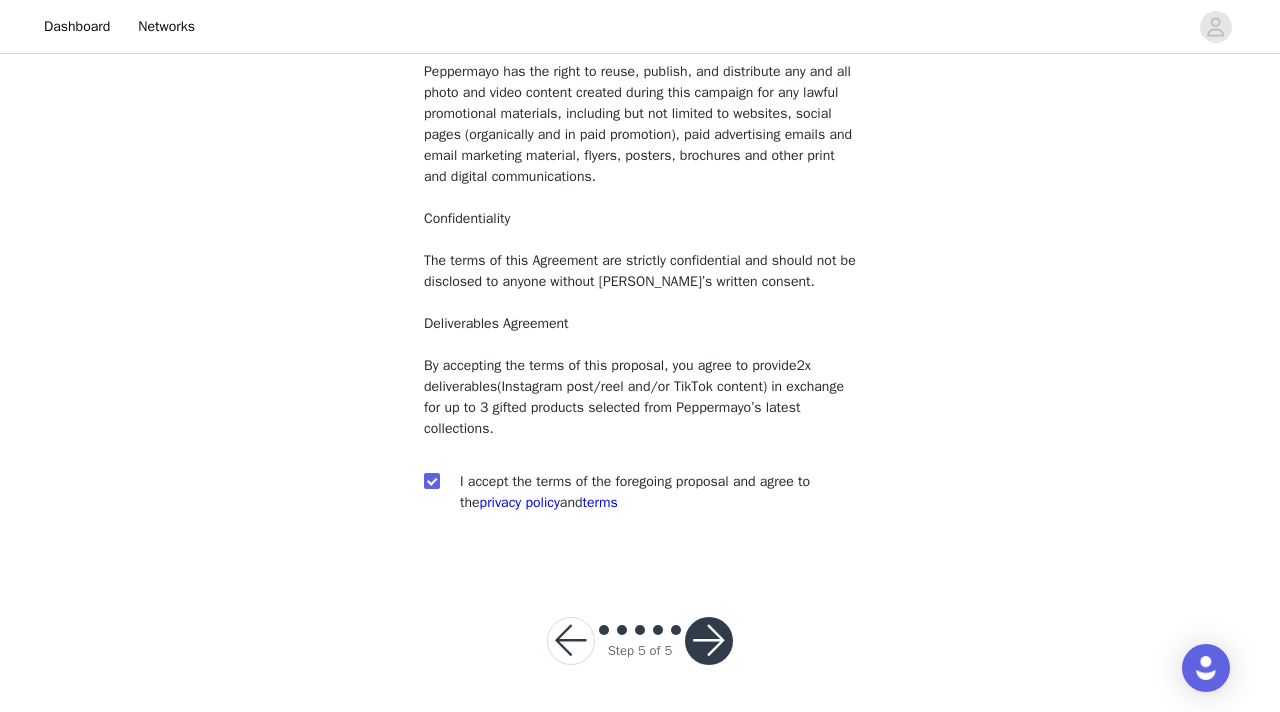 click at bounding box center (709, 641) 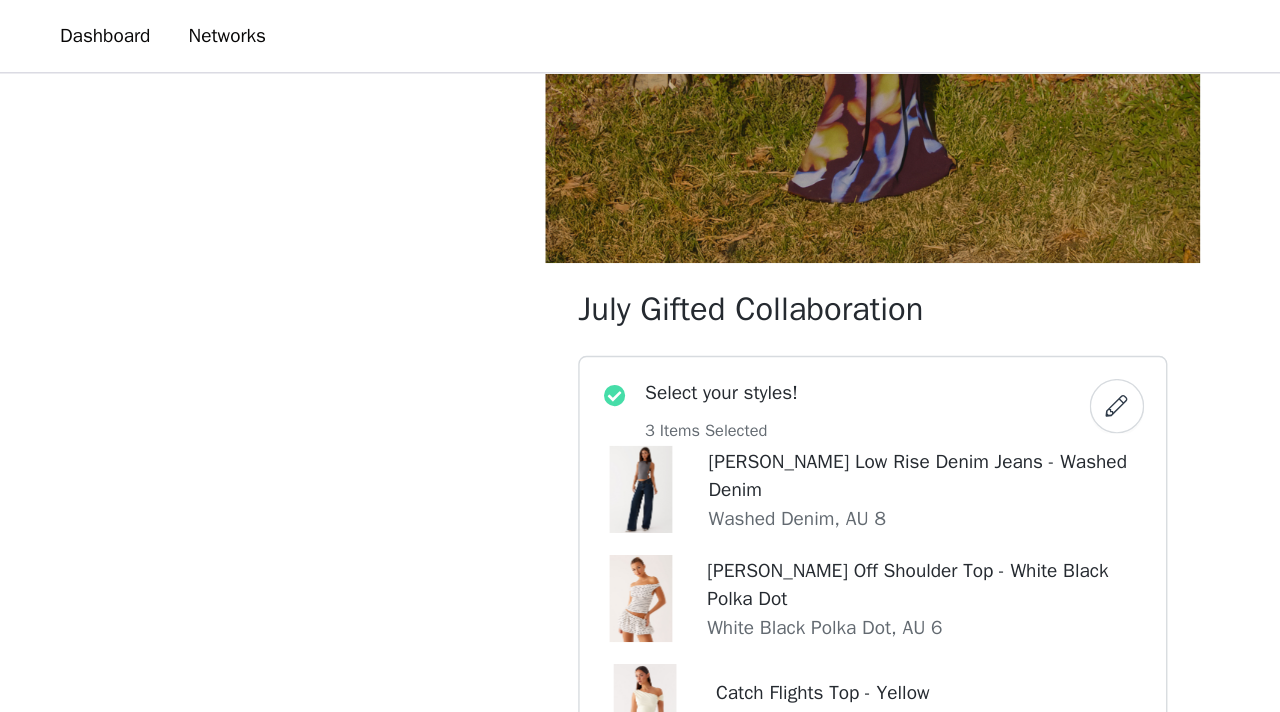 scroll, scrollTop: 573, scrollLeft: 0, axis: vertical 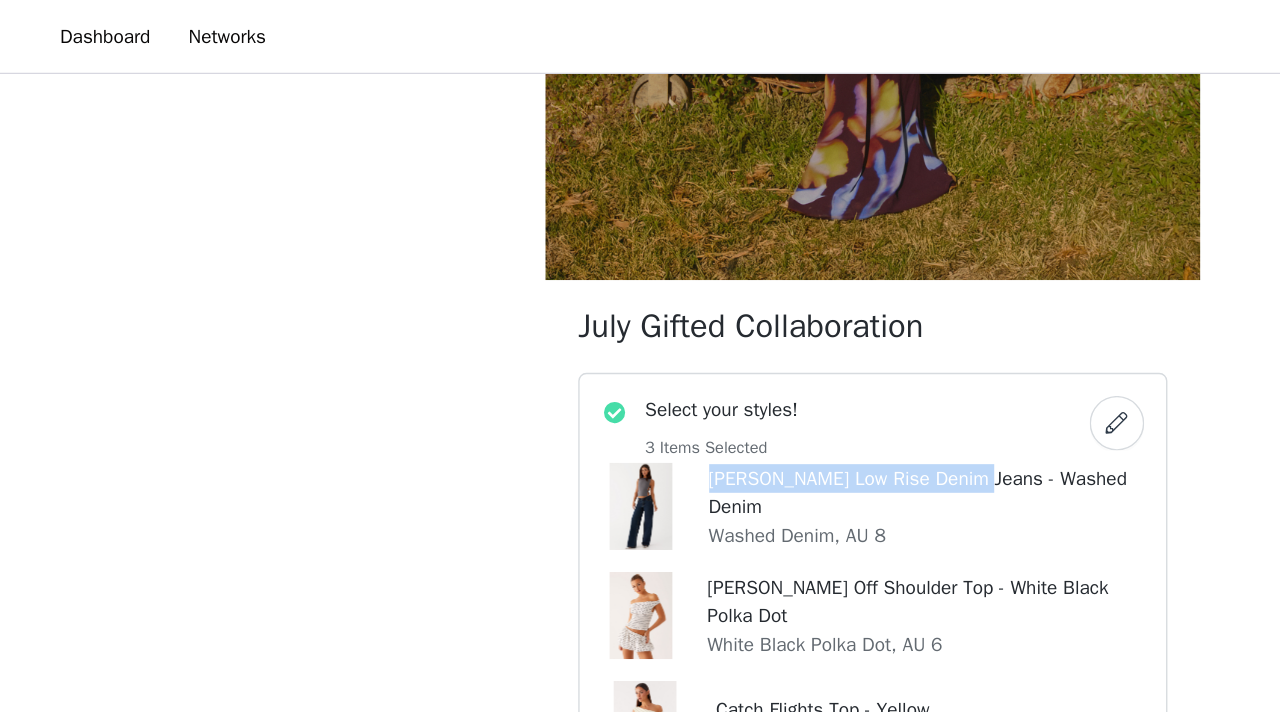 drag, startPoint x: 520, startPoint y: 357, endPoint x: 729, endPoint y: 360, distance: 209.02153 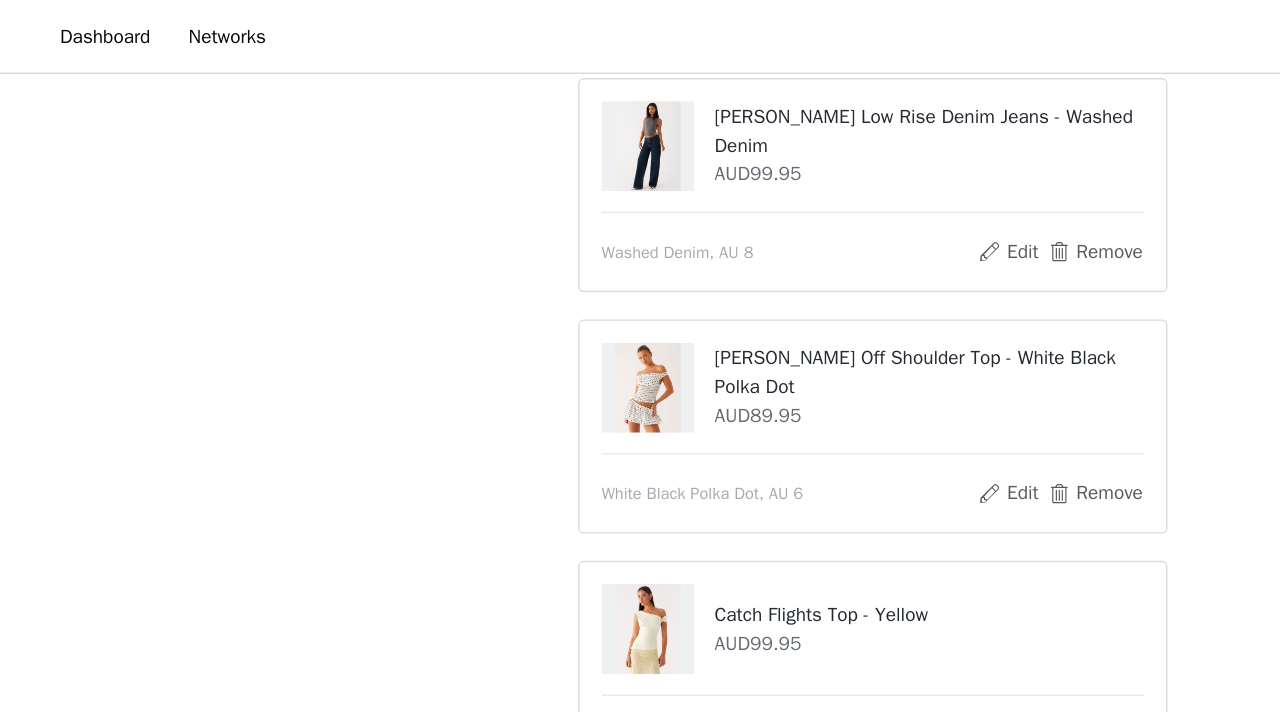 scroll, scrollTop: 382, scrollLeft: 0, axis: vertical 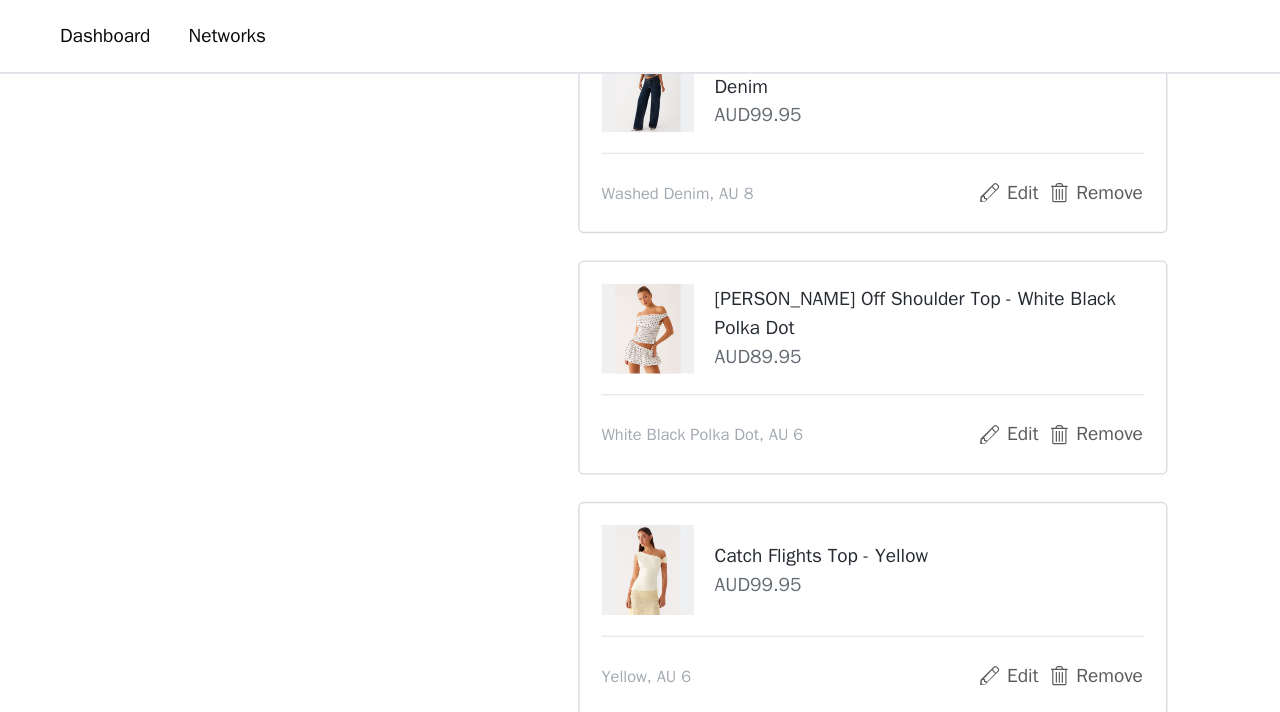 click at bounding box center (709, 641) 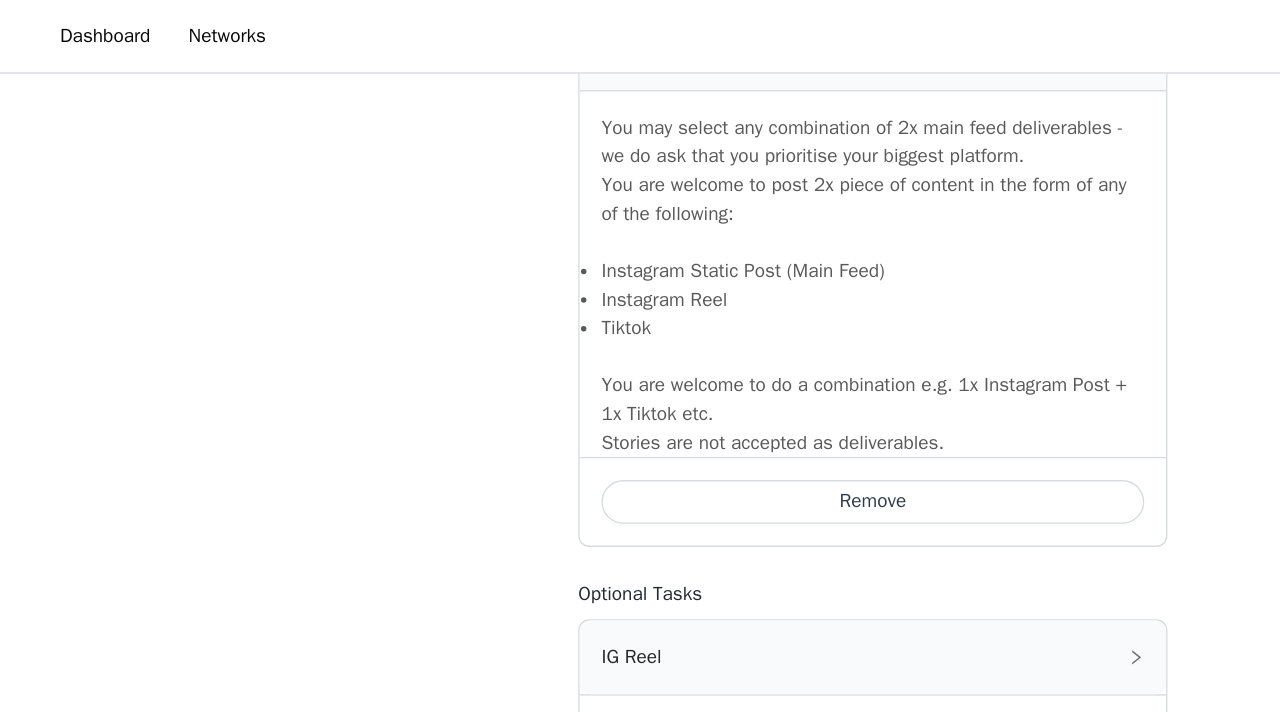 scroll, scrollTop: 1492, scrollLeft: 0, axis: vertical 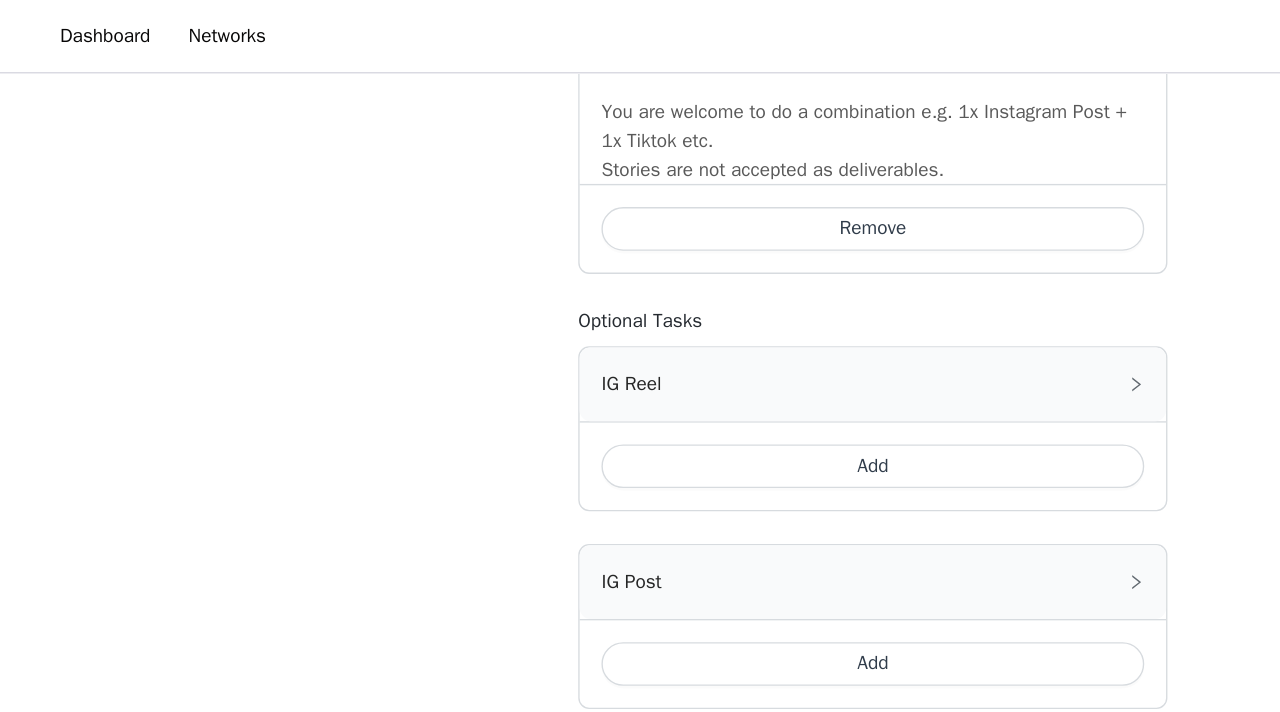 click on "Save" at bounding box center [640, 640] 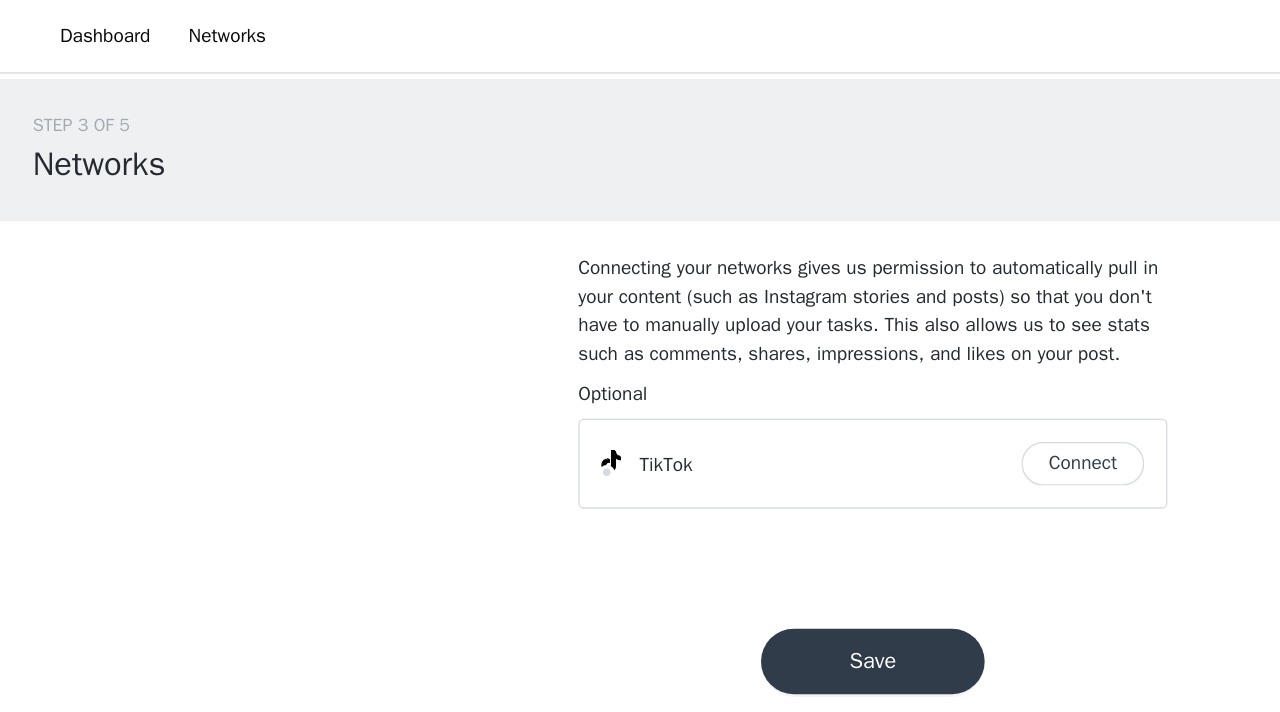 scroll, scrollTop: 0, scrollLeft: 0, axis: both 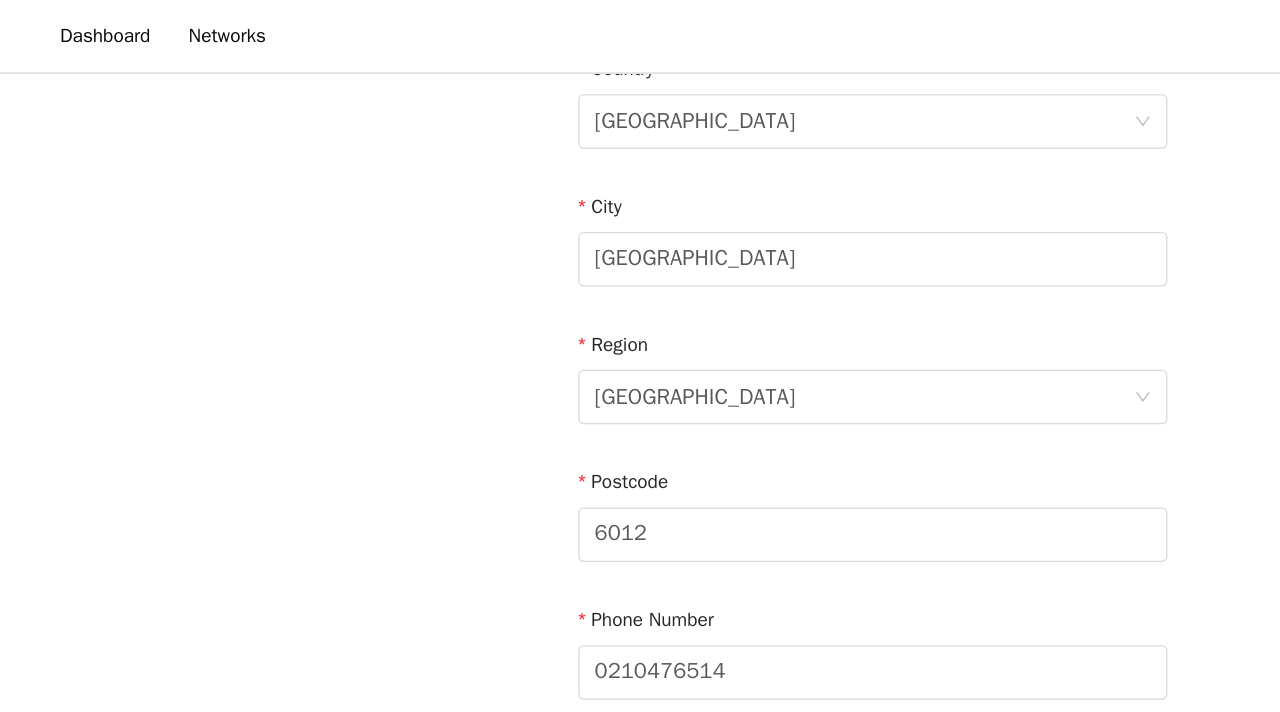 click on "Save" at bounding box center (640, 641) 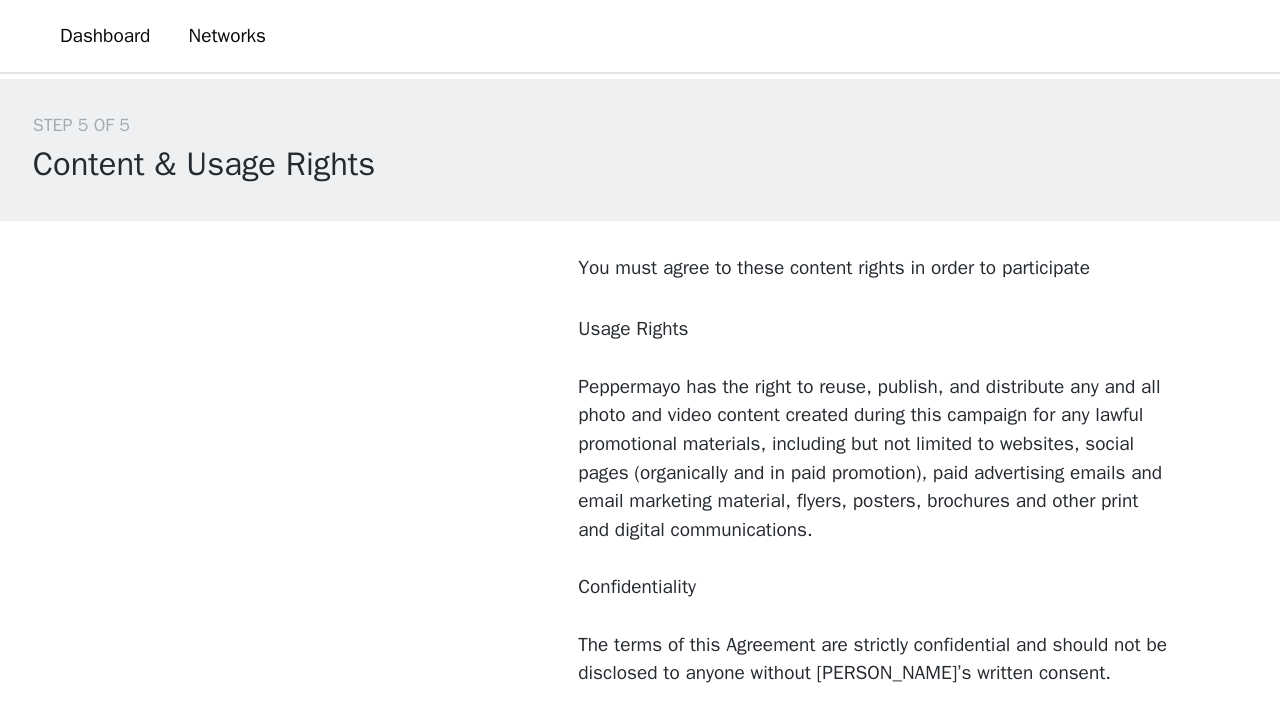 scroll, scrollTop: 212, scrollLeft: 0, axis: vertical 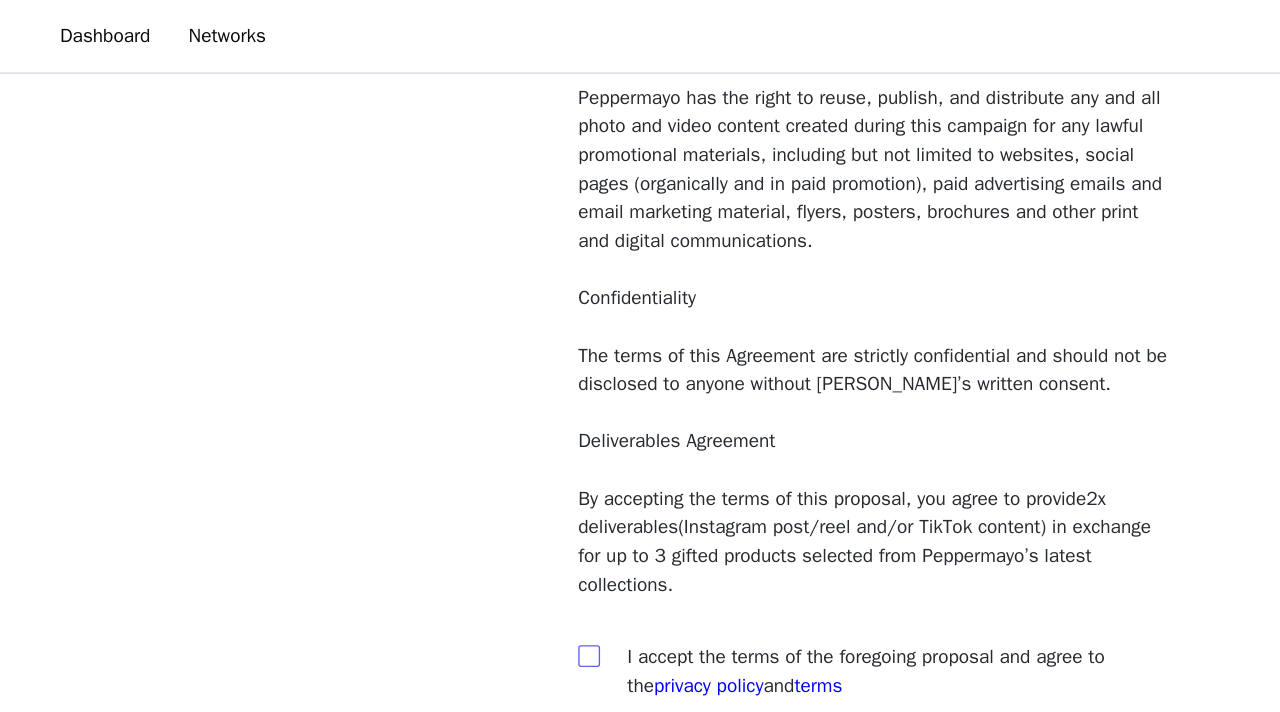 click at bounding box center [432, 481] 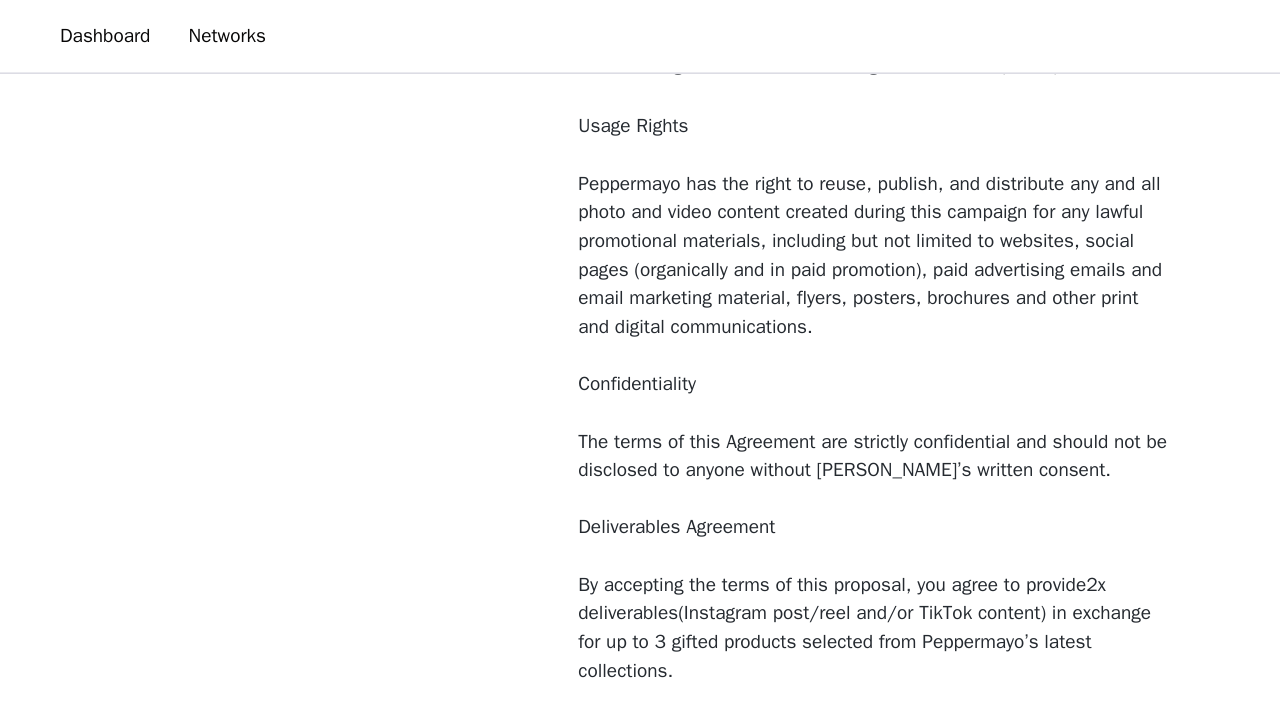 scroll, scrollTop: 190, scrollLeft: 0, axis: vertical 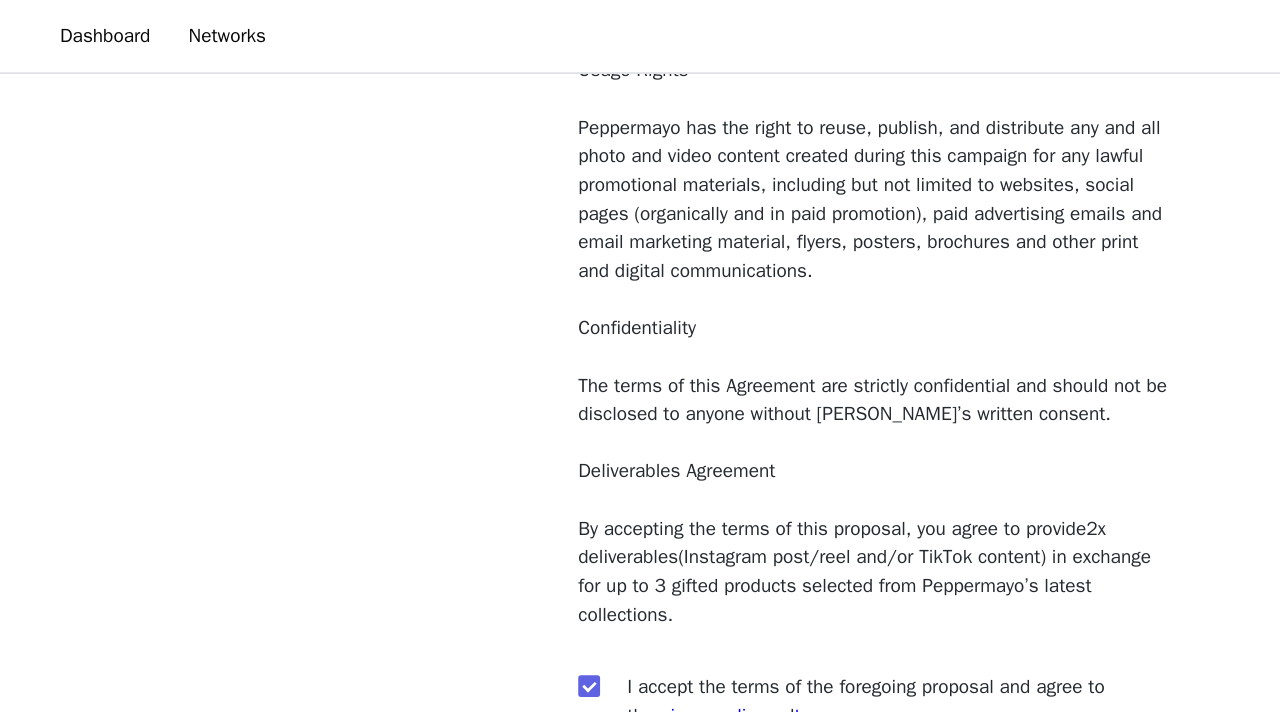 click at bounding box center [709, 663] 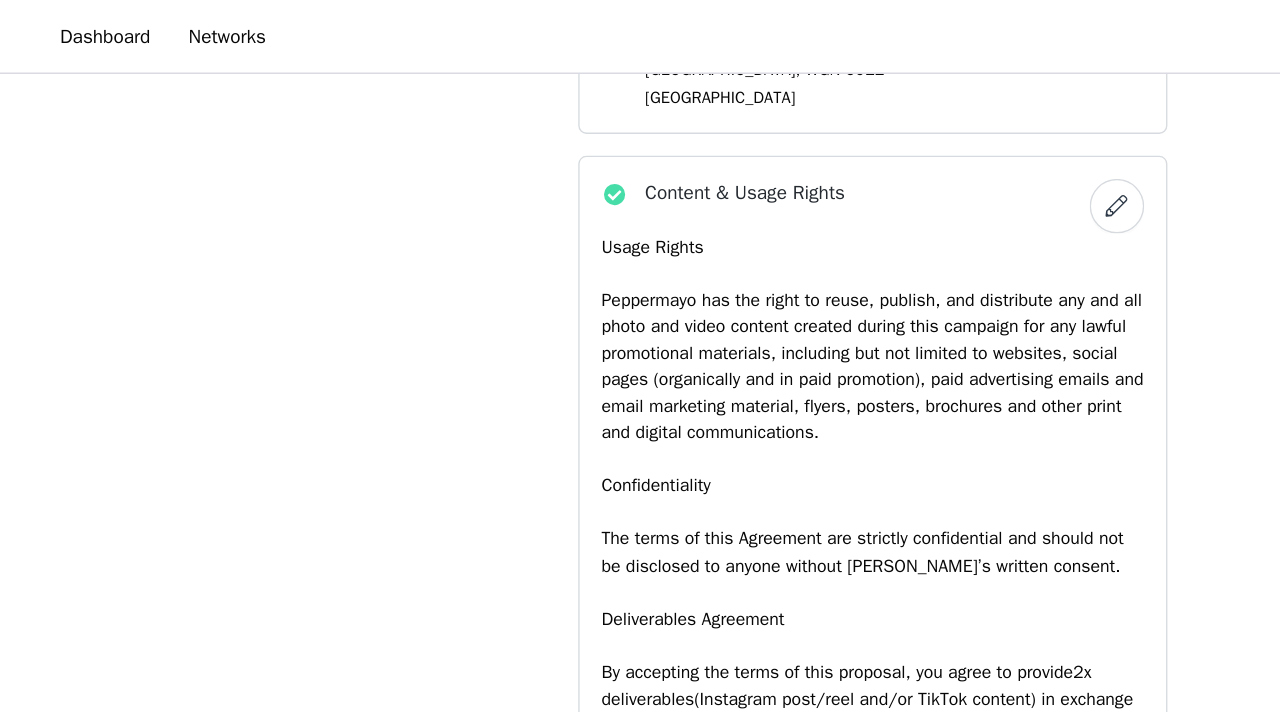 scroll, scrollTop: 1646, scrollLeft: 0, axis: vertical 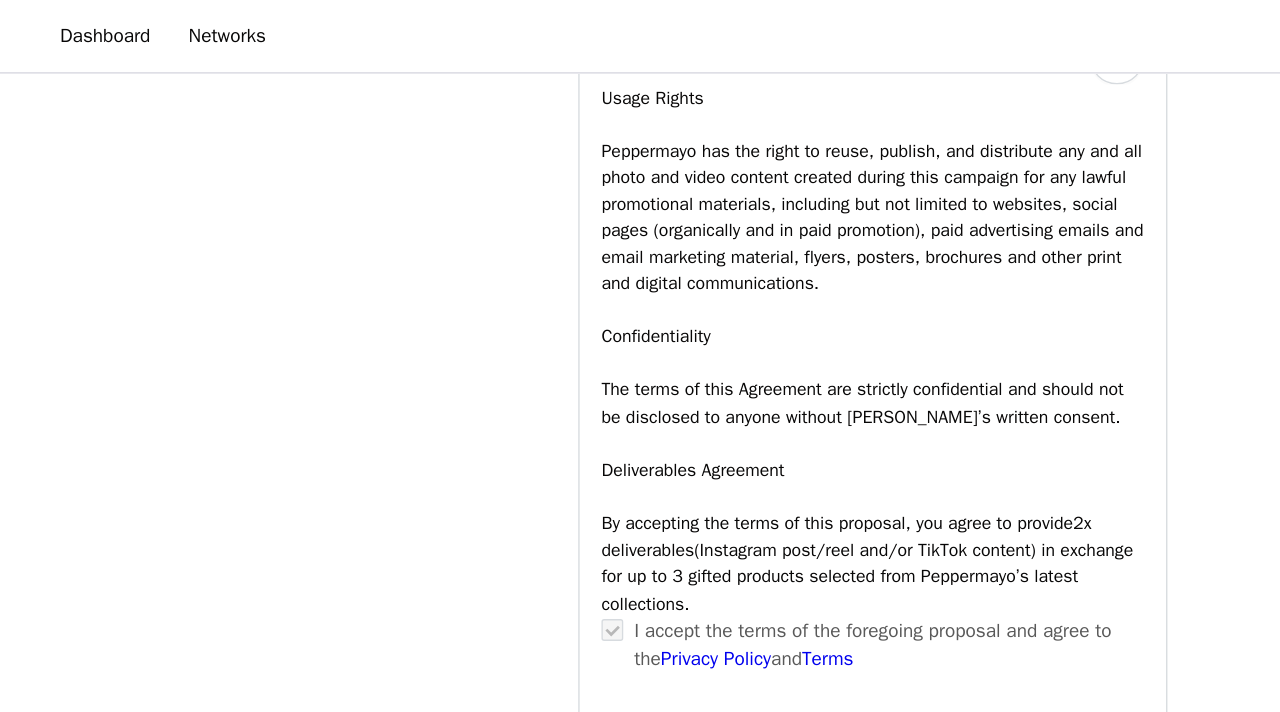 click on "Submit Proposal" at bounding box center (640, 631) 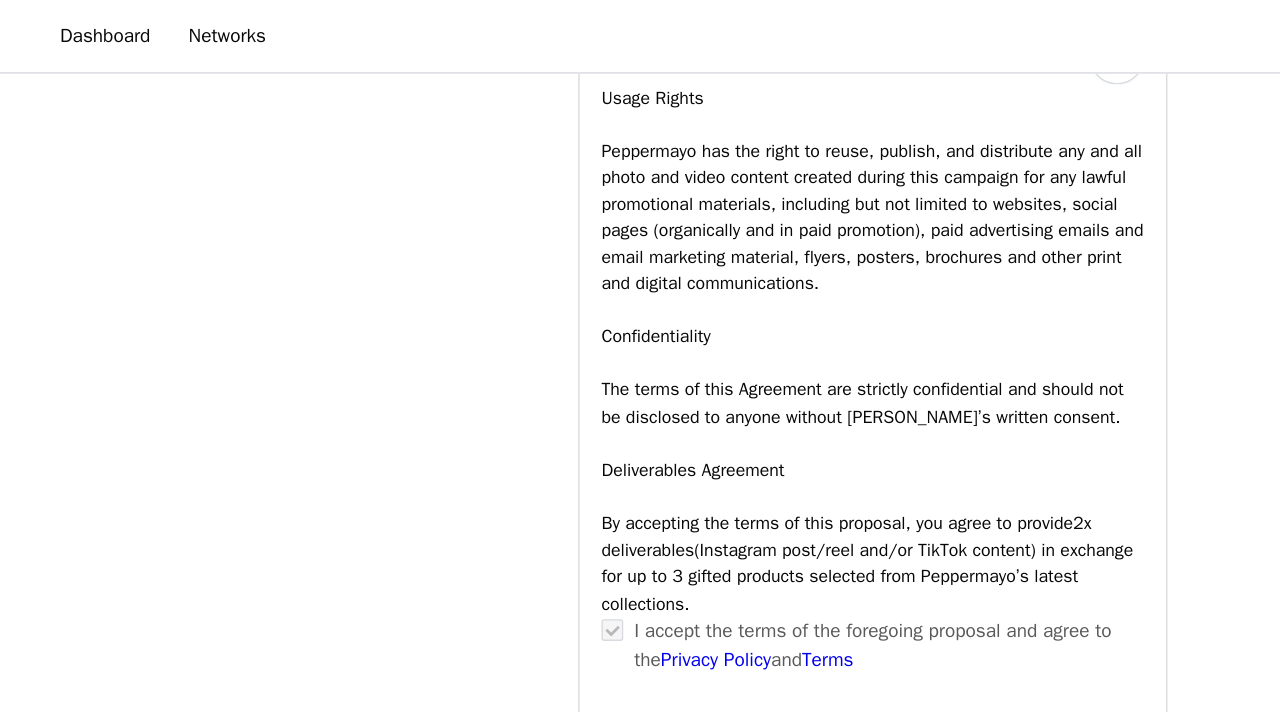 scroll, scrollTop: 0, scrollLeft: 0, axis: both 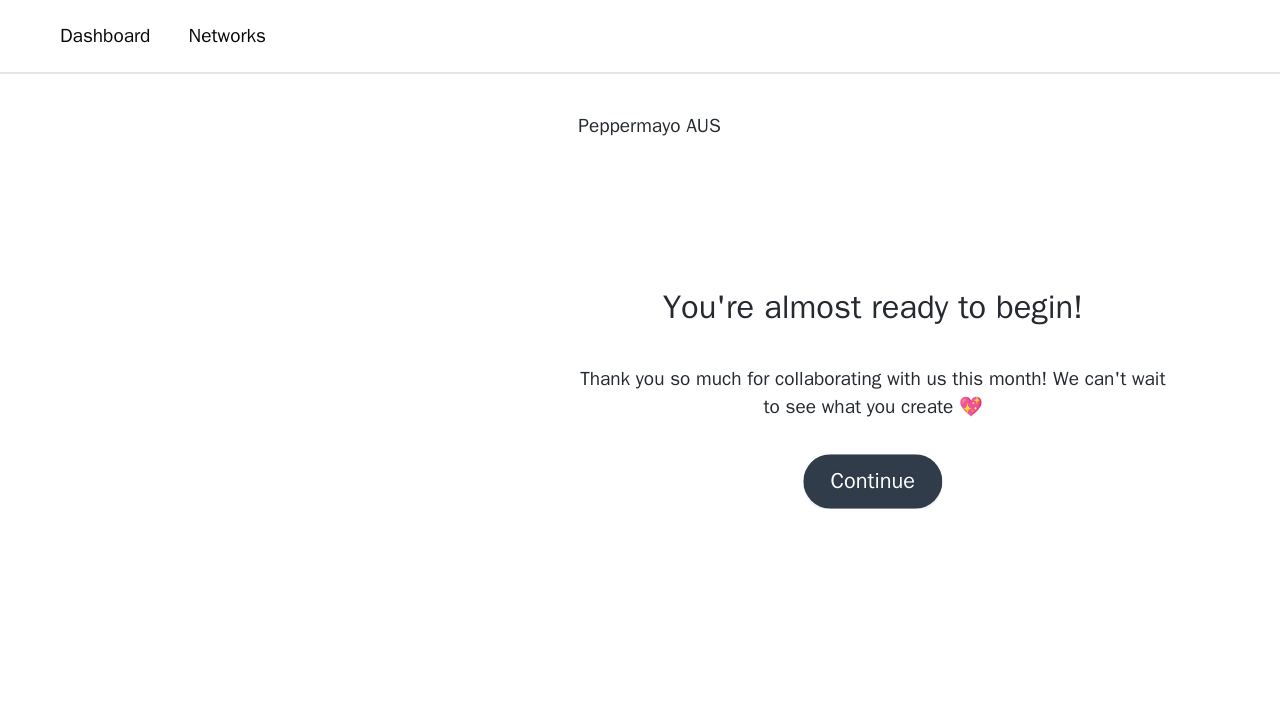 click on "Continue" at bounding box center (640, 353) 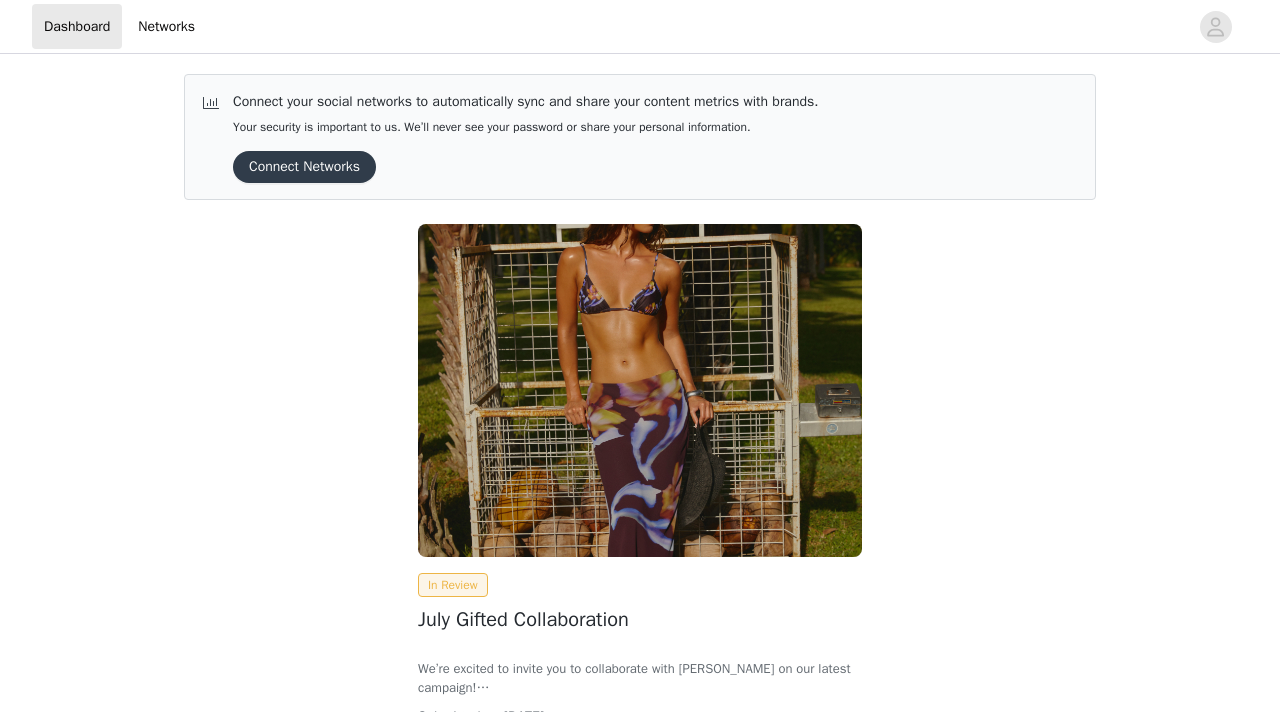 scroll, scrollTop: 0, scrollLeft: 0, axis: both 